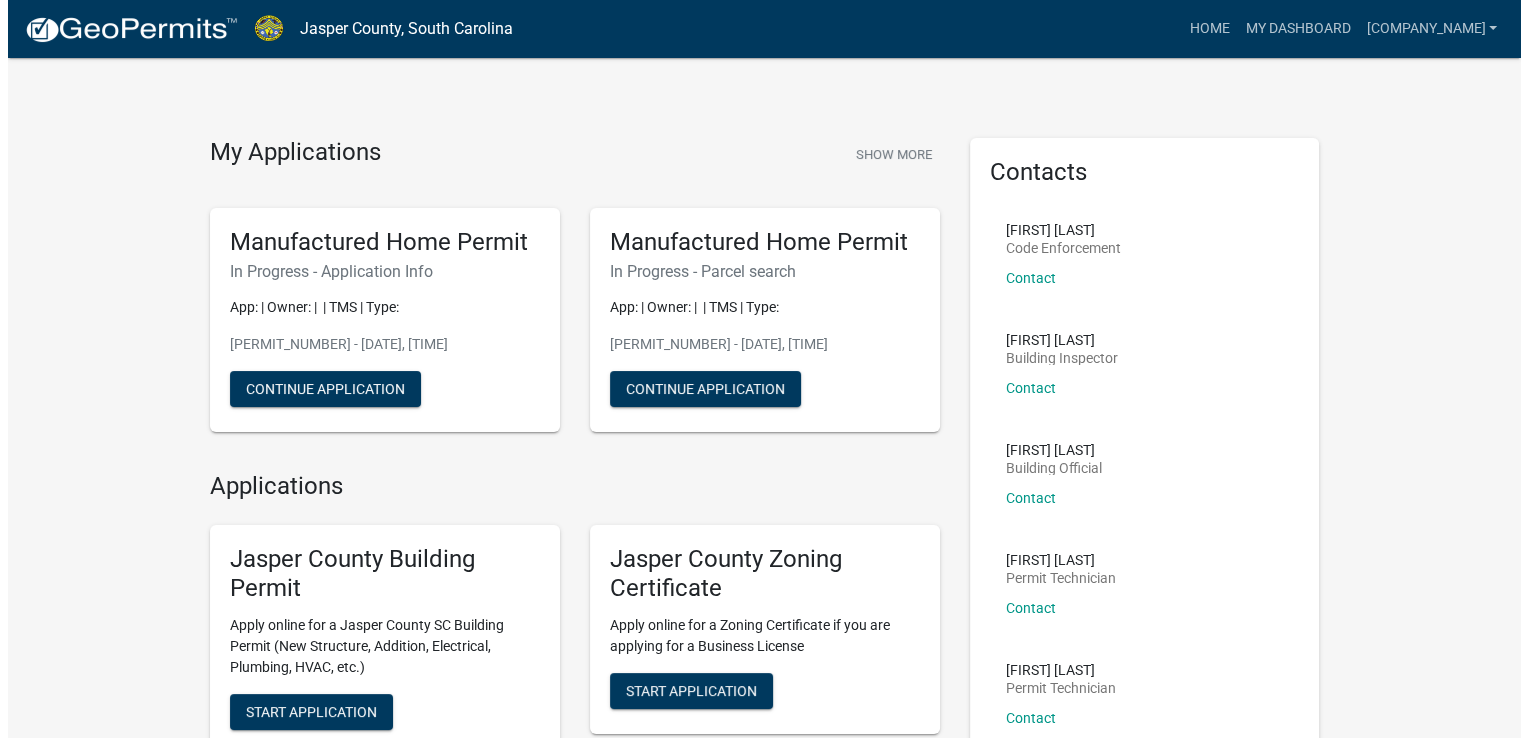 scroll, scrollTop: 0, scrollLeft: 0, axis: both 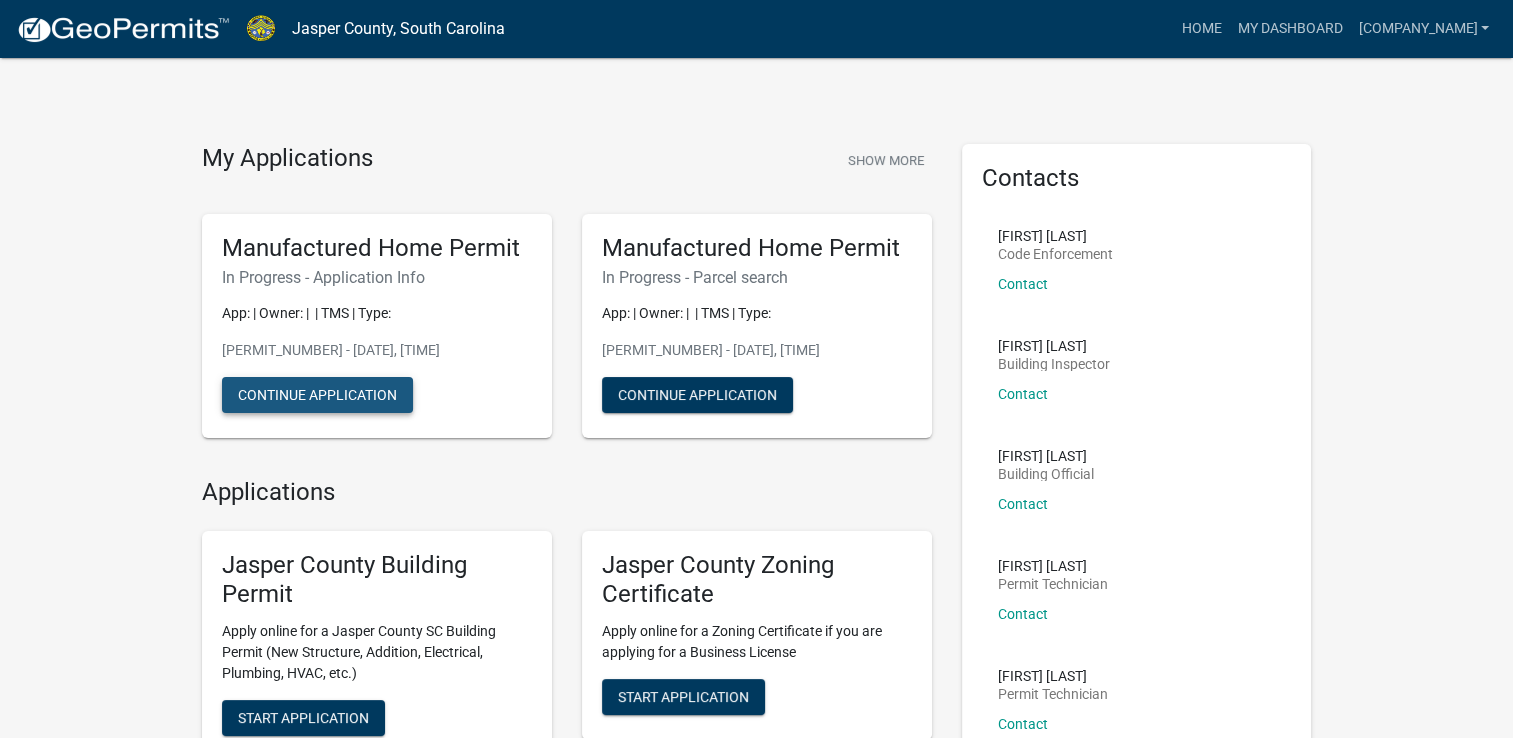 click on "Continue Application" 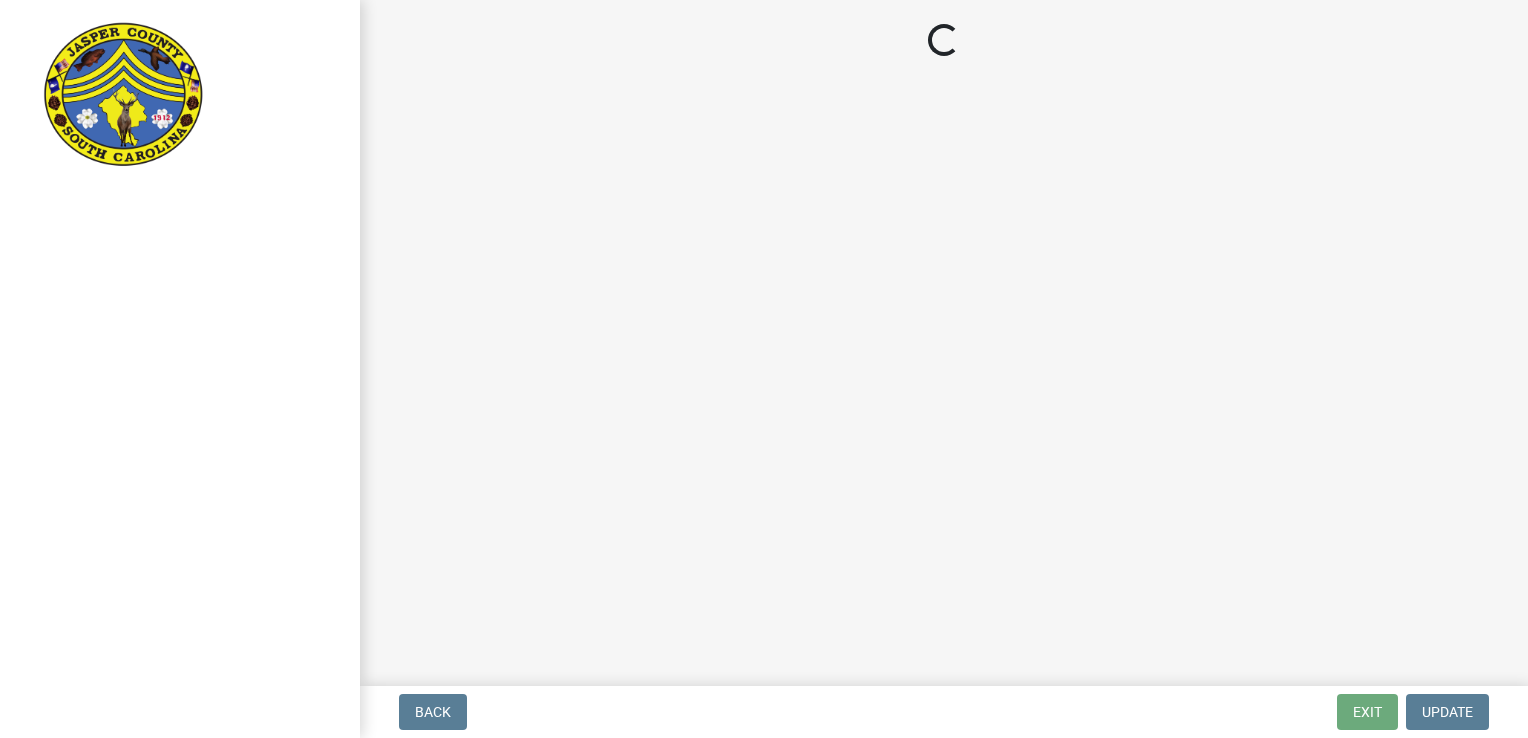 select on "[UUID]" 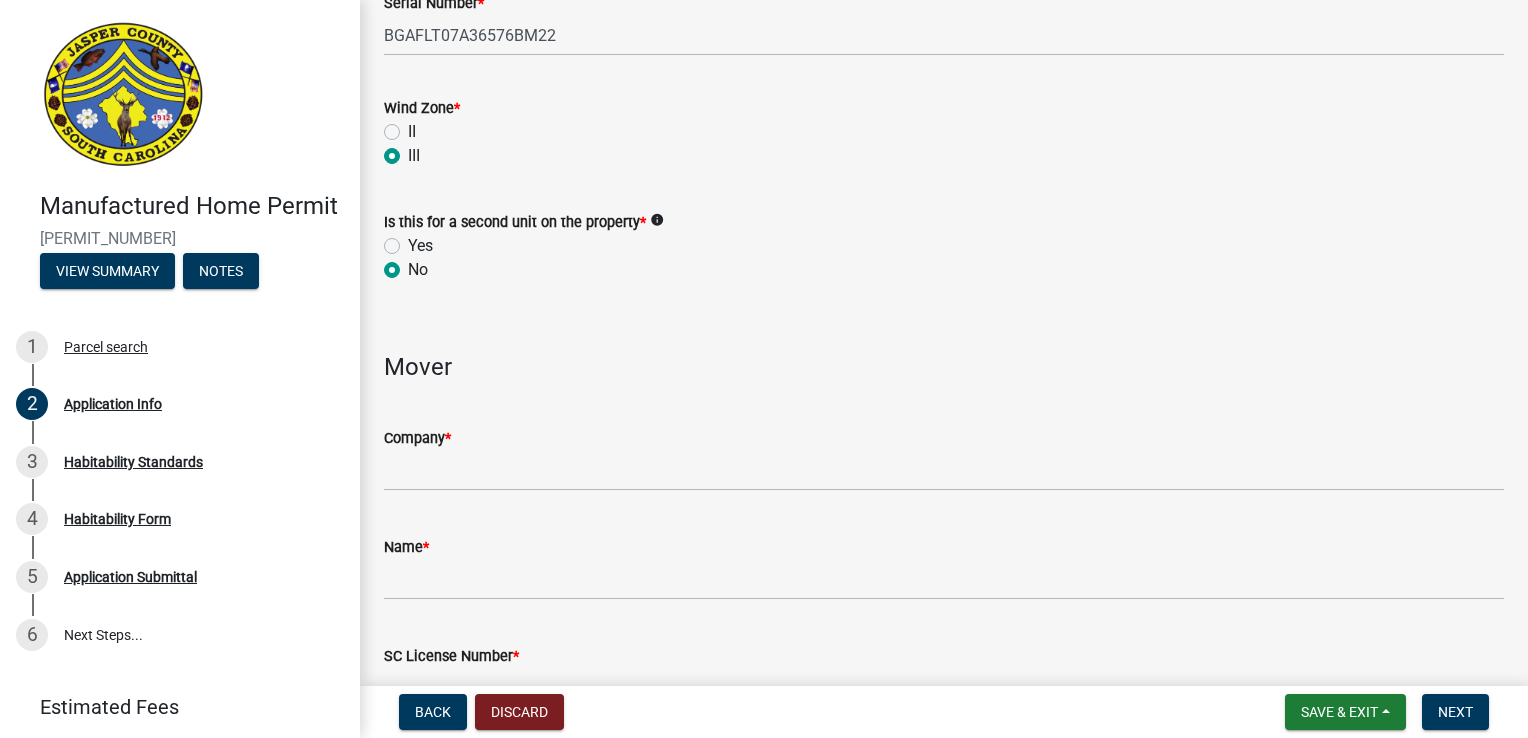 scroll, scrollTop: 3800, scrollLeft: 0, axis: vertical 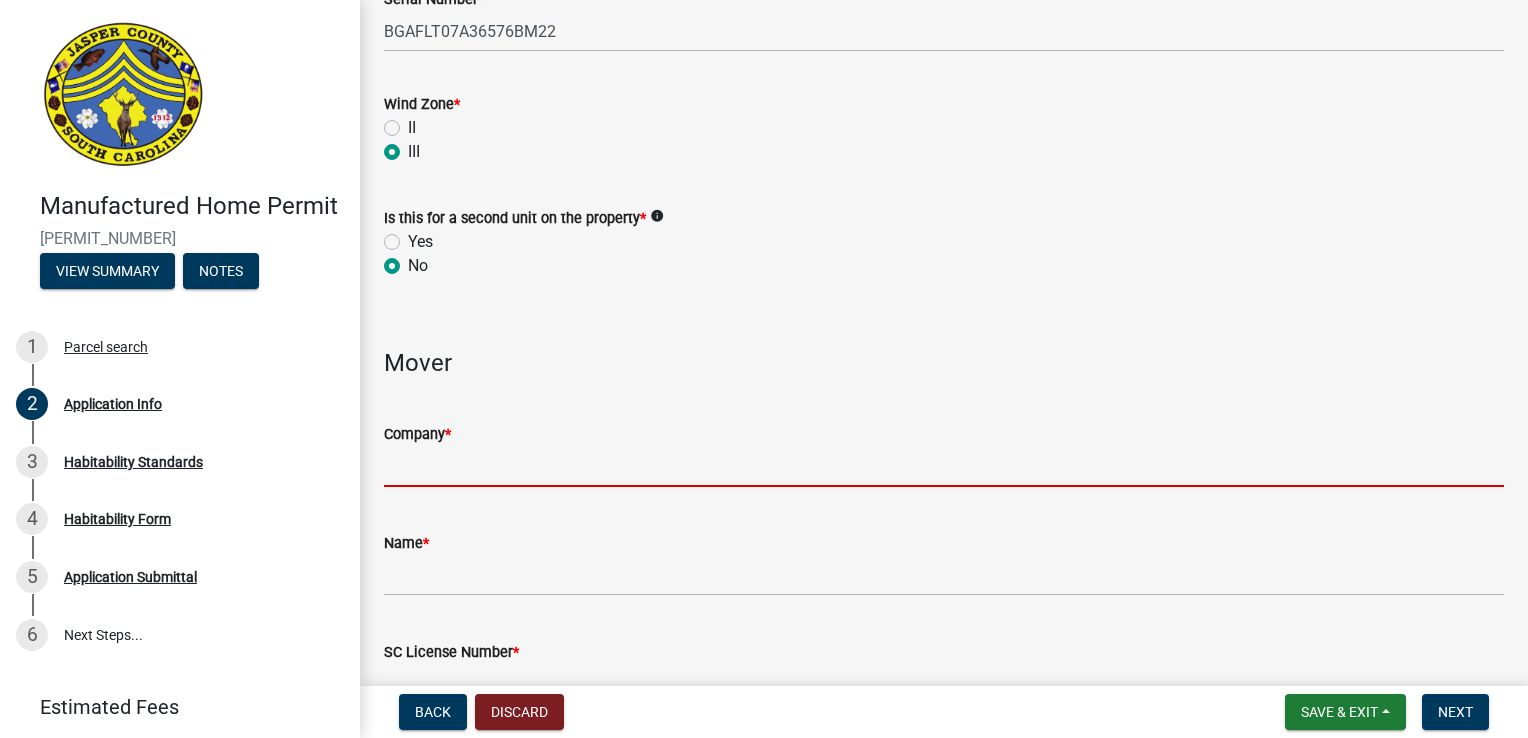 click on "Company  *" at bounding box center [944, 466] 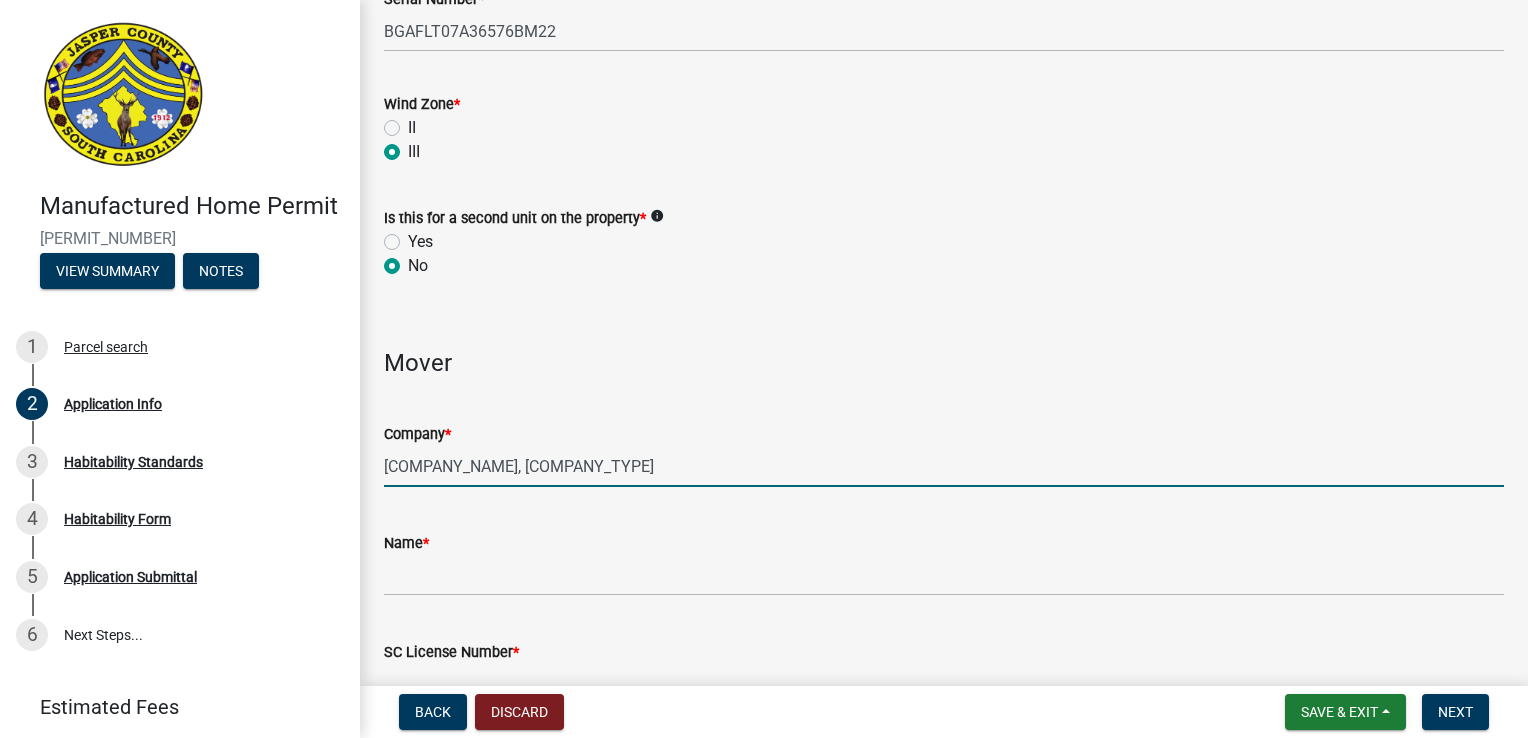 type on "[COMPANY_NAME], [COMPANY_TYPE]" 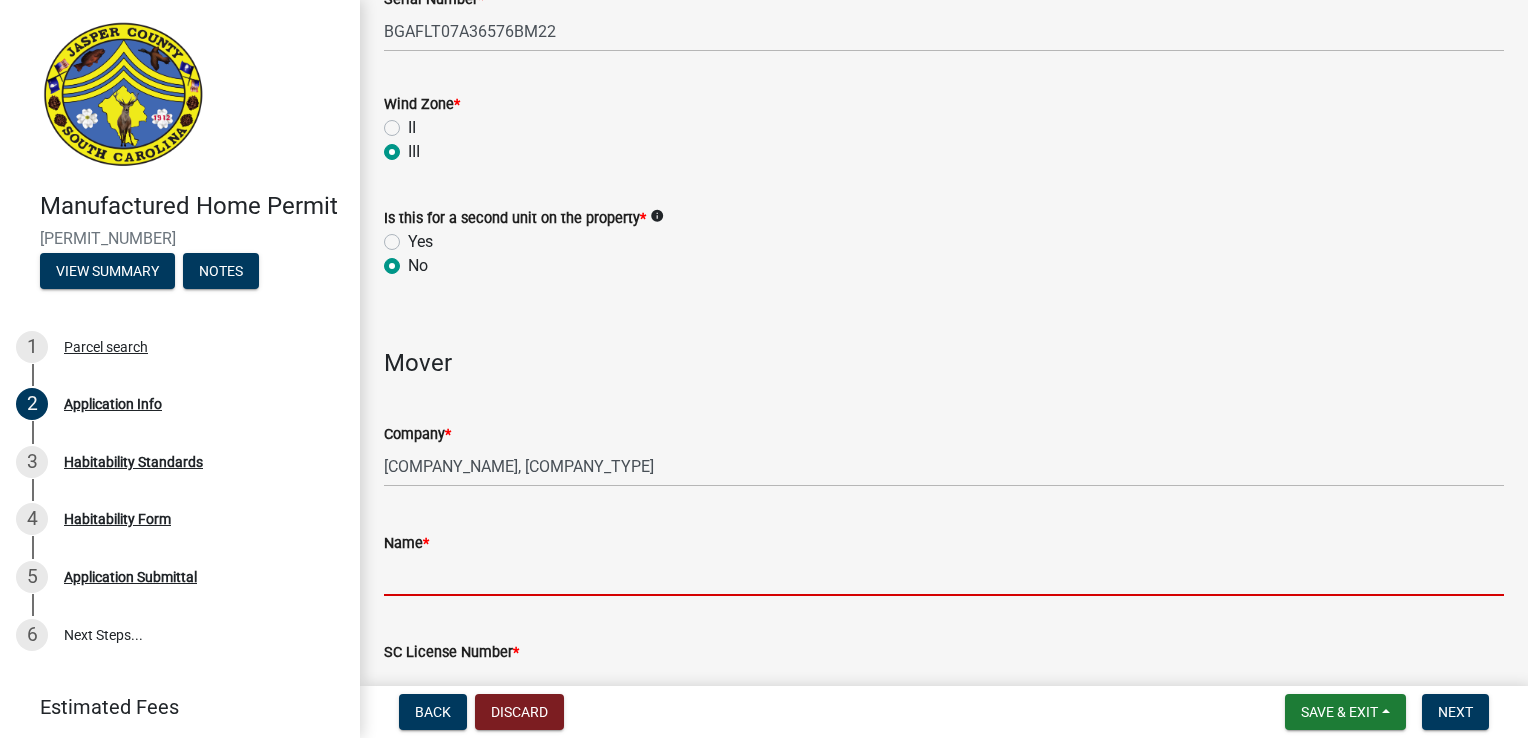 click on "Name  *" at bounding box center (944, 575) 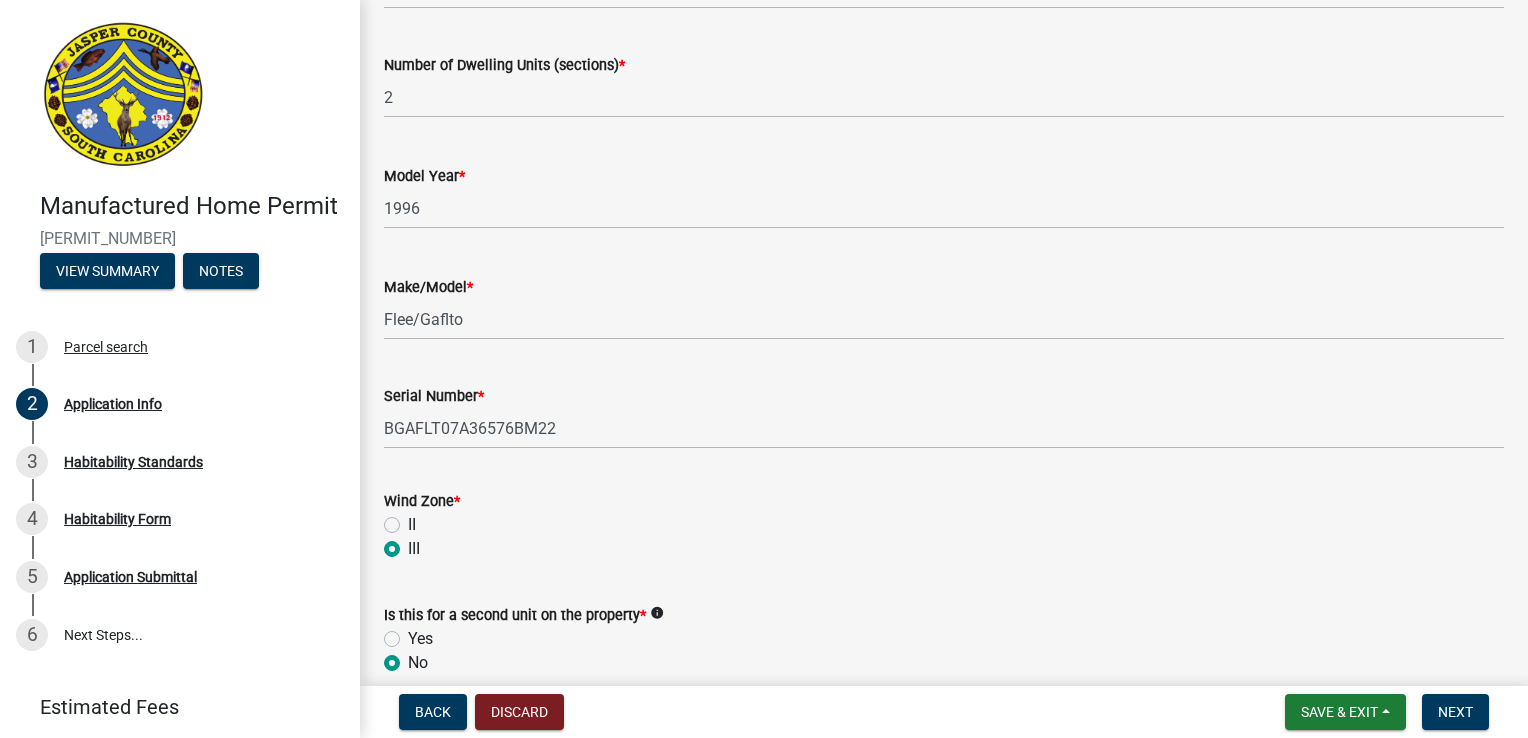 scroll, scrollTop: 3400, scrollLeft: 0, axis: vertical 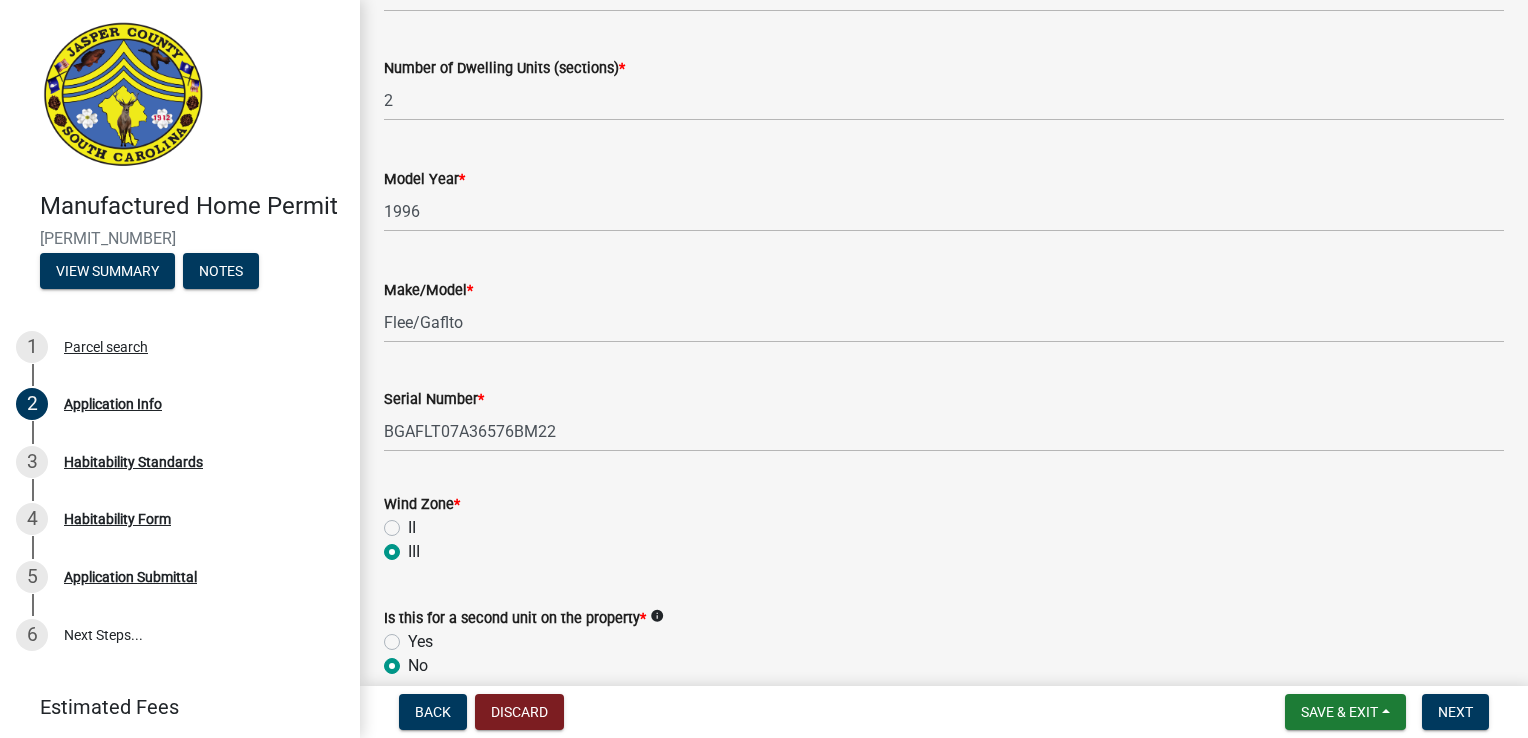 type on "[FULL_NAME]" 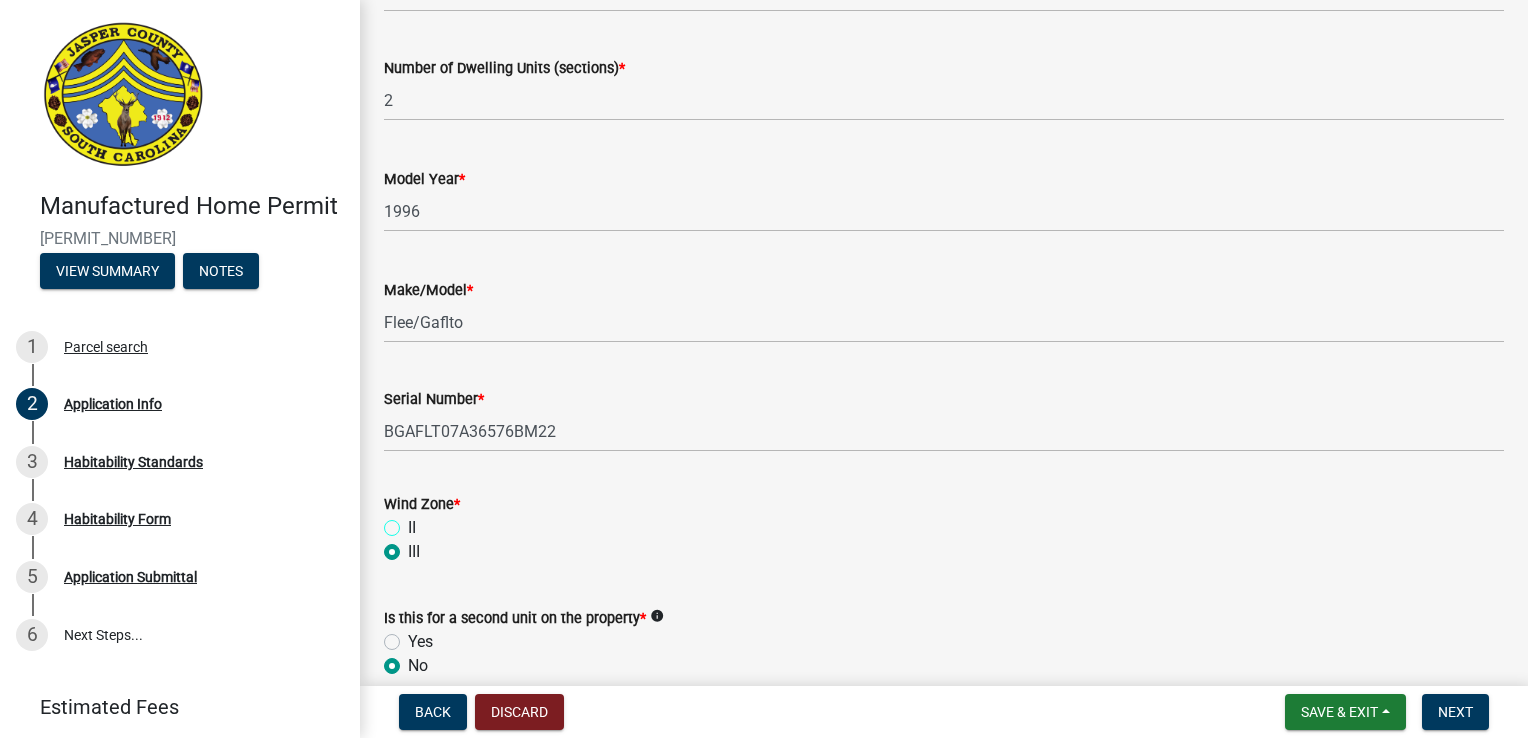 click on "II" at bounding box center [414, 522] 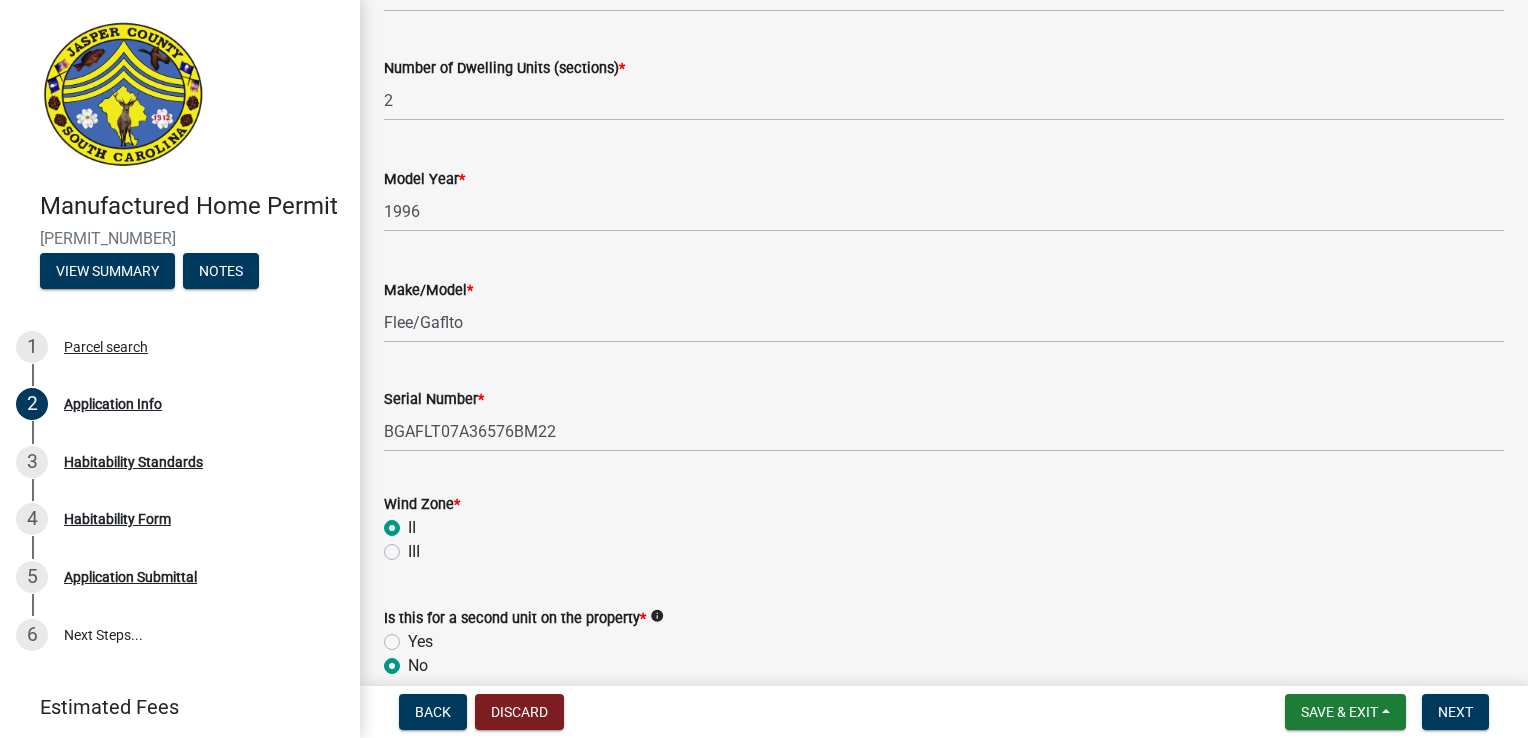 radio on "true" 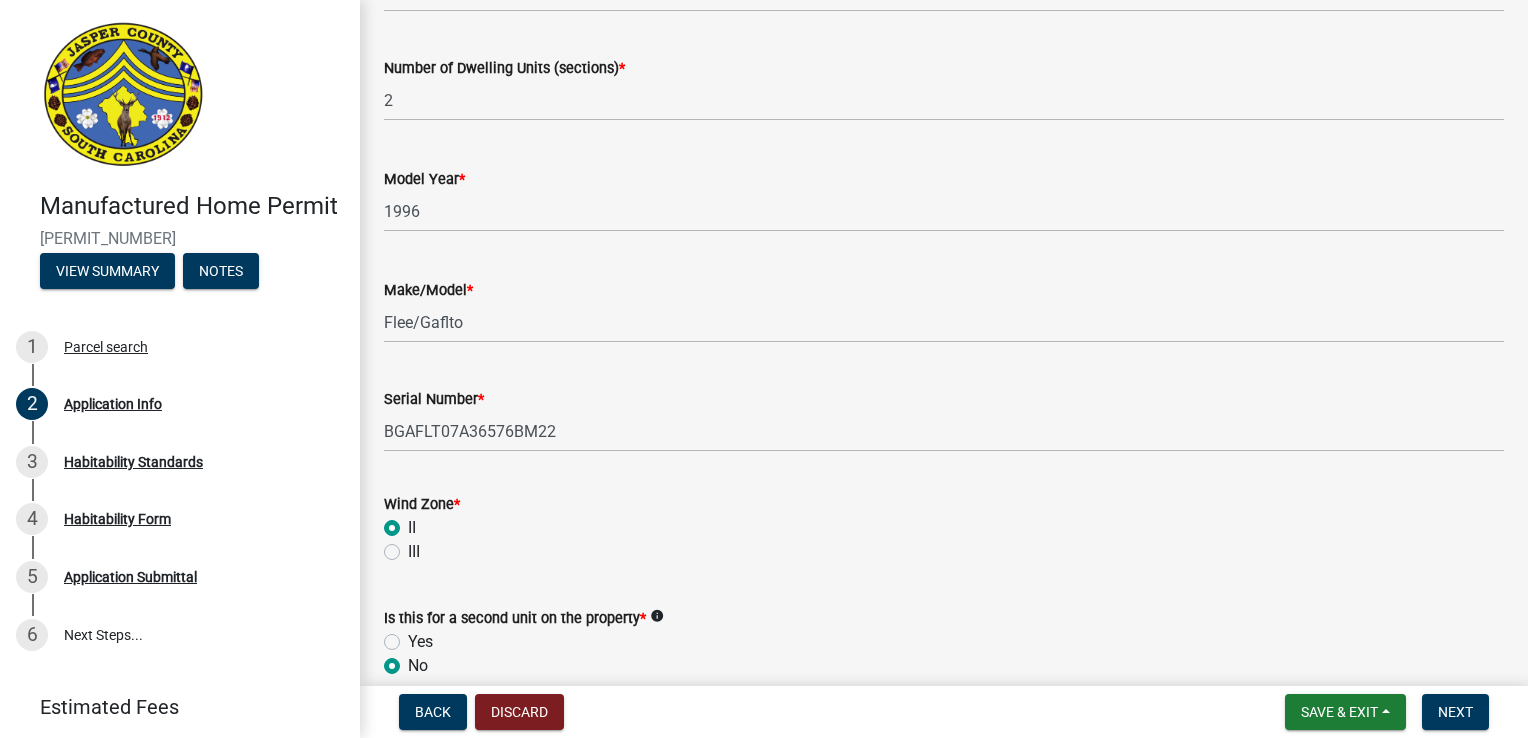 click on "III" 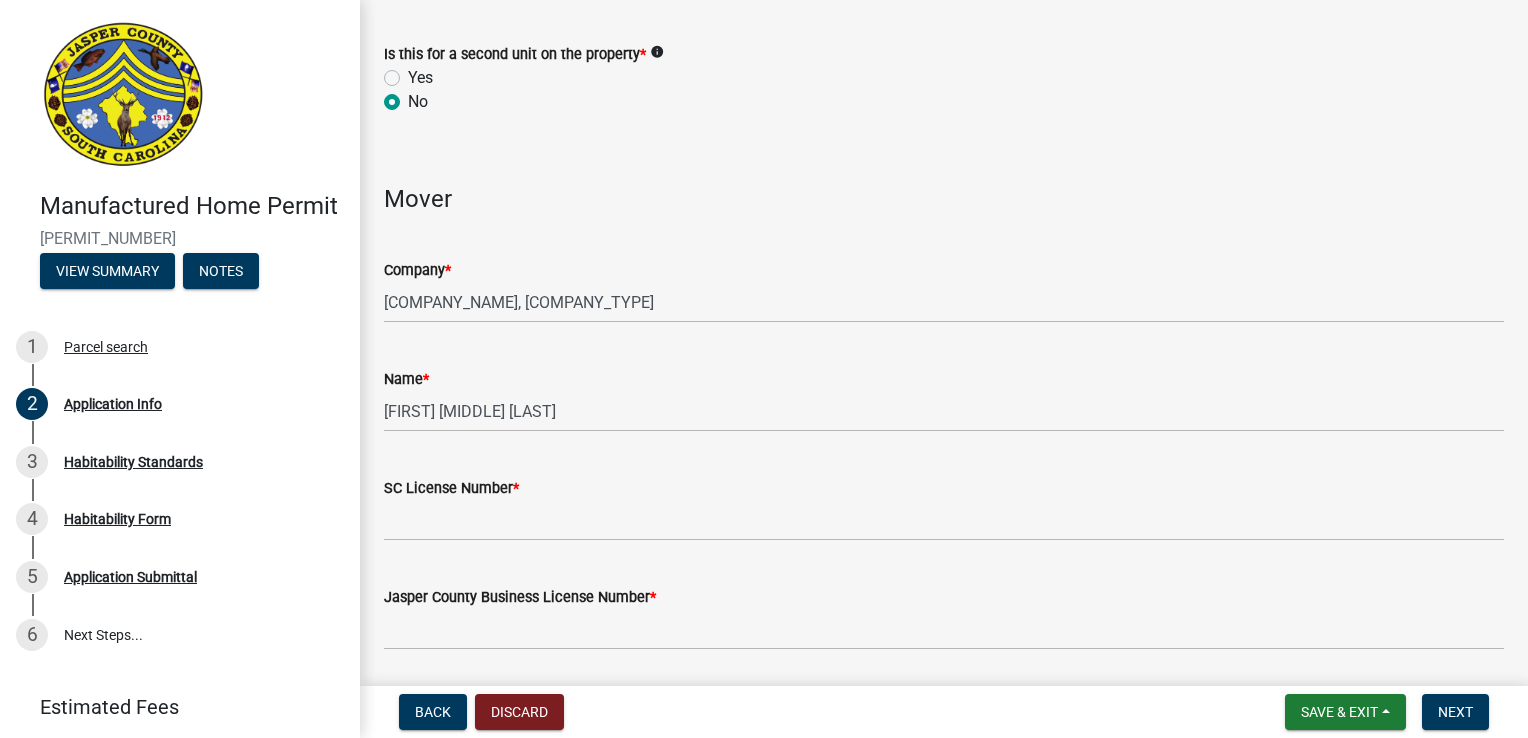 scroll, scrollTop: 4000, scrollLeft: 0, axis: vertical 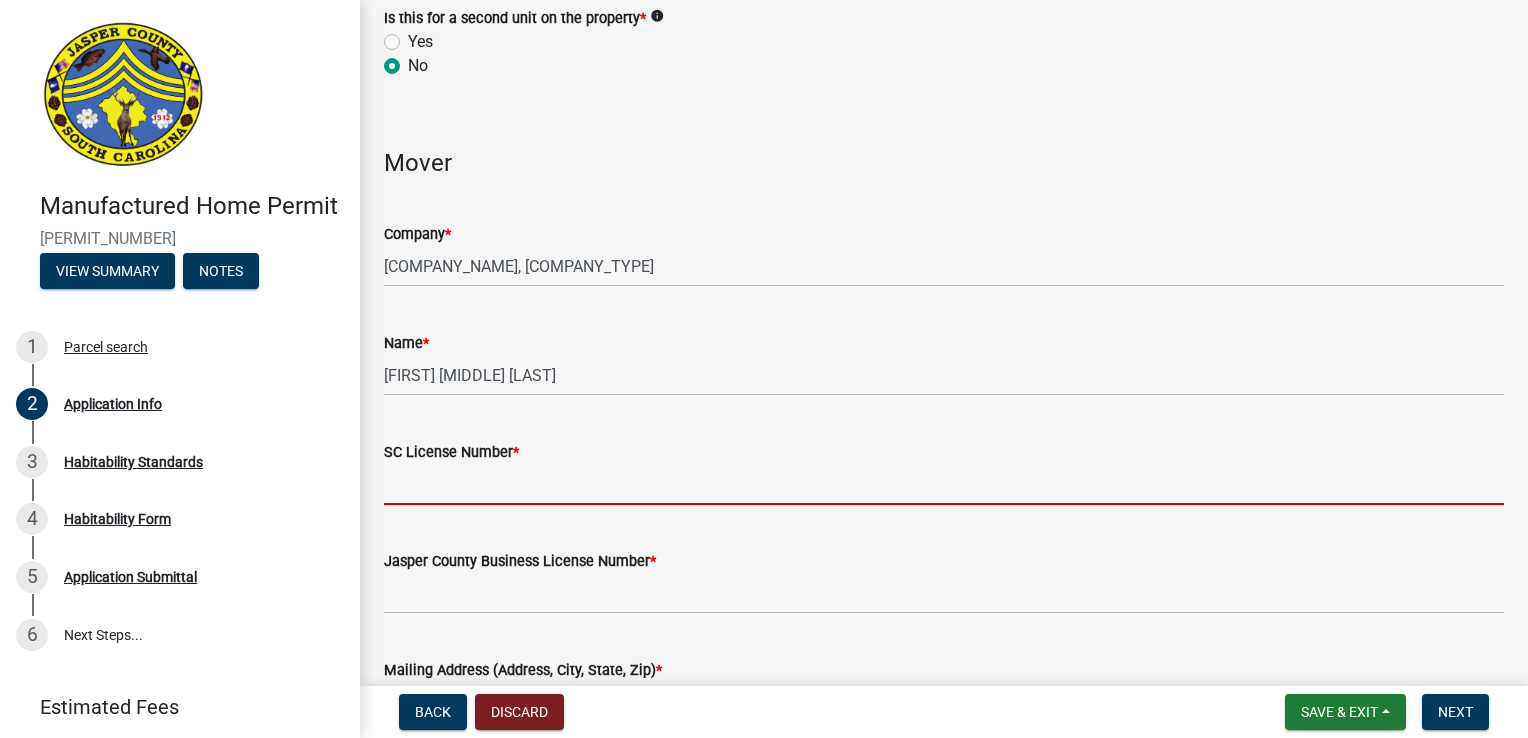 click on "SC License Number  *" at bounding box center (944, 484) 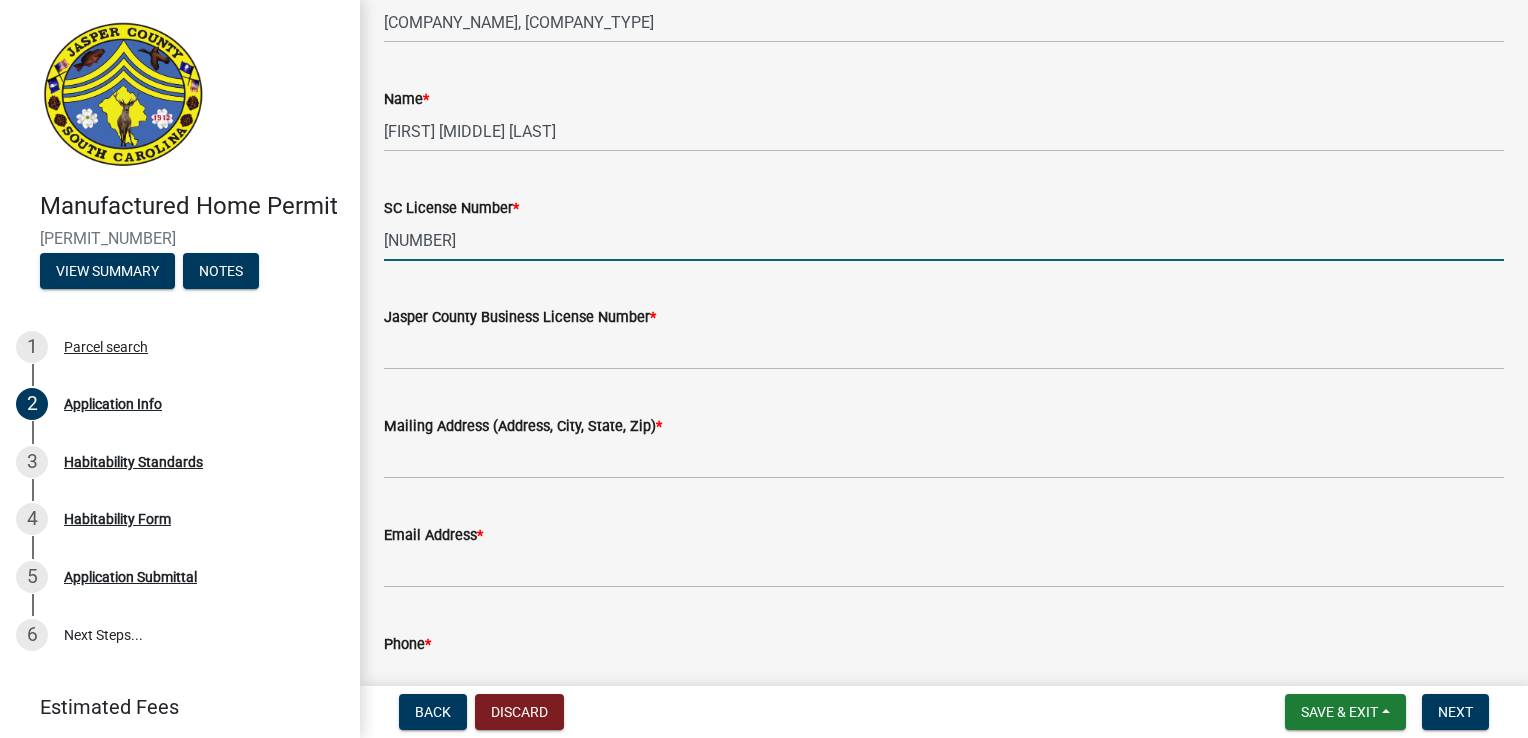 scroll, scrollTop: 4300, scrollLeft: 0, axis: vertical 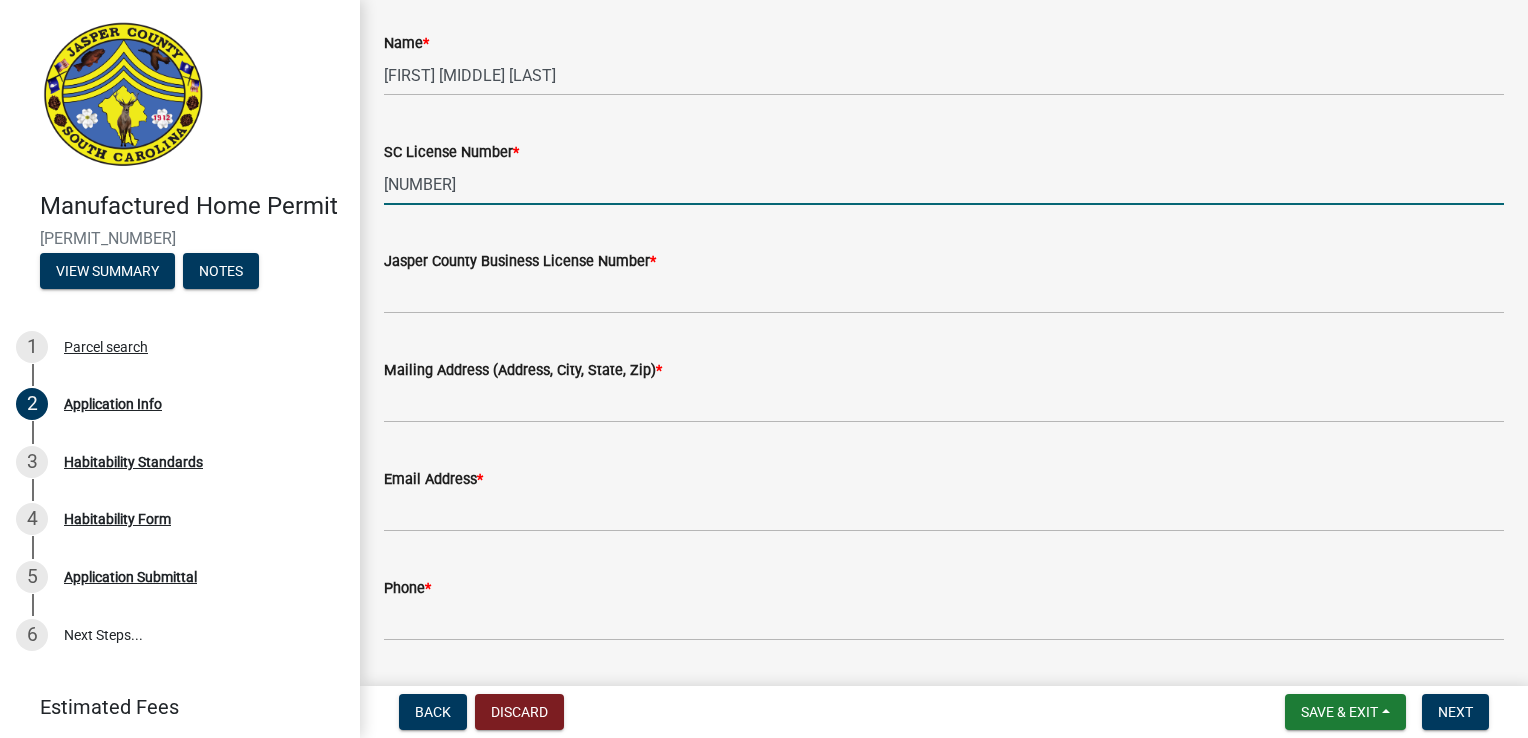 type on "008481602" 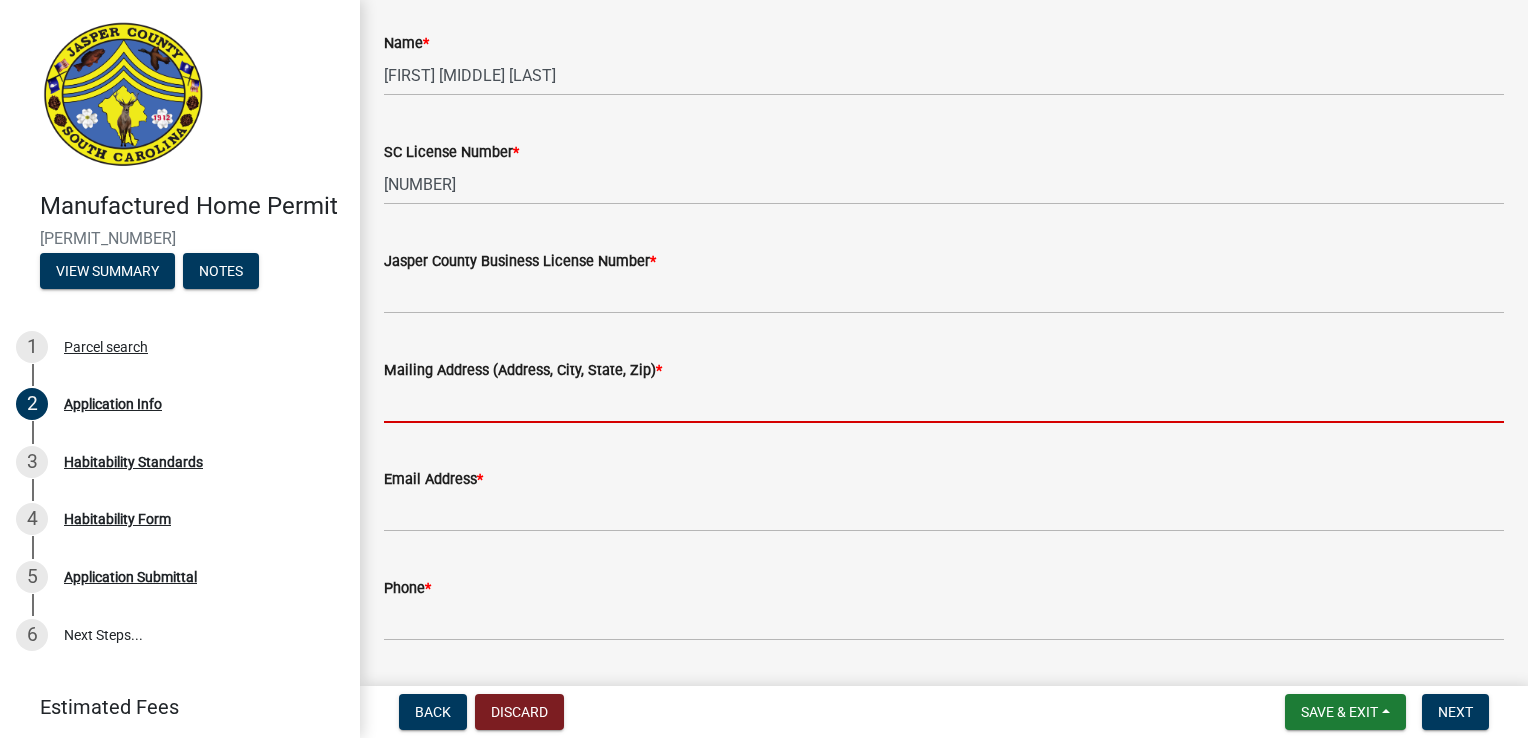 click on "Mailing Address (Address, City, State, Zip)  *" at bounding box center (944, 402) 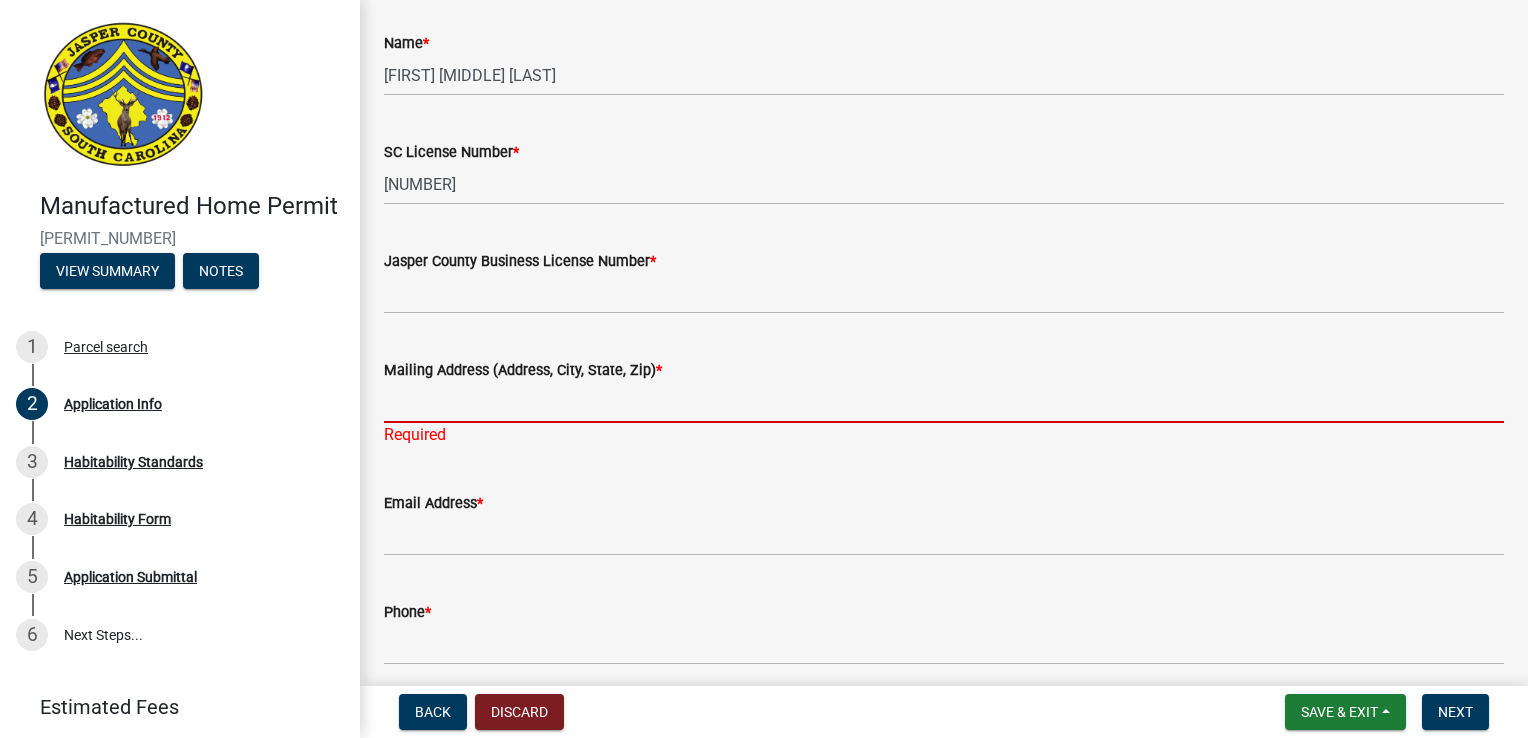 click on "Mailing Address (Address, City, State, Zip)  *" at bounding box center (944, 402) 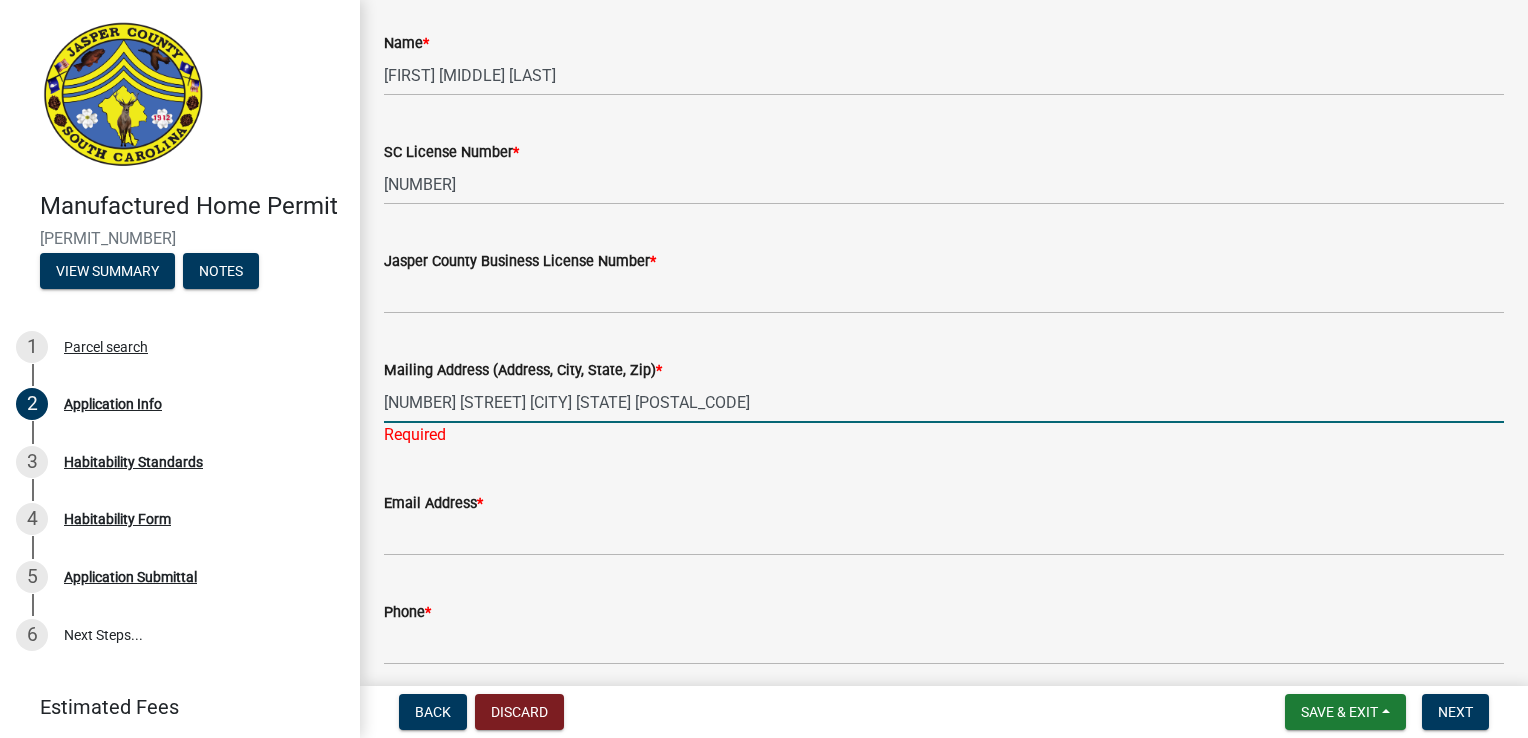click on "126 Mockingbird LN Ridgeland SC 29936" at bounding box center (944, 402) 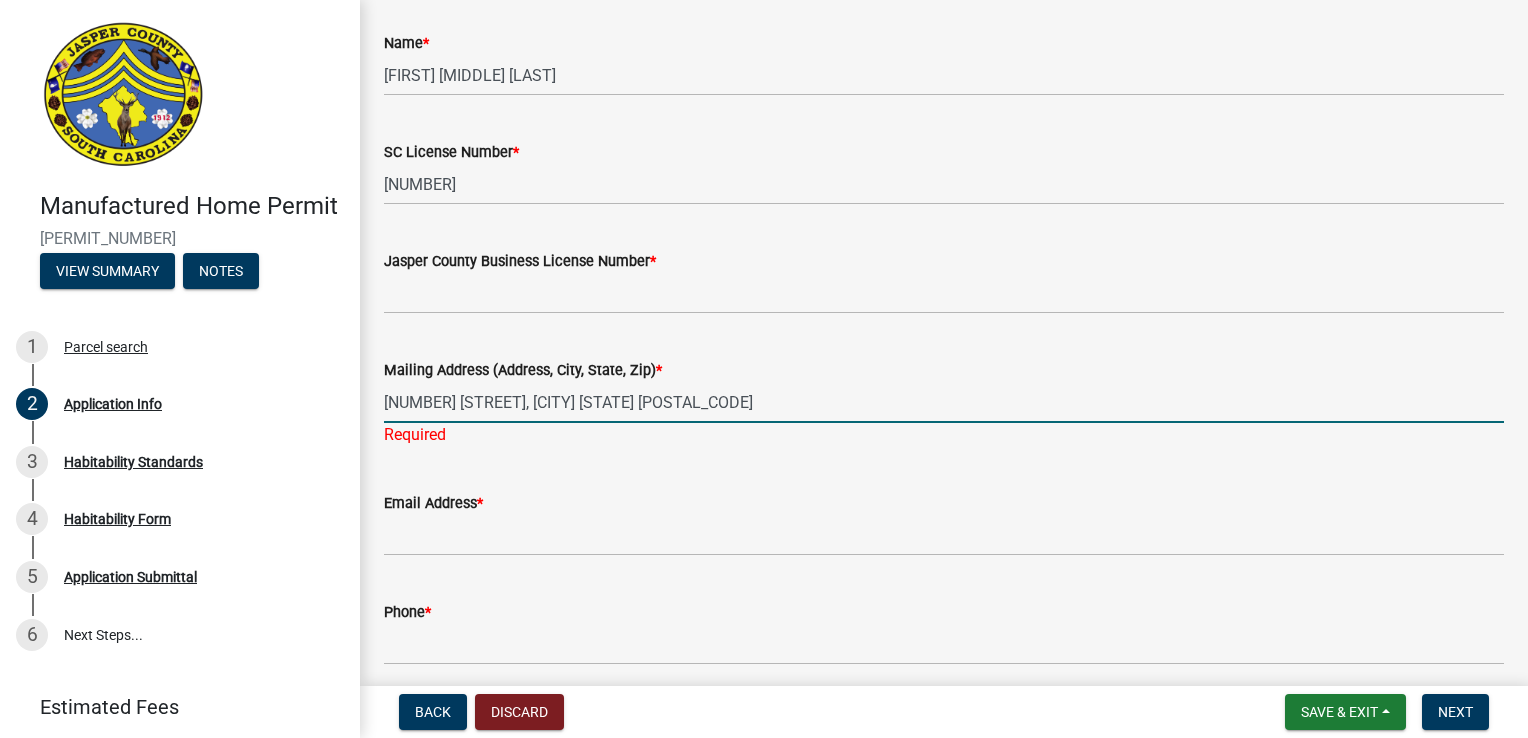 click on "[NUMBER] [STREET] [CITY] [STATE] [POSTAL_CODE]" at bounding box center (944, 402) 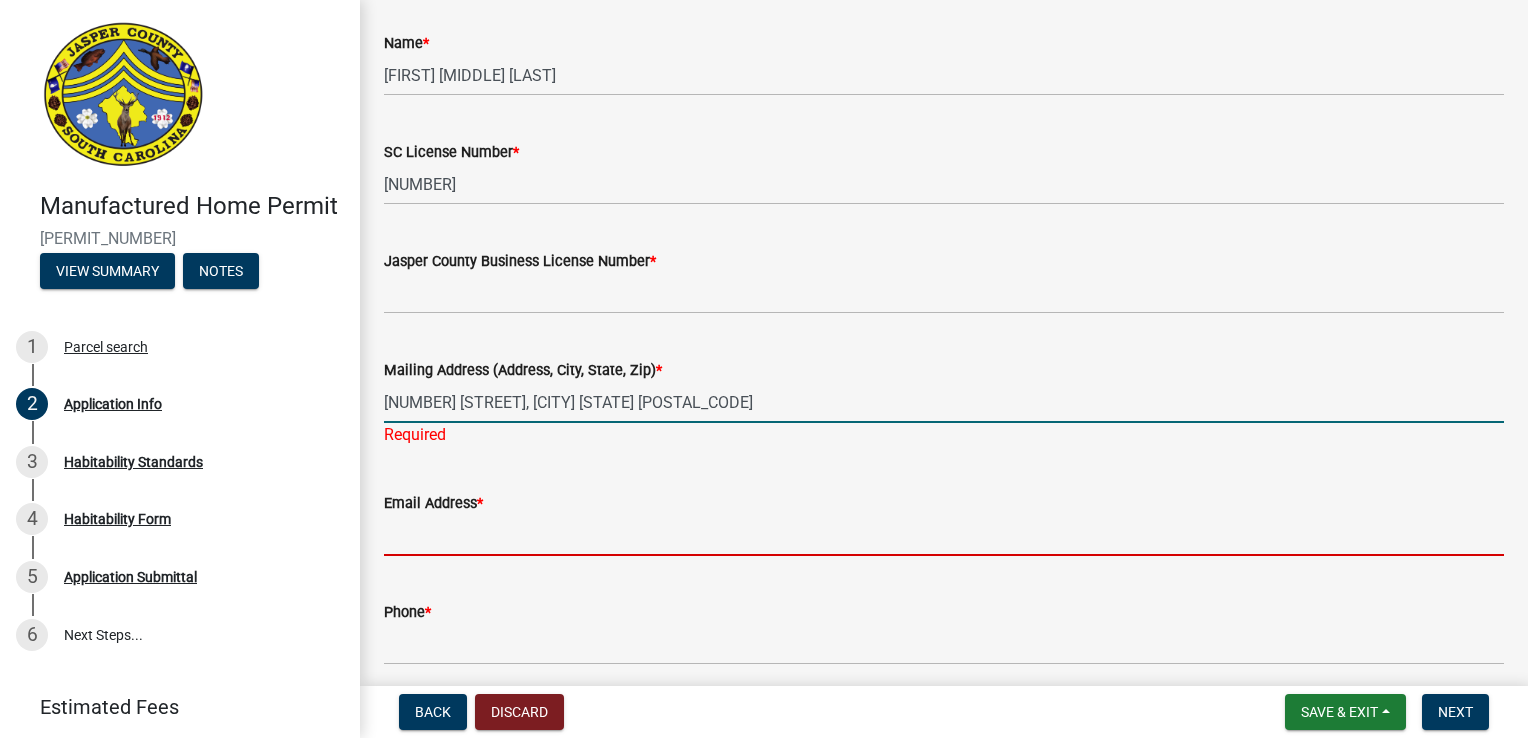 click on "Jasper County Manufactured Home Permit Building departments and building codes enforcement officers are encouraged to use LLR’s  Licensee Lookup Portal  for the most current information on those individuals and entities holding licenses issued by the Manufactured Housing Board or Contractor’s Licensing Board authorizing them to install, modify, alter, or repair manufactured homes in South Carolina. Individuals requiring additional information may contact the BCC via the following methods: Telephone - (803) 896-4688 Email -  Contact.BCC@llr.sc.gov Website -  https://llr.sc.gov/clb/ Any of the above work being done must be permitted separately from the mobile home placement permit. The contractors doing the work must be licensed and recognized by the SC Manufactured Housing Board. ANY FAILURE TO COMPLY MAY RESULT IN YOUR PLACEMENT BUILDING PERMIT INSPECTION FAILING AND POWER CONNECTION NOT BEING APPROVED.  Is the Applicant the Property Owner?  *  Yes   No  Owner Information  Name  * Jamie Tuten *  City  * *" 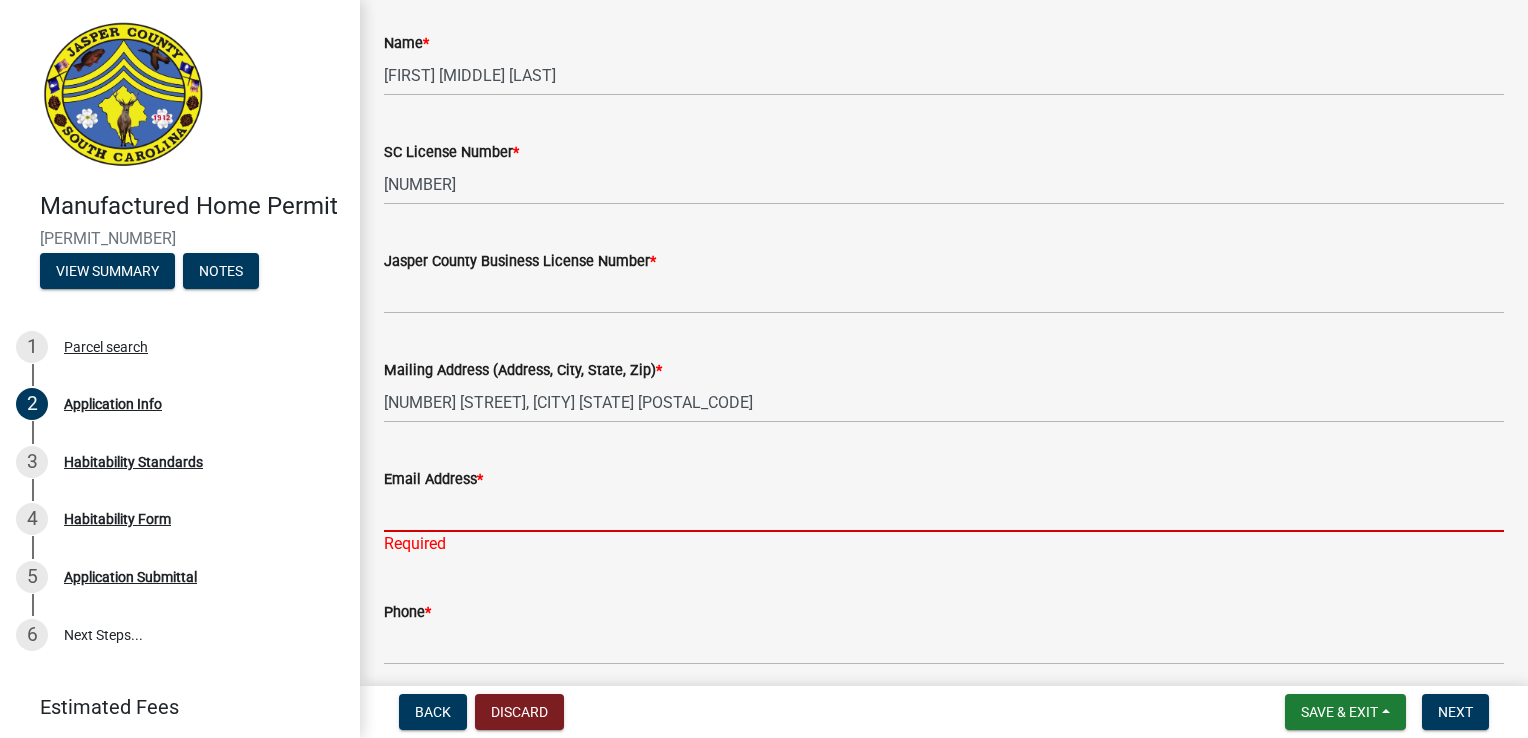 click on "Email Address  *" at bounding box center (944, 511) 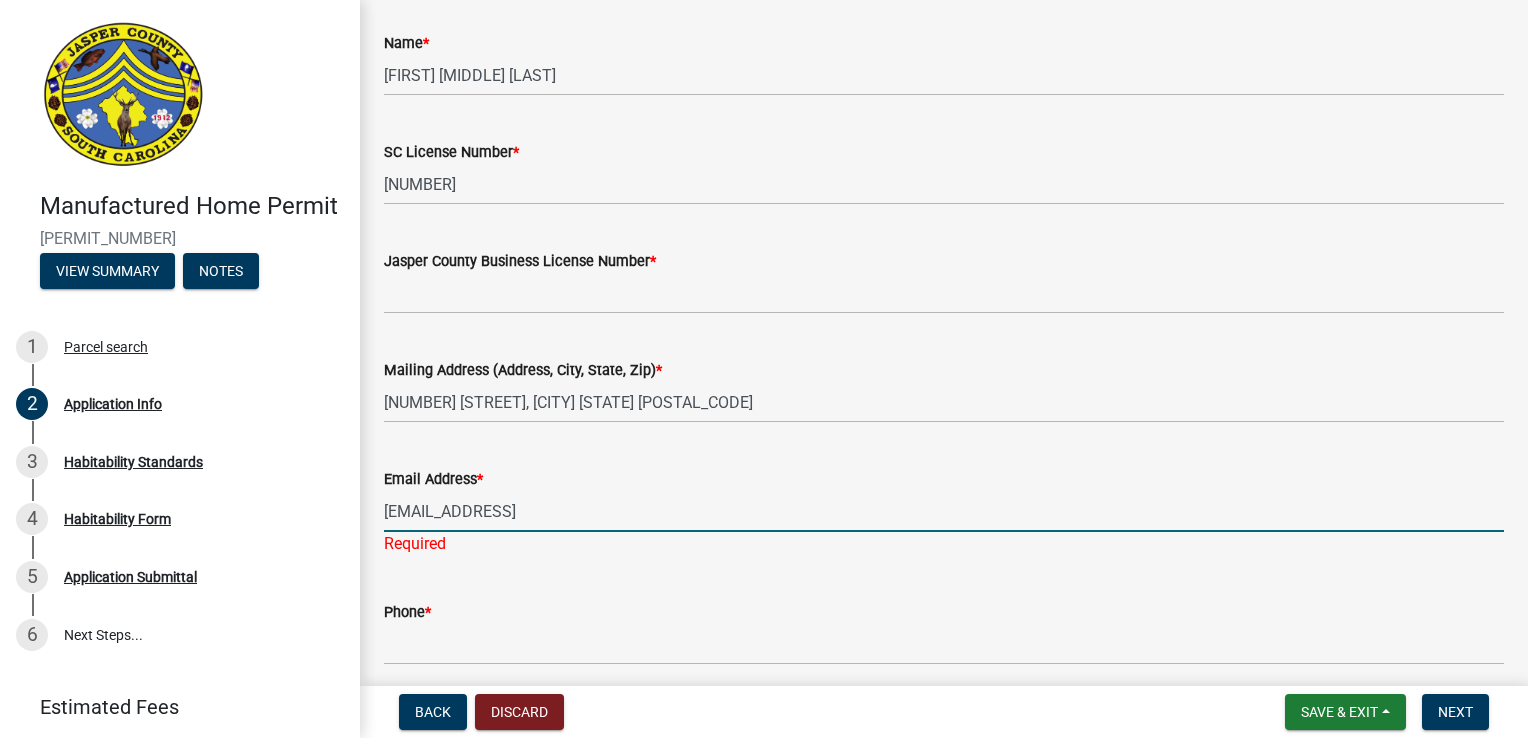 type on "[EMAIL]" 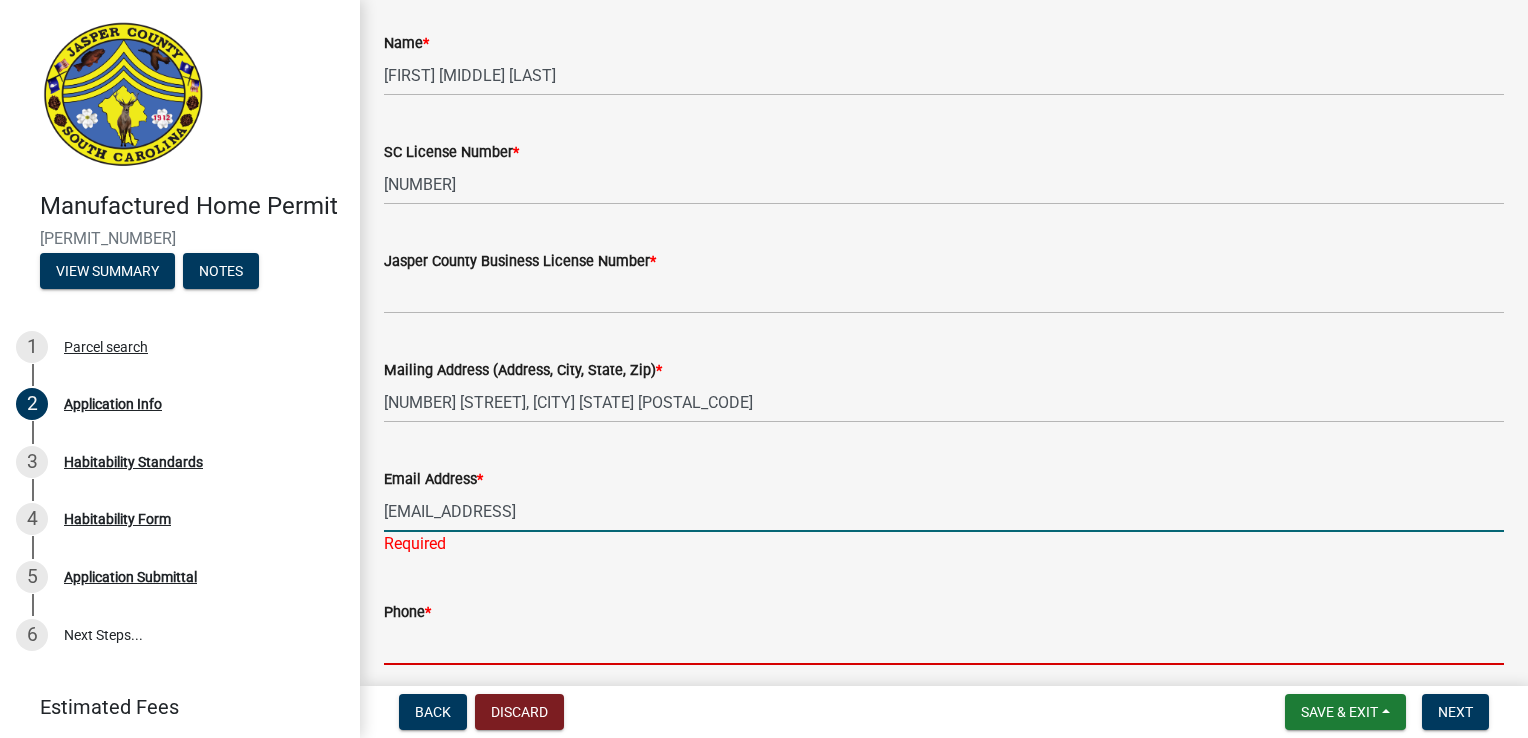 click on "Phone  *" at bounding box center [944, 644] 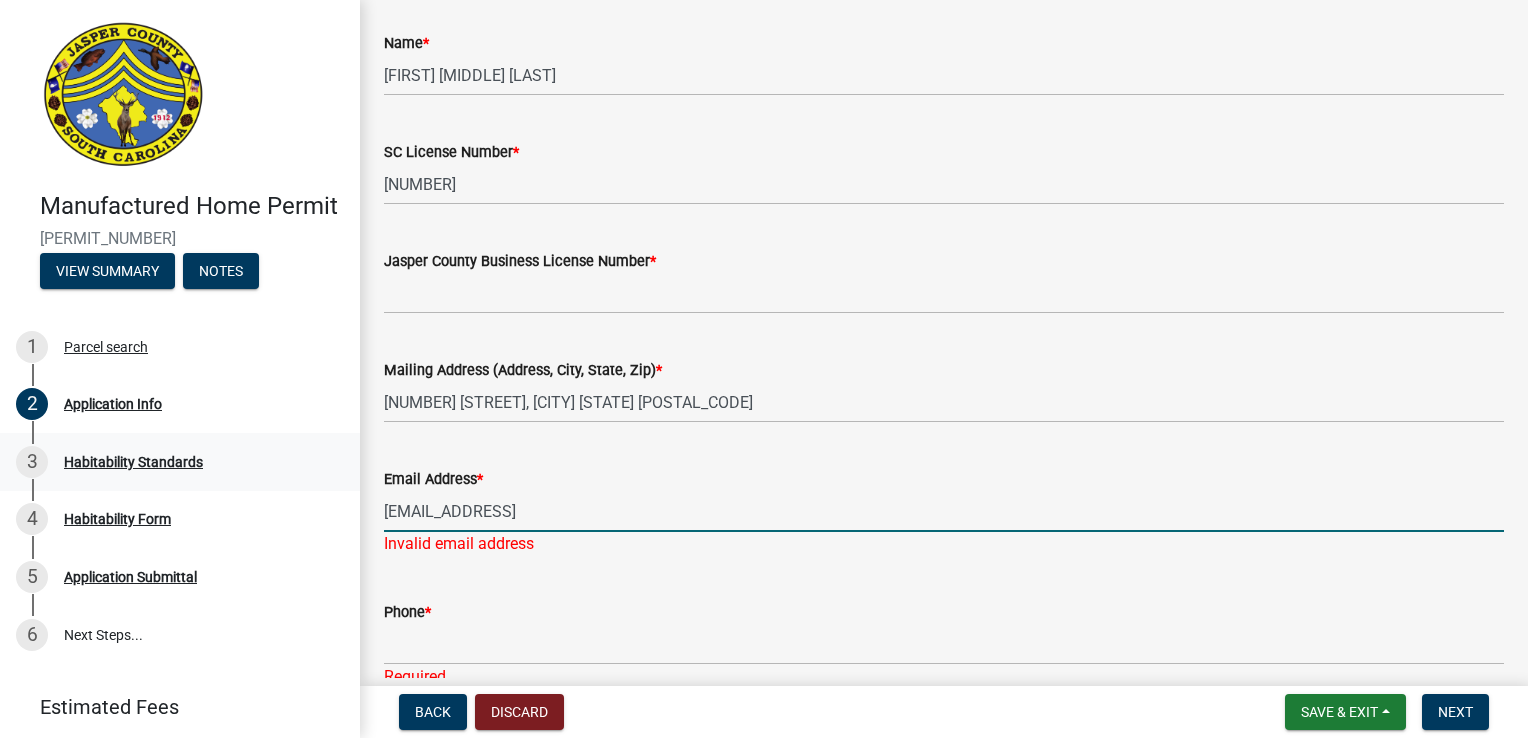 drag, startPoint x: 642, startPoint y: 508, endPoint x: 275, endPoint y: 507, distance: 367.00137 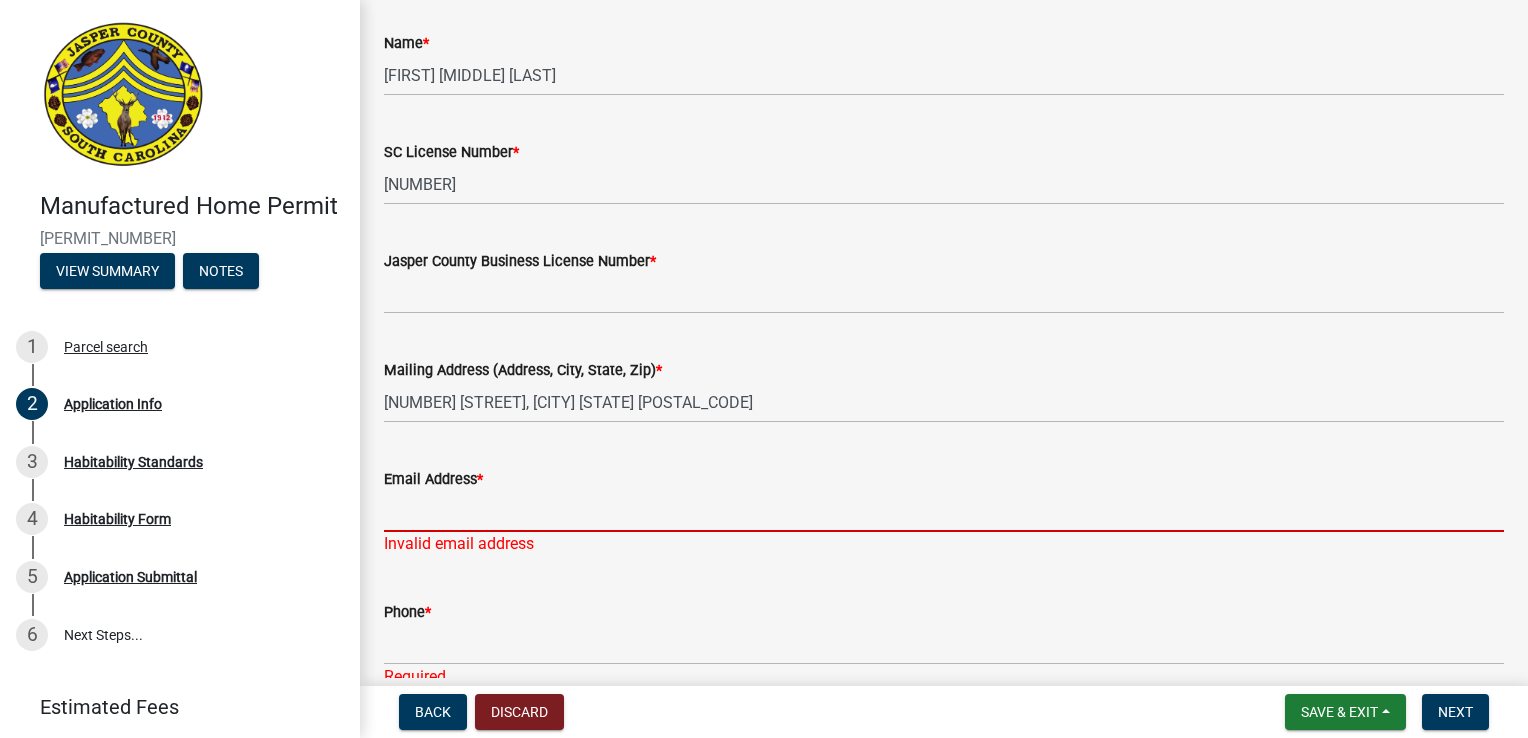 paste on "[EMAIL]" 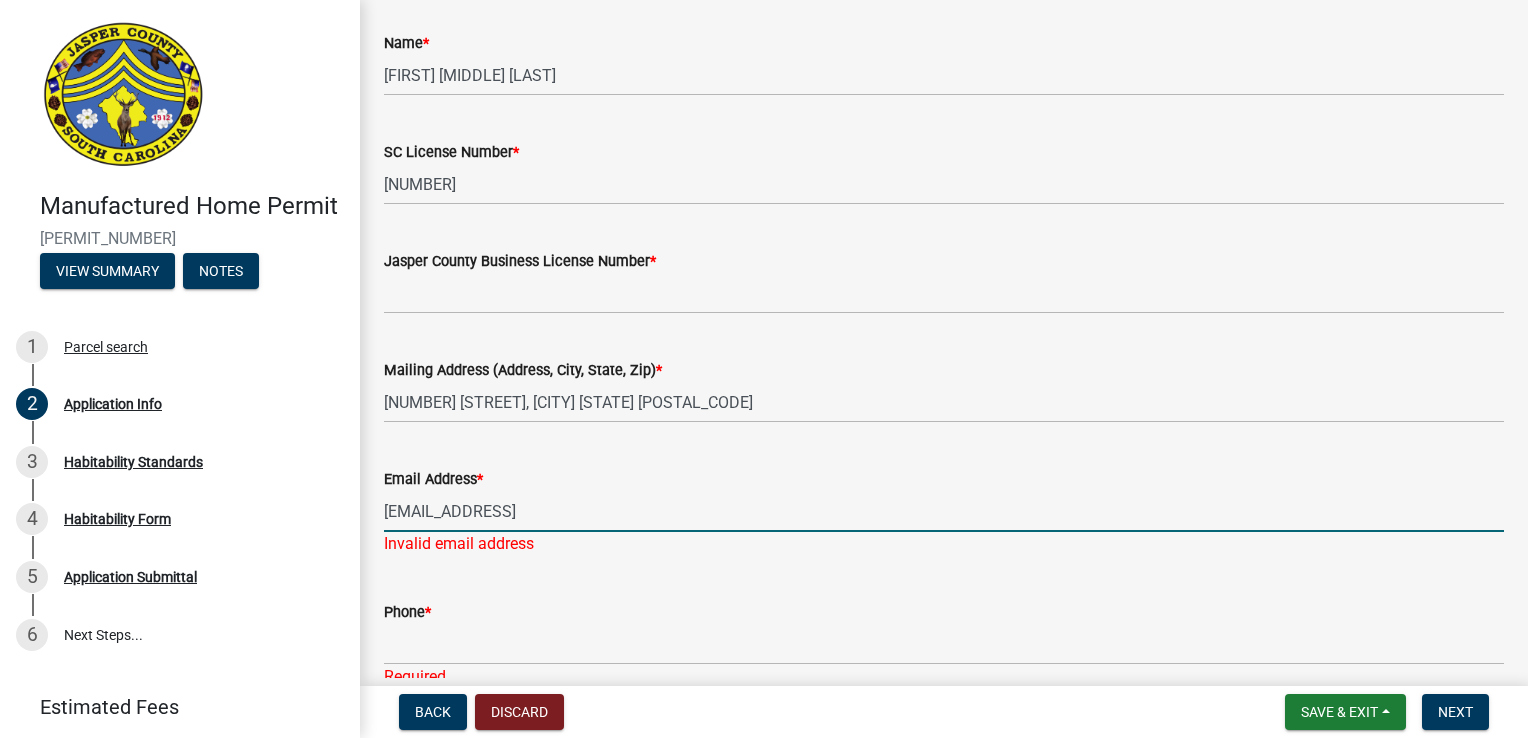 type on "[EMAIL]" 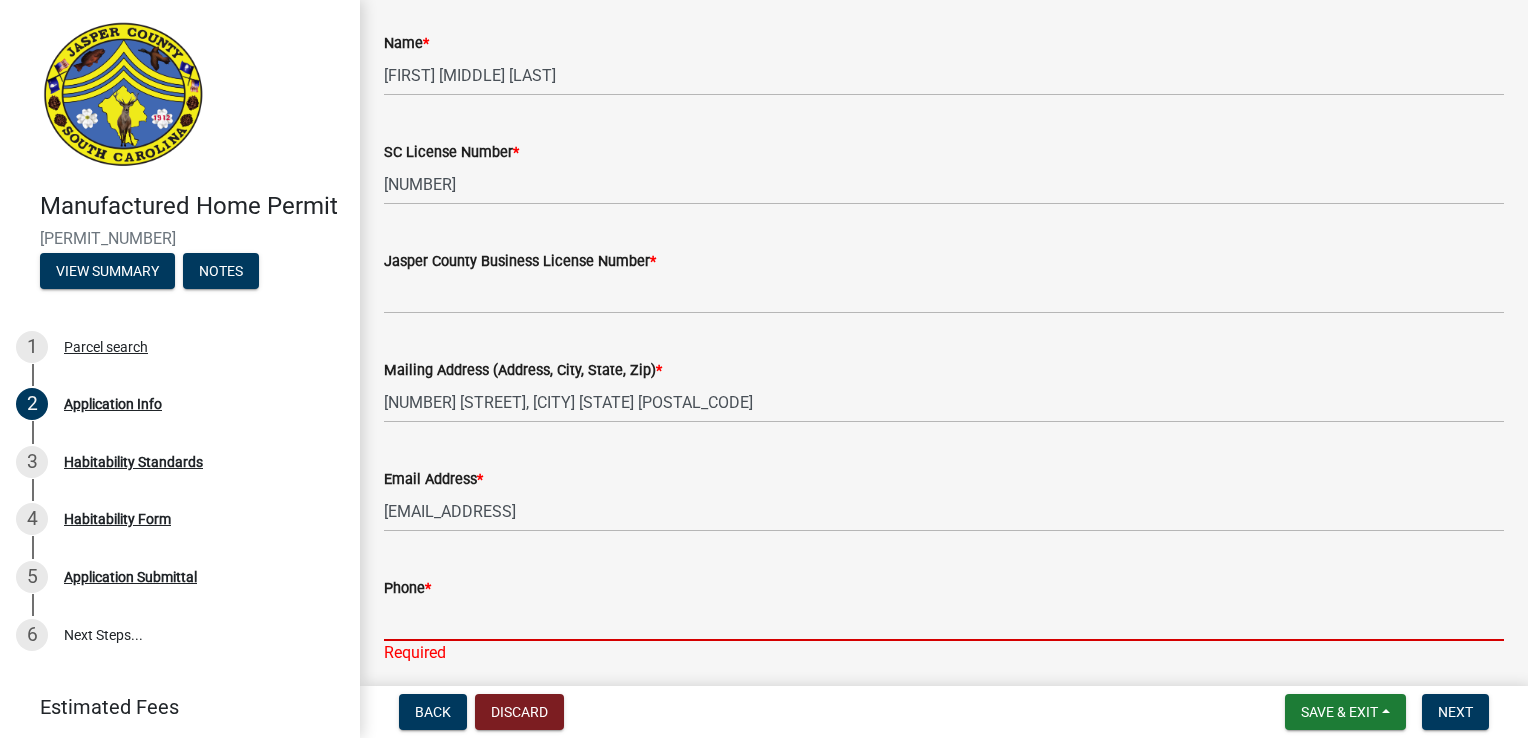 click on "Phone  *" at bounding box center [944, 620] 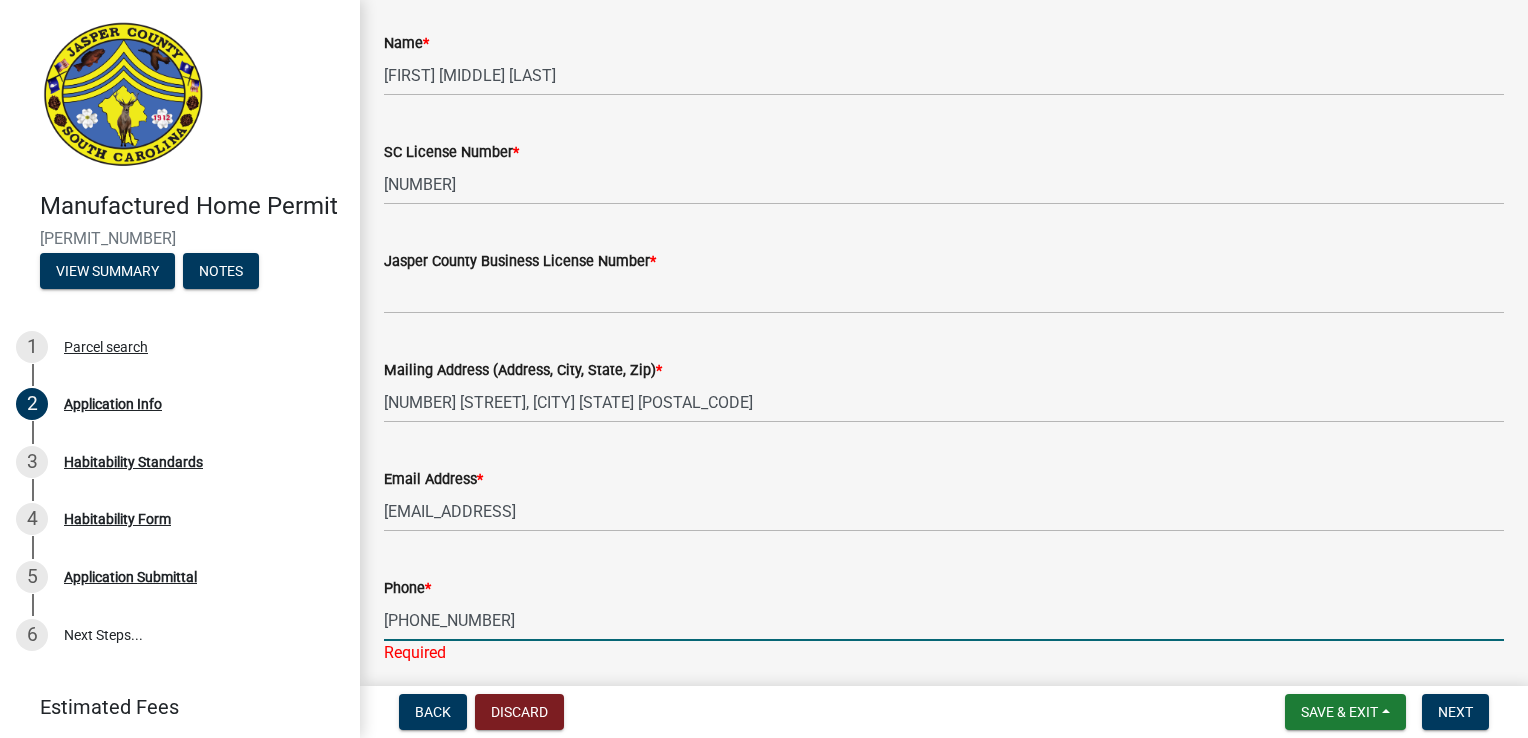 click on "[PHONE]" at bounding box center [944, 620] 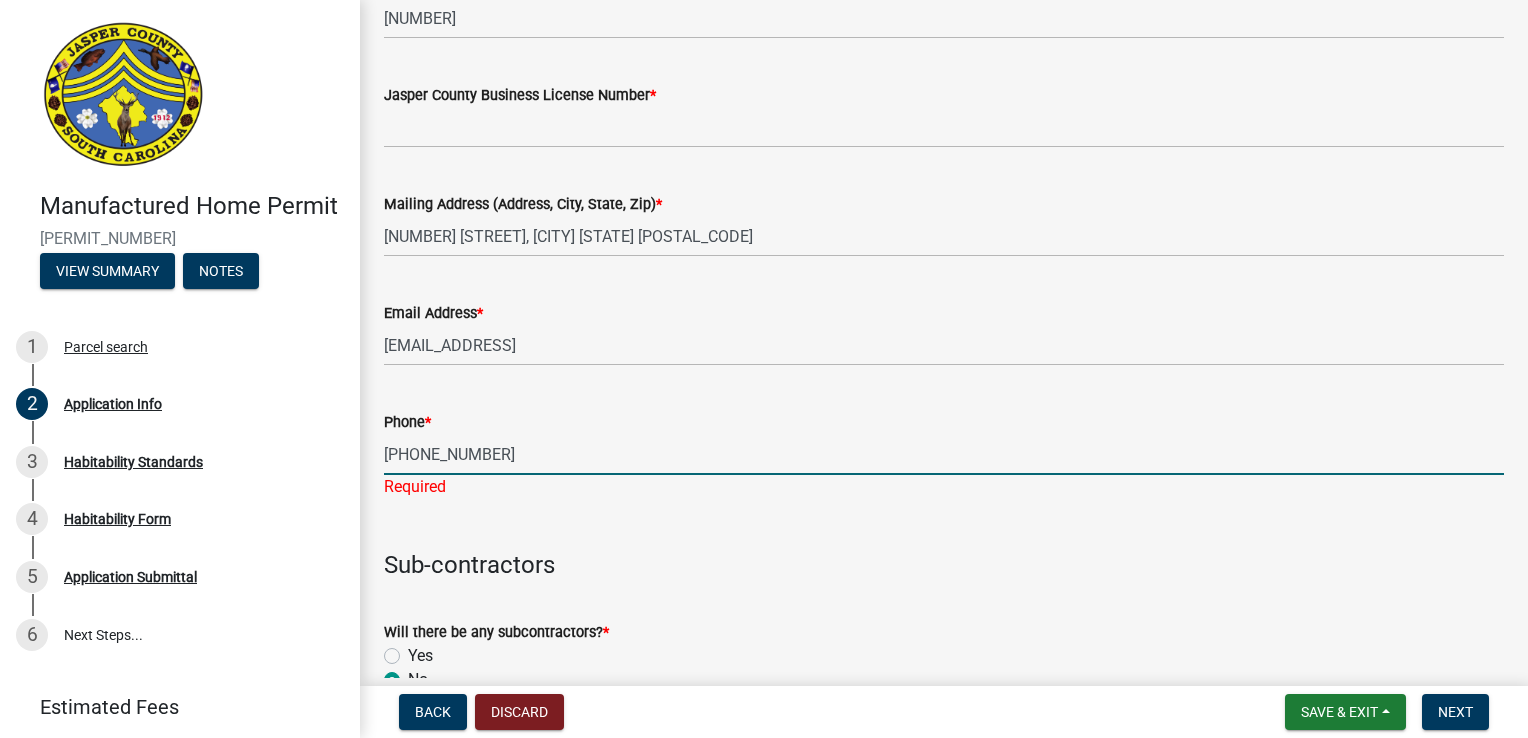 scroll, scrollTop: 4300, scrollLeft: 0, axis: vertical 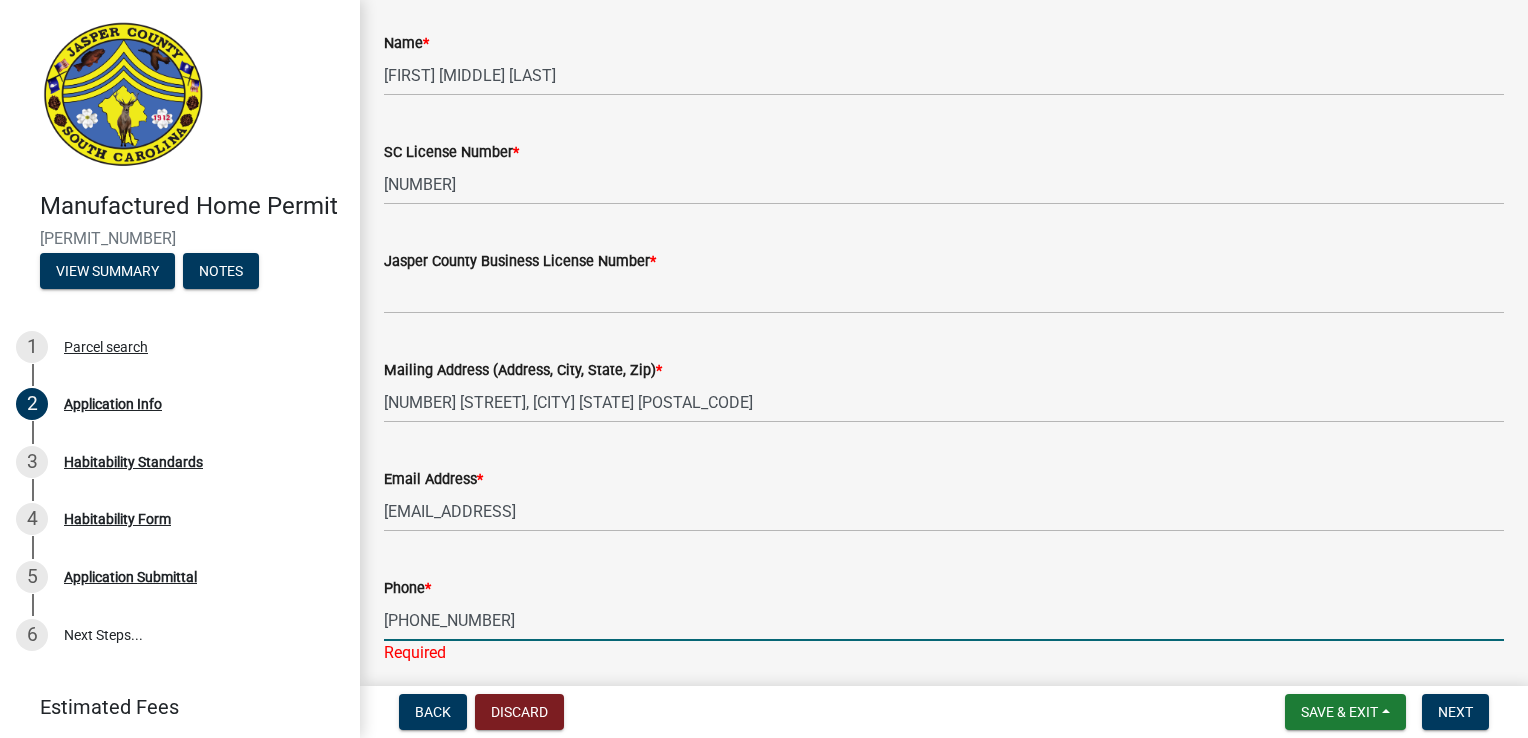 type on "[PHONE]" 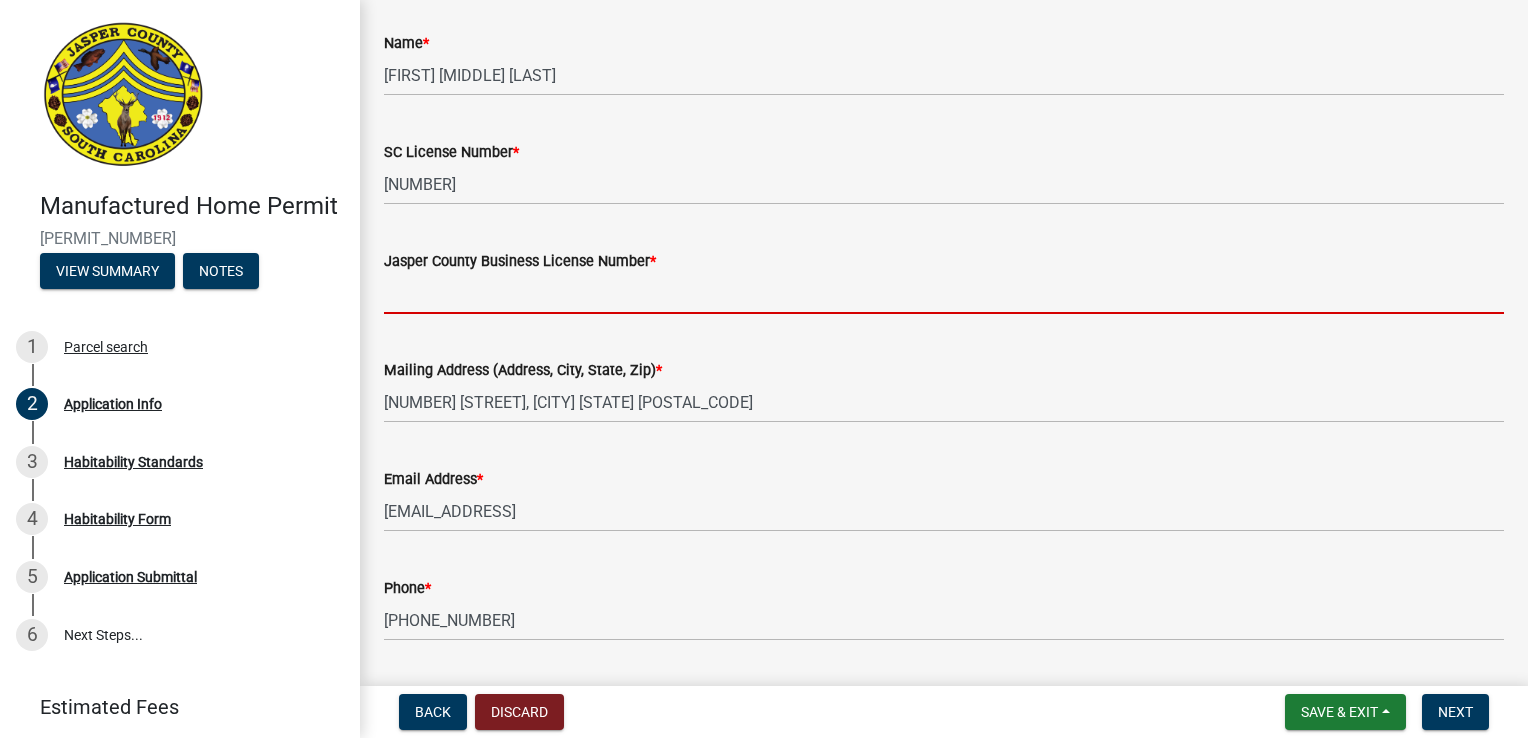 click on "Jasper County Business License Number  *" at bounding box center [944, 293] 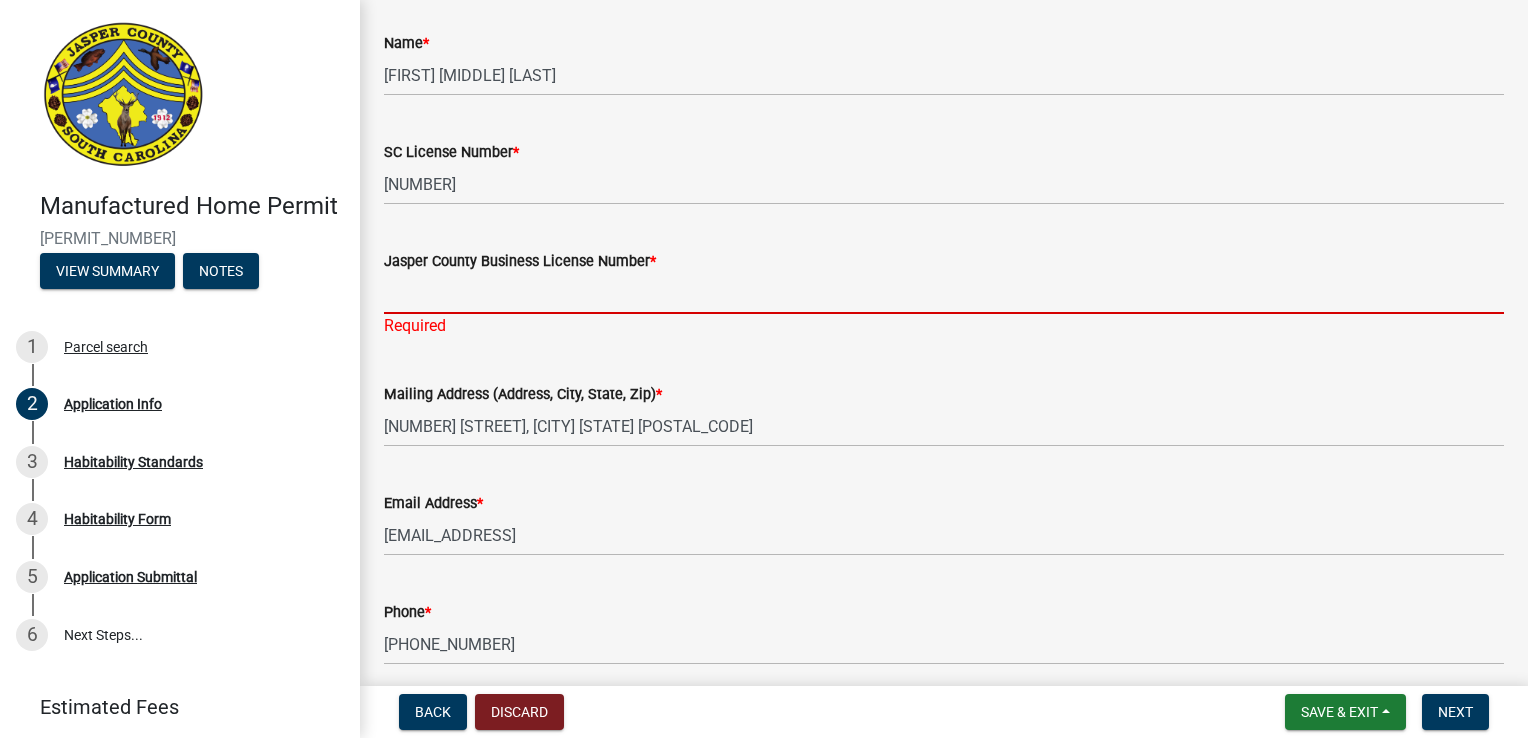click on "Jasper County Business License Number  *" at bounding box center [944, 293] 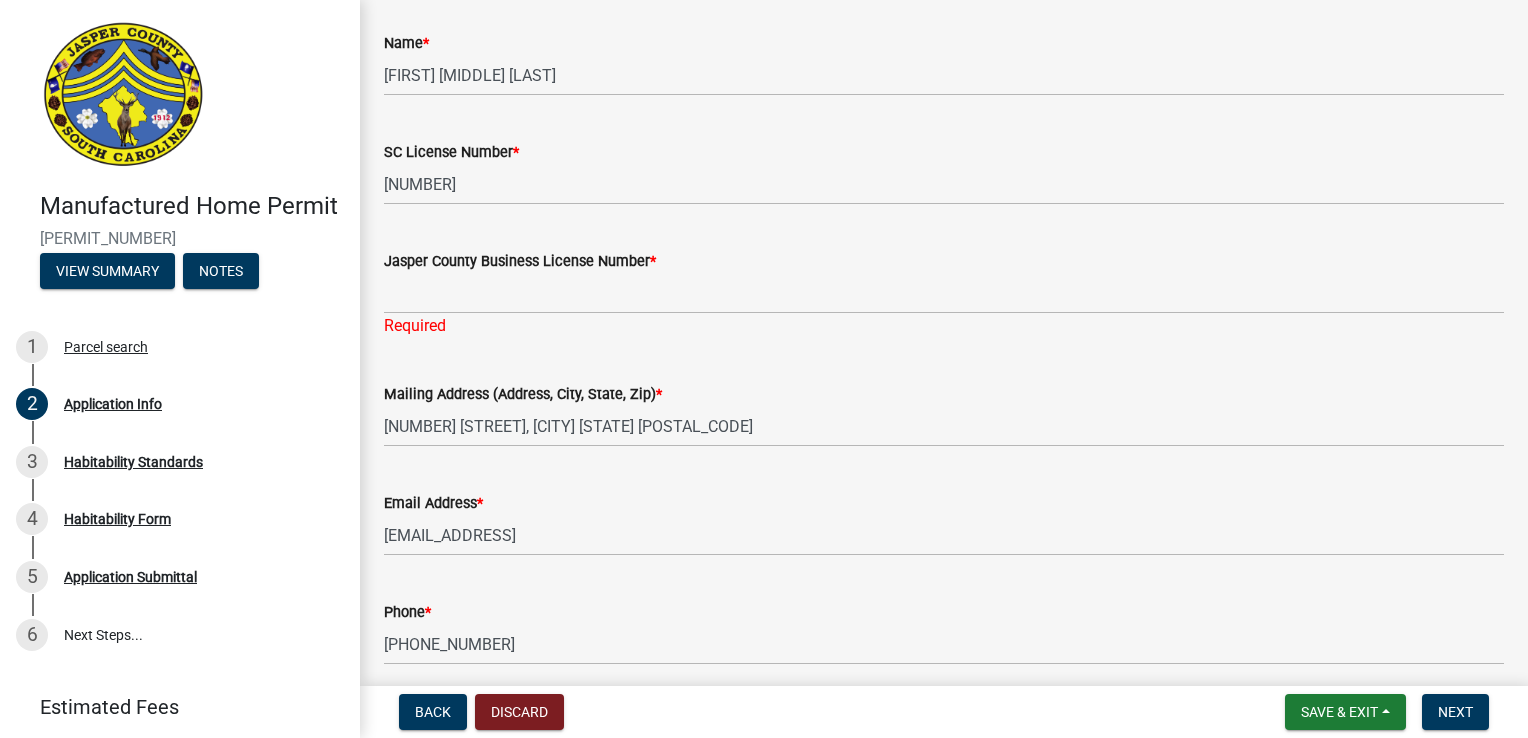 click on "Name  *" 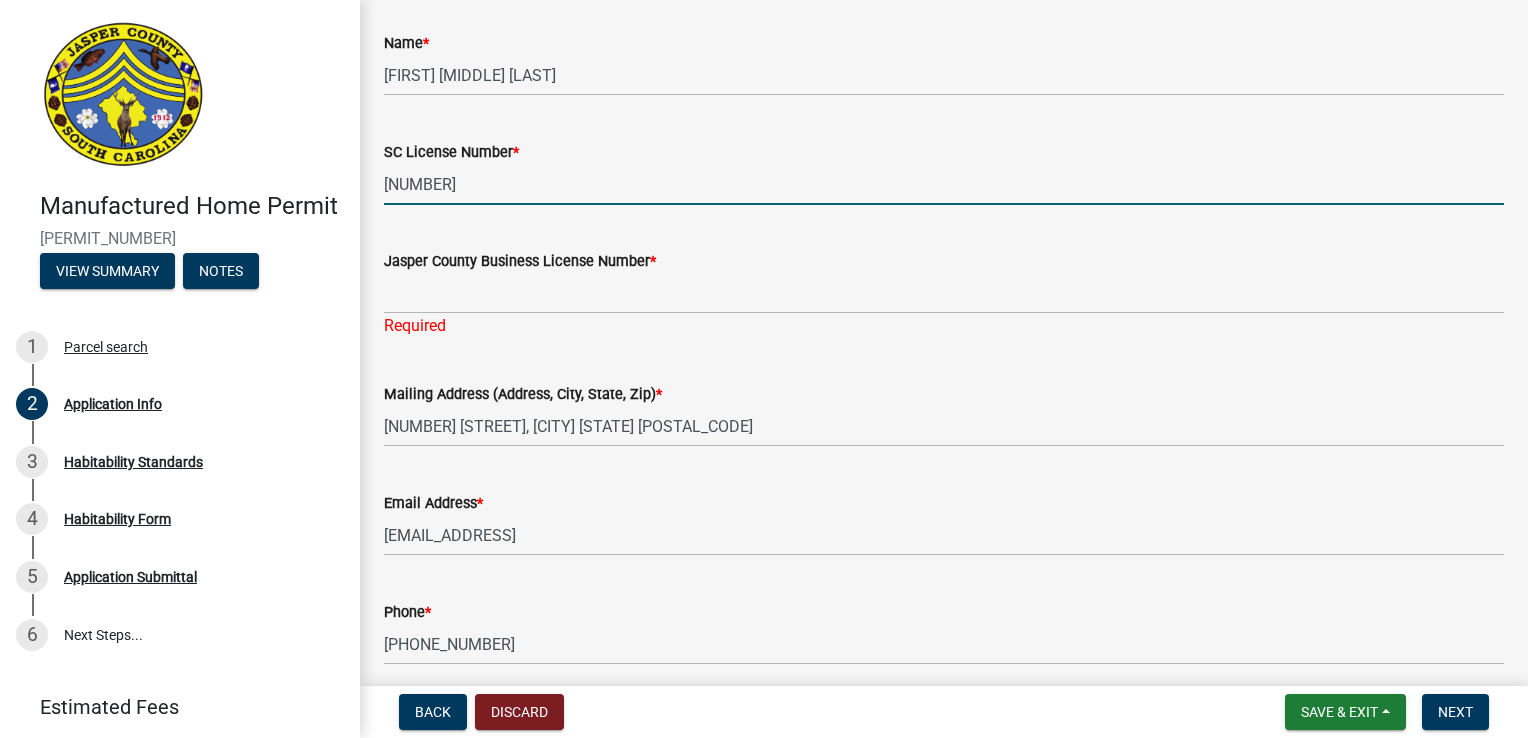 click on "008481602" at bounding box center [944, 184] 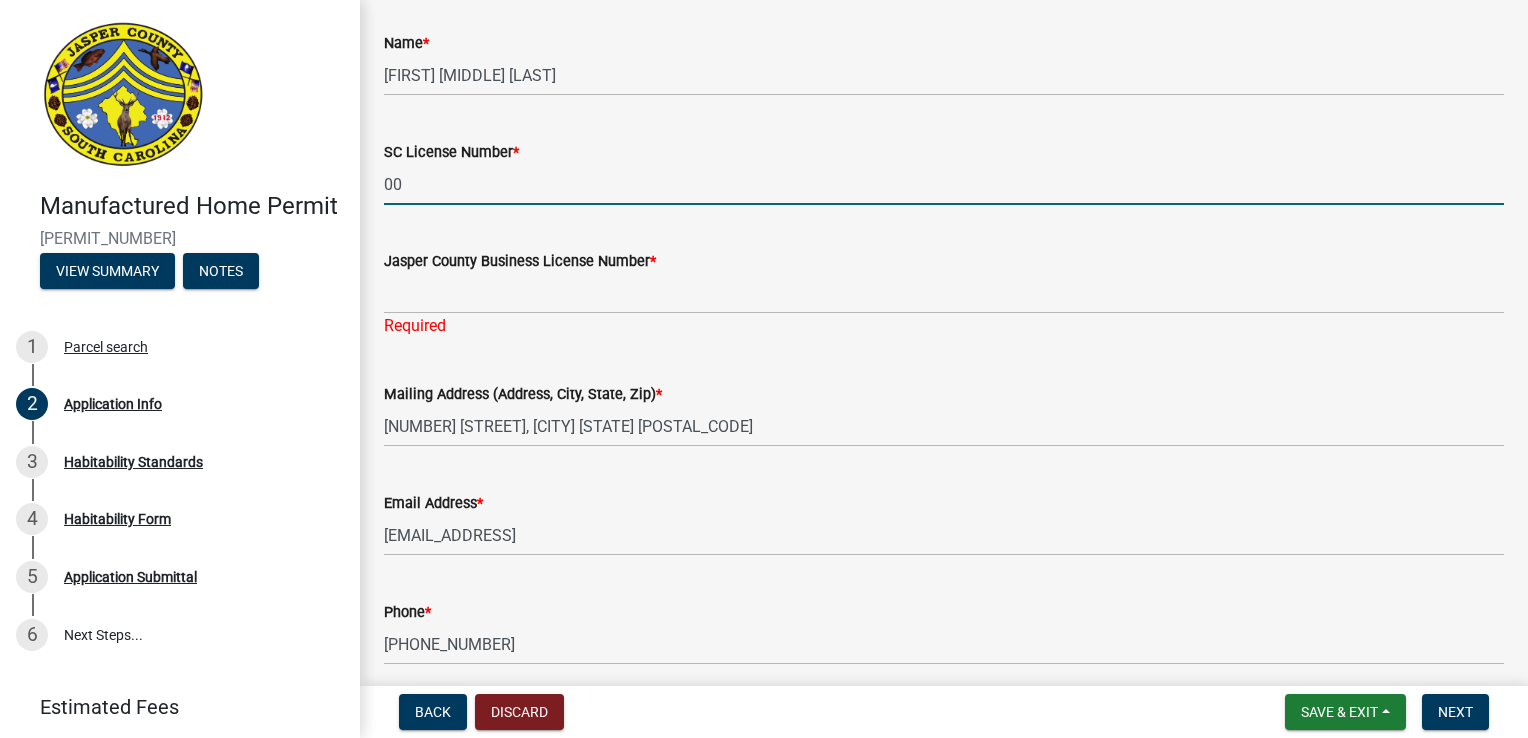 type on "0" 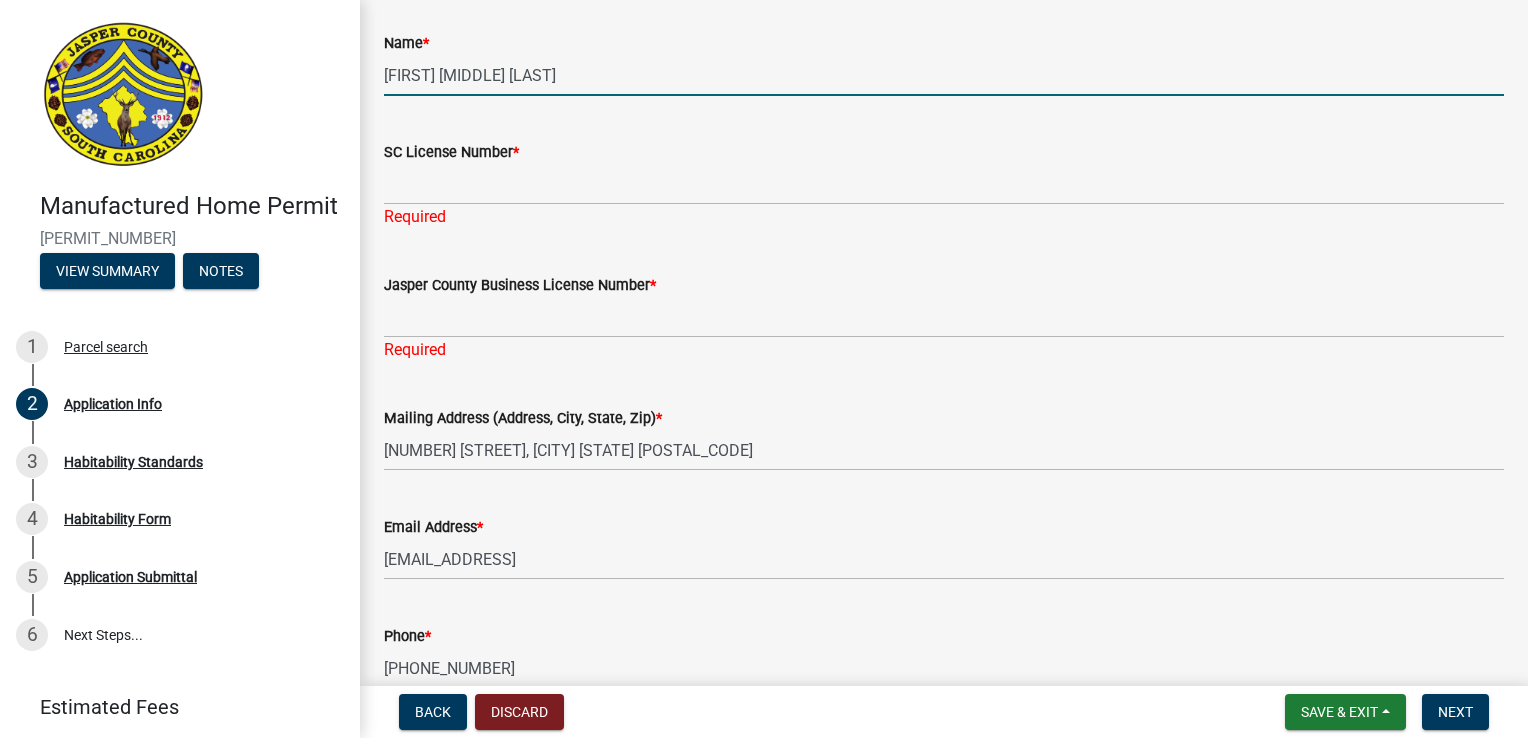 click on "[FULL_NAME]" at bounding box center (944, 75) 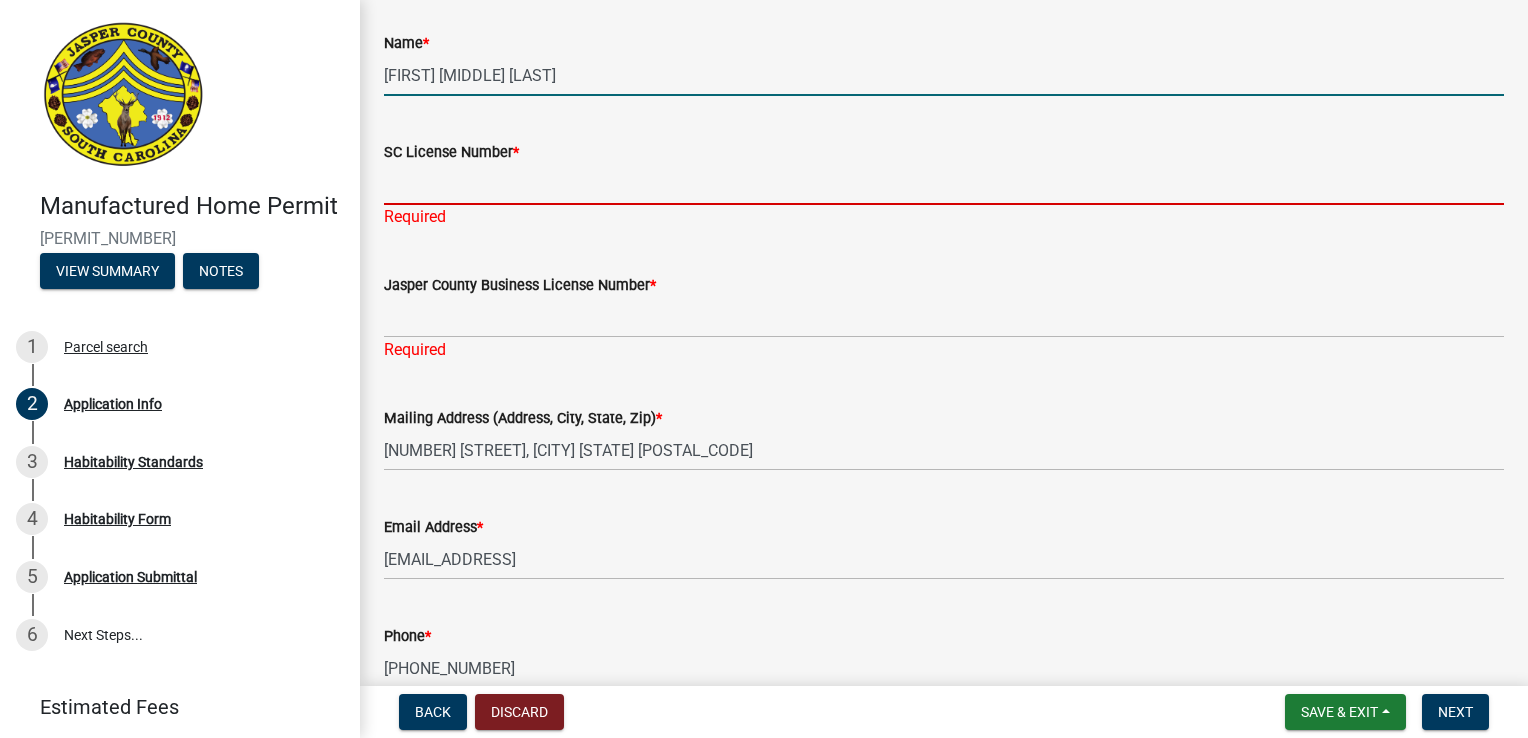 click on "SC License Number  *" at bounding box center (944, 184) 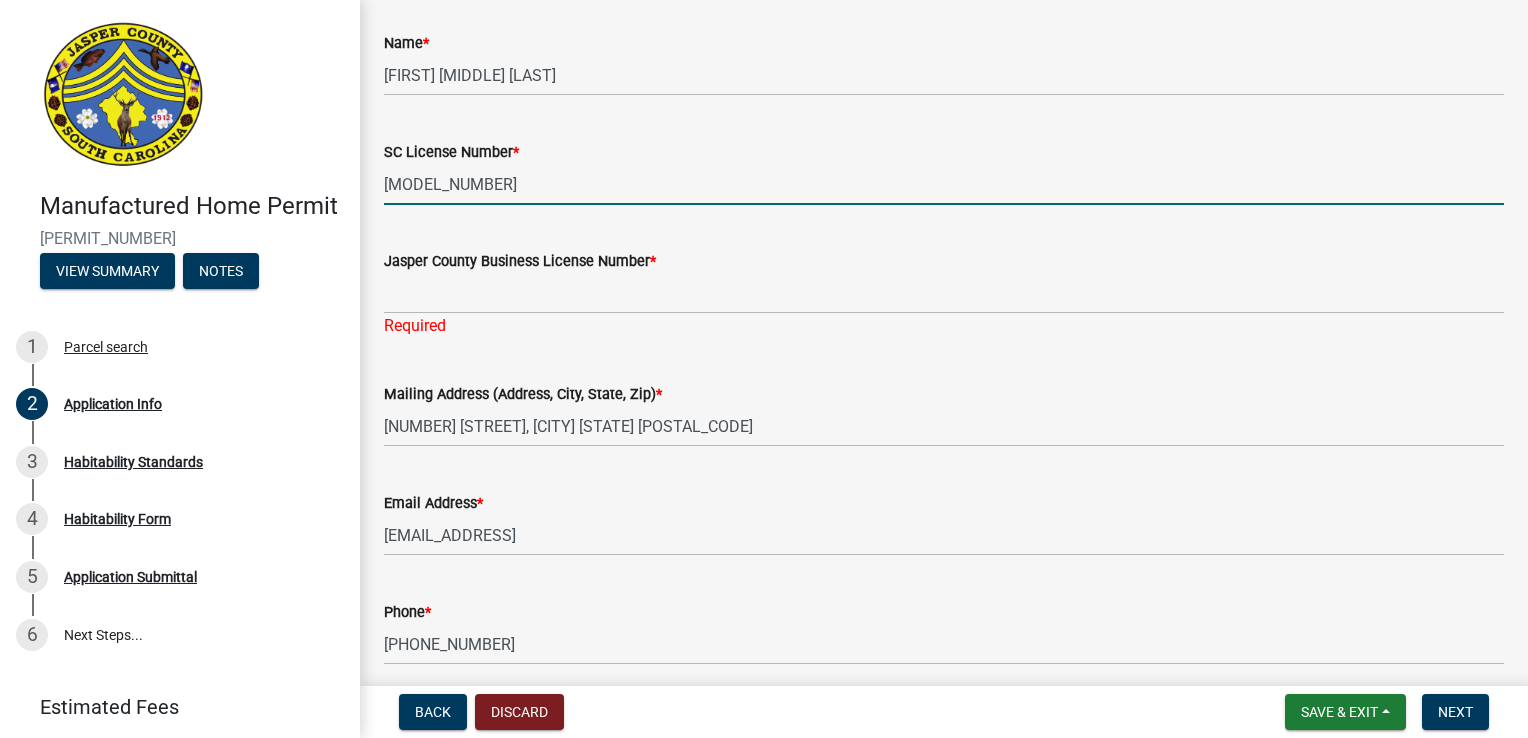 click on "MICO3564" at bounding box center [944, 184] 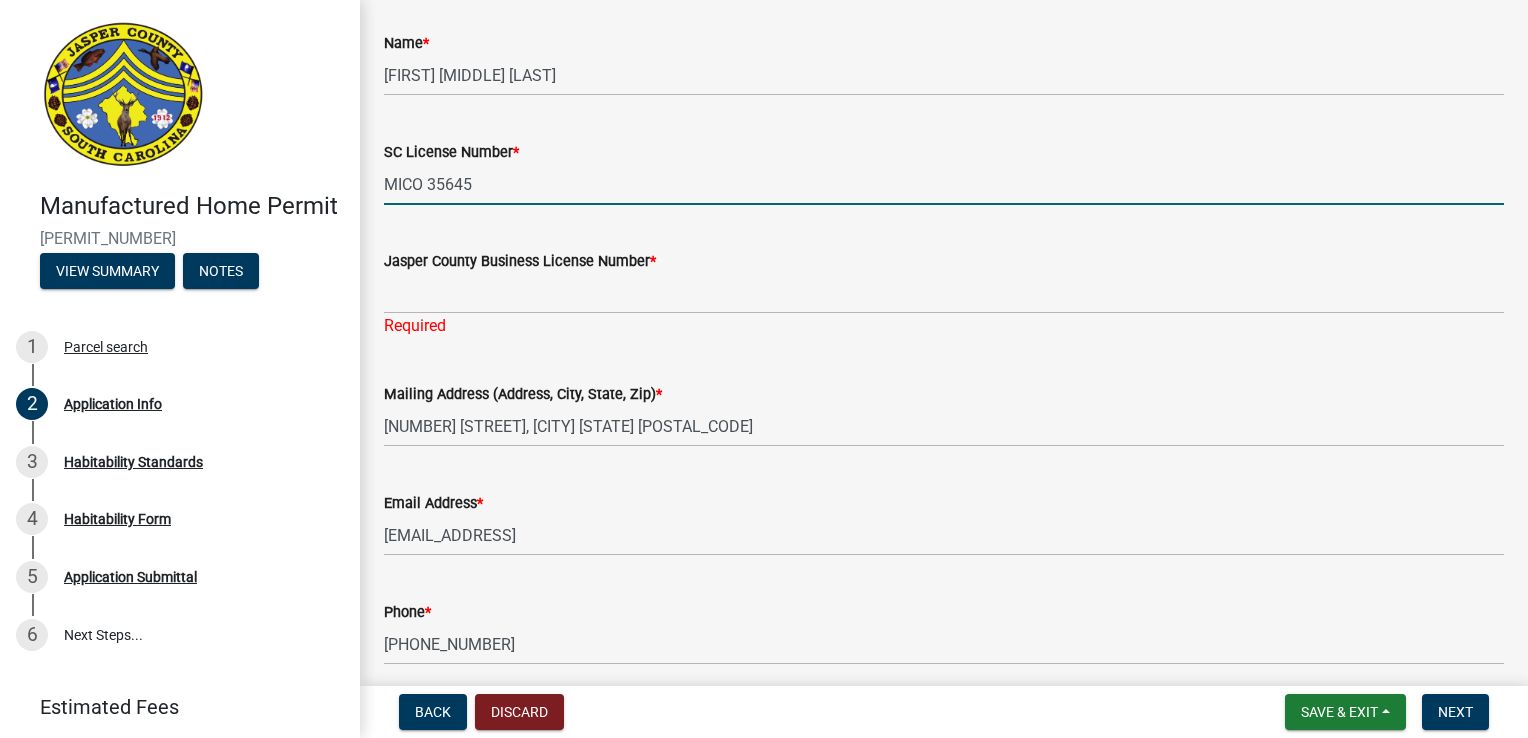 type on "[LICENSE_NUMBER]" 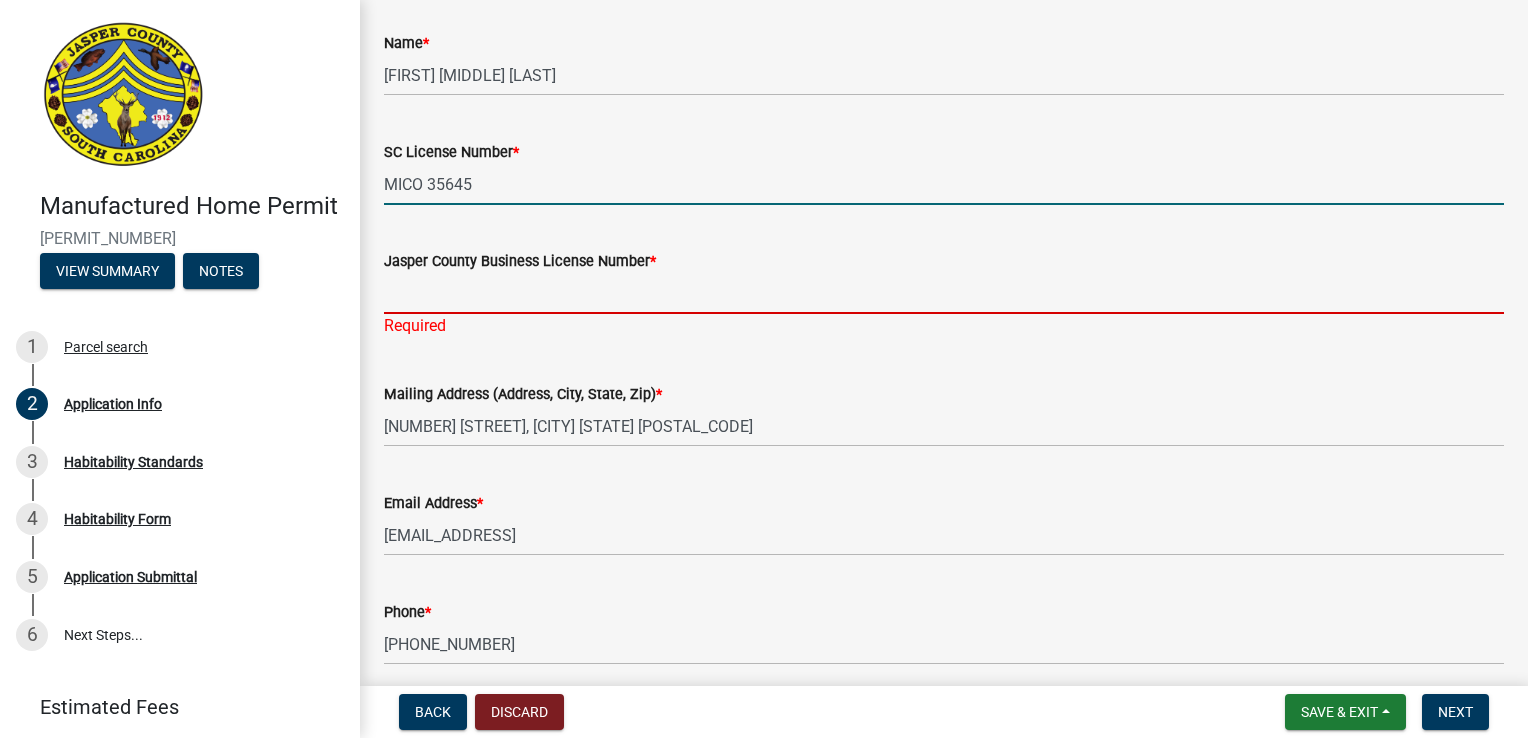 click on "Jasper County Business License Number  *" at bounding box center (944, 293) 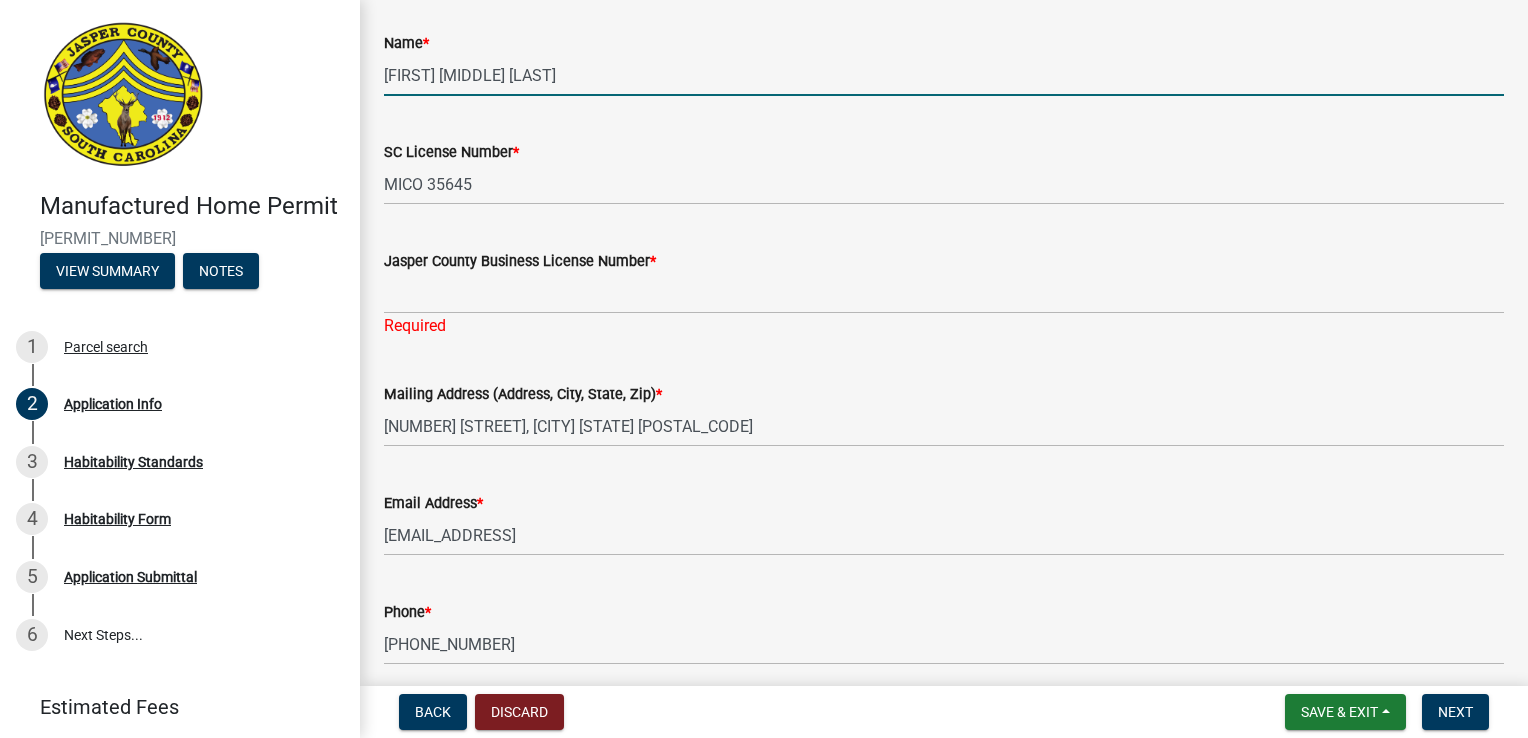 click on "[FULL_NAME]" at bounding box center (944, 75) 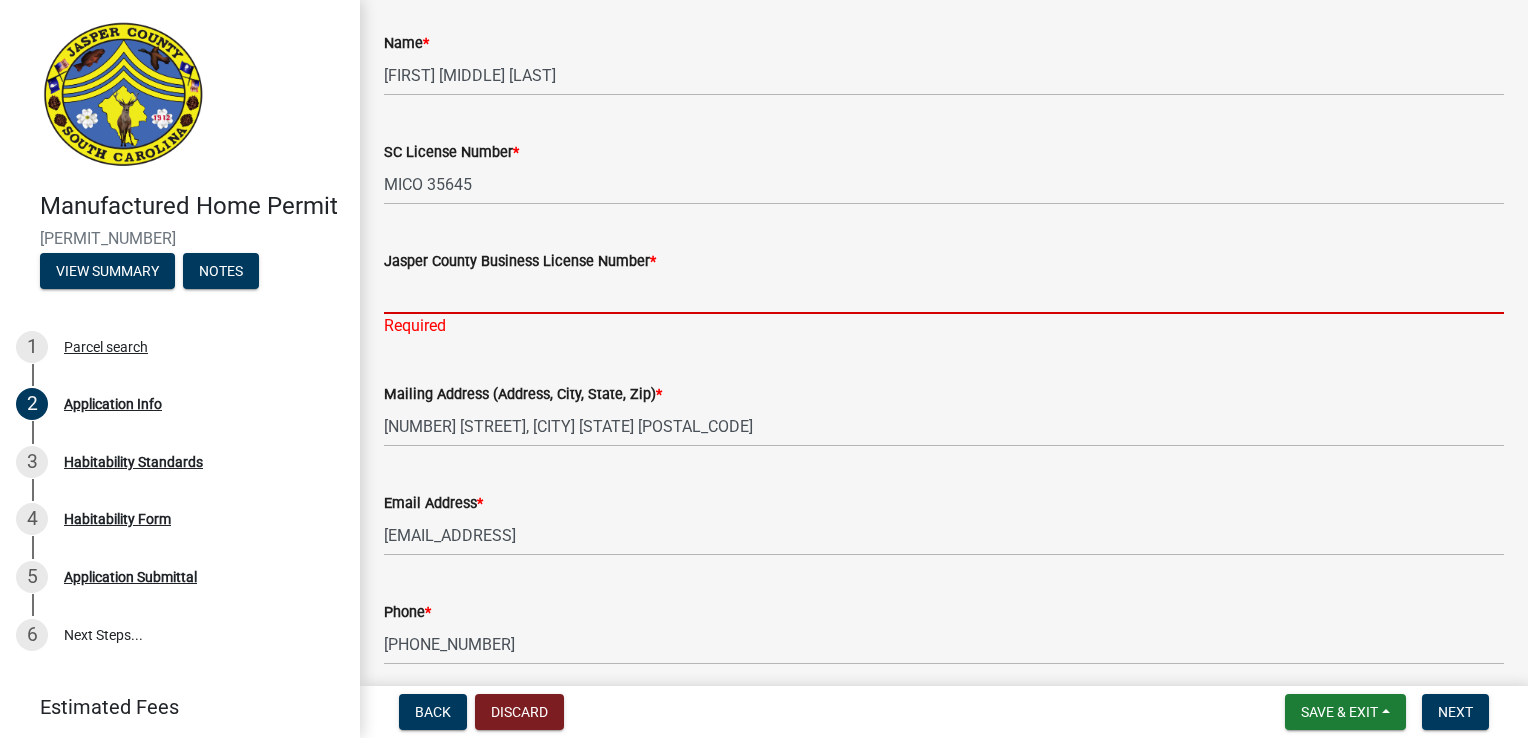 click on "Jasper County Business License Number  *" at bounding box center [944, 293] 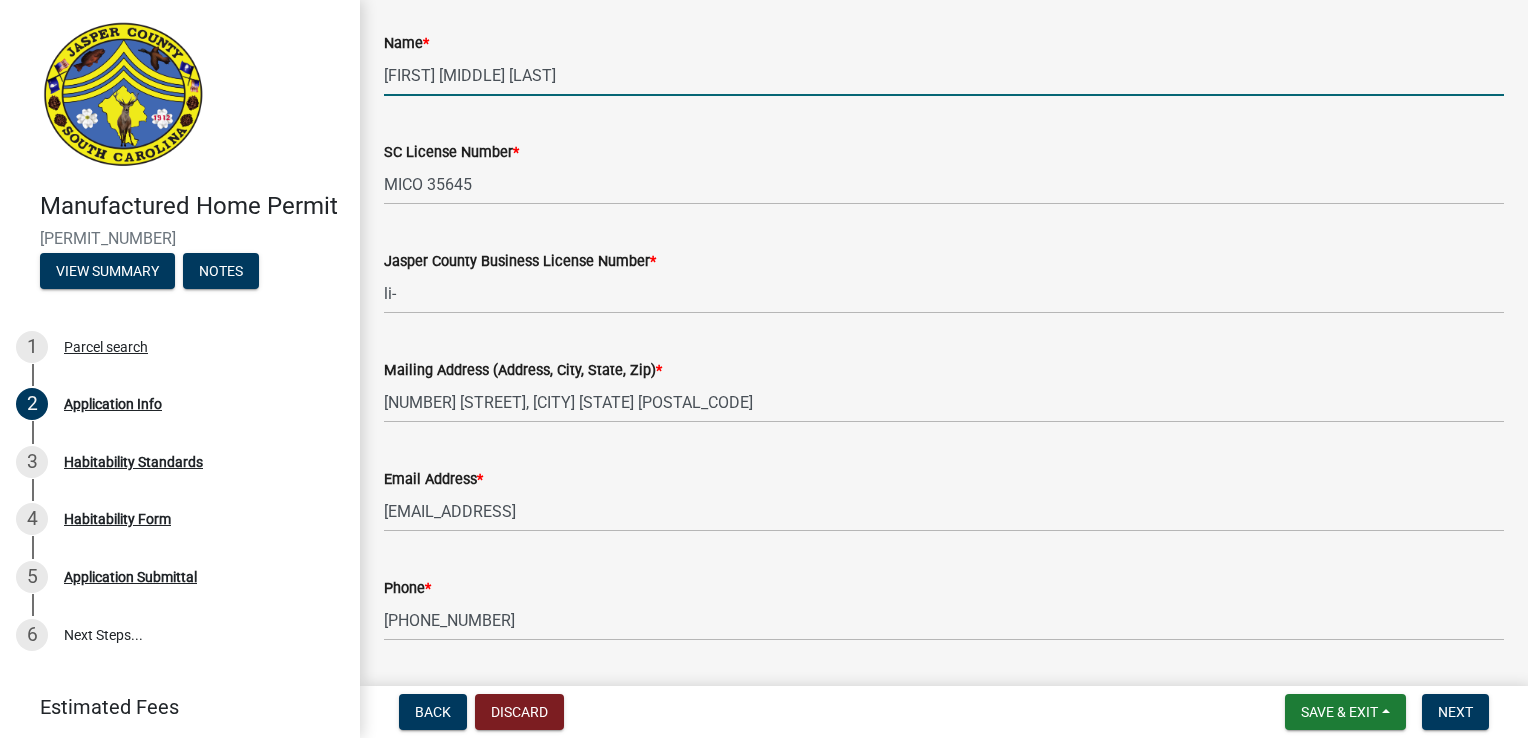 click on "[FULL_NAME]" at bounding box center (944, 75) 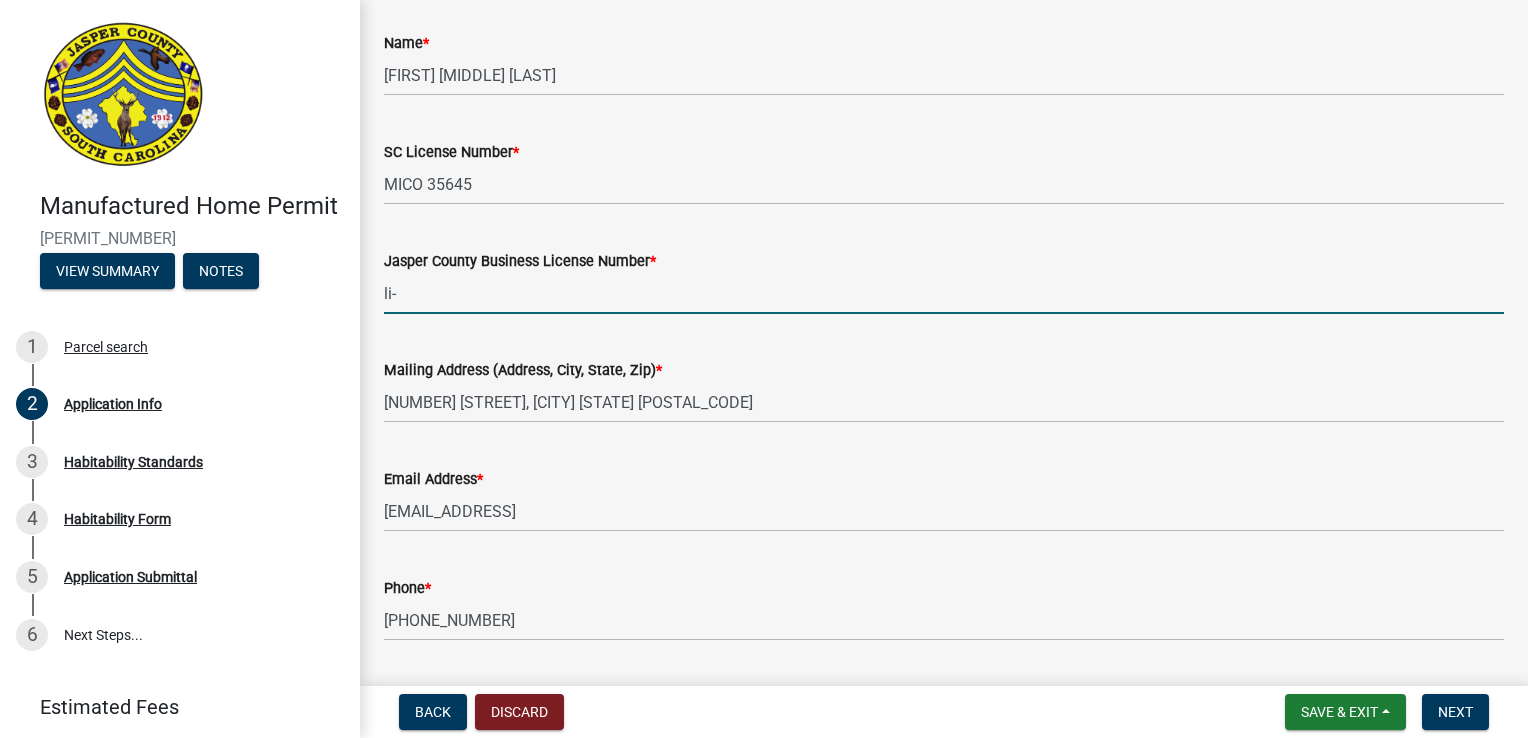 click on "li-" at bounding box center [944, 293] 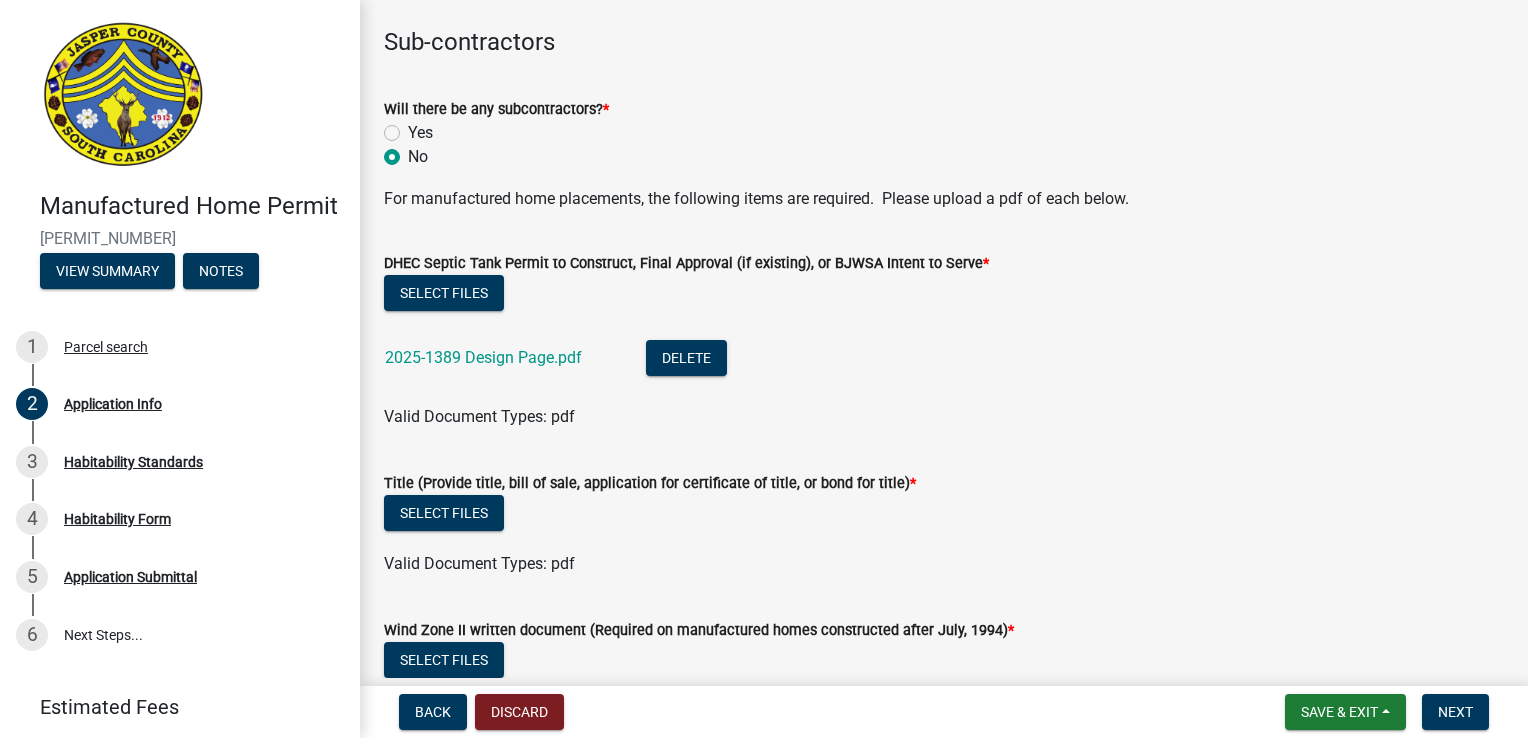 scroll, scrollTop: 5000, scrollLeft: 0, axis: vertical 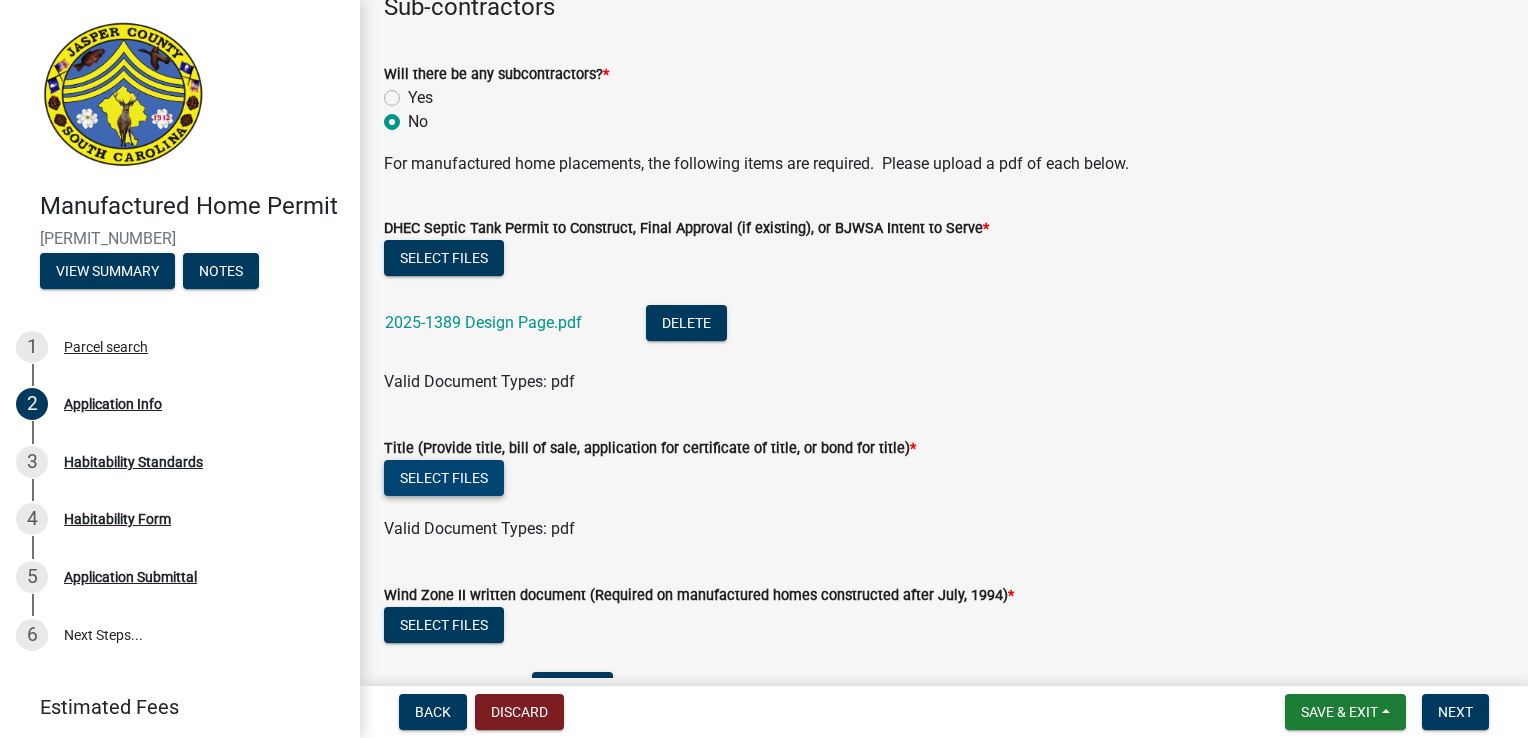 type on "[PHONE_SUFFIX]" 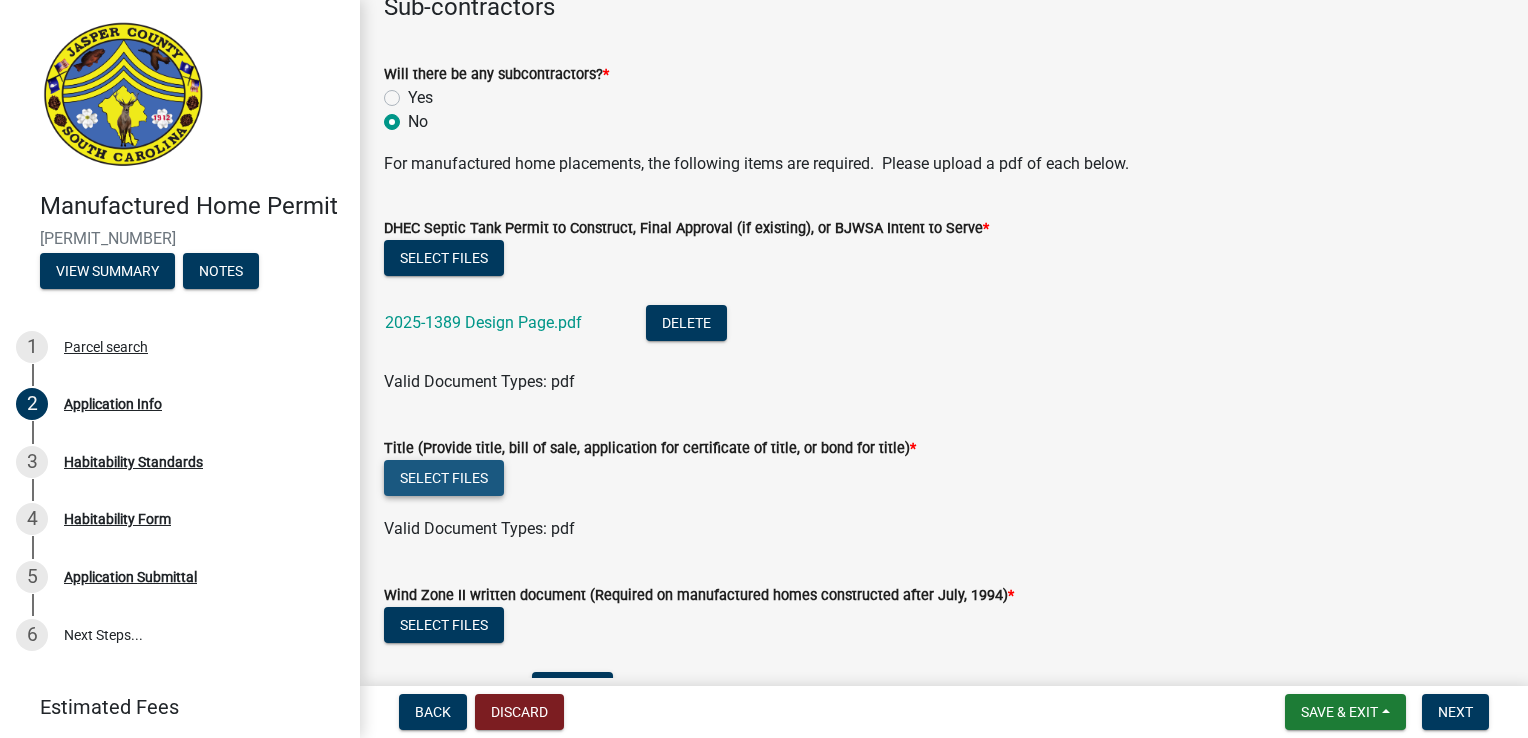 click on "Select files" 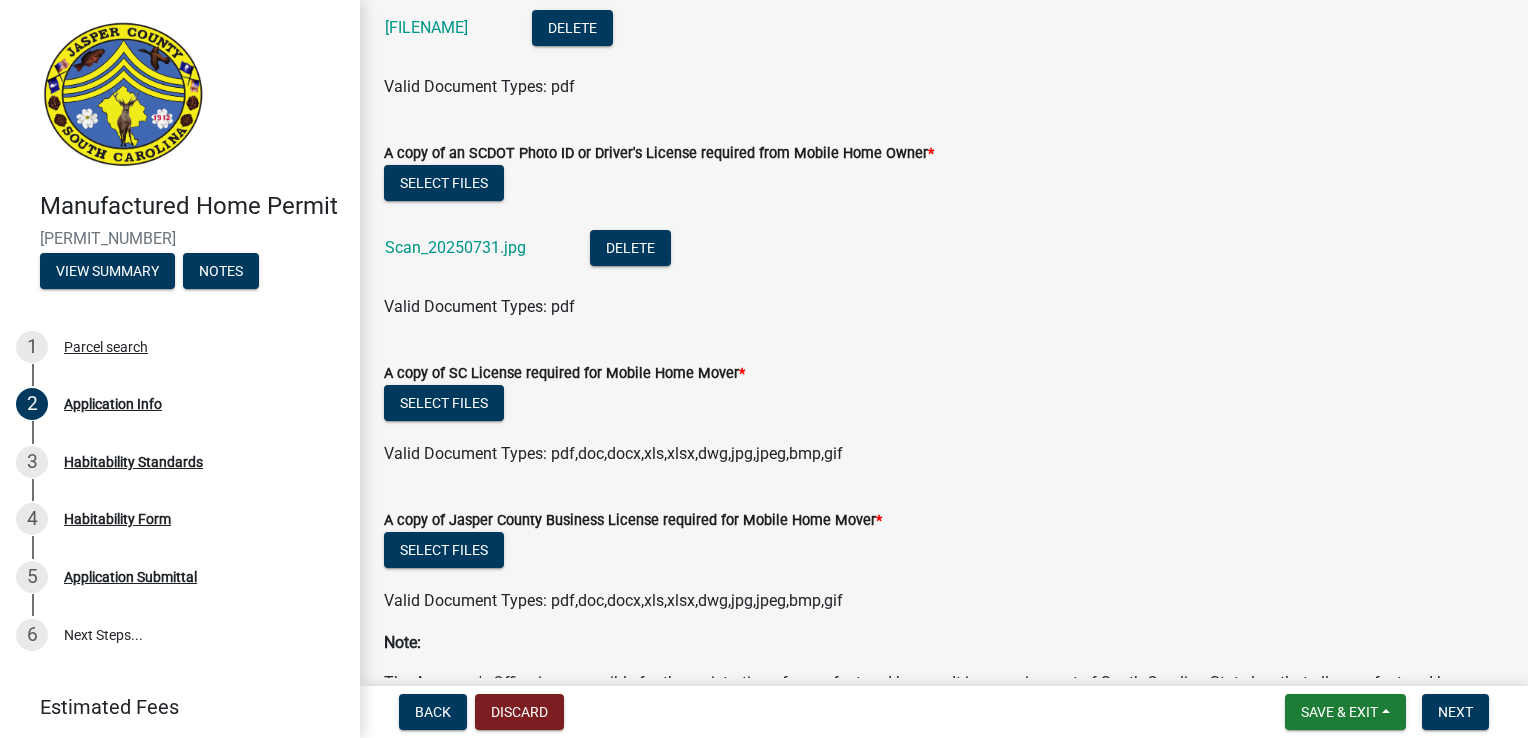 scroll, scrollTop: 5800, scrollLeft: 0, axis: vertical 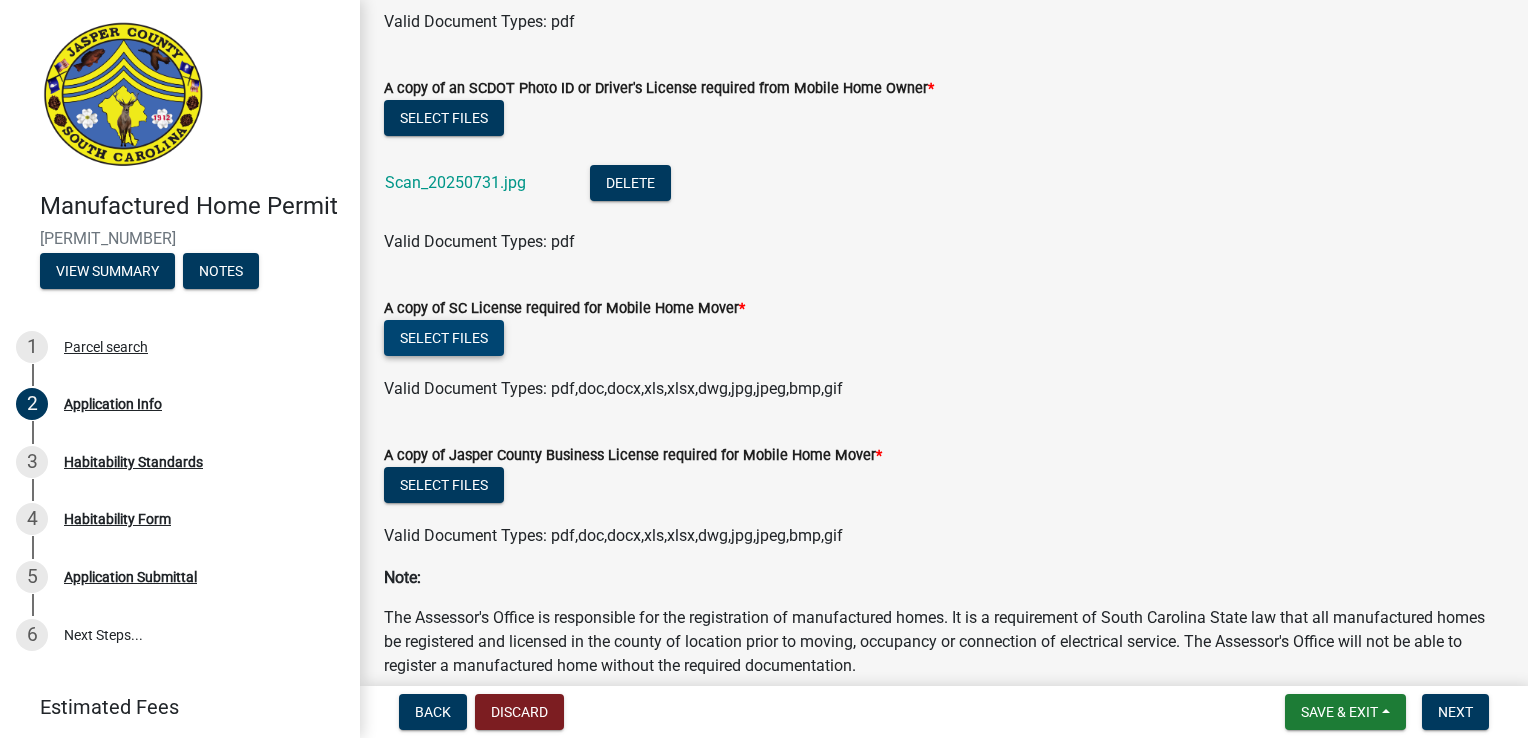click on "Select files" 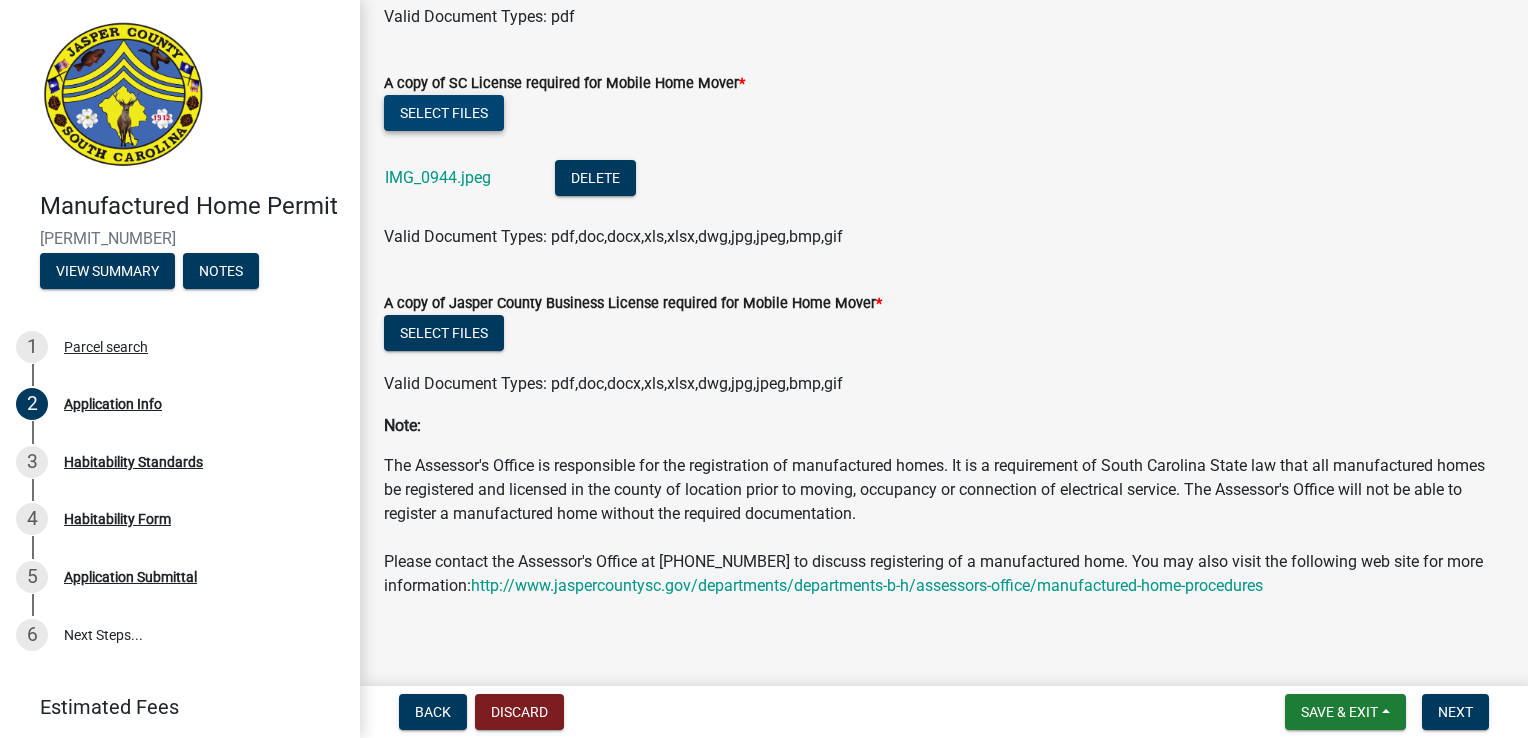 scroll, scrollTop: 6039, scrollLeft: 0, axis: vertical 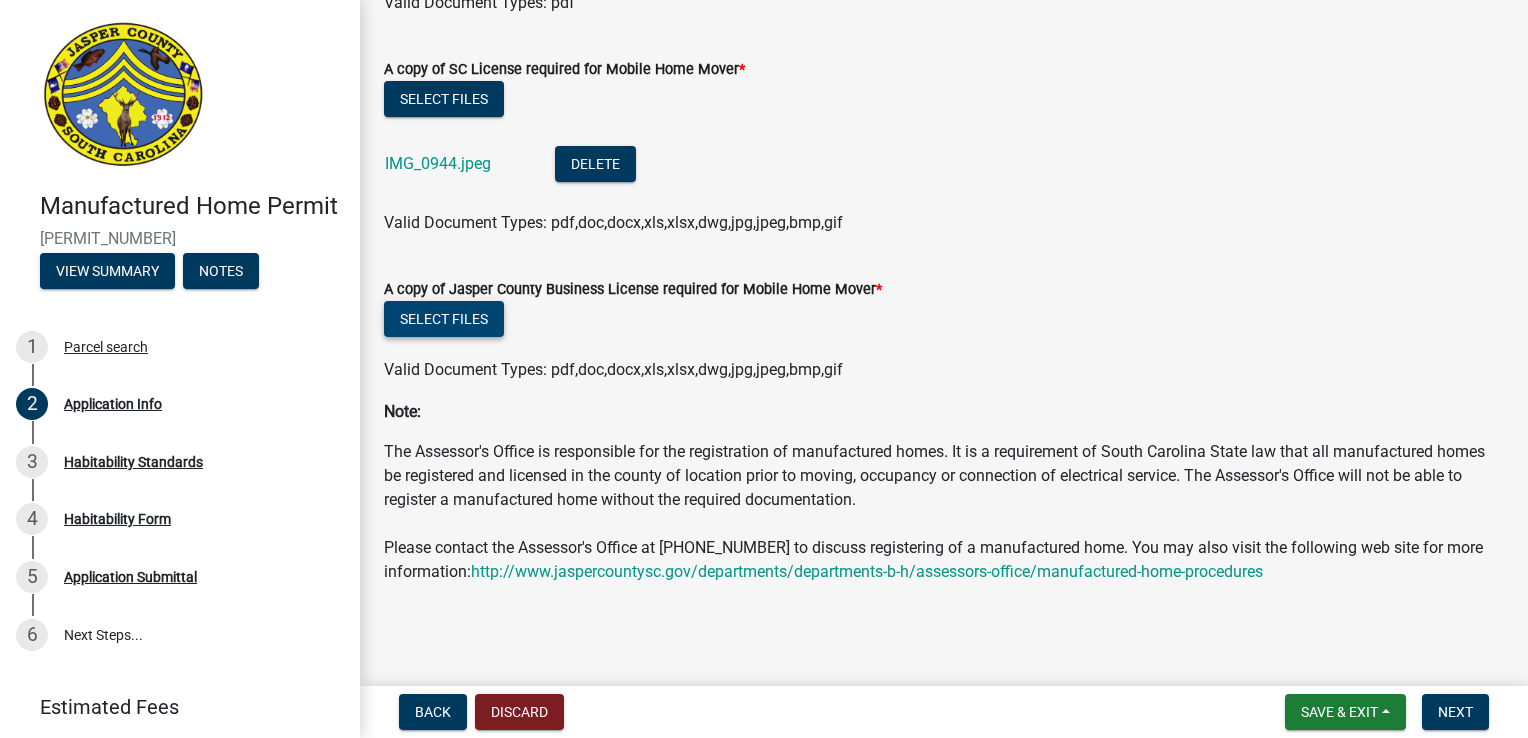 click on "Select files" 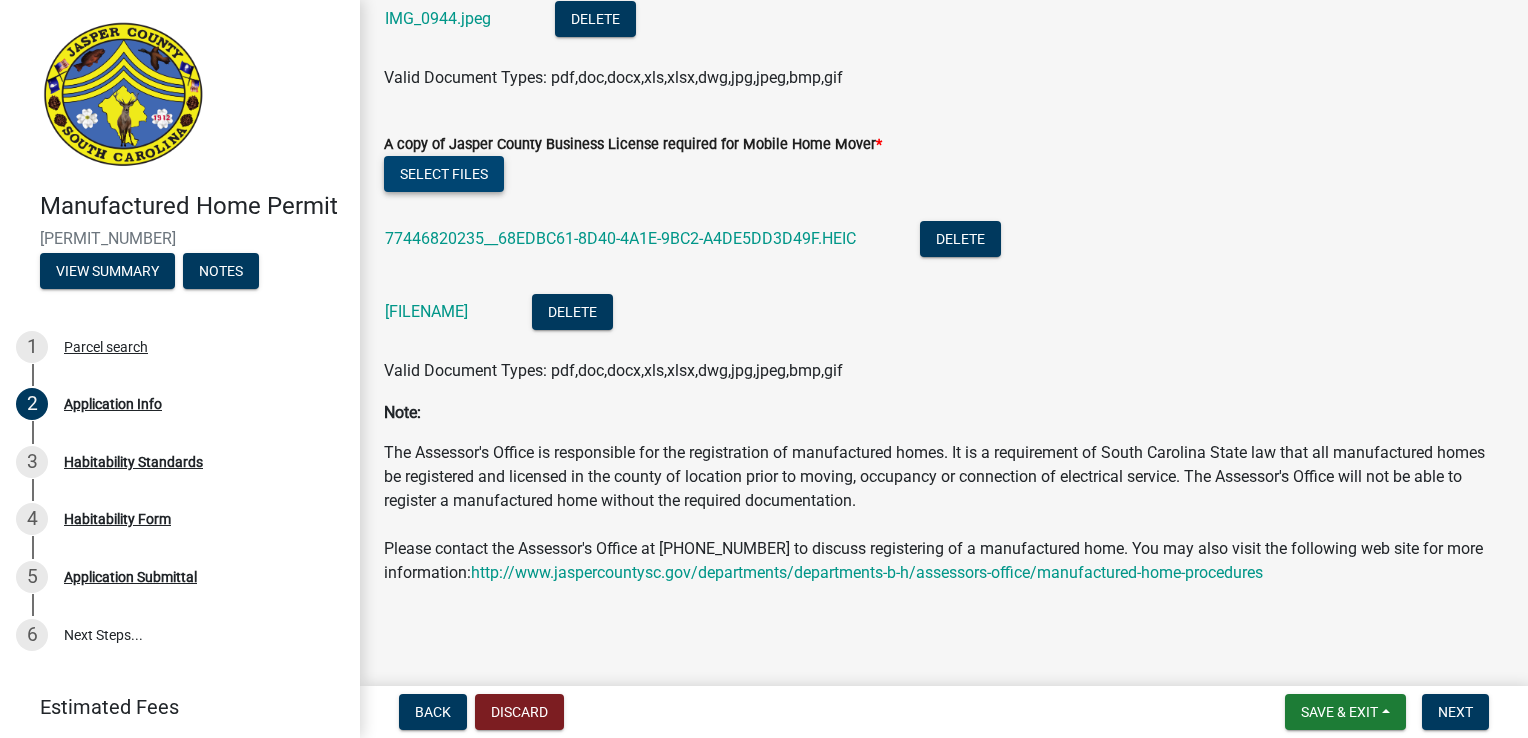 scroll, scrollTop: 6184, scrollLeft: 0, axis: vertical 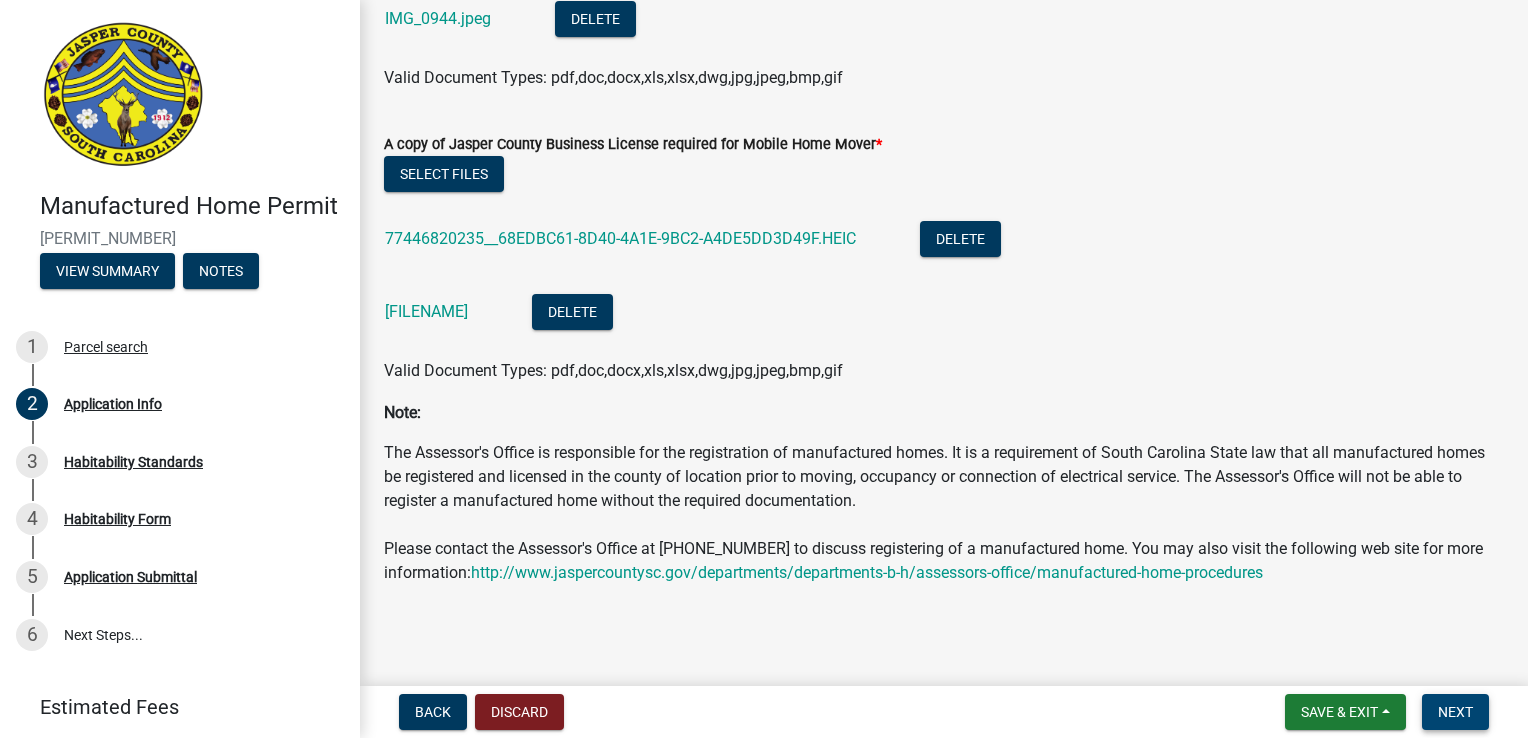 click on "Next" at bounding box center (1455, 712) 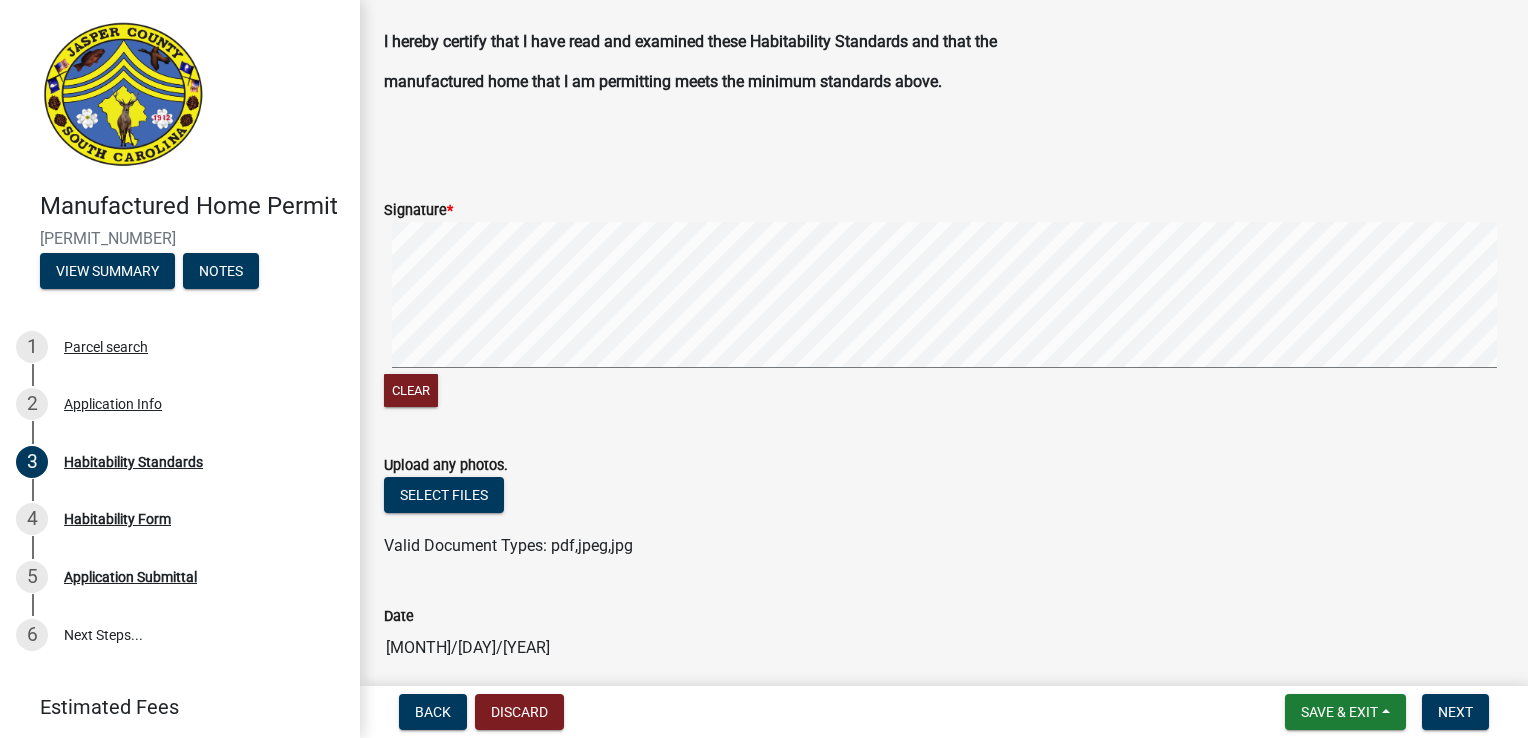 scroll, scrollTop: 1189, scrollLeft: 0, axis: vertical 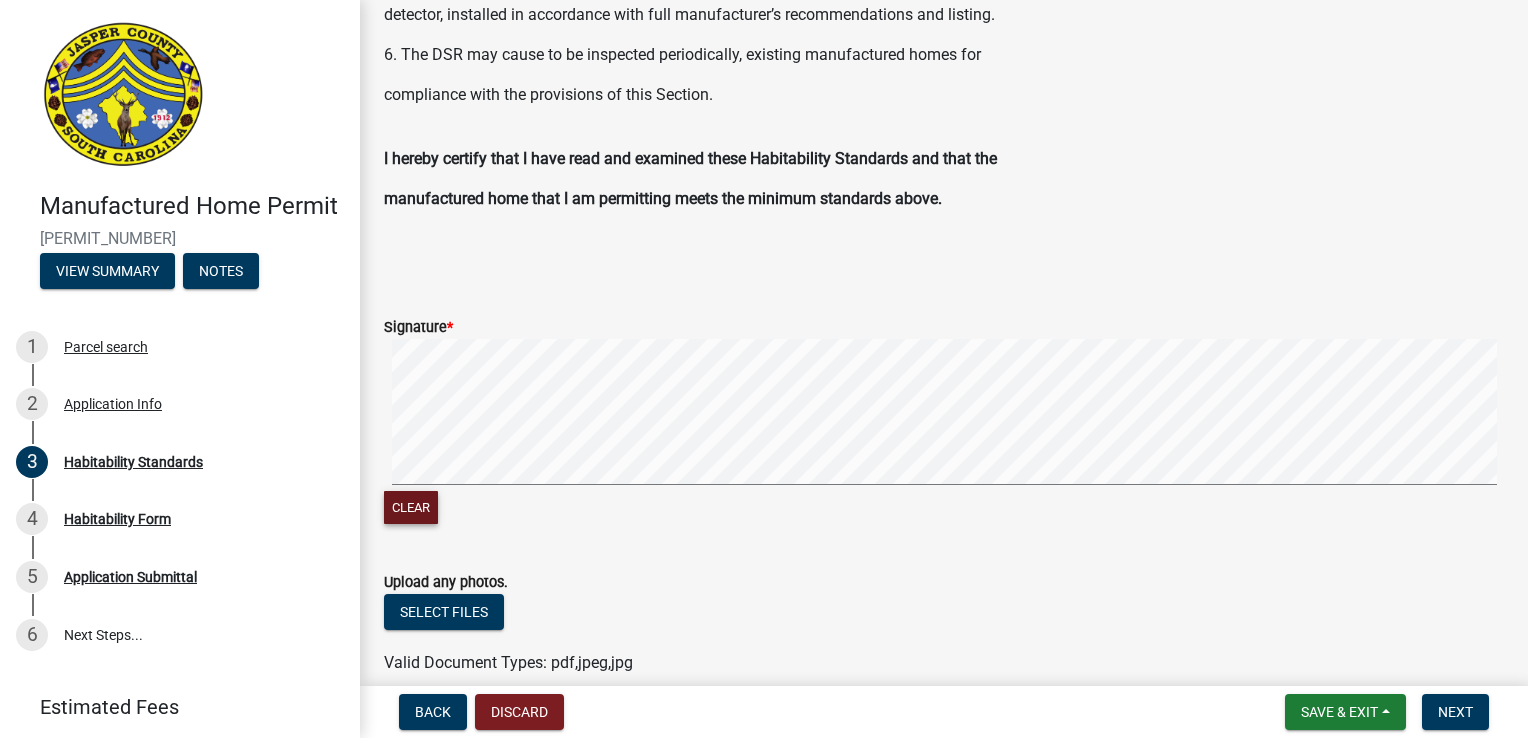 click on "Clear" 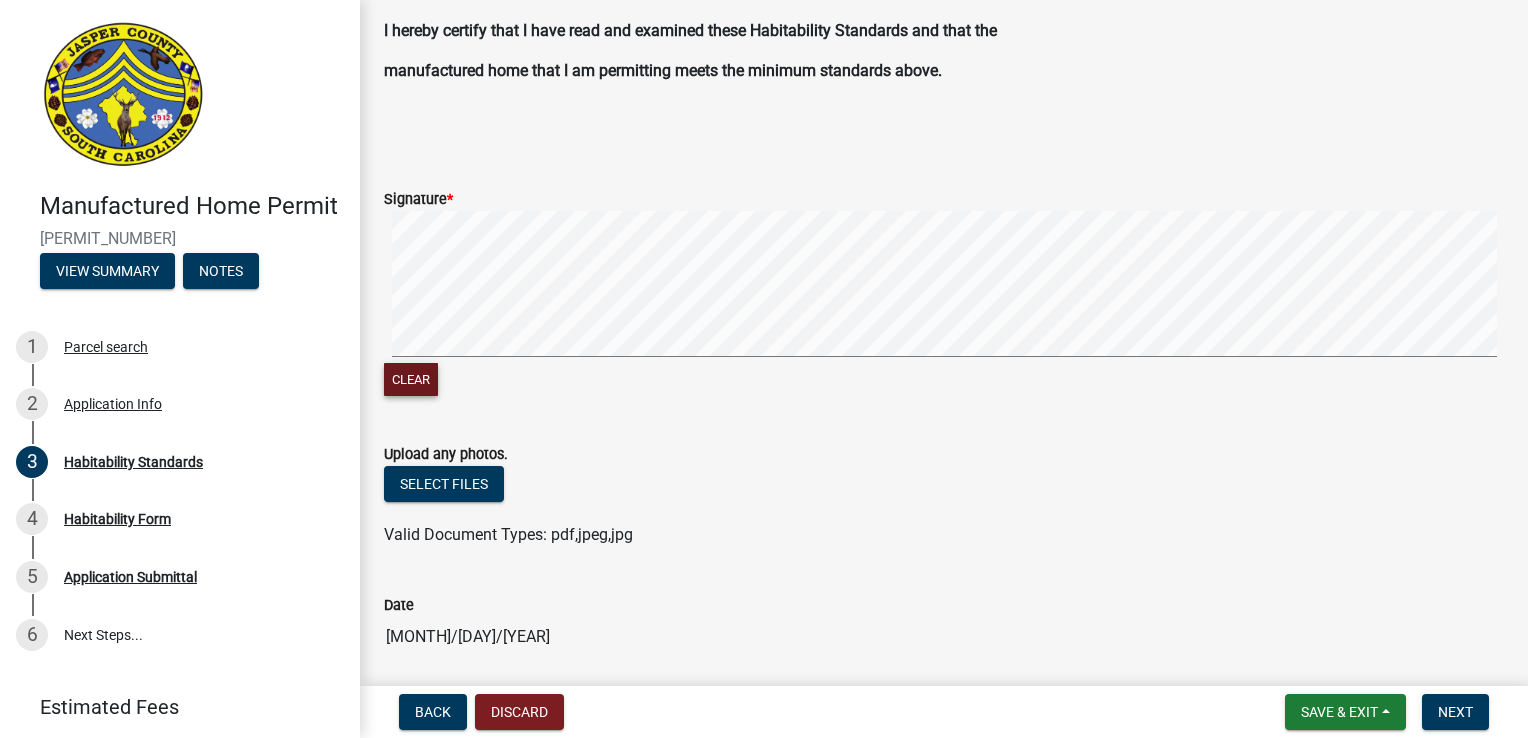 scroll, scrollTop: 1389, scrollLeft: 0, axis: vertical 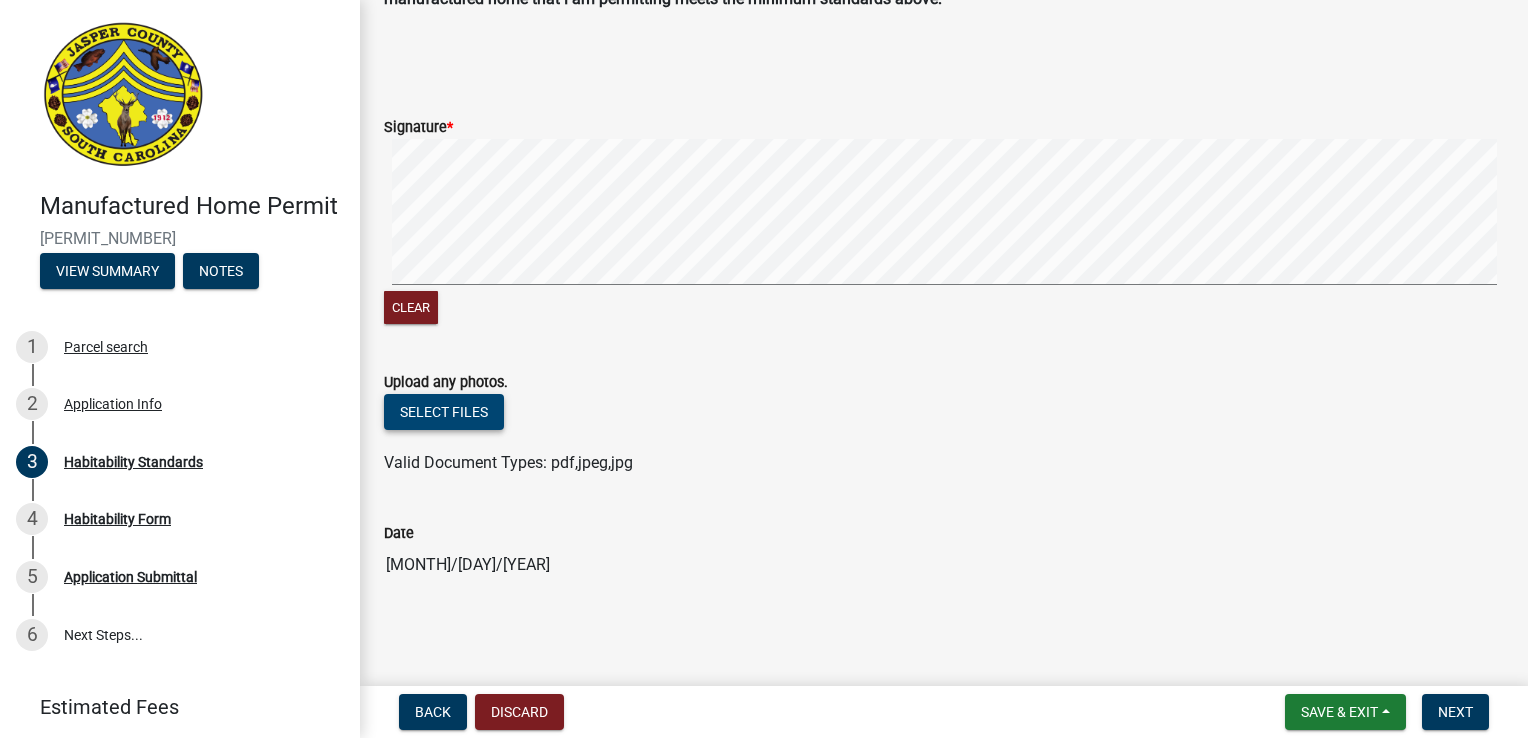 click on "Select files" 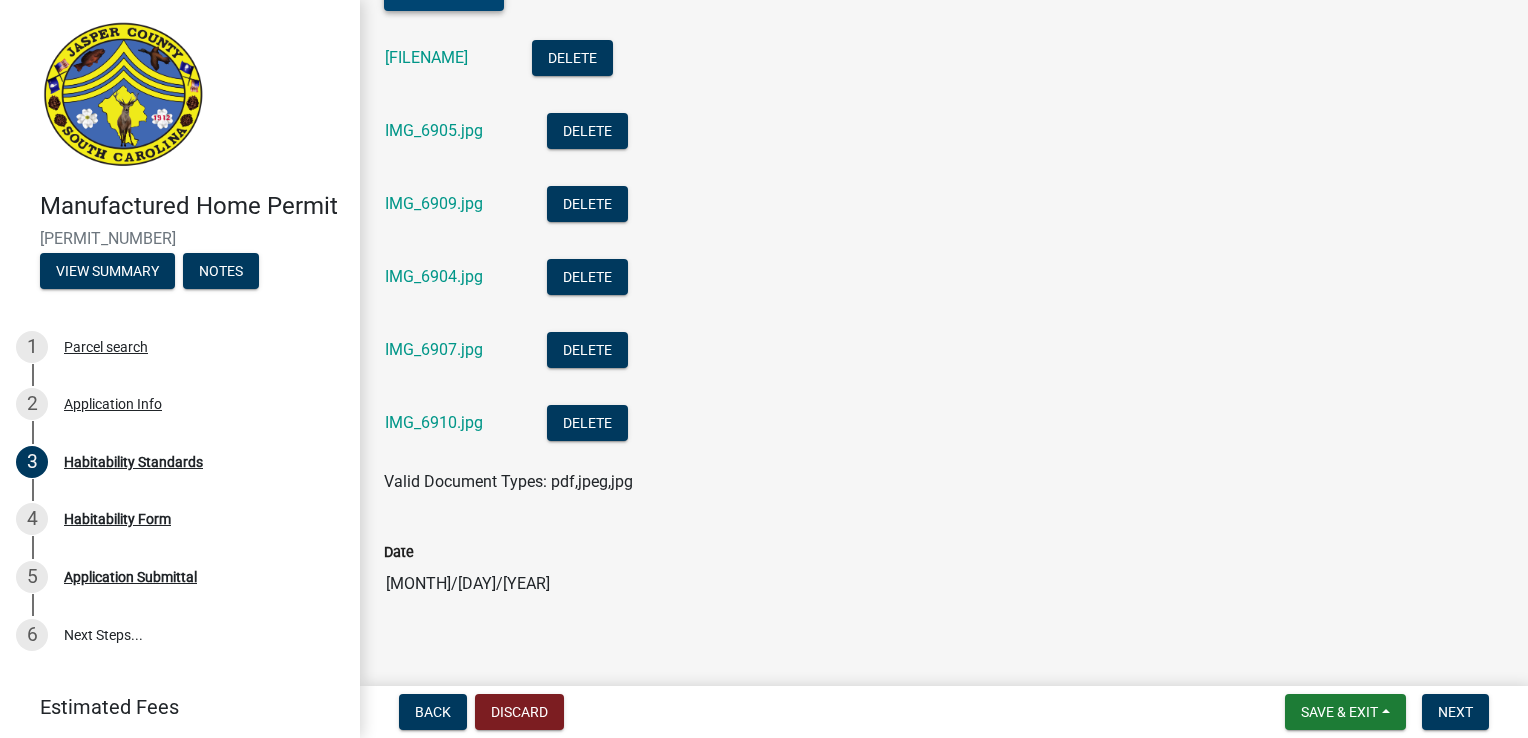 scroll, scrollTop: 1827, scrollLeft: 0, axis: vertical 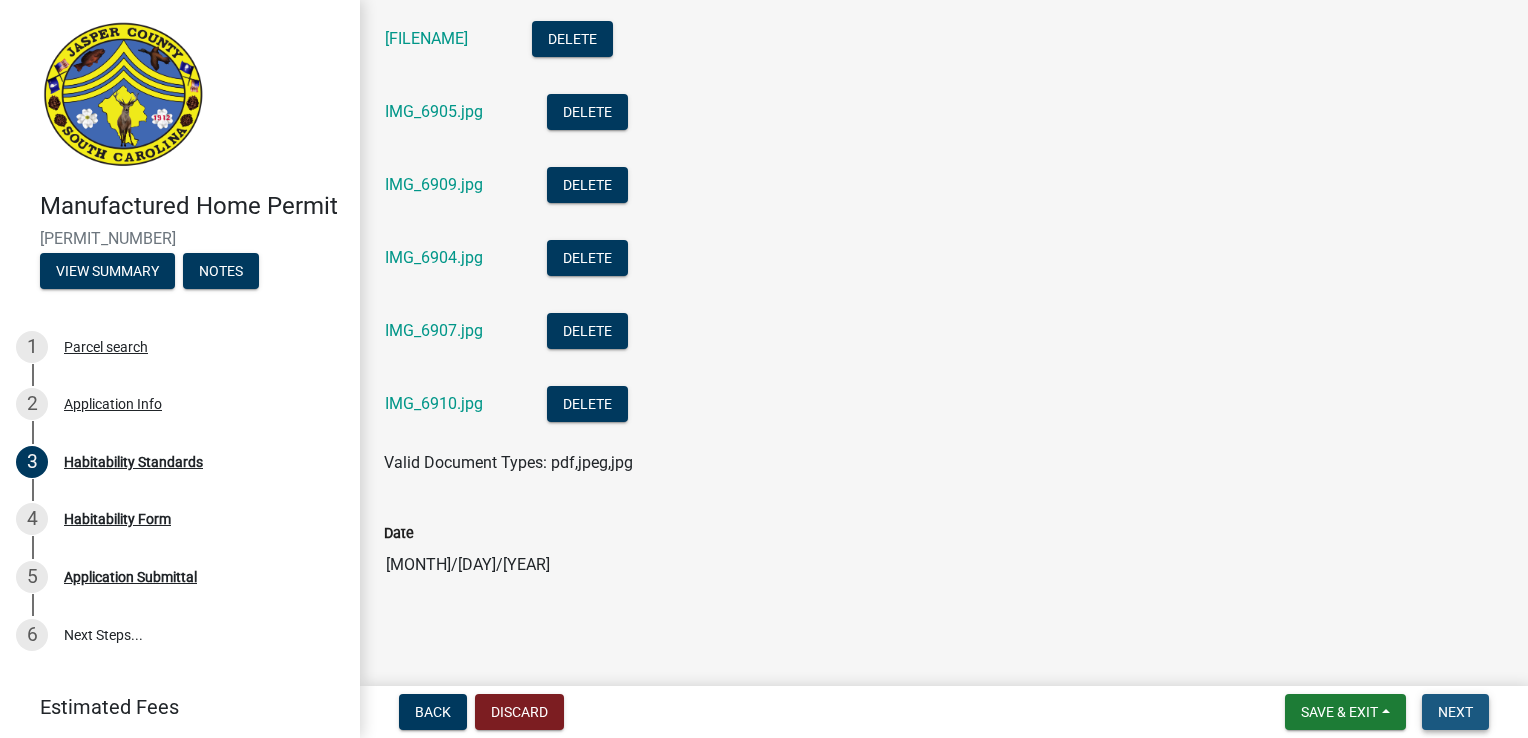 click on "Next" at bounding box center (1455, 712) 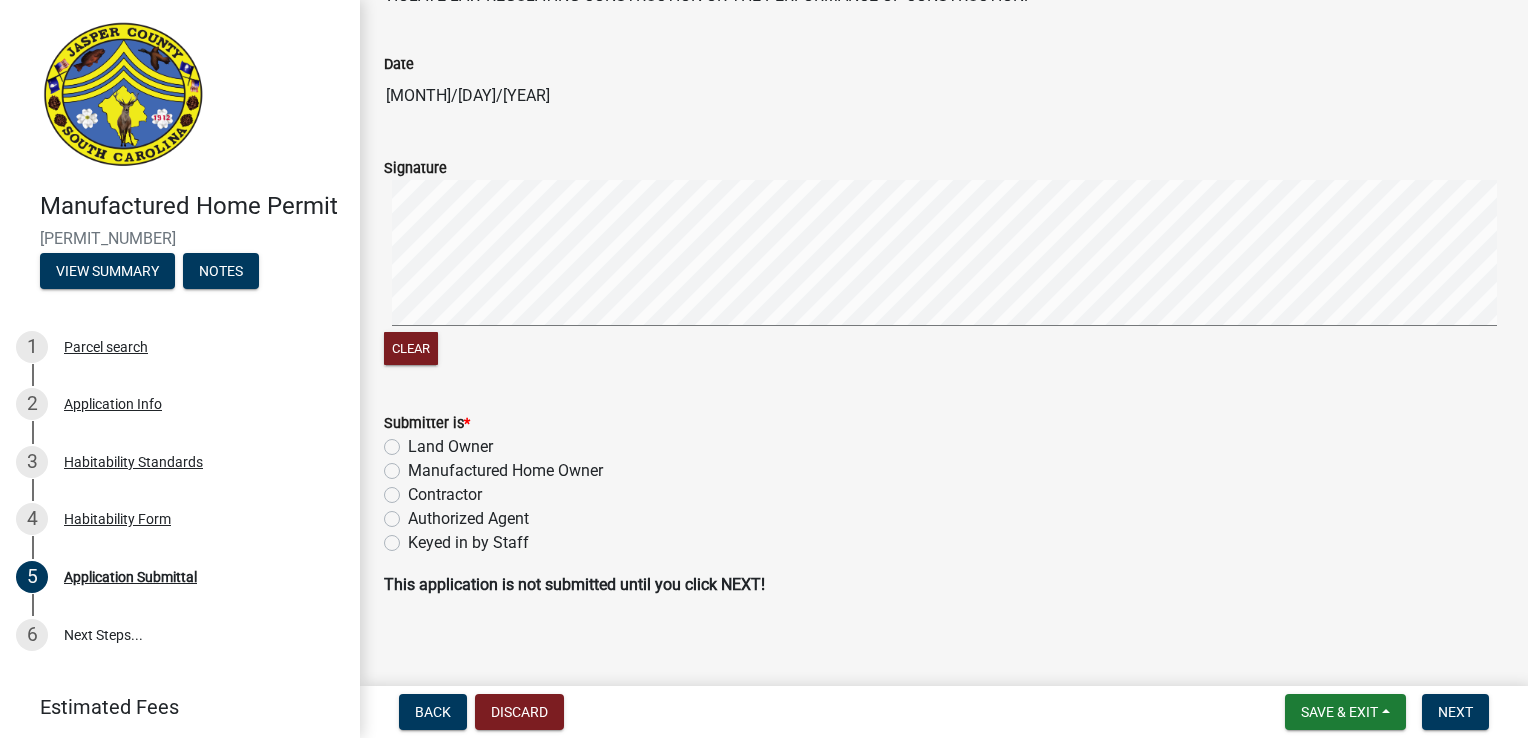 scroll, scrollTop: 236, scrollLeft: 0, axis: vertical 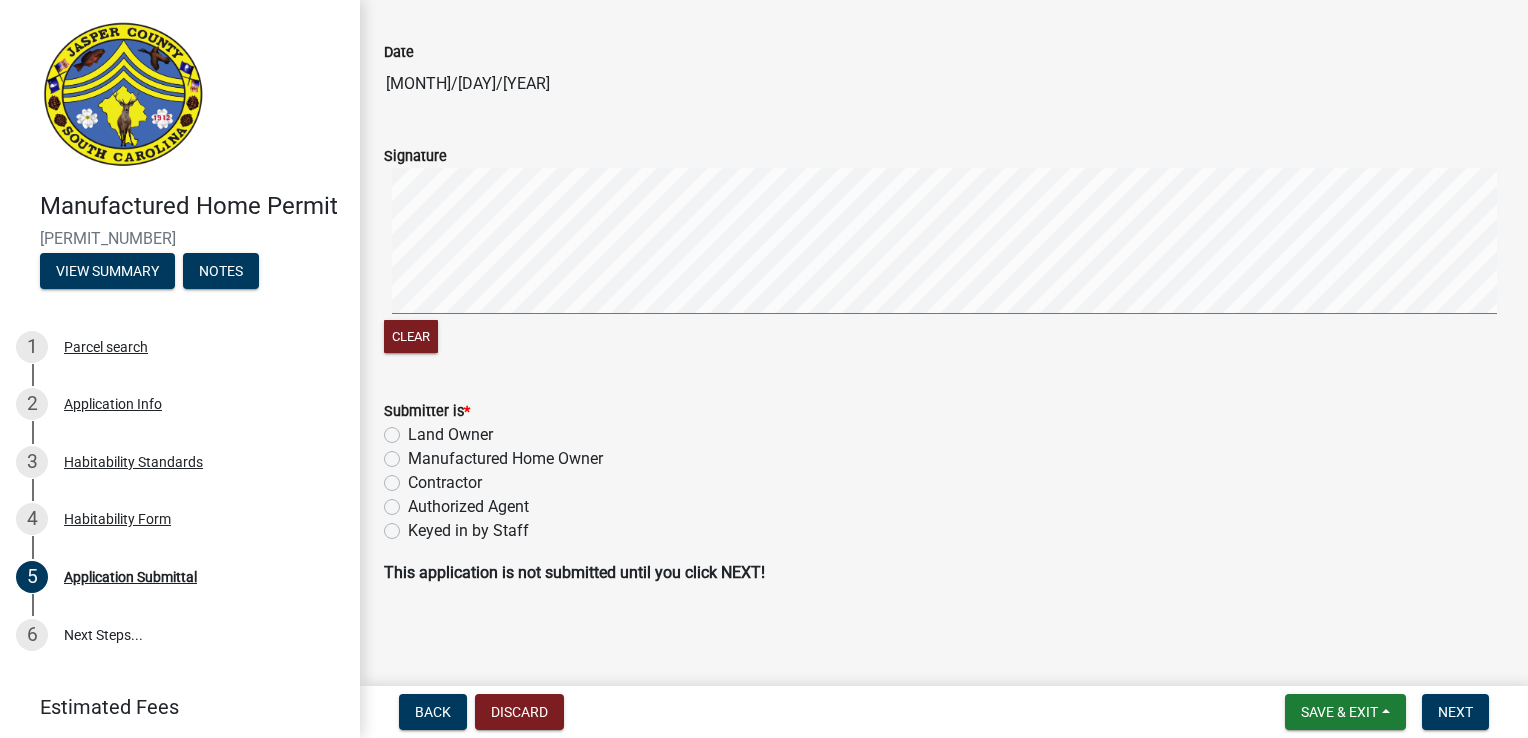 click at bounding box center [944, 244] 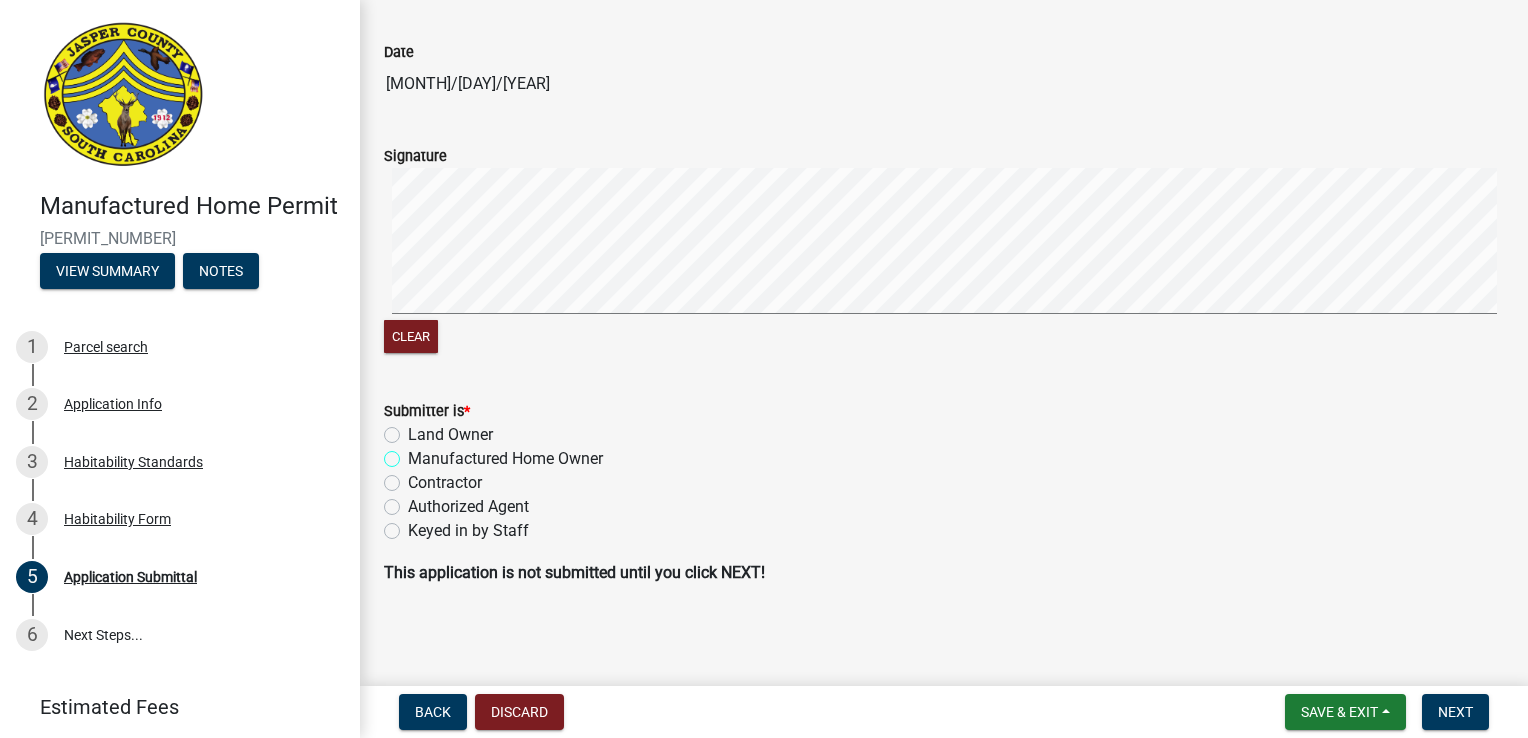 click on "Manufactured Home Owner" at bounding box center [414, 453] 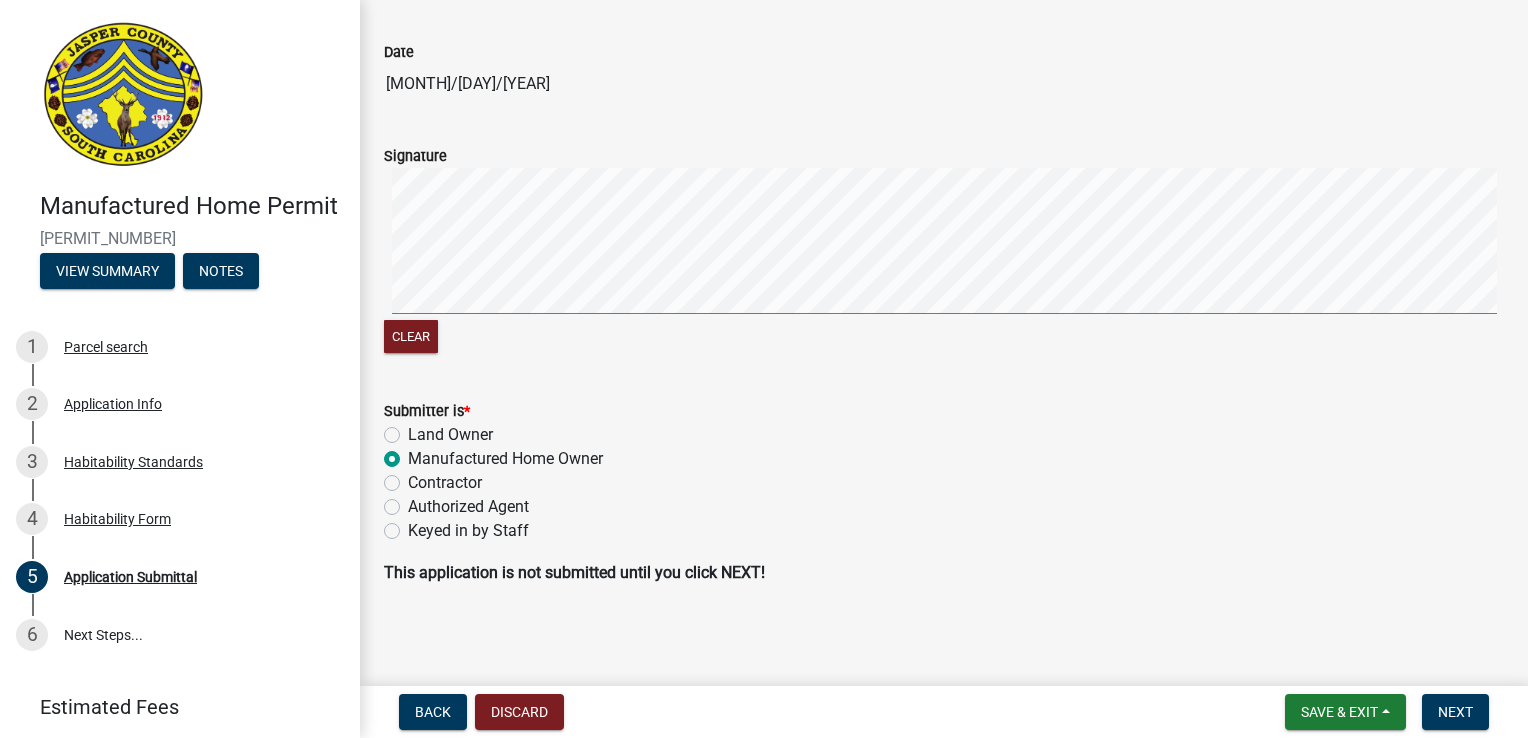 radio on "true" 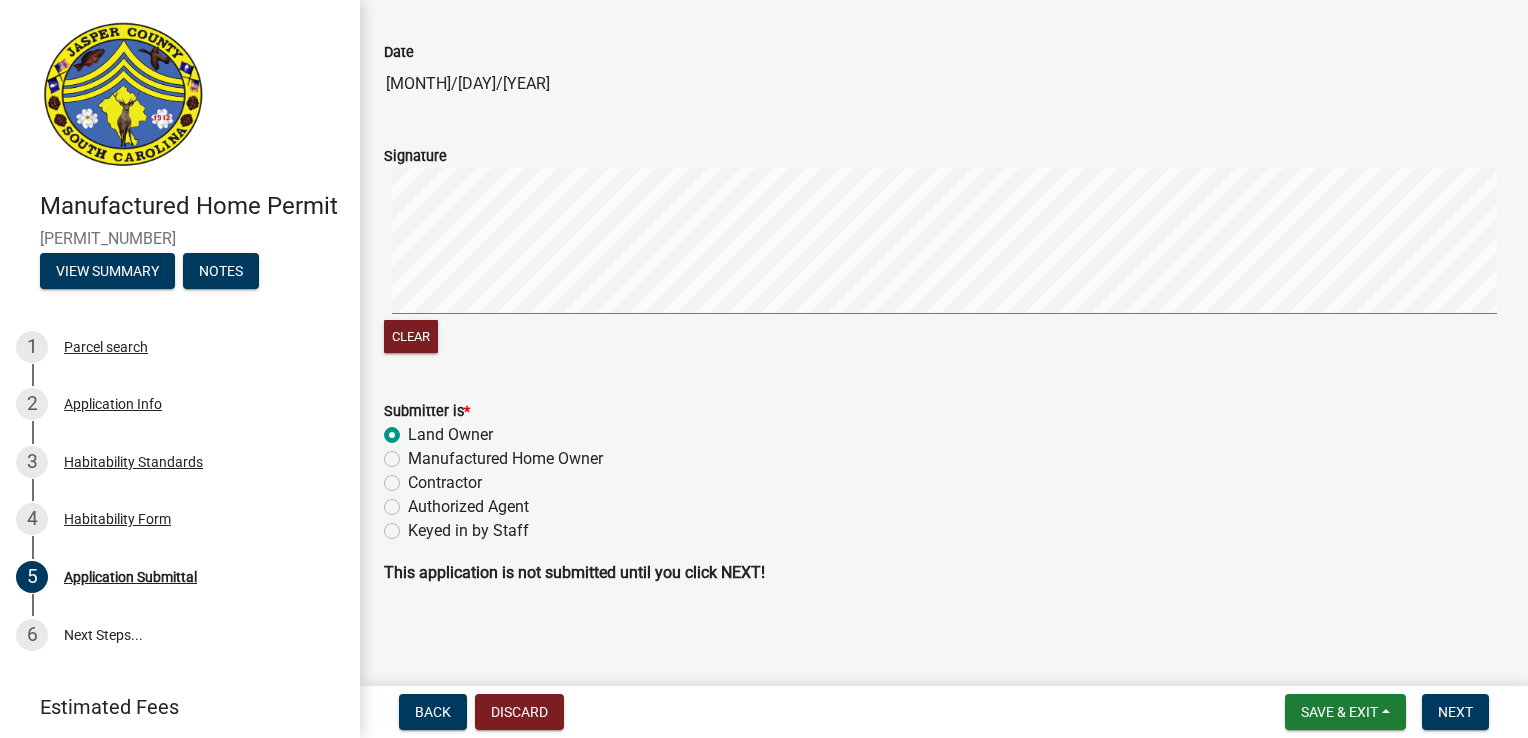 radio on "true" 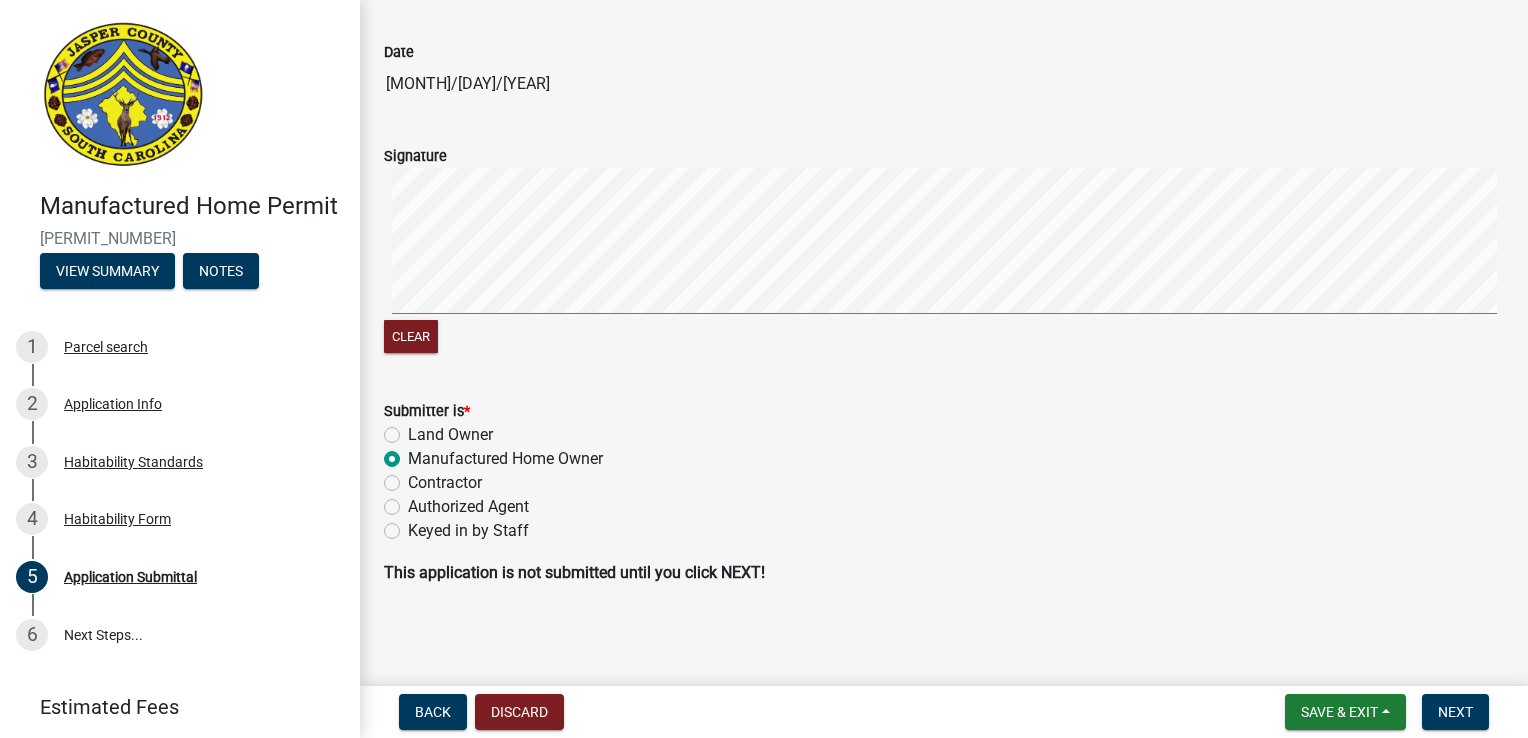 radio on "true" 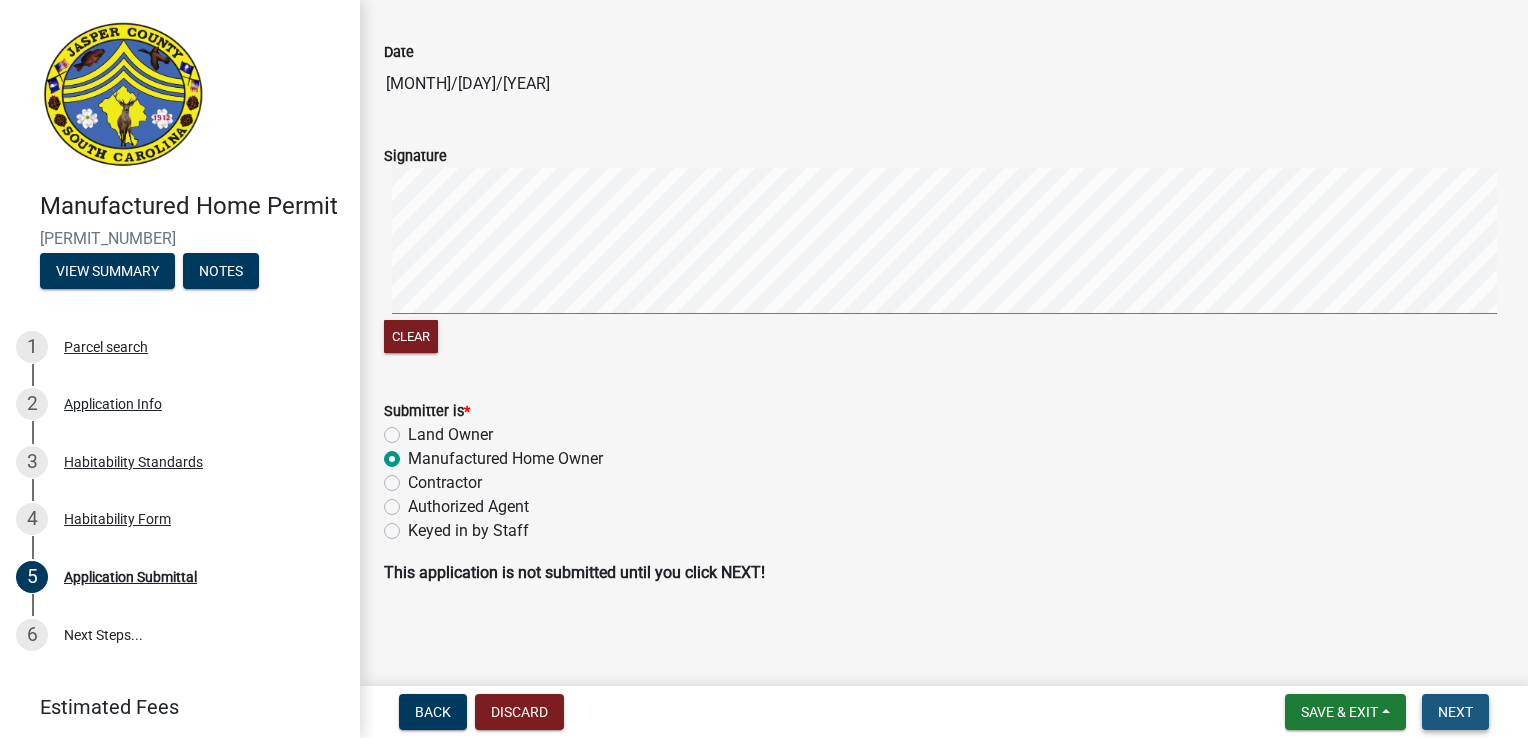 click on "Next" at bounding box center (1455, 712) 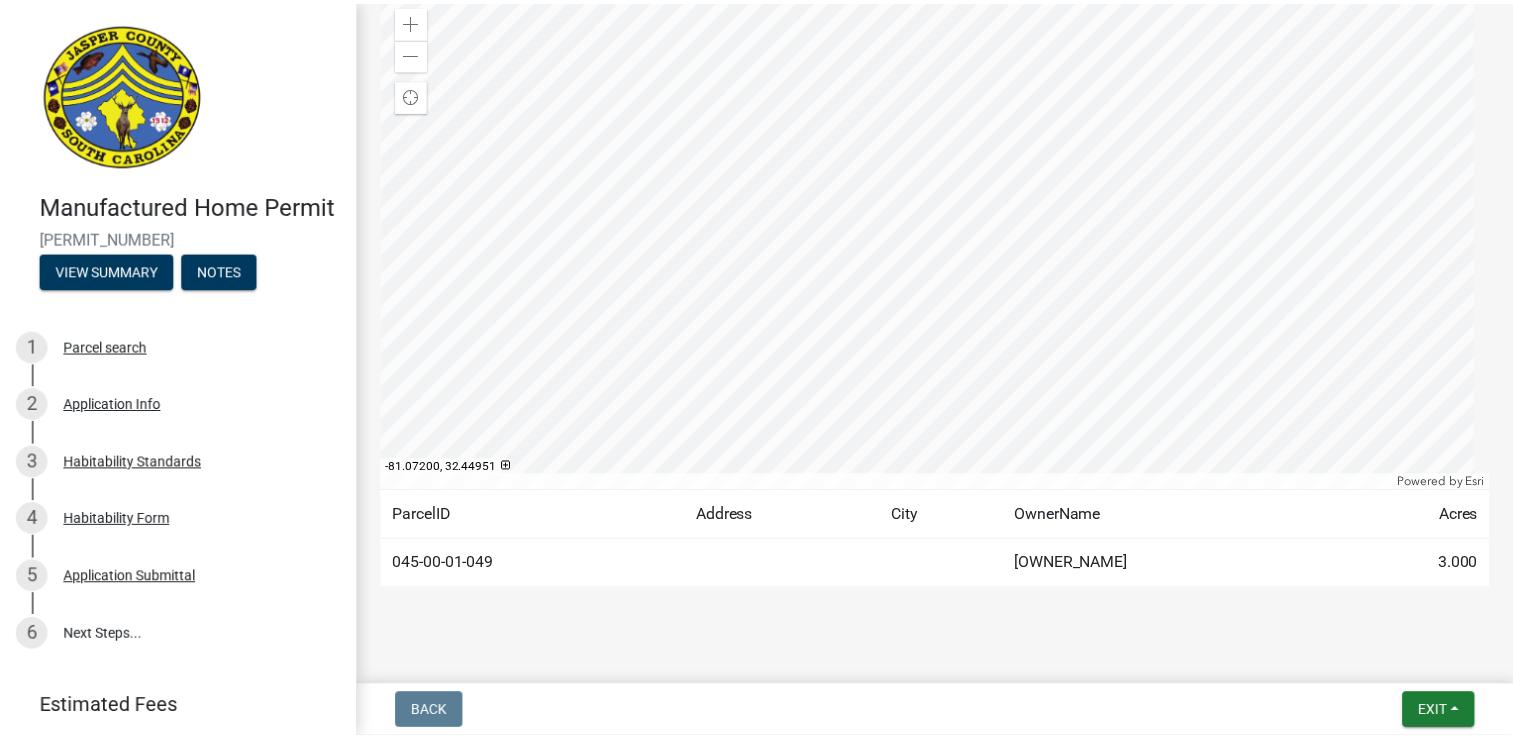 scroll, scrollTop: 276, scrollLeft: 0, axis: vertical 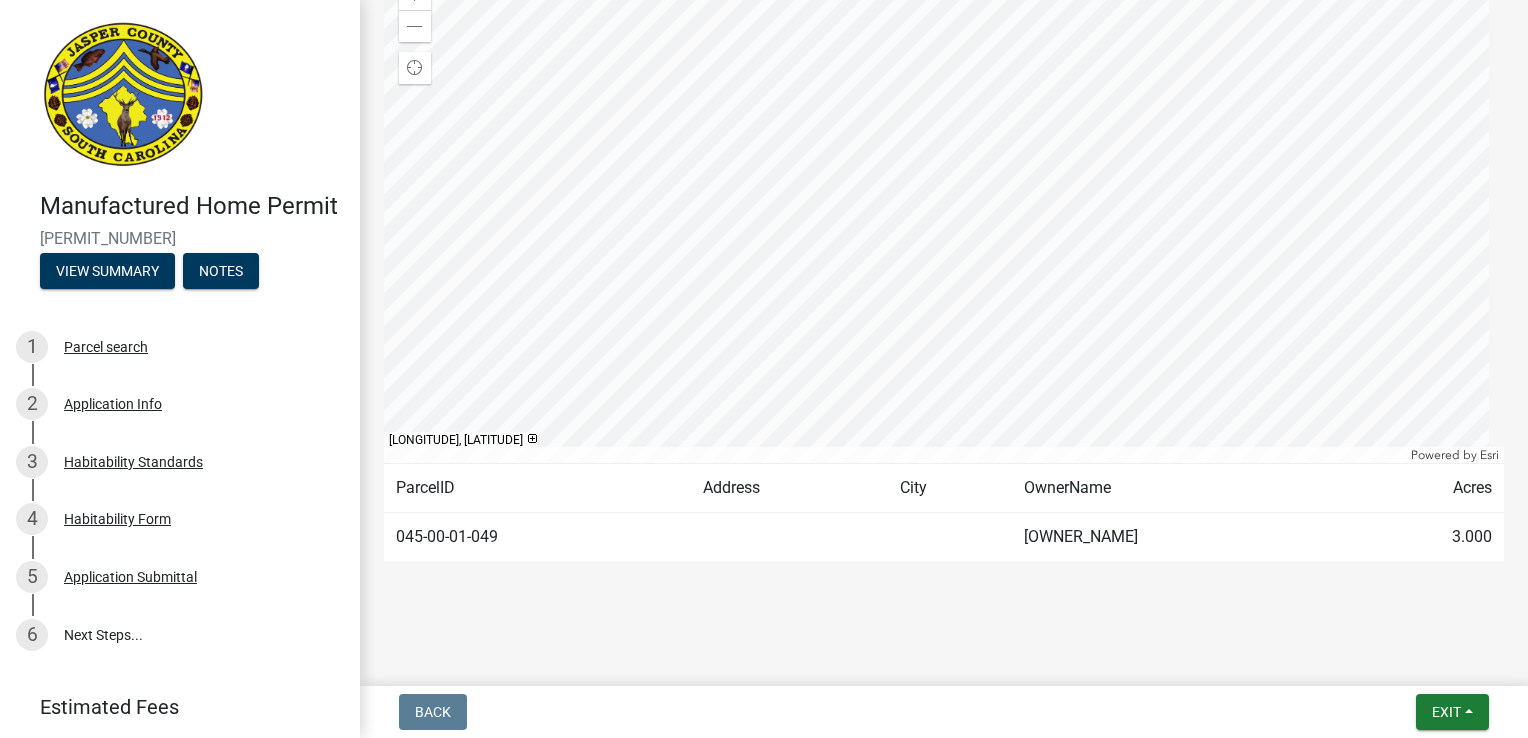 click on "Submitted  Thank you for submitting your information. You may view the submitted information on the tabs below.
Parcel search Application Info Habitability Standards Habitability Form Application Submittal Completed On Thursday, July 31, 2025 at 4:49 PM EDT by TillmanCon Zoom in Zoom out Find my location Powered by   Esri -81.07350, 32.44645 Loading... ParcelID Address City OwnerName  Acres  045-00-01-049 DARA CARLA M  3.000  Completed On Monday, August 4, 2025 at 11:44 AM EDT by TillmanCon  Is the Applicant the Property Owner?  Yes  Name  Jamie Tuten  Mailing Address  2381 Red Dam Road  City  Hardeeville  State  SC  Zip  29927  Telephone (Primary)  843-783-1235  Email  dustintuten89@gmail.com  Site Address  1962 Floyd Road  City  Ridgeland  Zip  29936  Parcel ID Number  045-00-01-049  Type of Project  Manufactured Home Installation  Valuation of Work ($)  $  Size of Building   info
1280  Number of Baths  2  Number of Bedrooms  2  Number of Fireplaces  0  Is the manufactured home new or used?  Used 16x80 2" 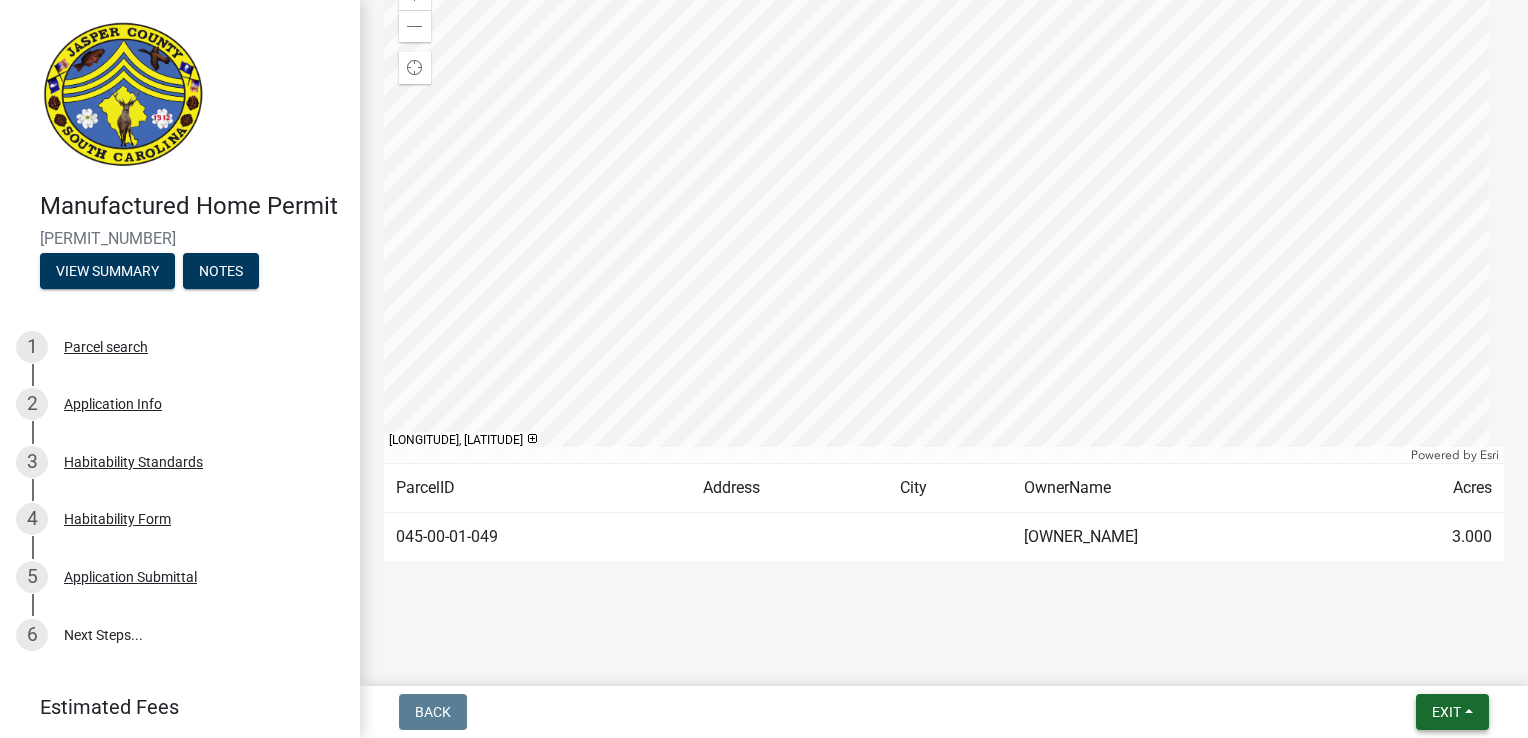 click on "Exit" at bounding box center [1446, 712] 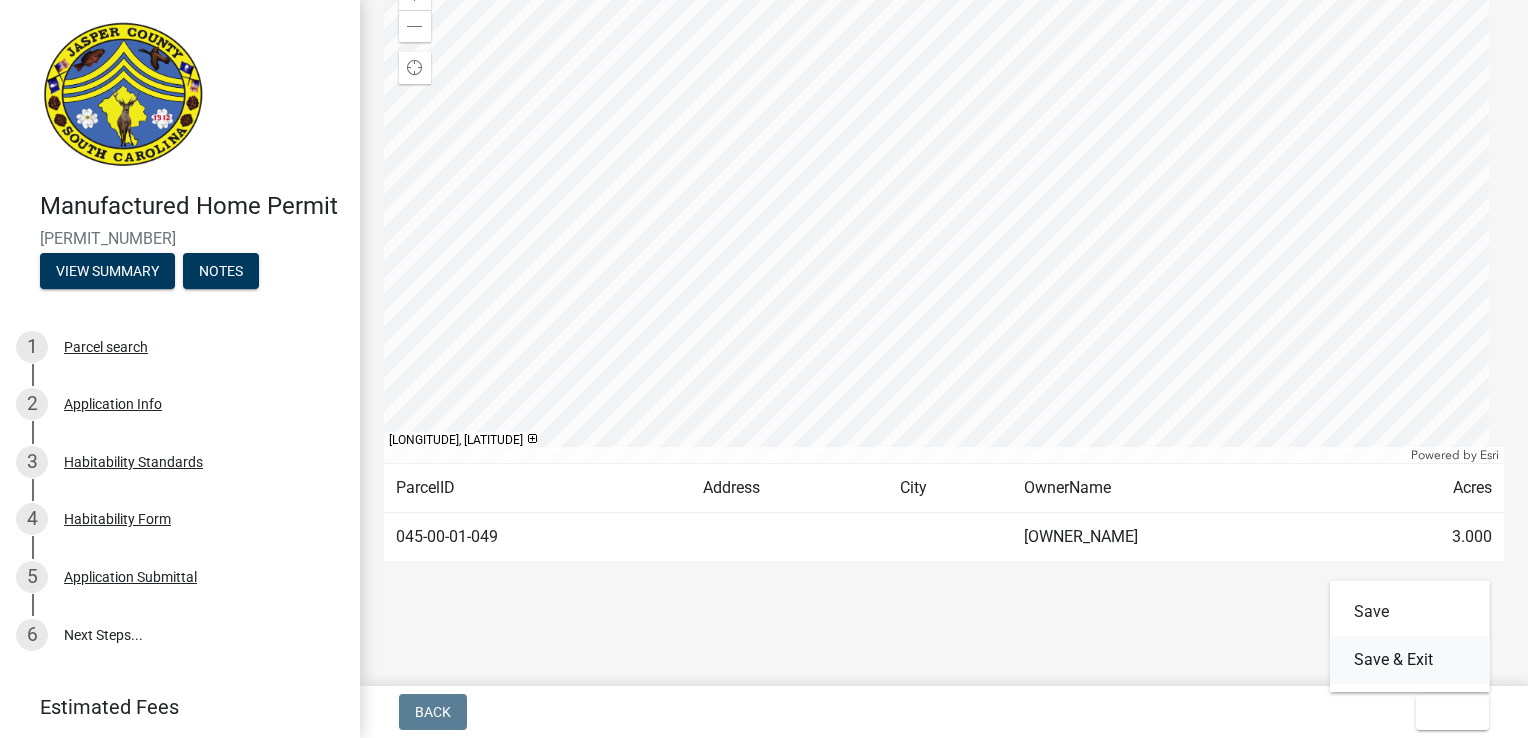 click on "Save & Exit" at bounding box center [1410, 660] 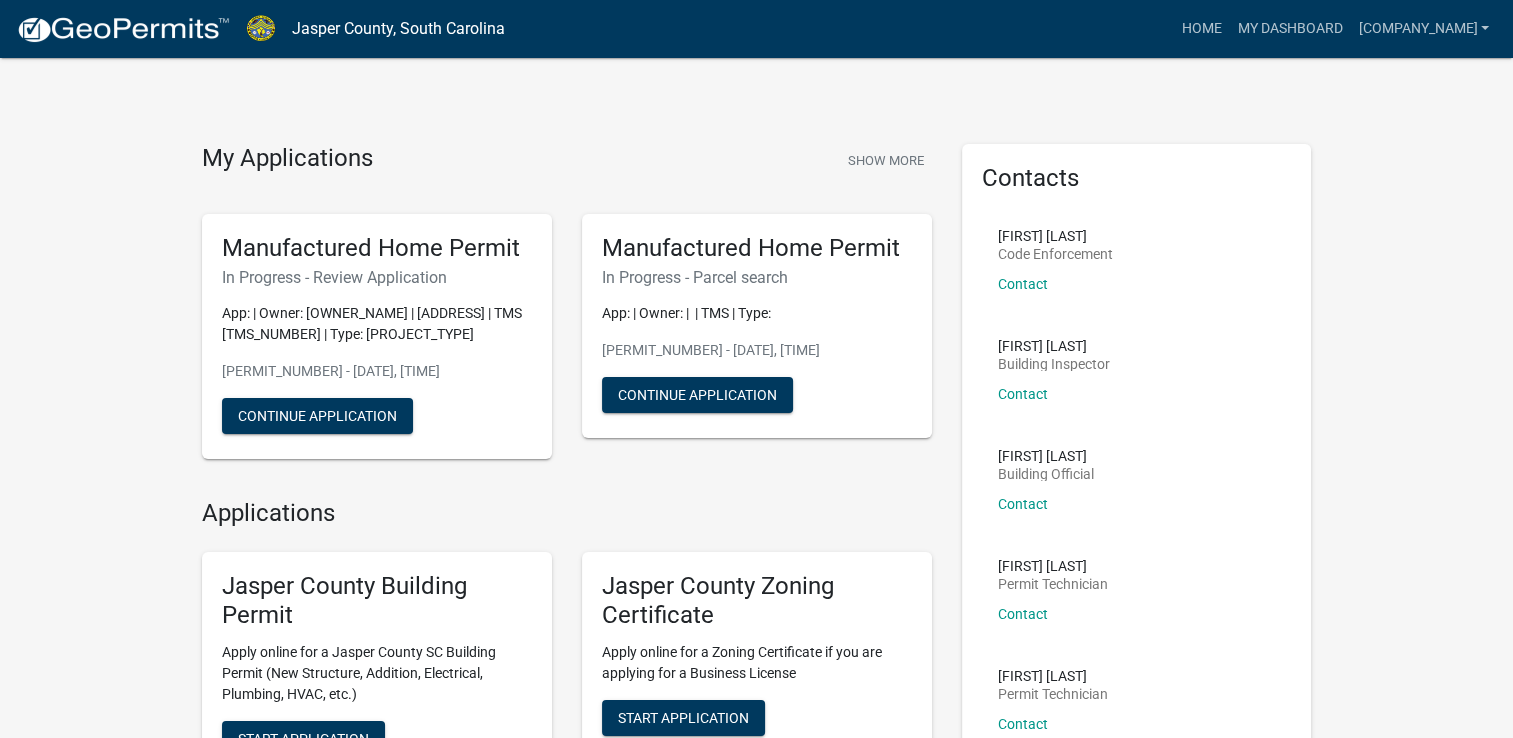 click on "My Applications  Show More  Manufactured Home Permit   In Progress - Review Application  App:  | Owner: Jamie Tuten | 1962 Floyd Road | TMS 045-00-01-049 | Type: Manufactured Home Installation  MH-457798 - Jul 31, 2025, 4:39:41 PM   Continue Application  Manufactured Home Permit   In Progress - Parcel search  App:  | Owner:  |  | TMS  | Type:   MH-457797 - Jul 31, 2025, 4:39:31 PM   Continue Application  Applications Jasper County Building Permit Apply online for a Jasper County SC Building Permit (New Structure, Addition, Electrical, Plumbing, HVAC, etc.) Start Application Jasper County Zoning Certificate Apply online for a  Zoning Certificate if you are applying for a Business License Start Application Jasper County Zoning Permit Apply online for a Jasper County Zoning Permit if you are building/placing a new structure or adding square footage to an existing structure, removing trees, or digging a pond. Start Application Manufactured Home Permit Start Application Contractor Applications  Contacts" 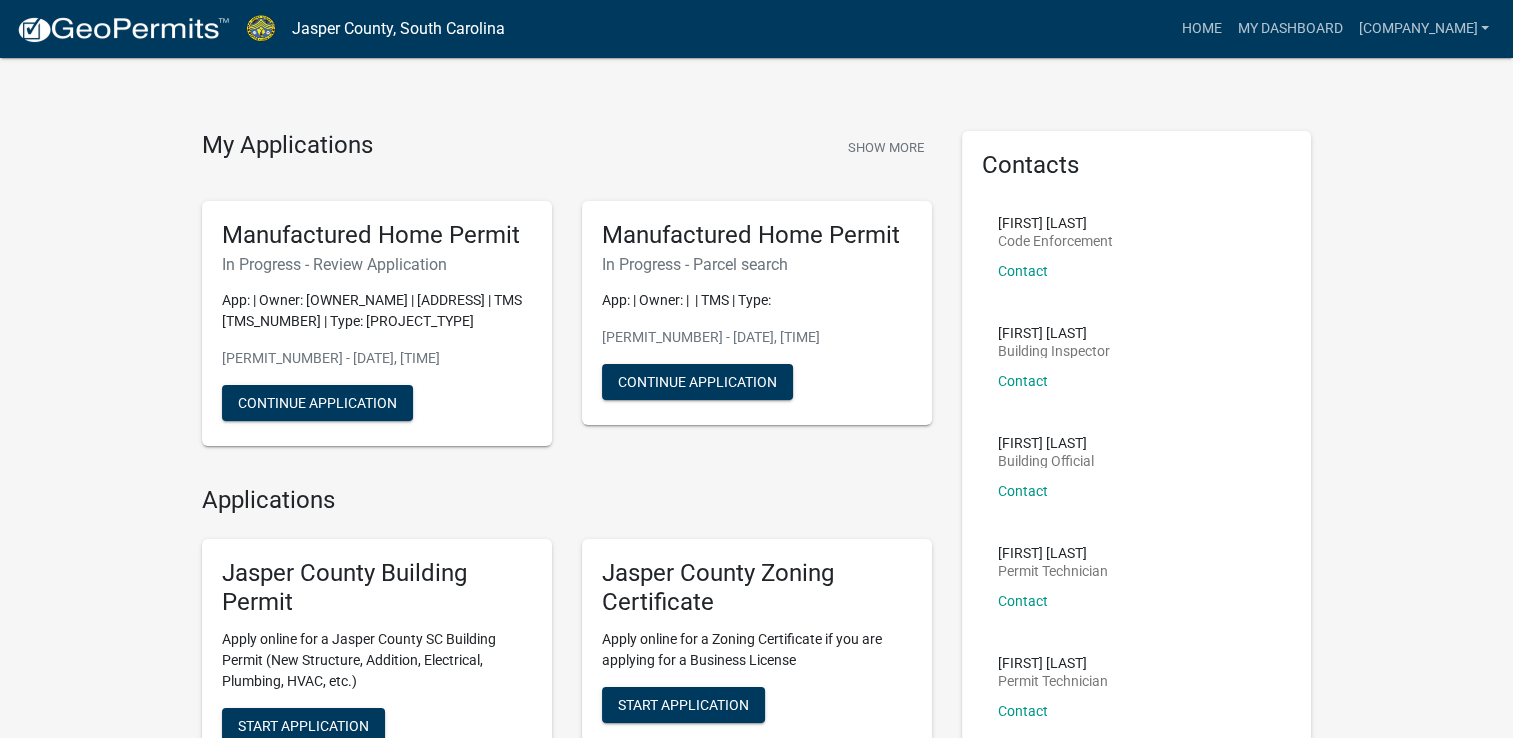 scroll, scrollTop: 0, scrollLeft: 0, axis: both 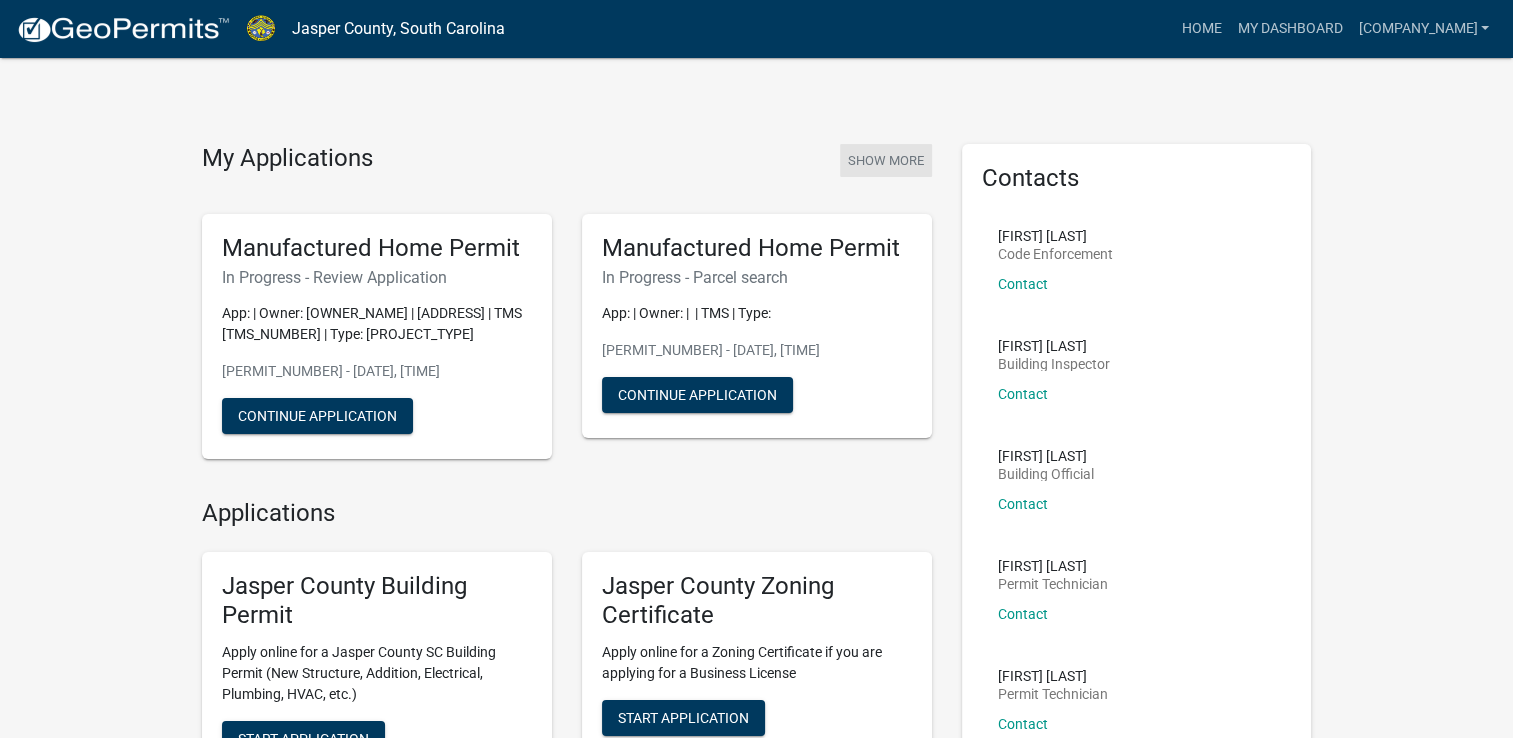 click on "Show More" 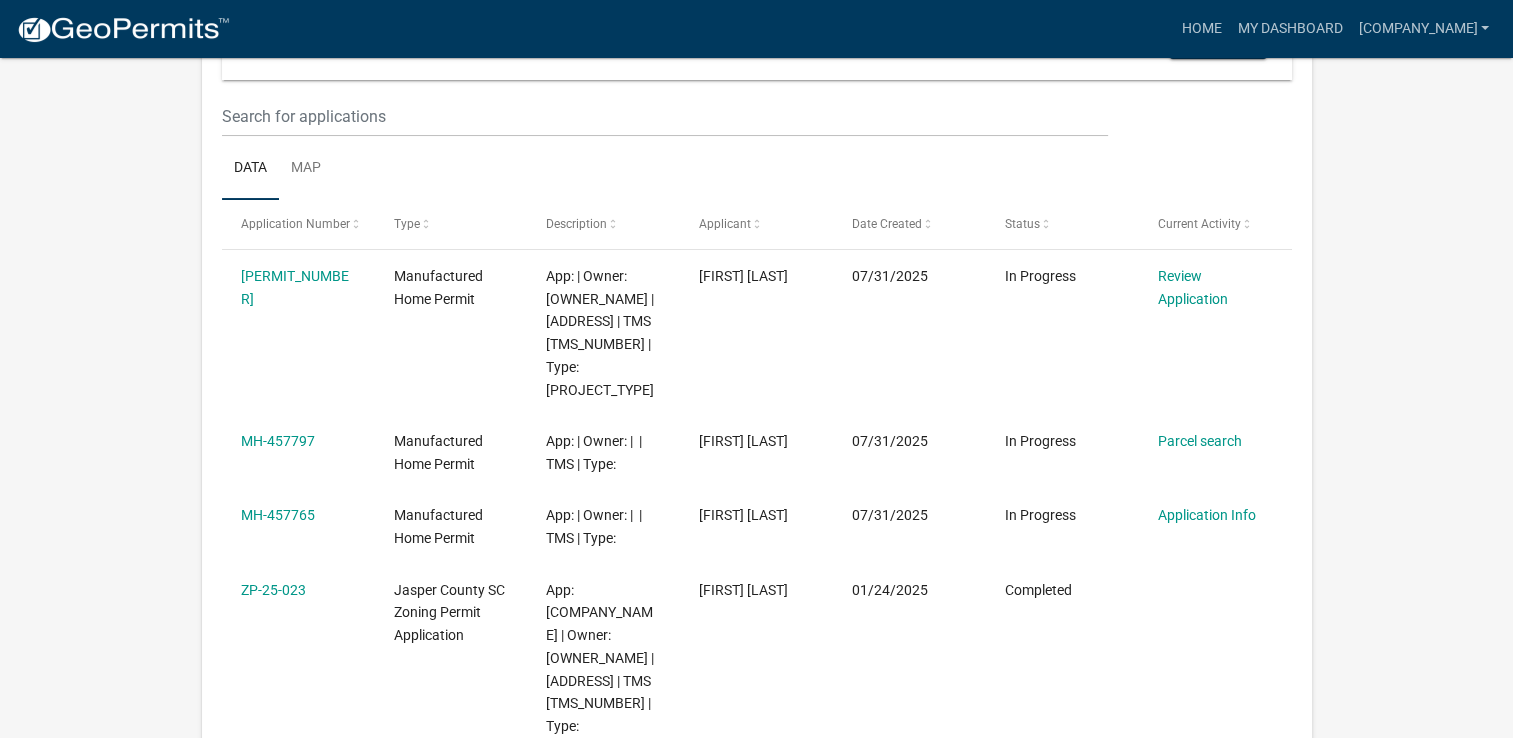 scroll, scrollTop: 300, scrollLeft: 0, axis: vertical 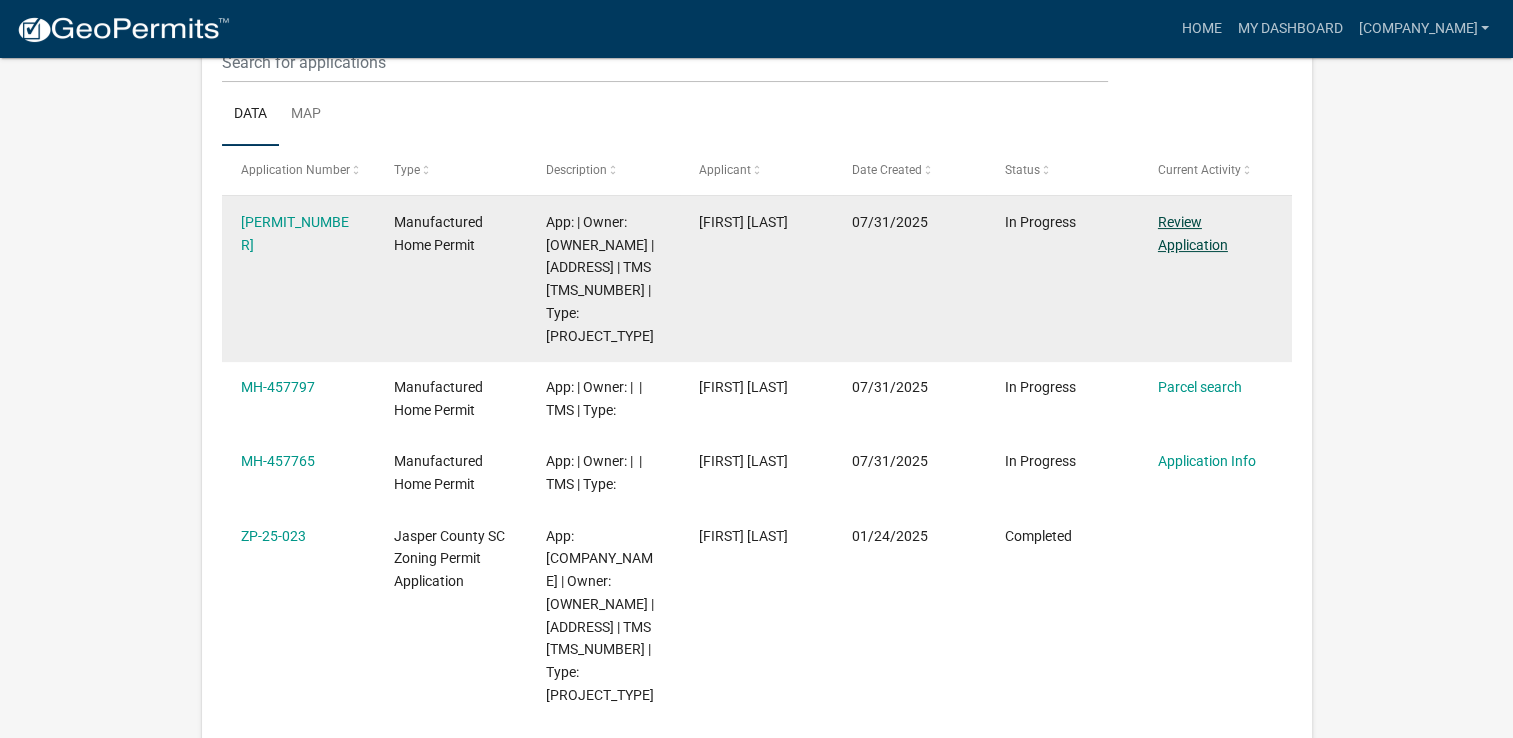 click on "Review Application" 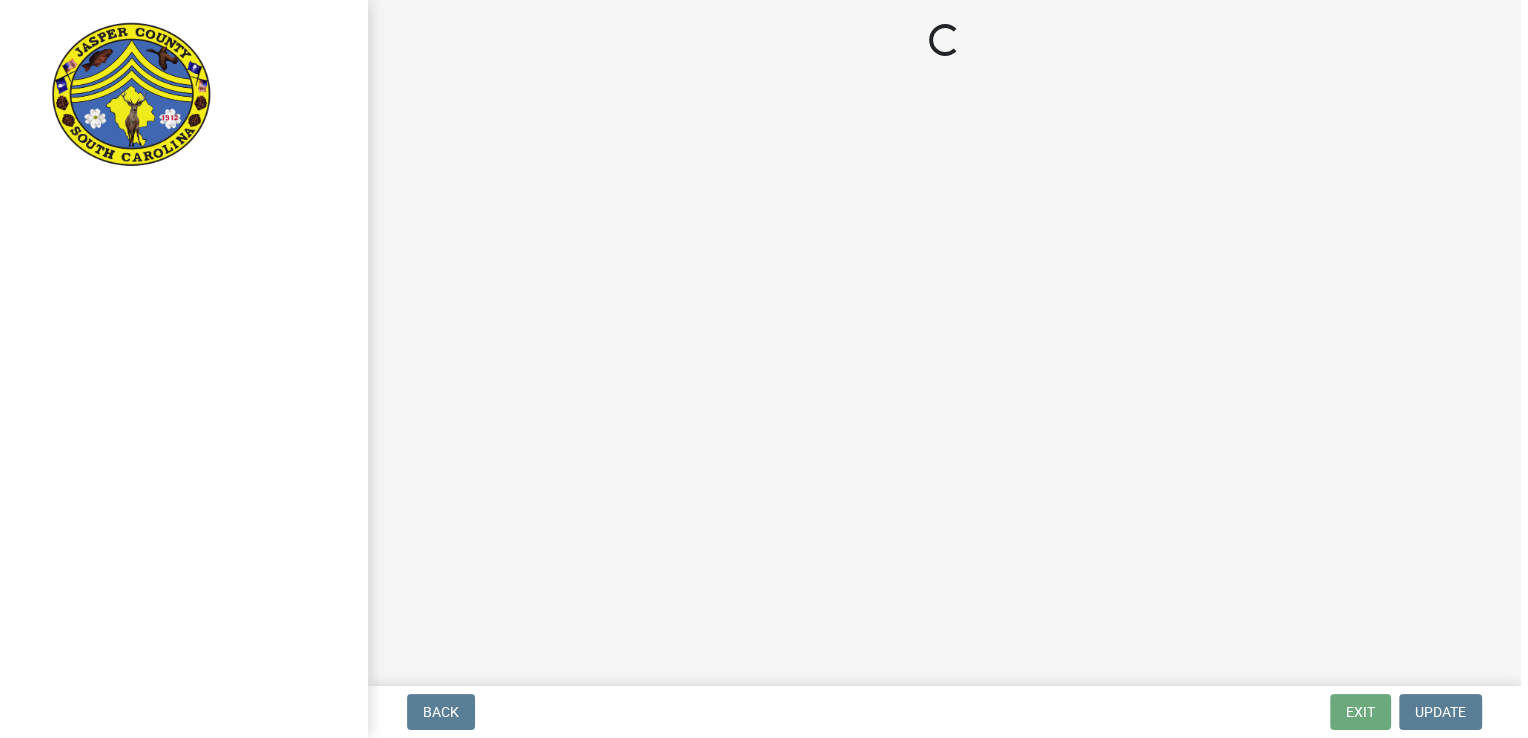 scroll, scrollTop: 0, scrollLeft: 0, axis: both 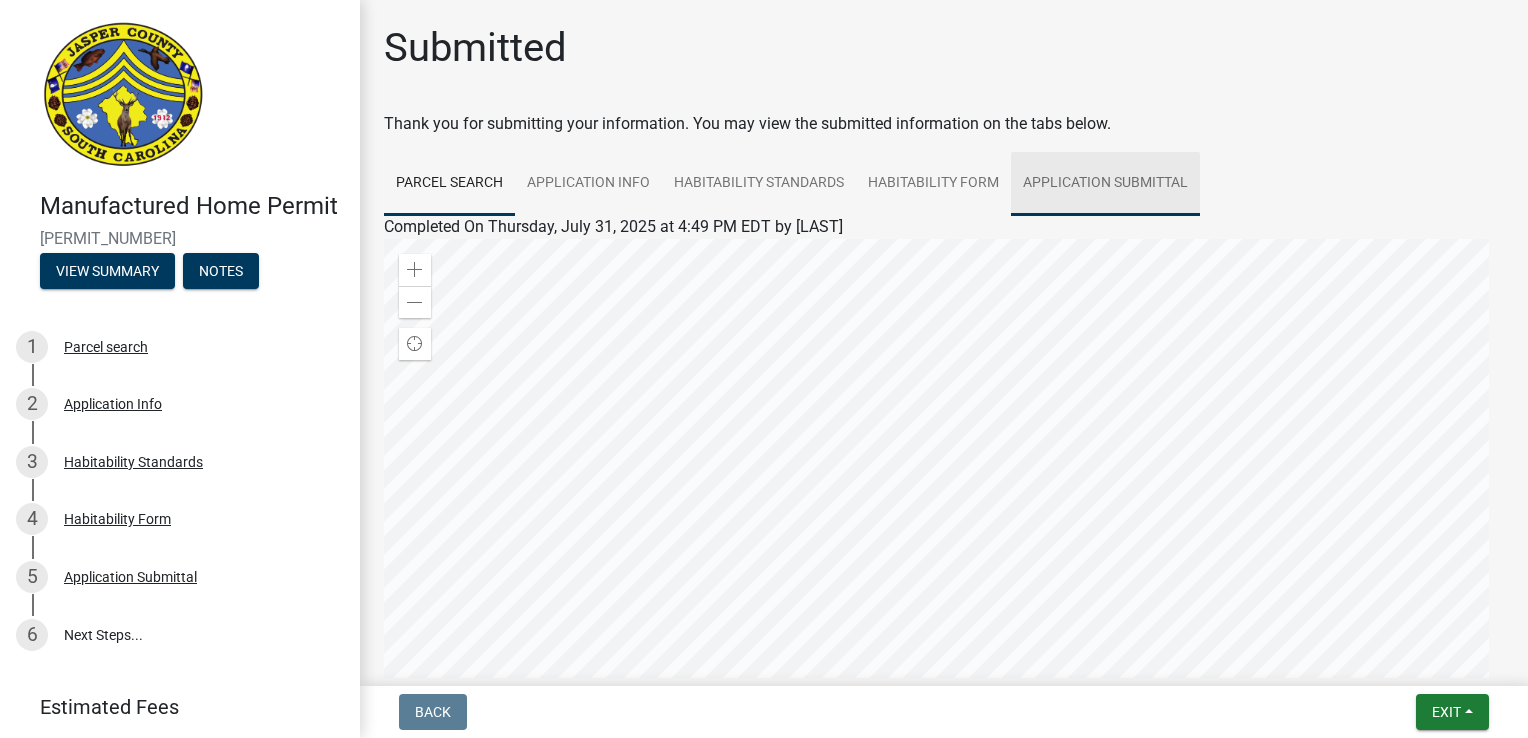 click on "Application Submittal" at bounding box center (1105, 184) 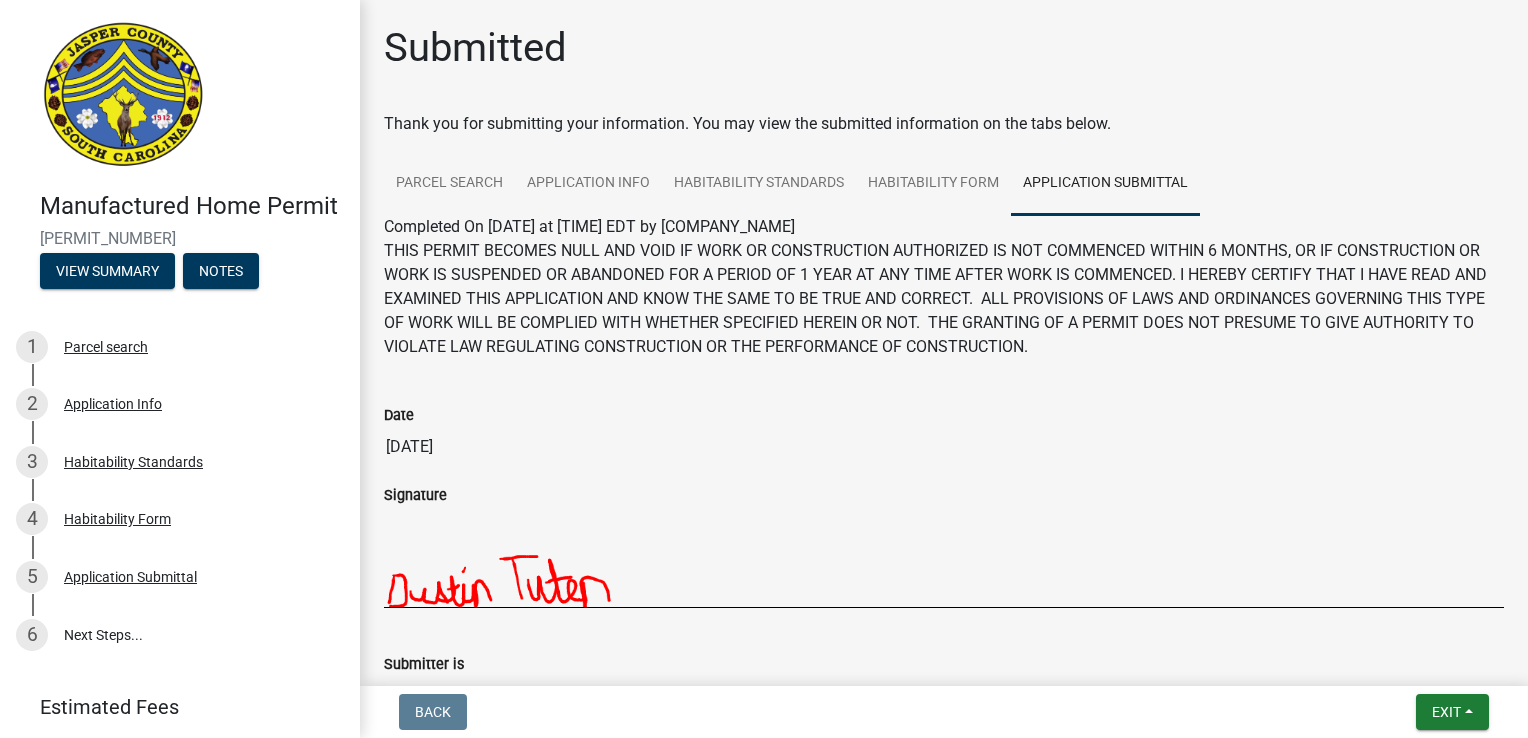 scroll, scrollTop: 195, scrollLeft: 0, axis: vertical 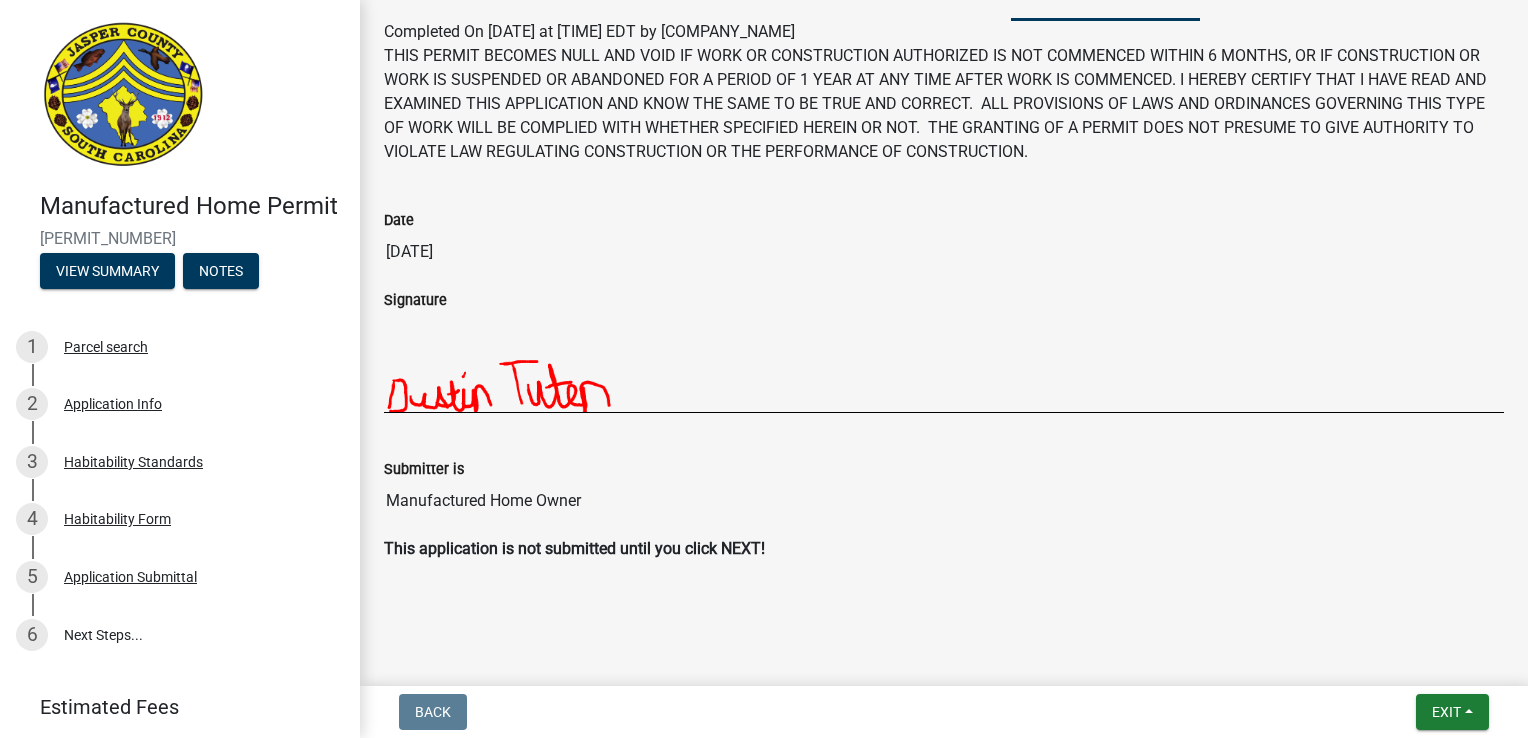 click 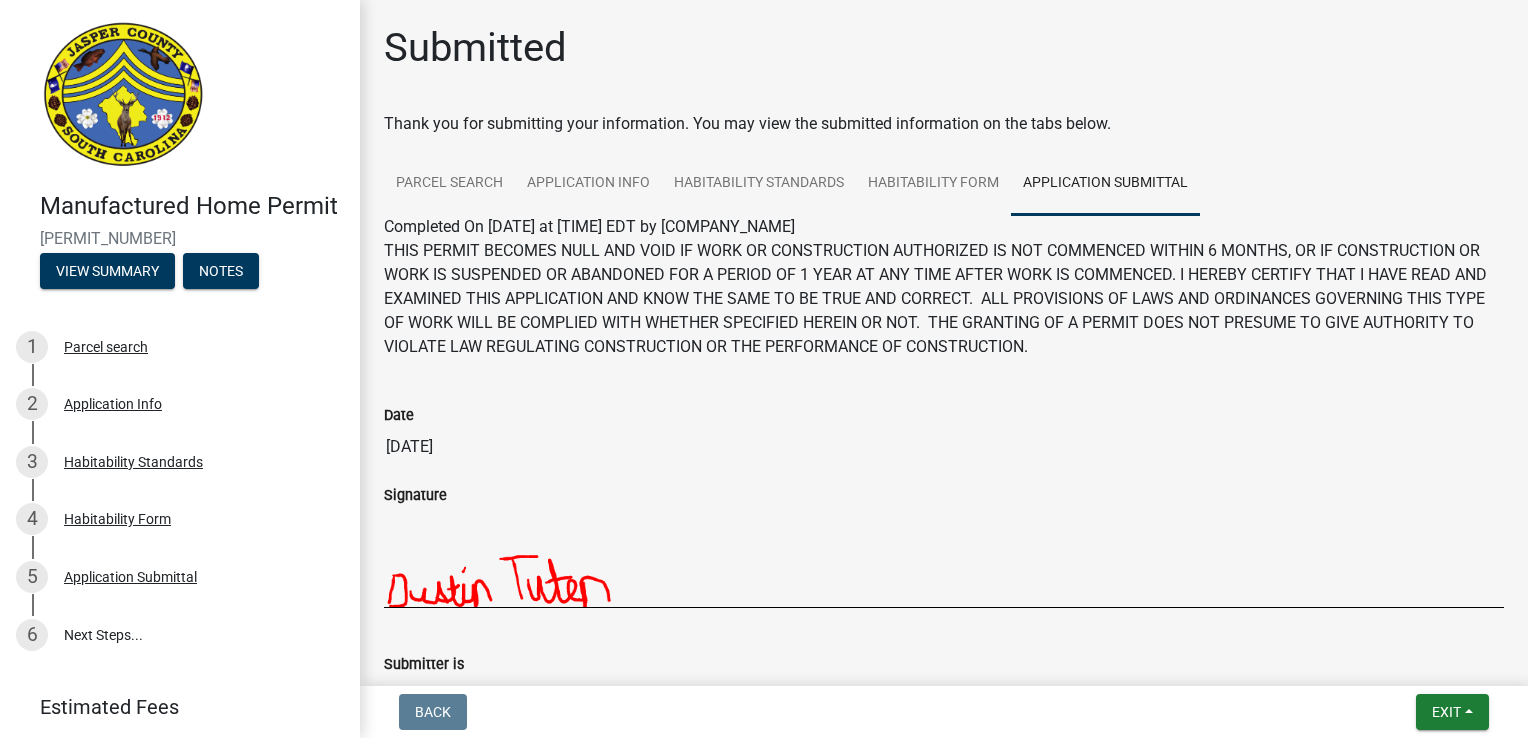 scroll, scrollTop: 195, scrollLeft: 0, axis: vertical 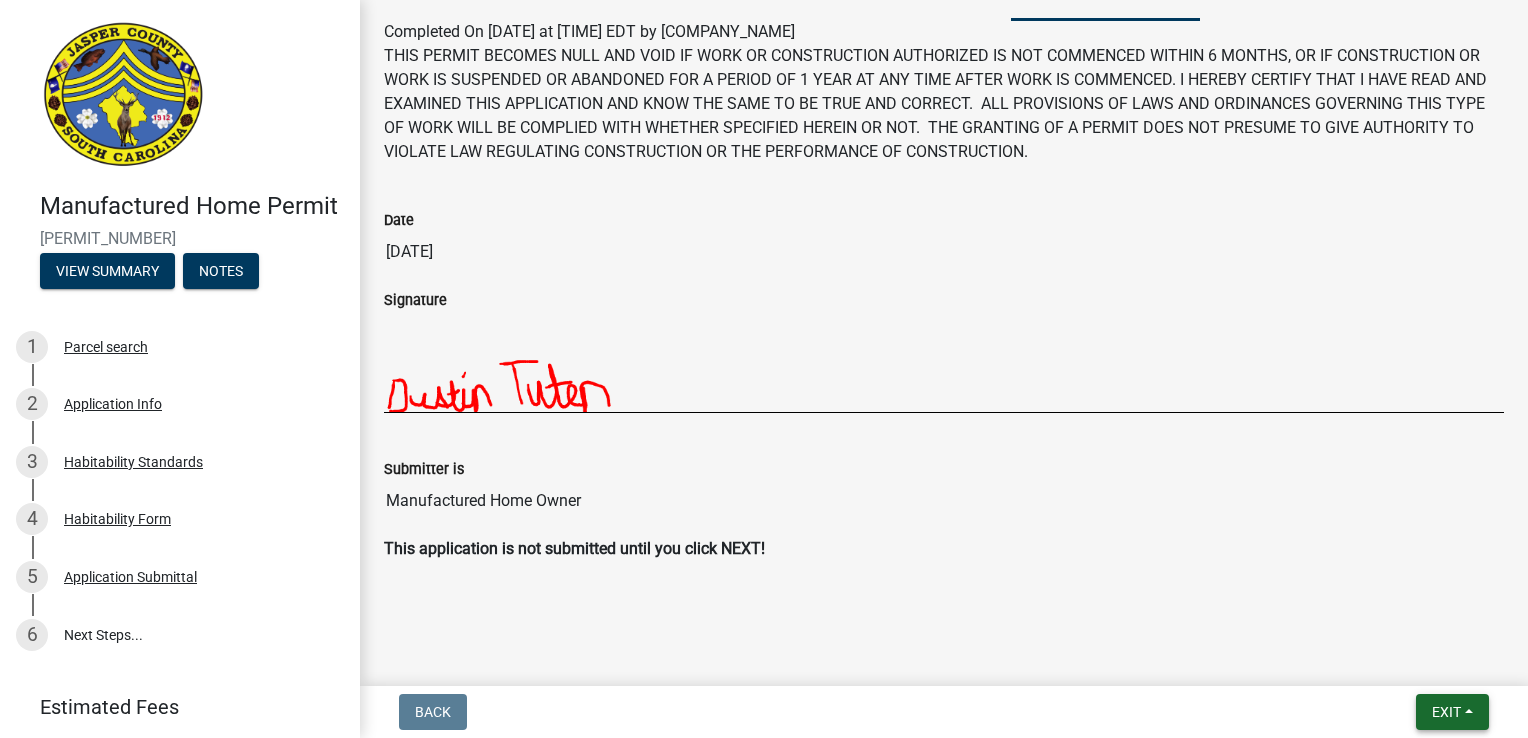 click on "Exit" at bounding box center (1446, 712) 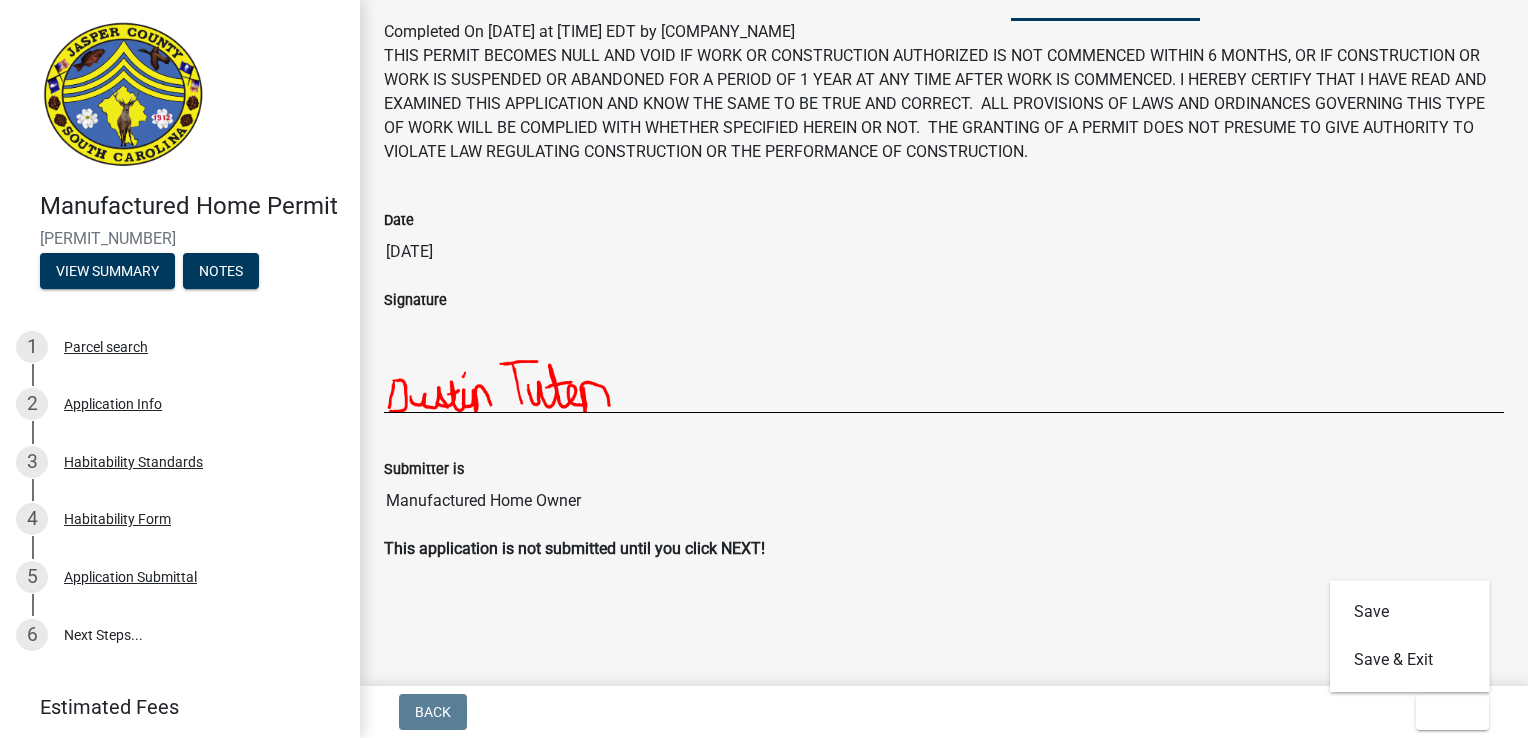 click on "Submitted  Thank you for submitting your information. You may view the submitted information on the tabs below.
Parcel search Application Info Habitability Standards Habitability Form Application Submittal Completed On Thursday, July 31, 2025 at 4:49 PM EDT by TillmanCon Zoom in Zoom out Find my location Powered by   Esri -81.07313, 32.44948 Loading... ParcelID Address City OwnerName  Acres  045-00-01-049 DARA CARLA M  3.000  Completed On Monday, August 4, 2025 at 11:44 AM EDT by TillmanCon  Is the Applicant the Property Owner?  Yes  Name  Jamie Tuten  Mailing Address  2381 Red Dam Road  City  Hardeeville  State  SC  Zip  29927  Telephone (Primary)  843-783-1235  Email  dustintuten89@gmail.com  Site Address  1962 Floyd Road  City  Ridgeland  Zip  29936  Parcel ID Number  045-00-01-049  Type of Project  Manufactured Home Installation  Valuation of Work ($)  $  Size of Building   info
1280  Number of Baths  2  Number of Bedrooms  2  Number of Fireplaces  0  Is the manufactured home new or used?  Used 16x80 2" 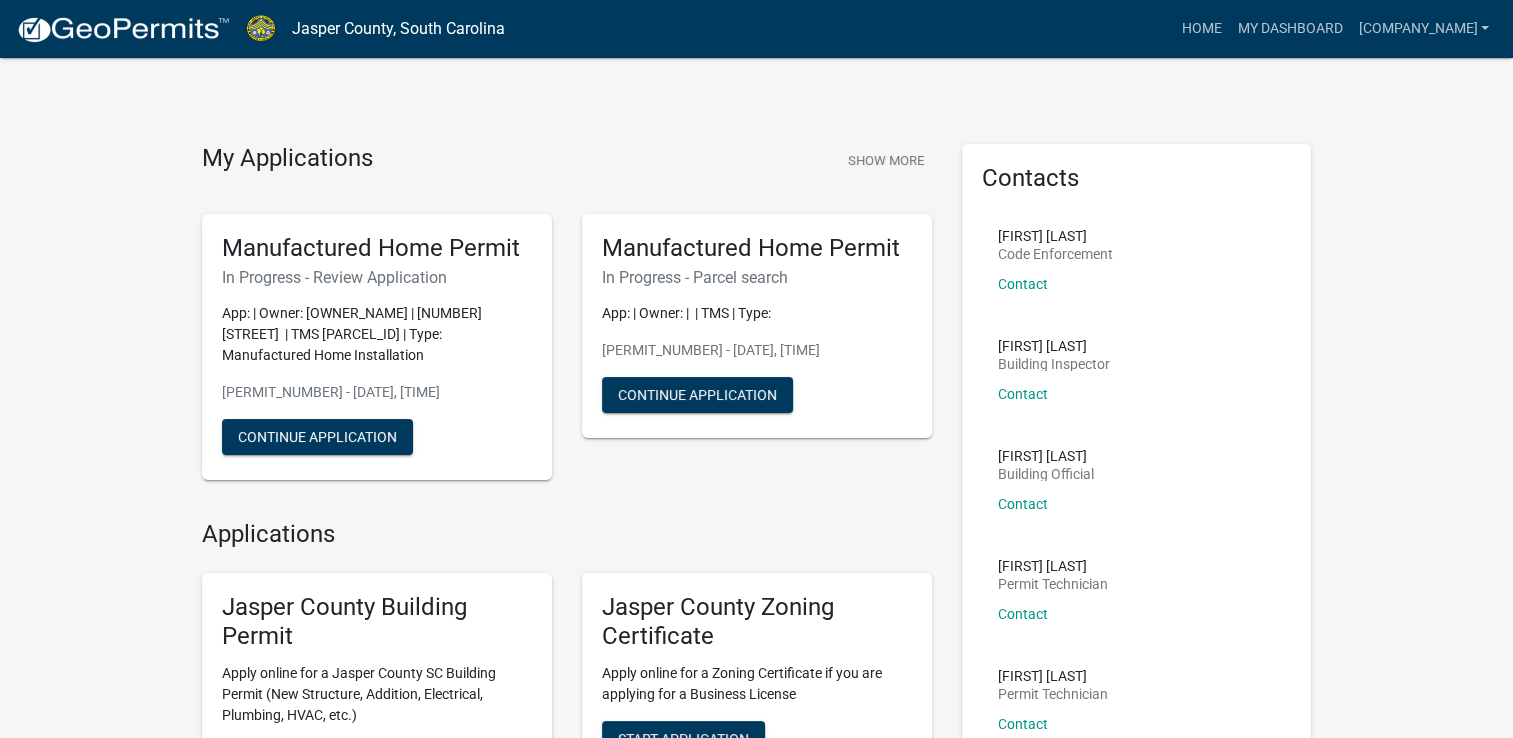 scroll, scrollTop: 100, scrollLeft: 0, axis: vertical 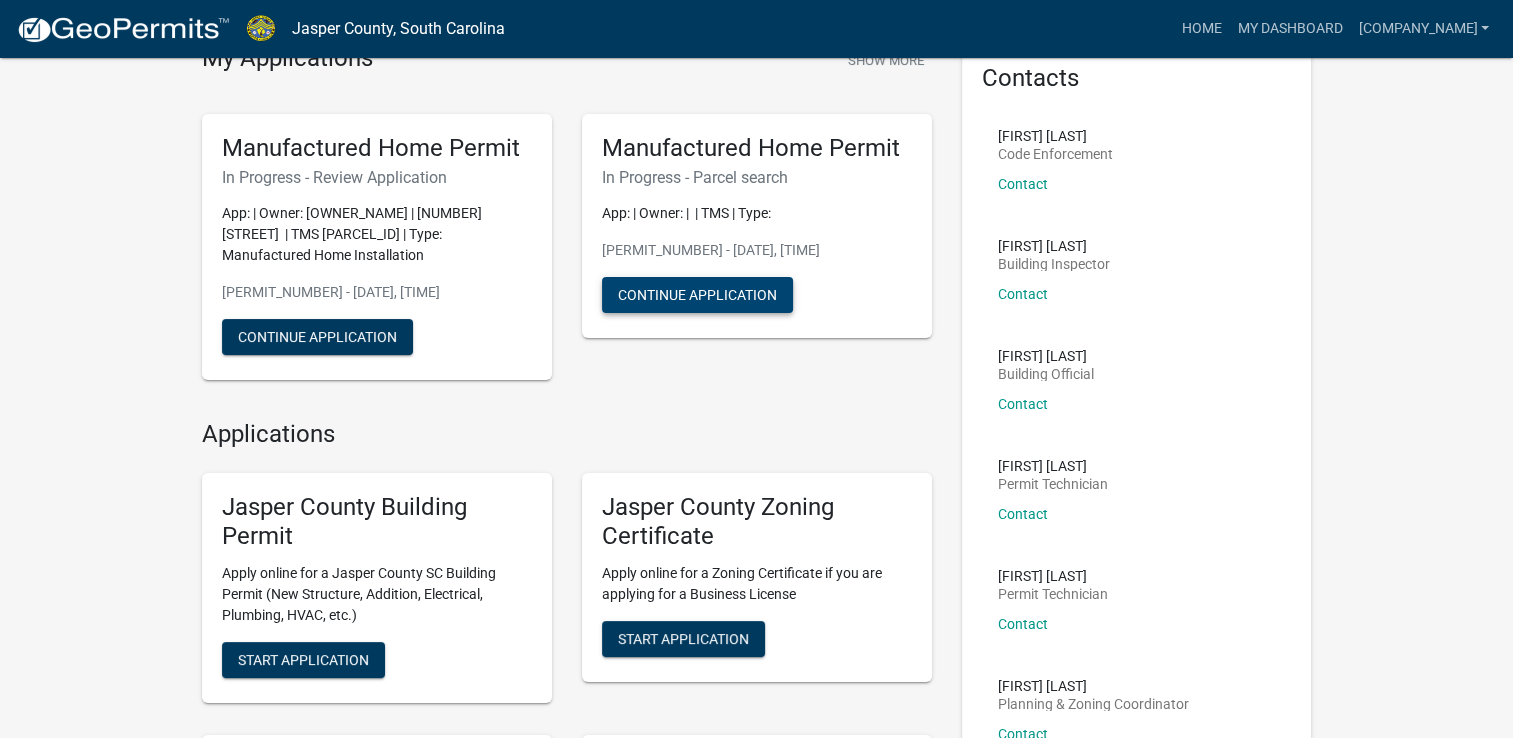 click on "Continue Application" 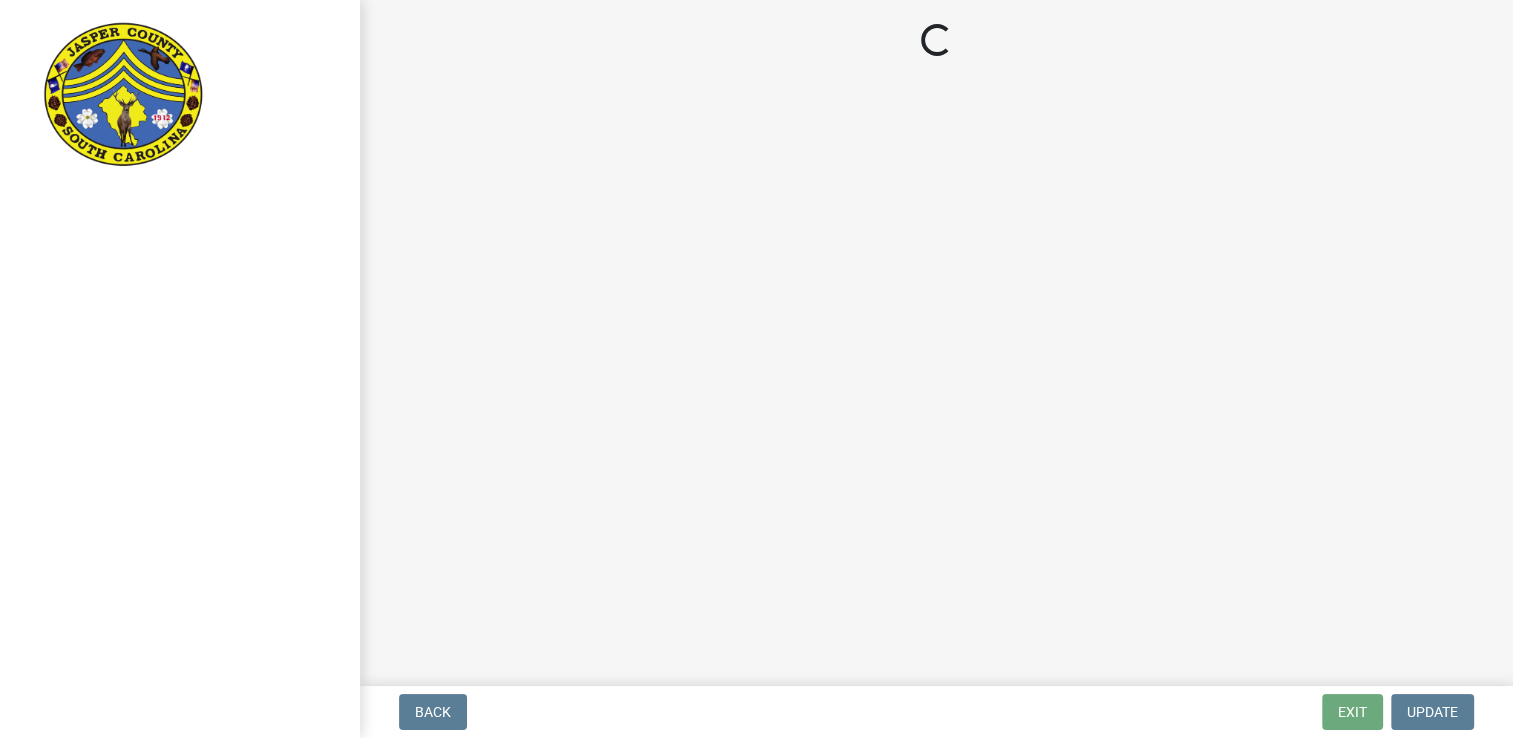 scroll, scrollTop: 0, scrollLeft: 0, axis: both 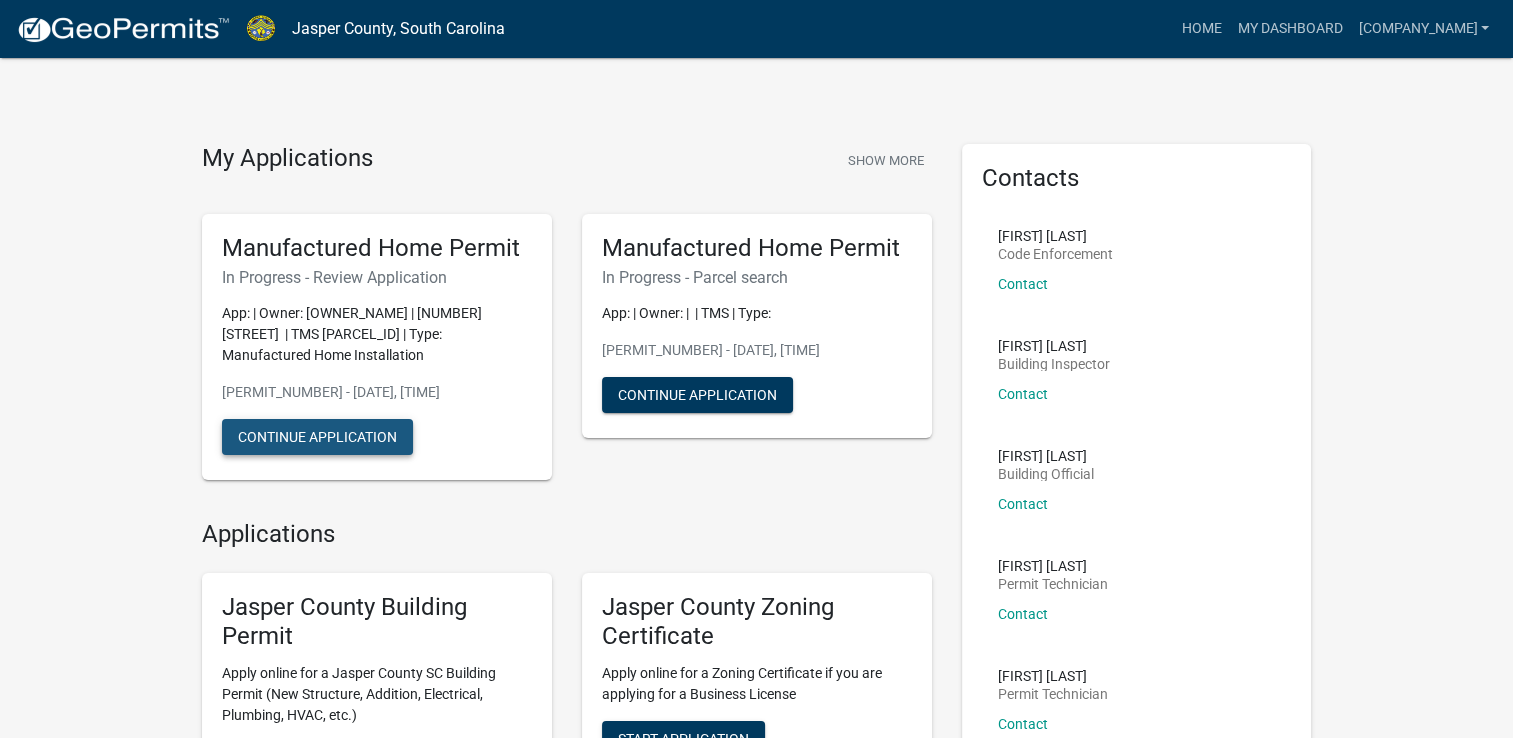 click on "Continue Application" 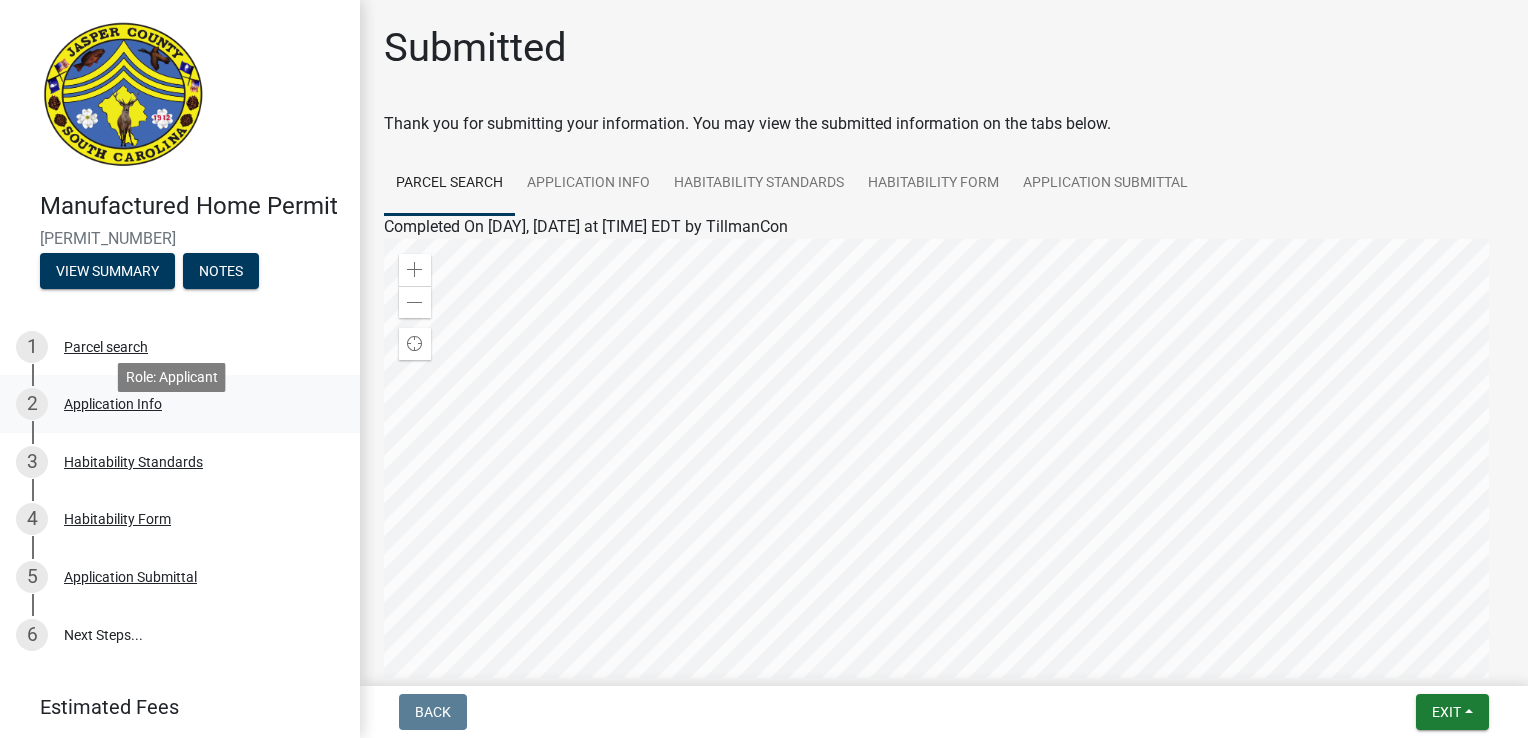 click on "Application Info" at bounding box center [113, 404] 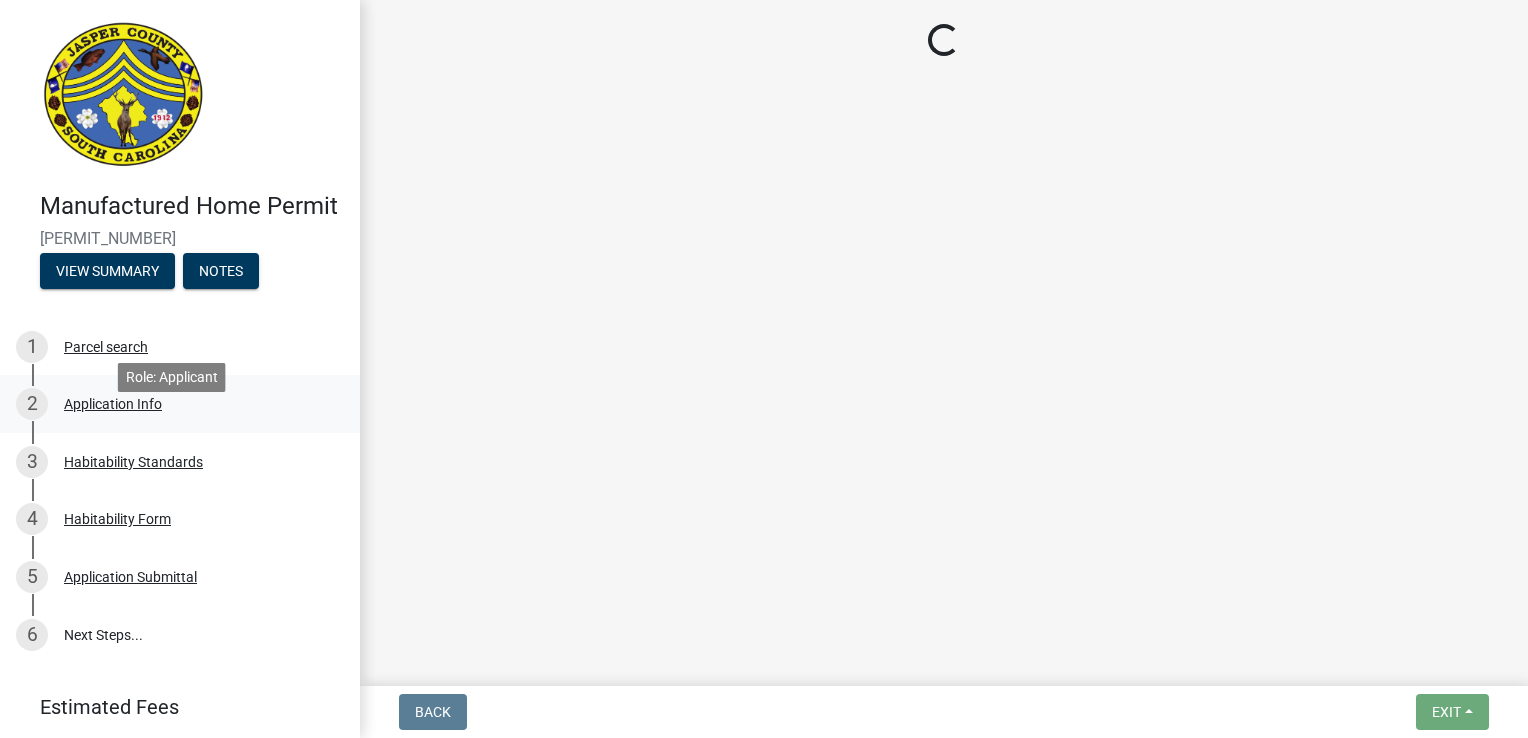 select on "00748aa1-56c2-4786-b7ff-9b3cb1d8d455" 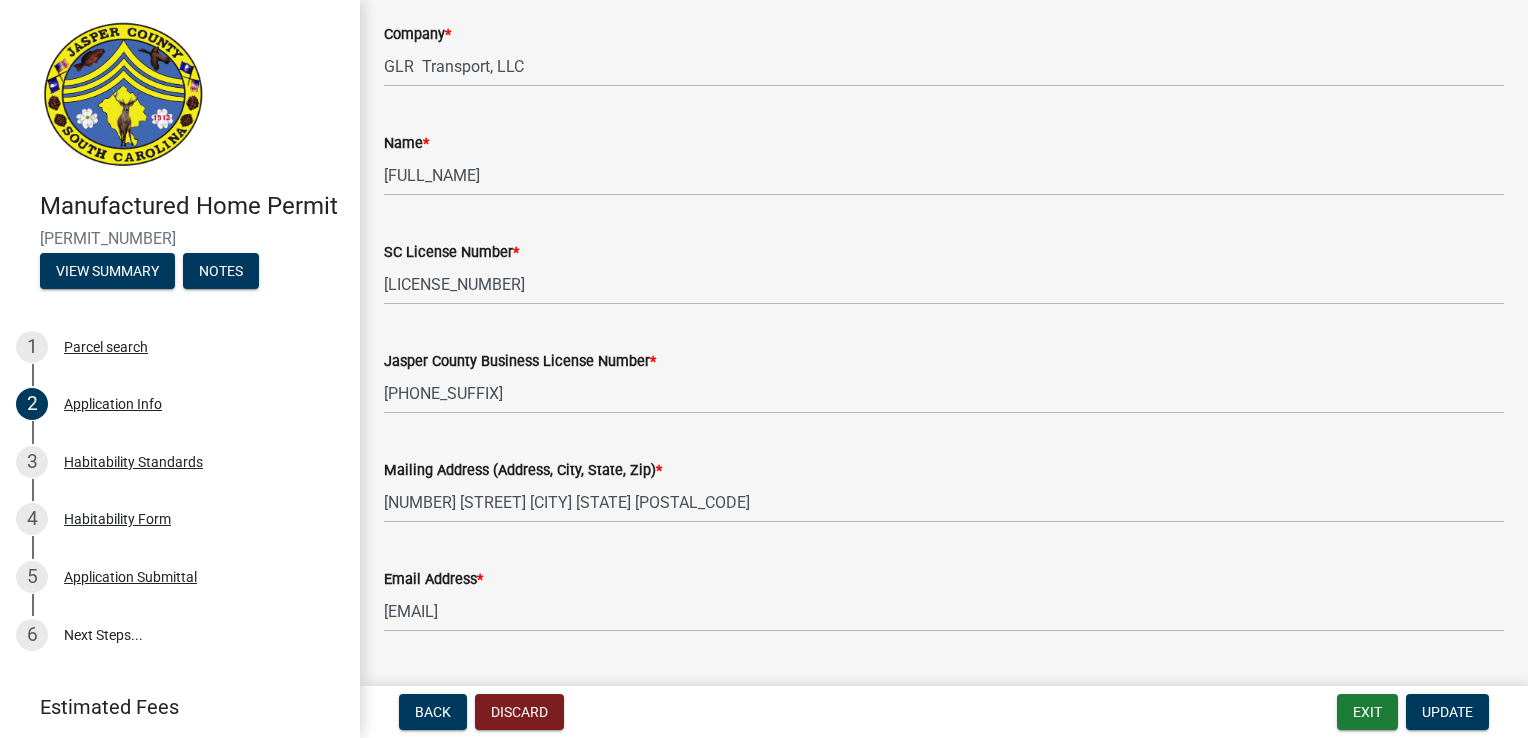 scroll, scrollTop: 3800, scrollLeft: 0, axis: vertical 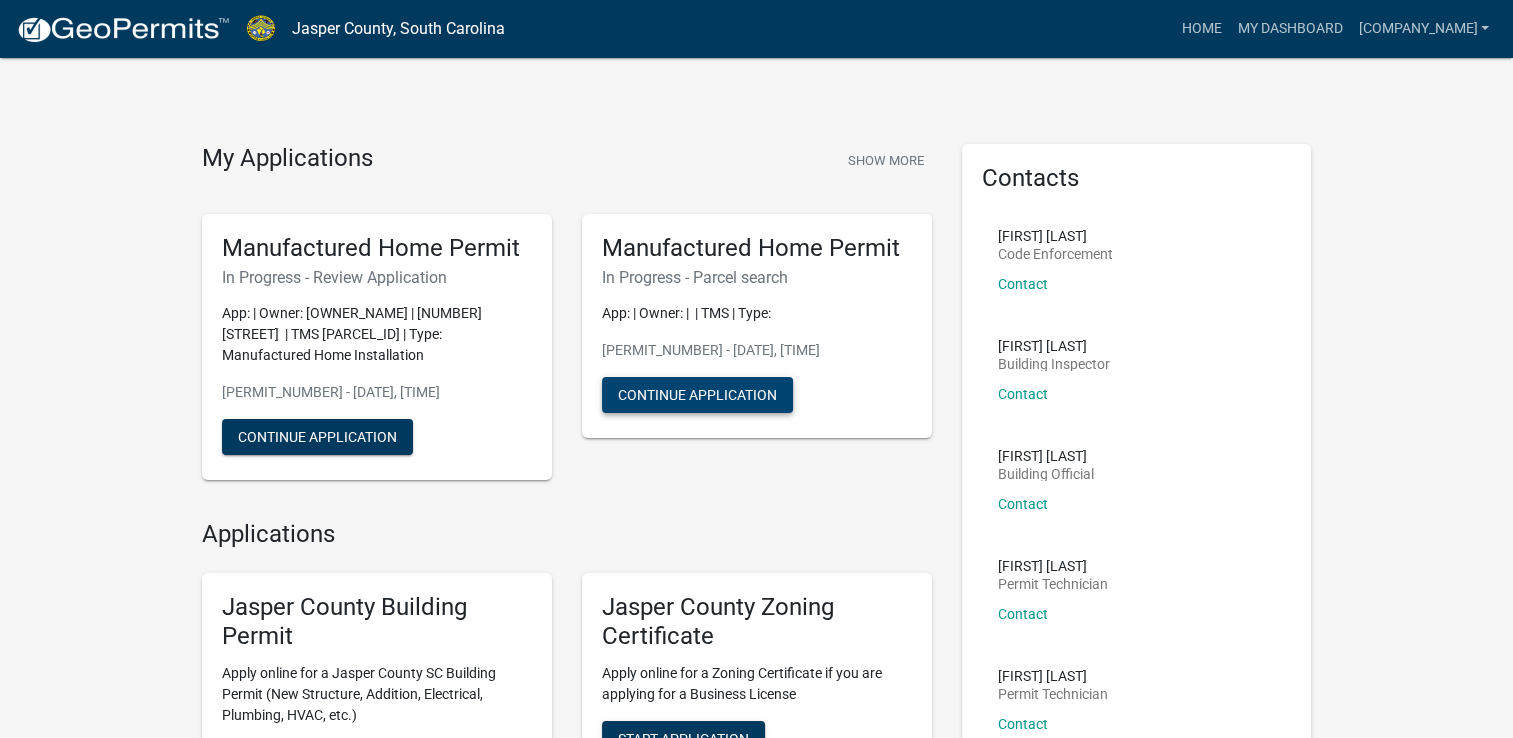 click on "Continue Application" 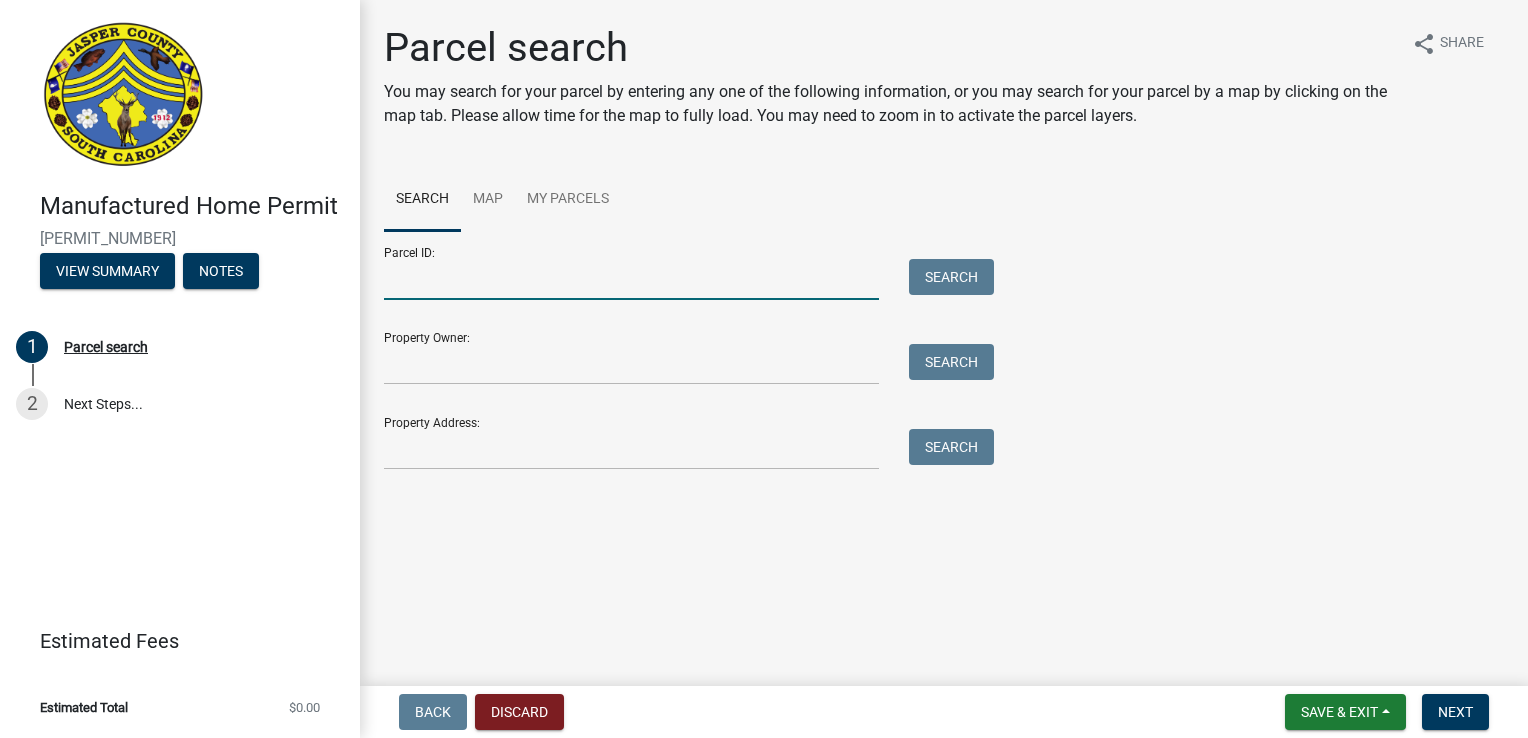 click on "Parcel ID:" at bounding box center [631, 279] 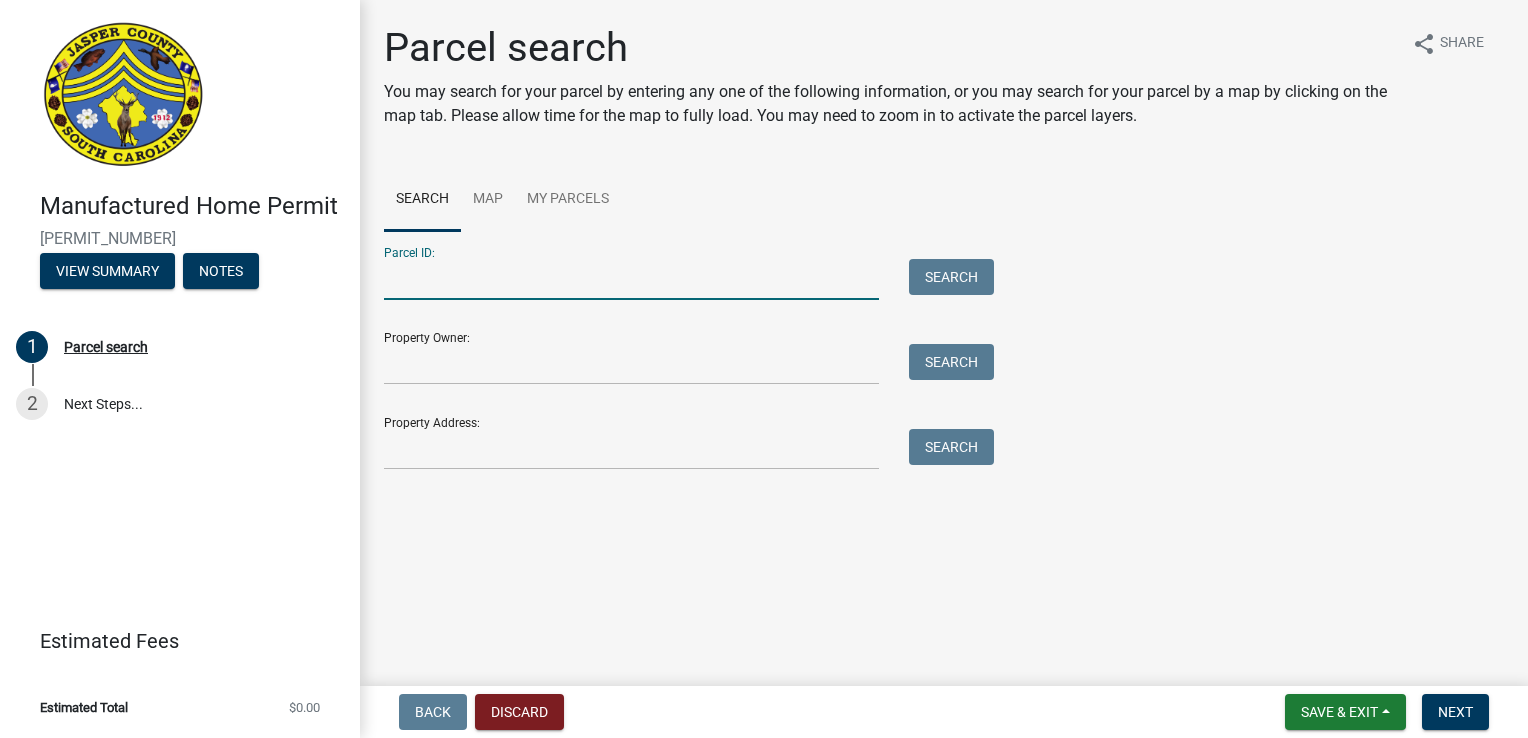 click on "Parcel ID:   Search   Property Owner:   Search   Property Address:   Search" at bounding box center [944, 350] 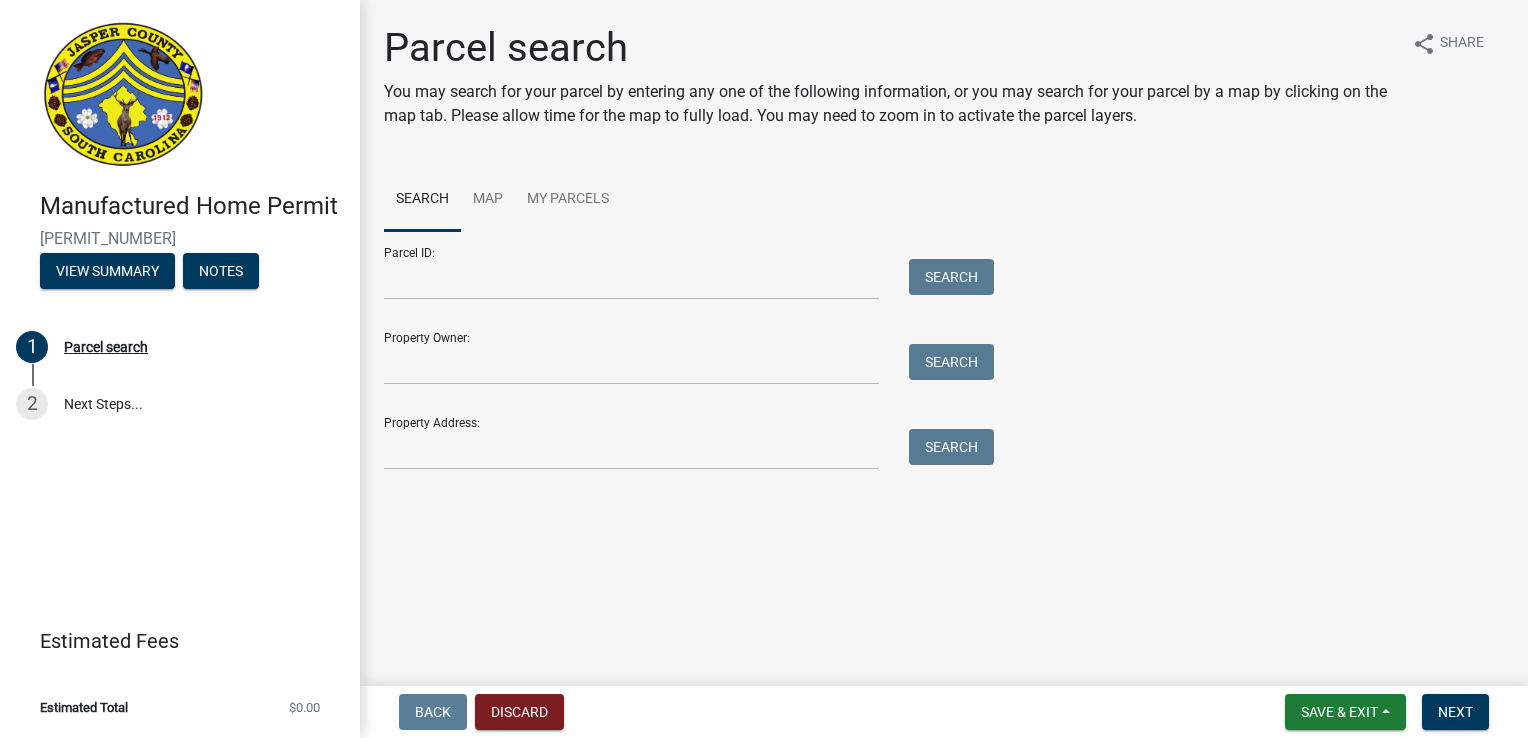 click on "Parcel search You may search for your parcel by entering any one of the following information, or you may search for your parcel by a map by clicking on the map tab.
Please allow time for the map to fully load. You may need to zoom in to activate the parcel layers. share Share Search Map My Parcels  Parcel ID:   Search   Property Owner:   Search   Property Address:   Search" 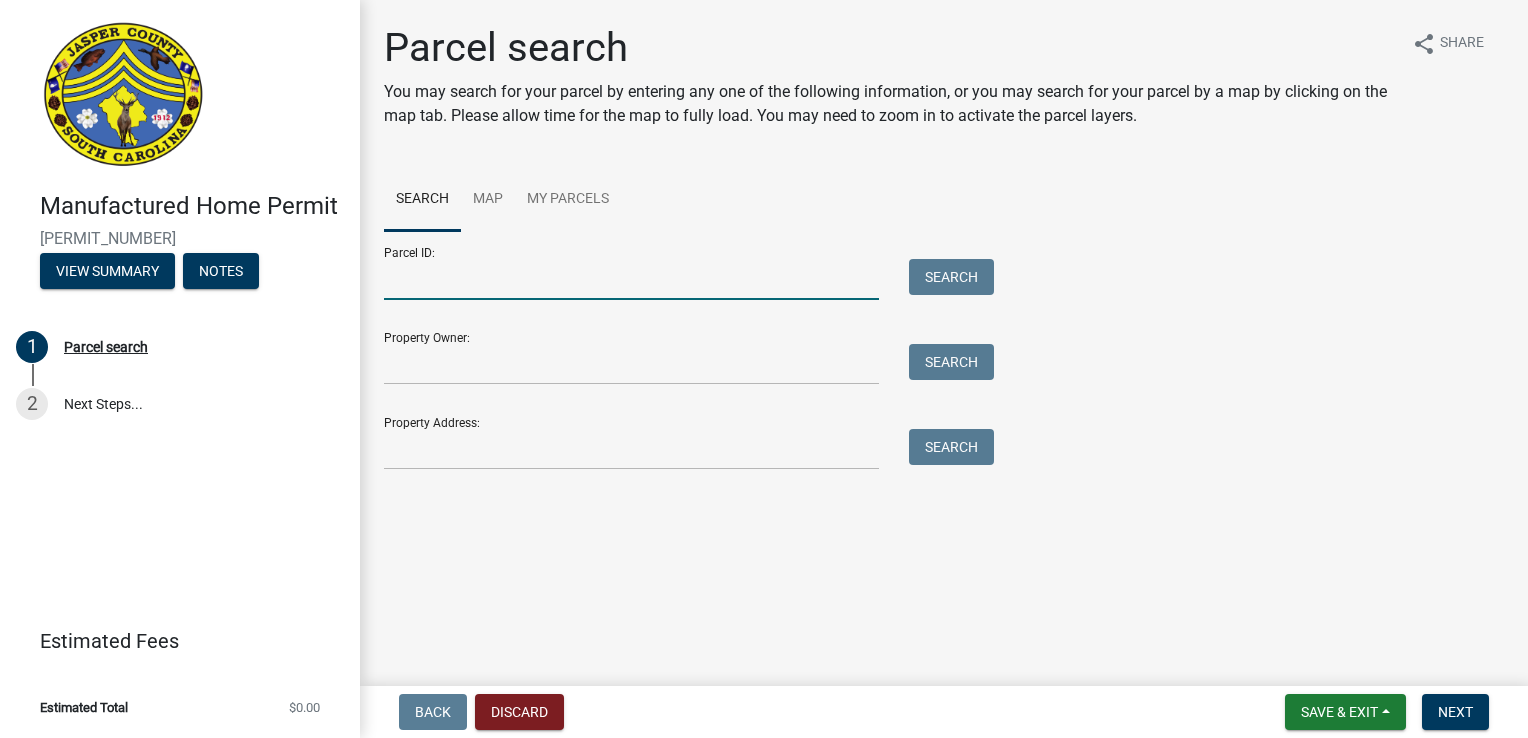 click on "Parcel ID:" at bounding box center (631, 279) 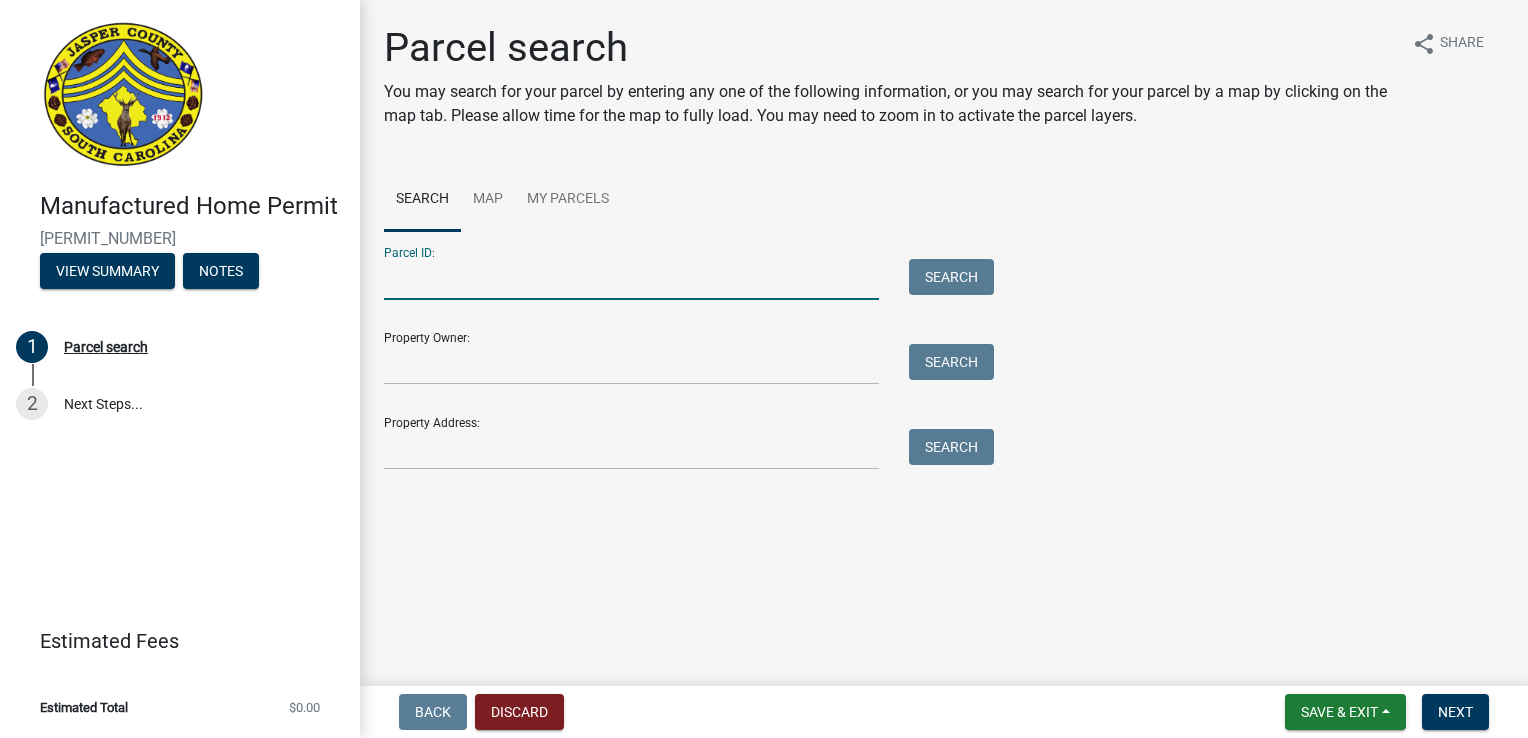 type on "[PARCEL_ID]" 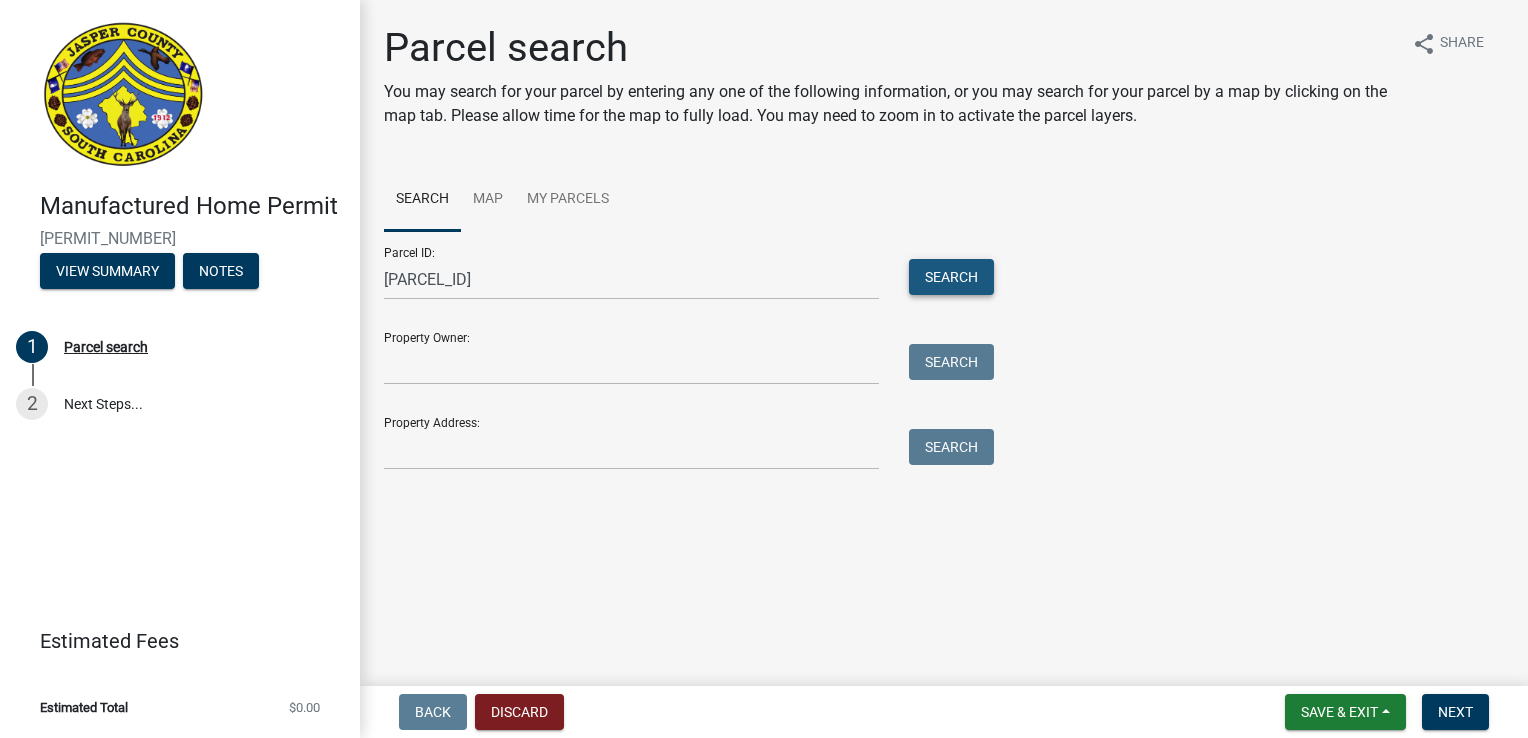 click on "Search" at bounding box center (951, 277) 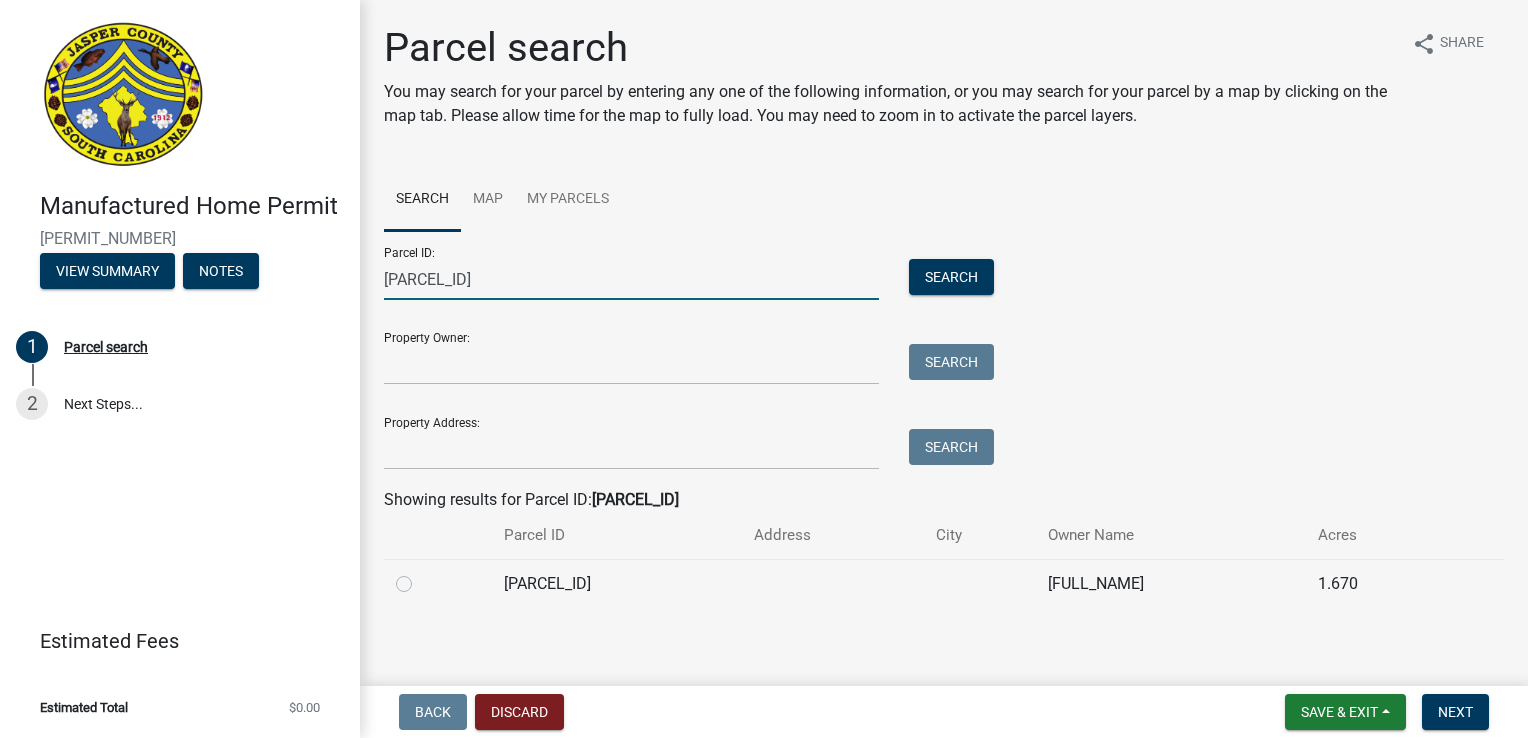 click on "[PARCEL_ID]" at bounding box center [631, 279] 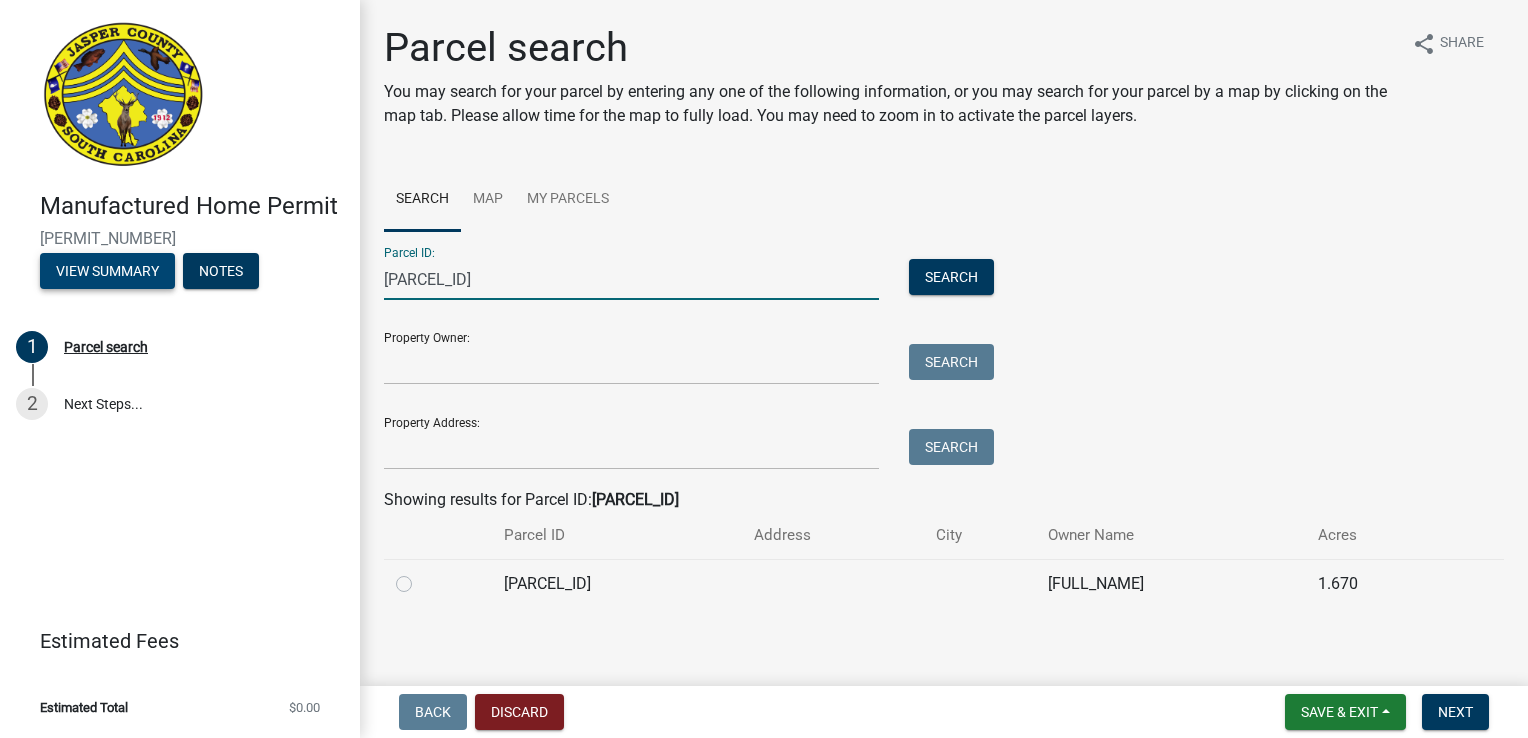 drag, startPoint x: 198, startPoint y: 280, endPoint x: 60, endPoint y: 272, distance: 138.23169 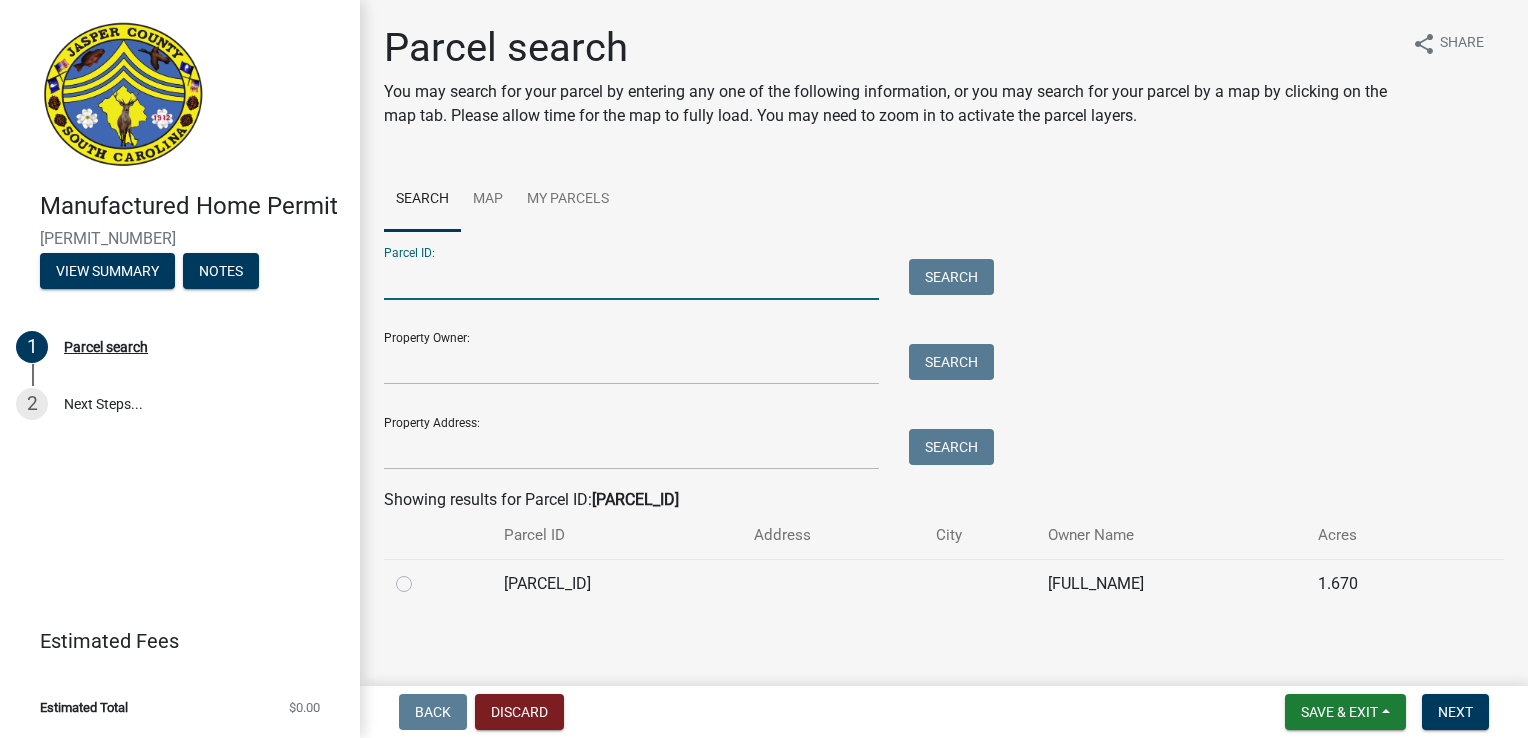 click on "Parcel ID:" at bounding box center [631, 279] 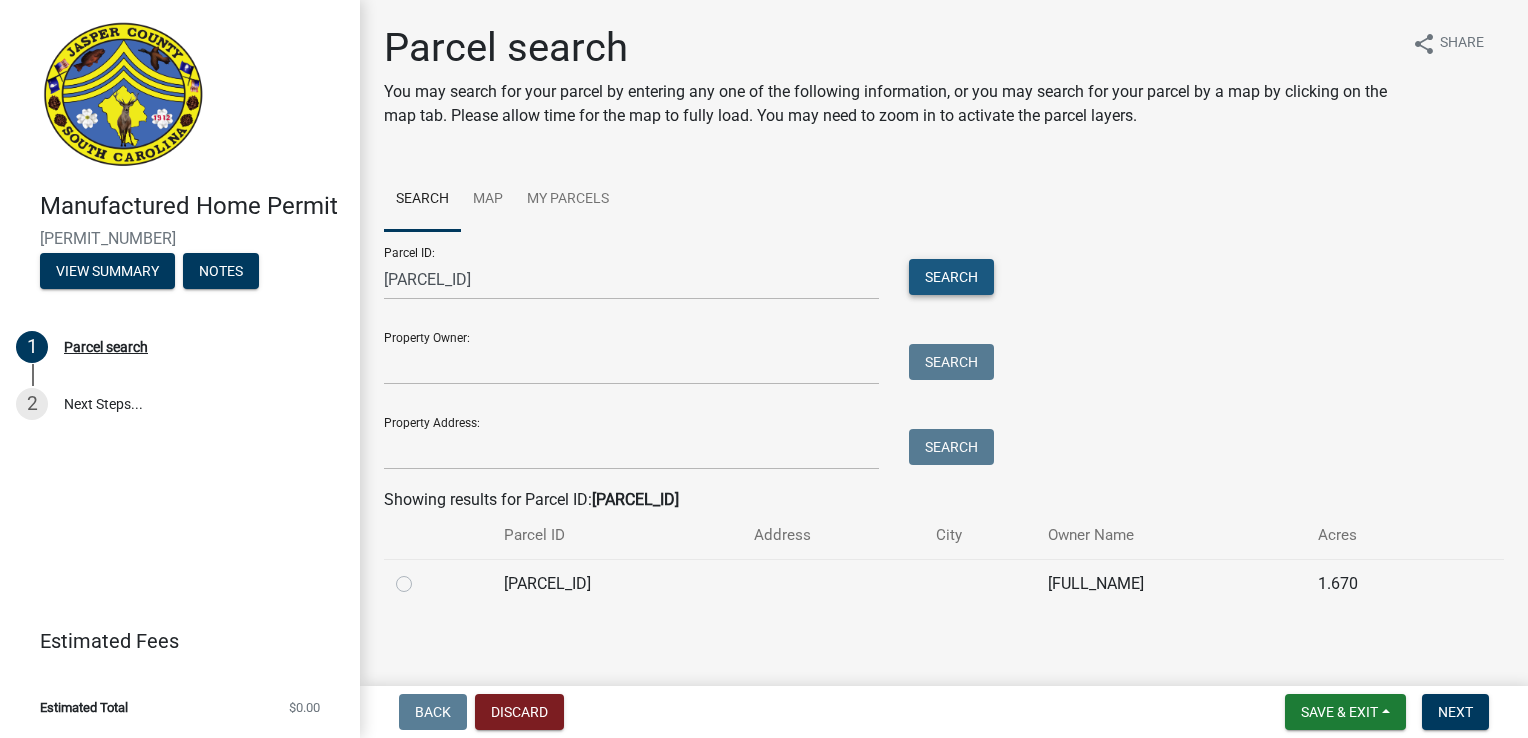 click on "Search" at bounding box center (951, 277) 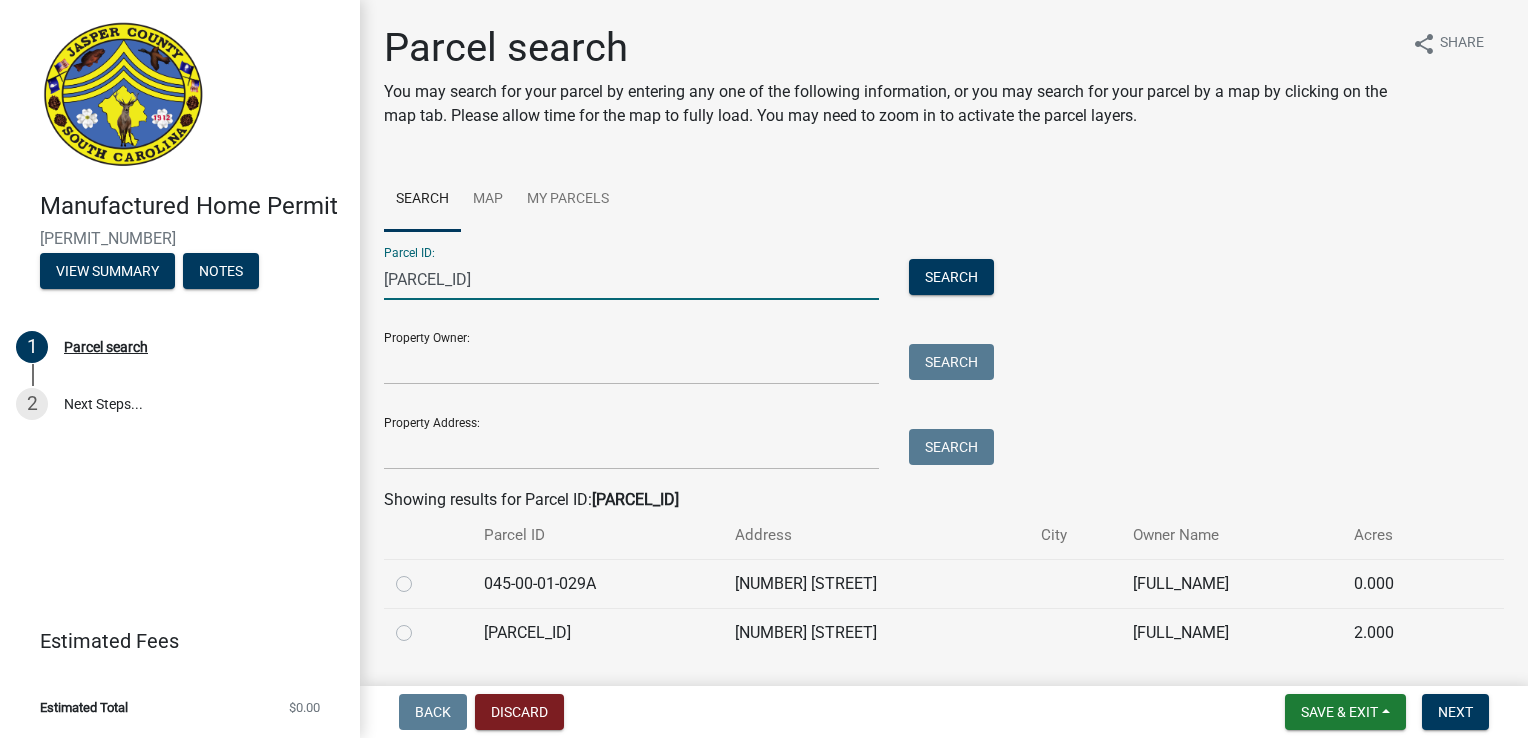 drag, startPoint x: 491, startPoint y: 278, endPoint x: 26, endPoint y: 272, distance: 465.0387 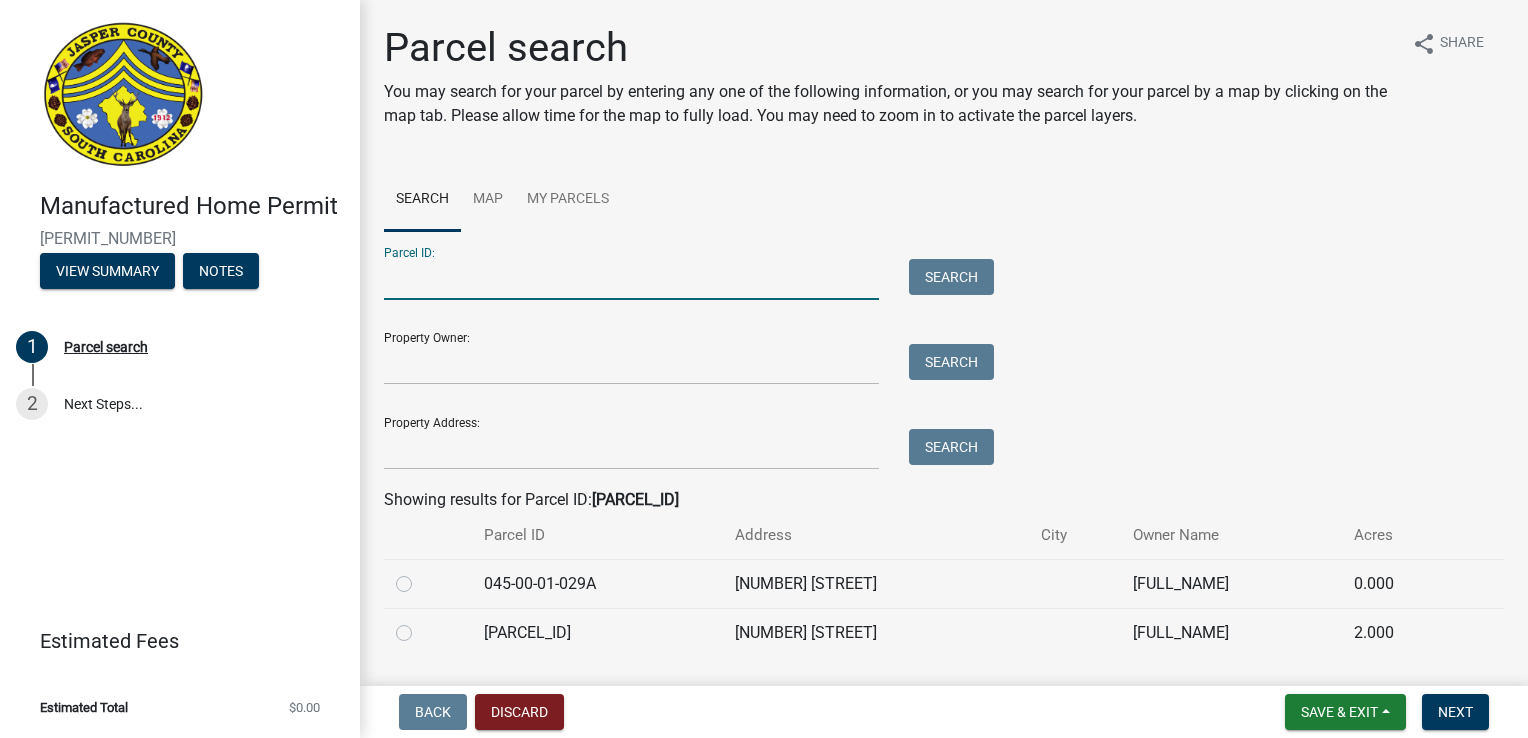click on "Parcel ID:" at bounding box center [631, 279] 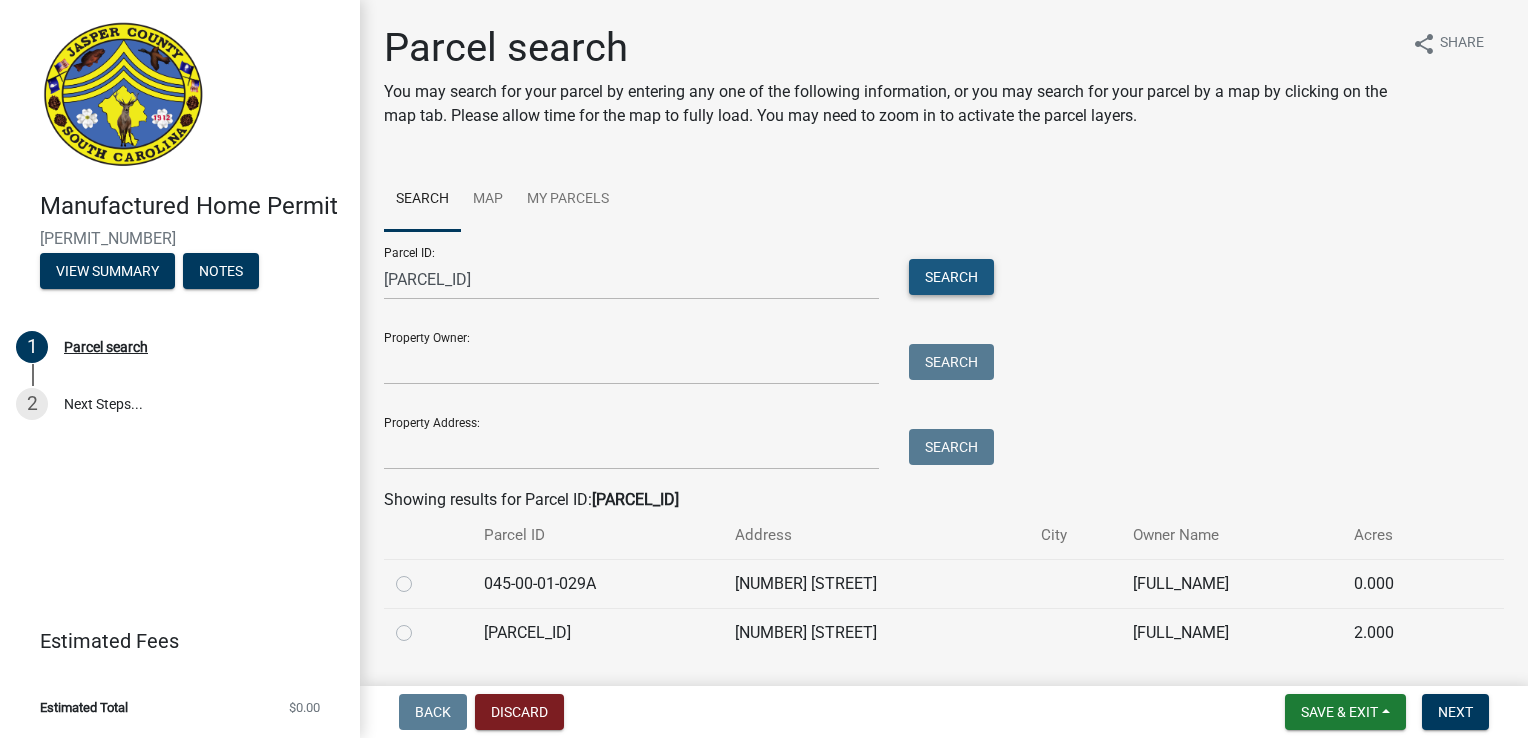 click on "Search" at bounding box center [951, 277] 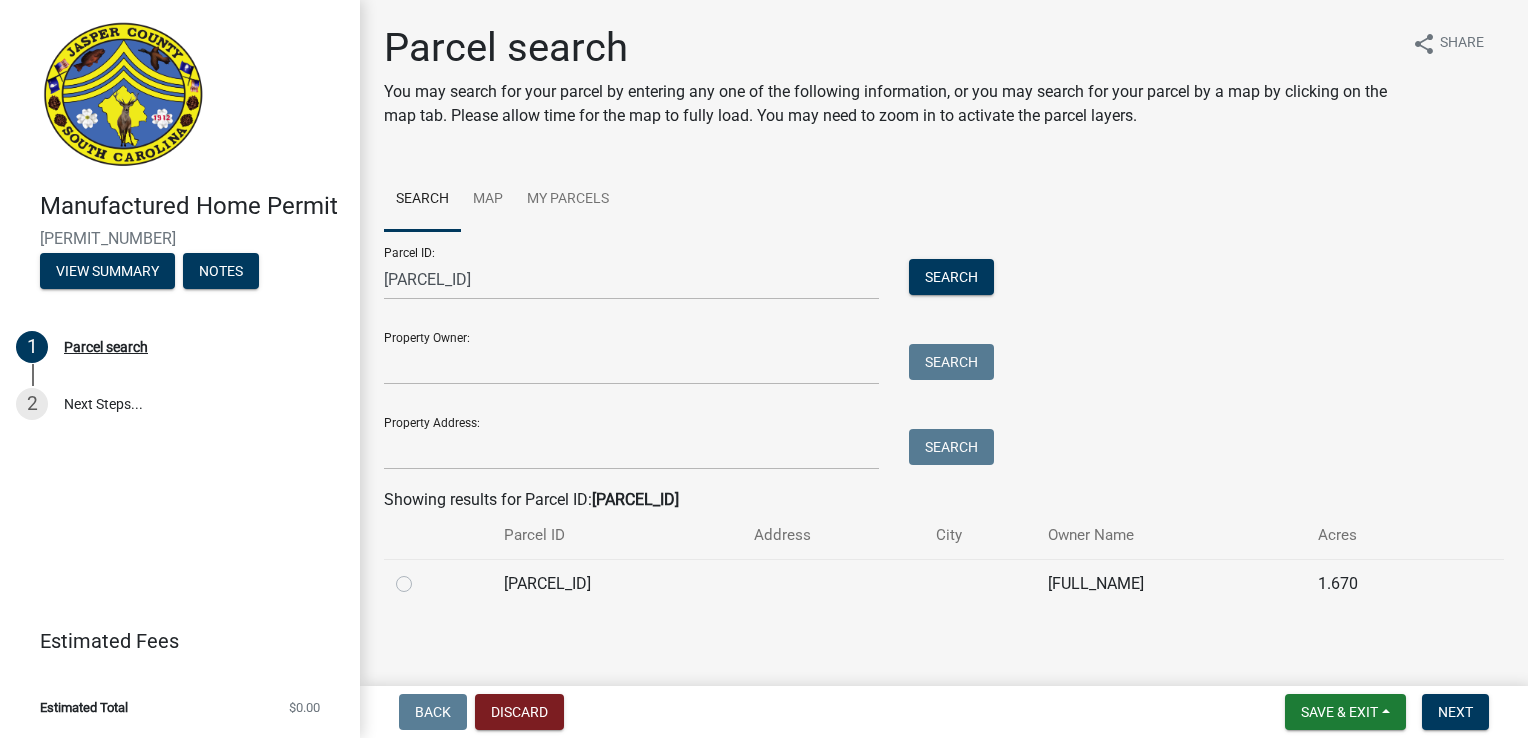 click 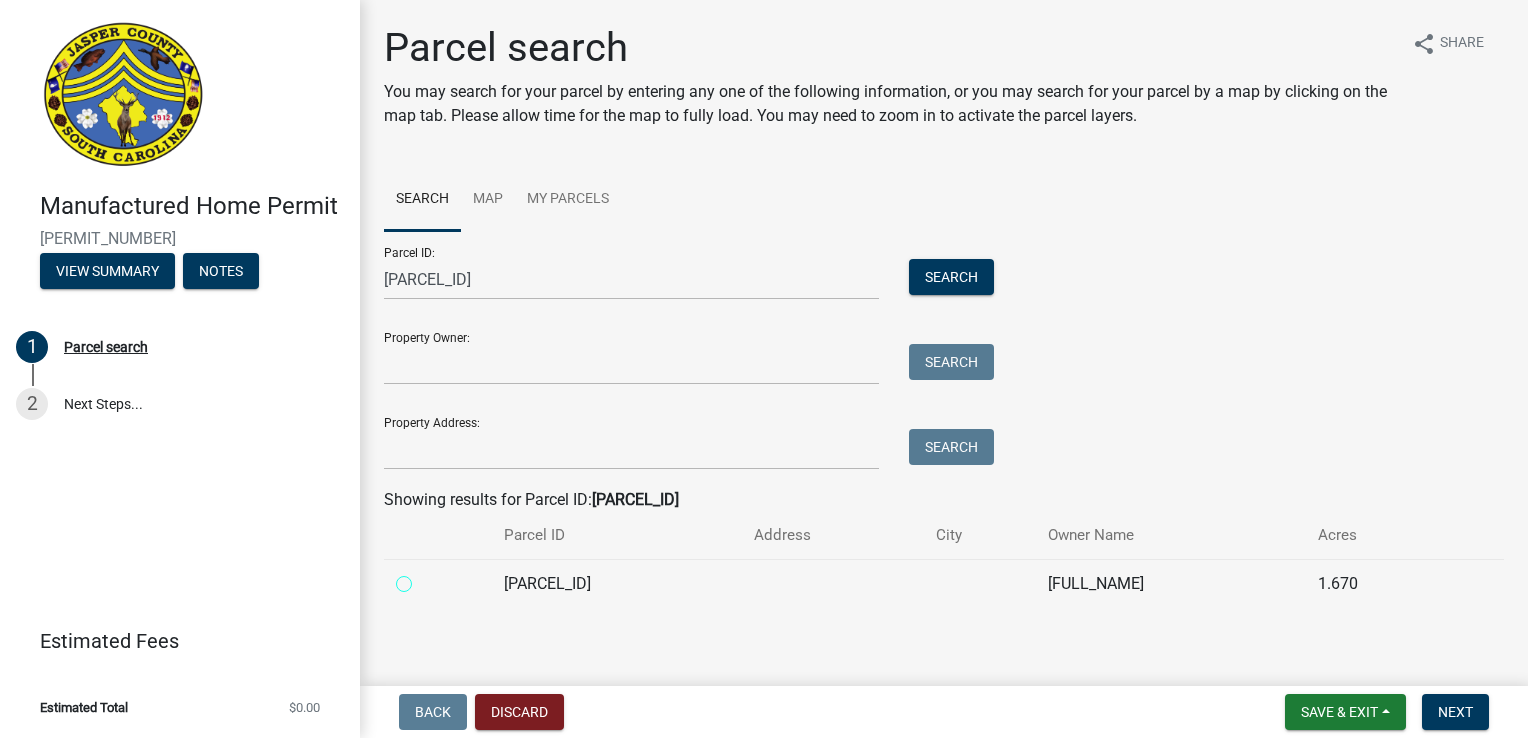 click at bounding box center [426, 578] 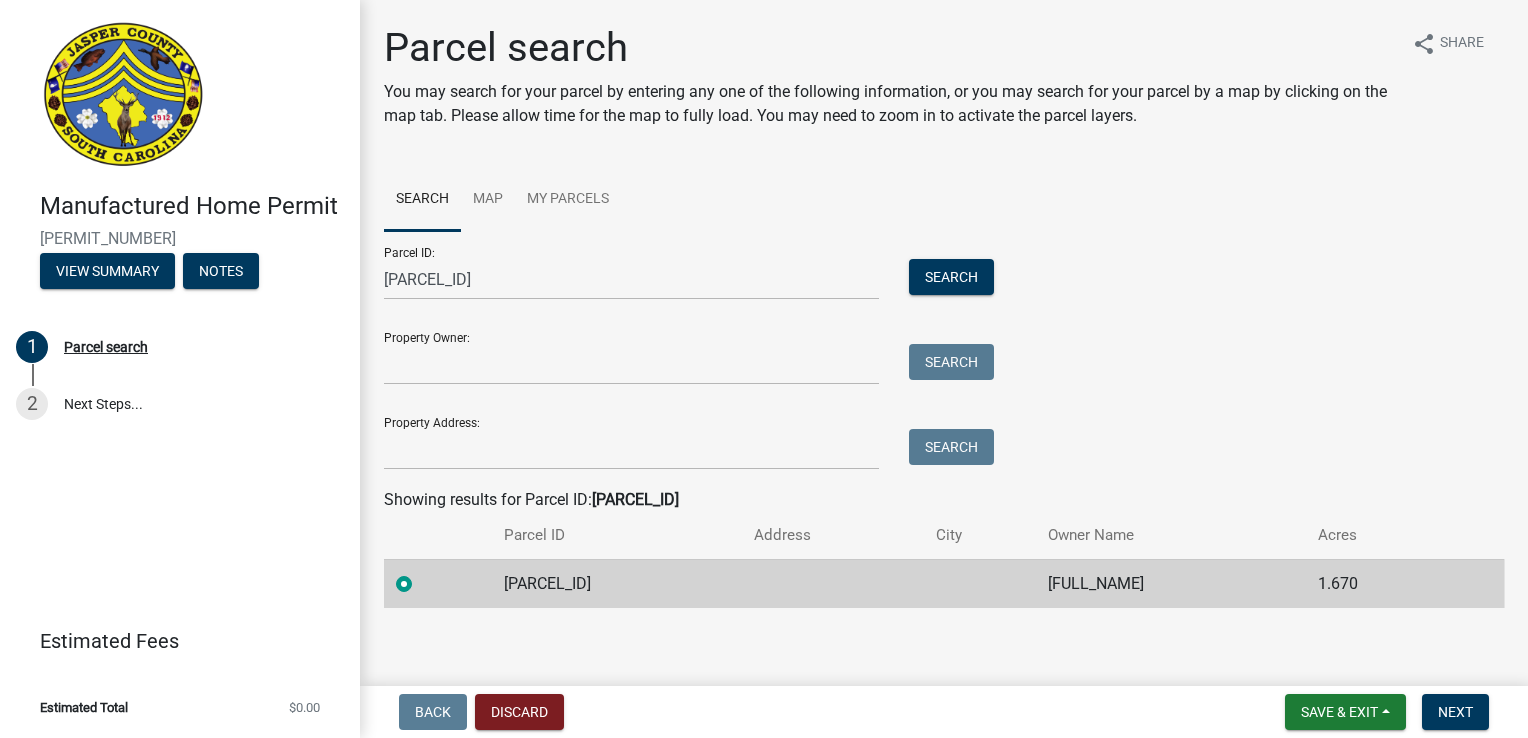 scroll, scrollTop: 7, scrollLeft: 0, axis: vertical 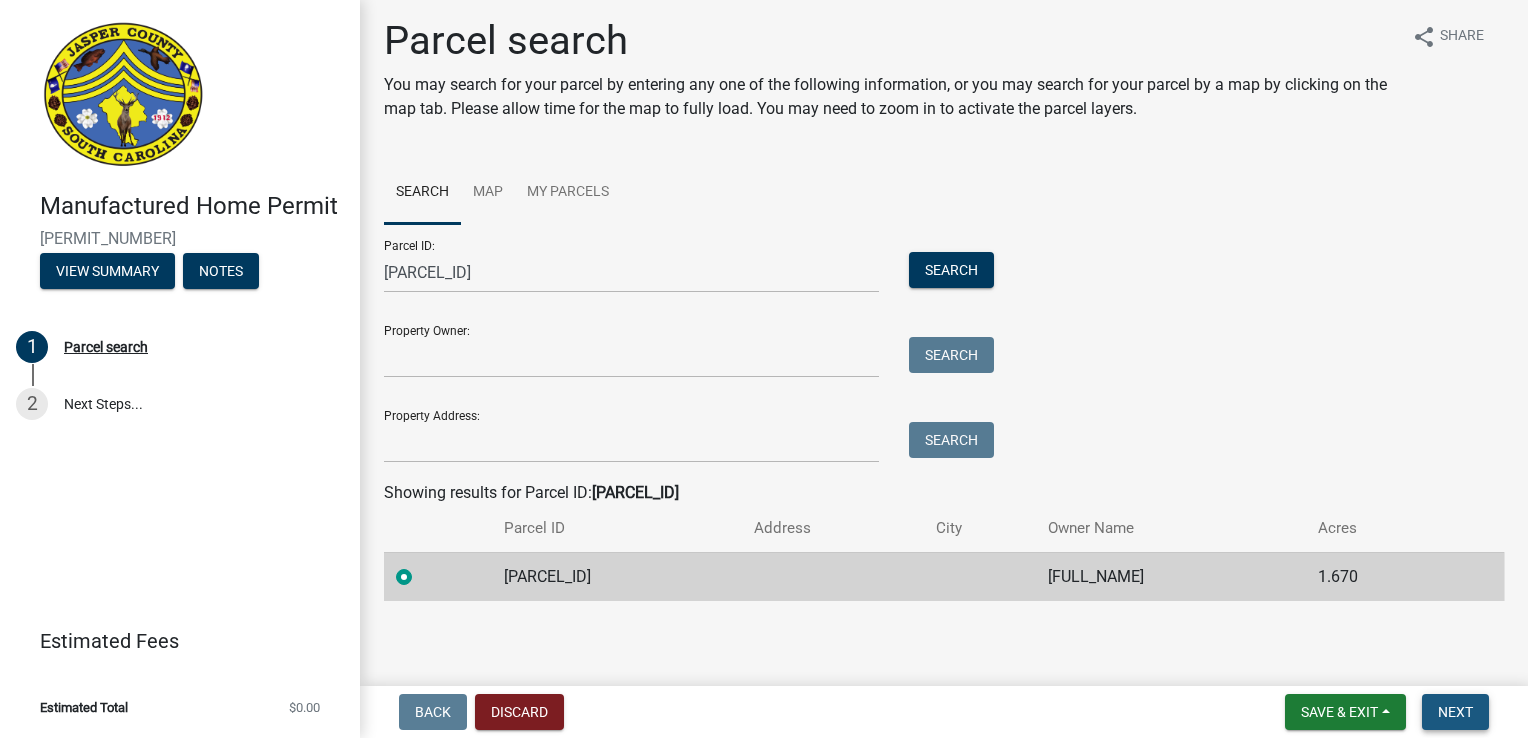 click on "Next" at bounding box center [1455, 712] 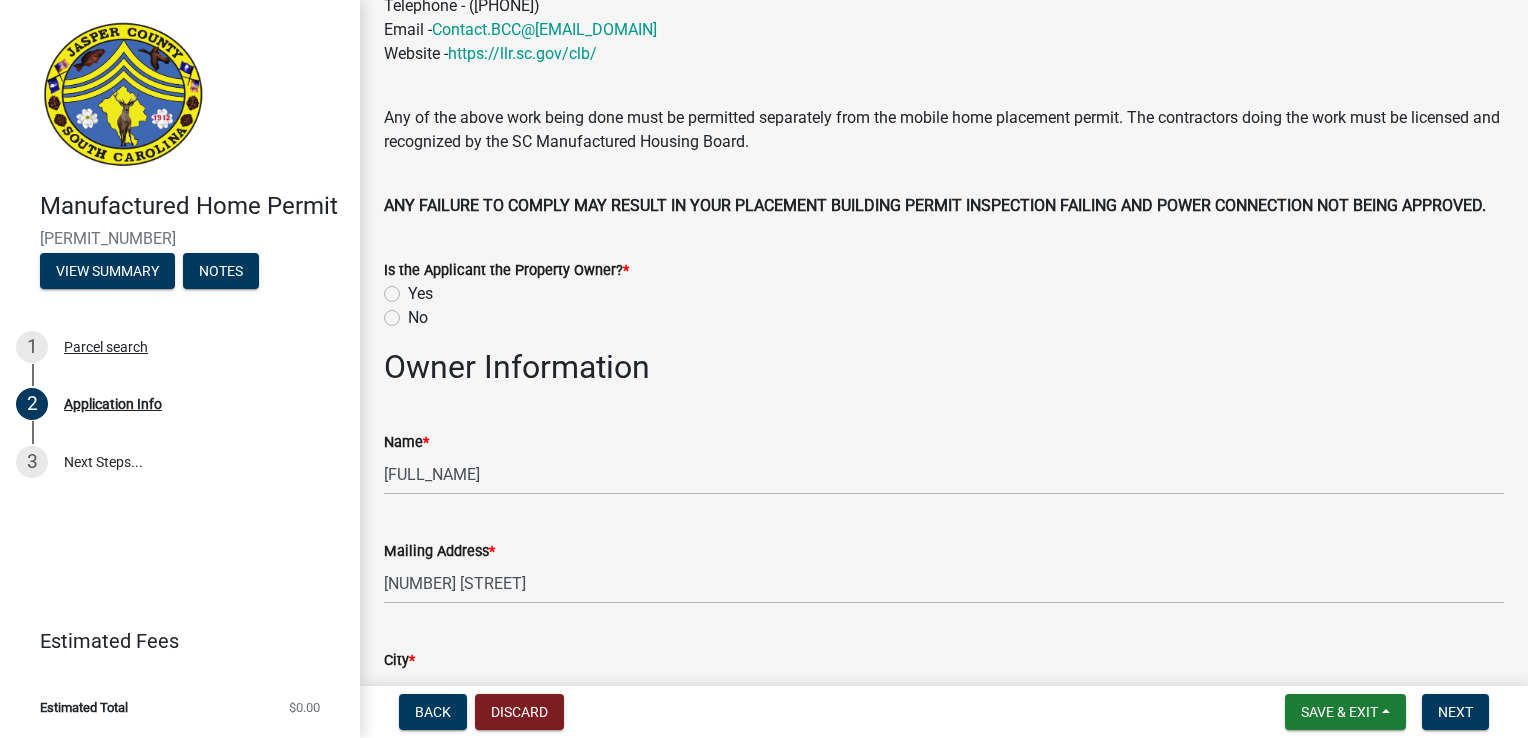 scroll, scrollTop: 600, scrollLeft: 0, axis: vertical 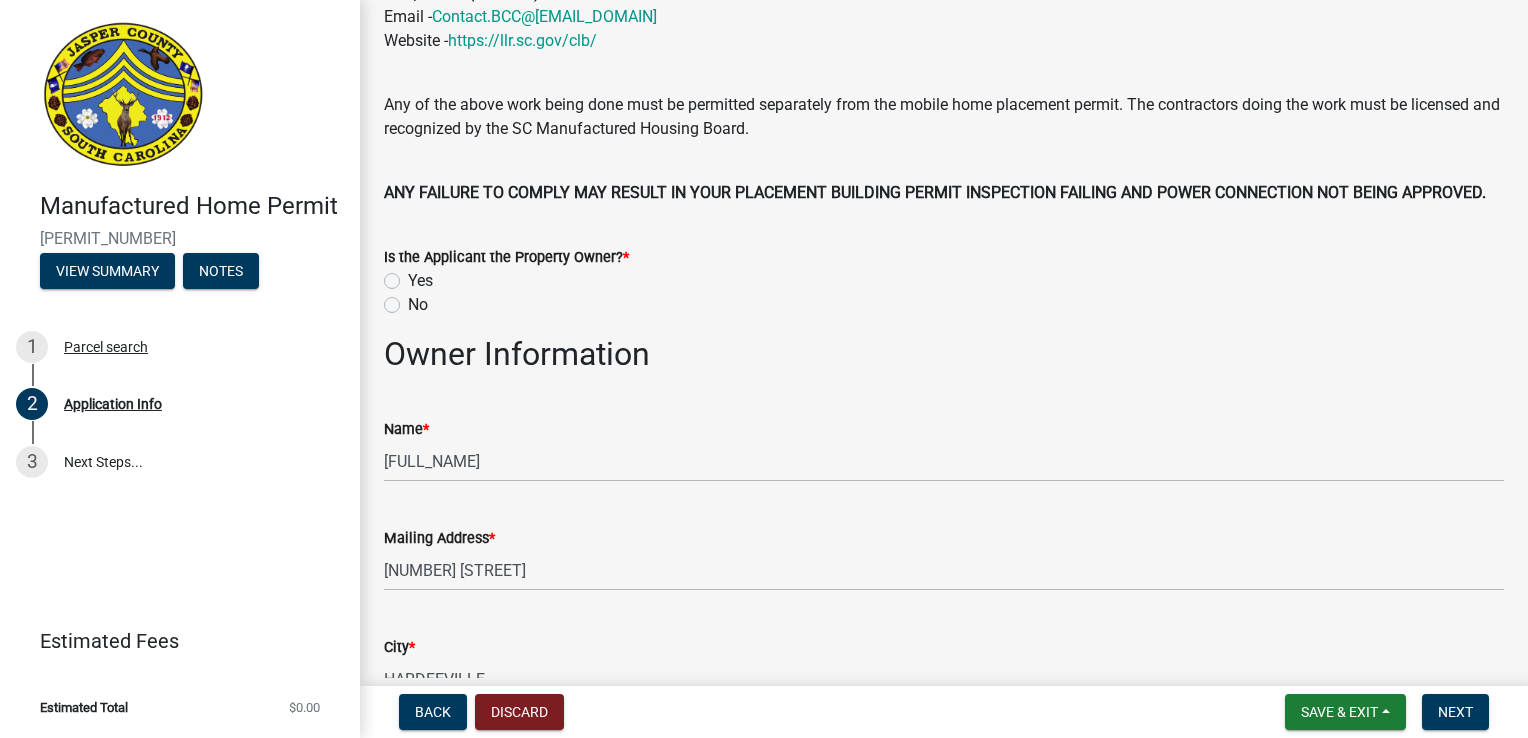 click on "Yes" 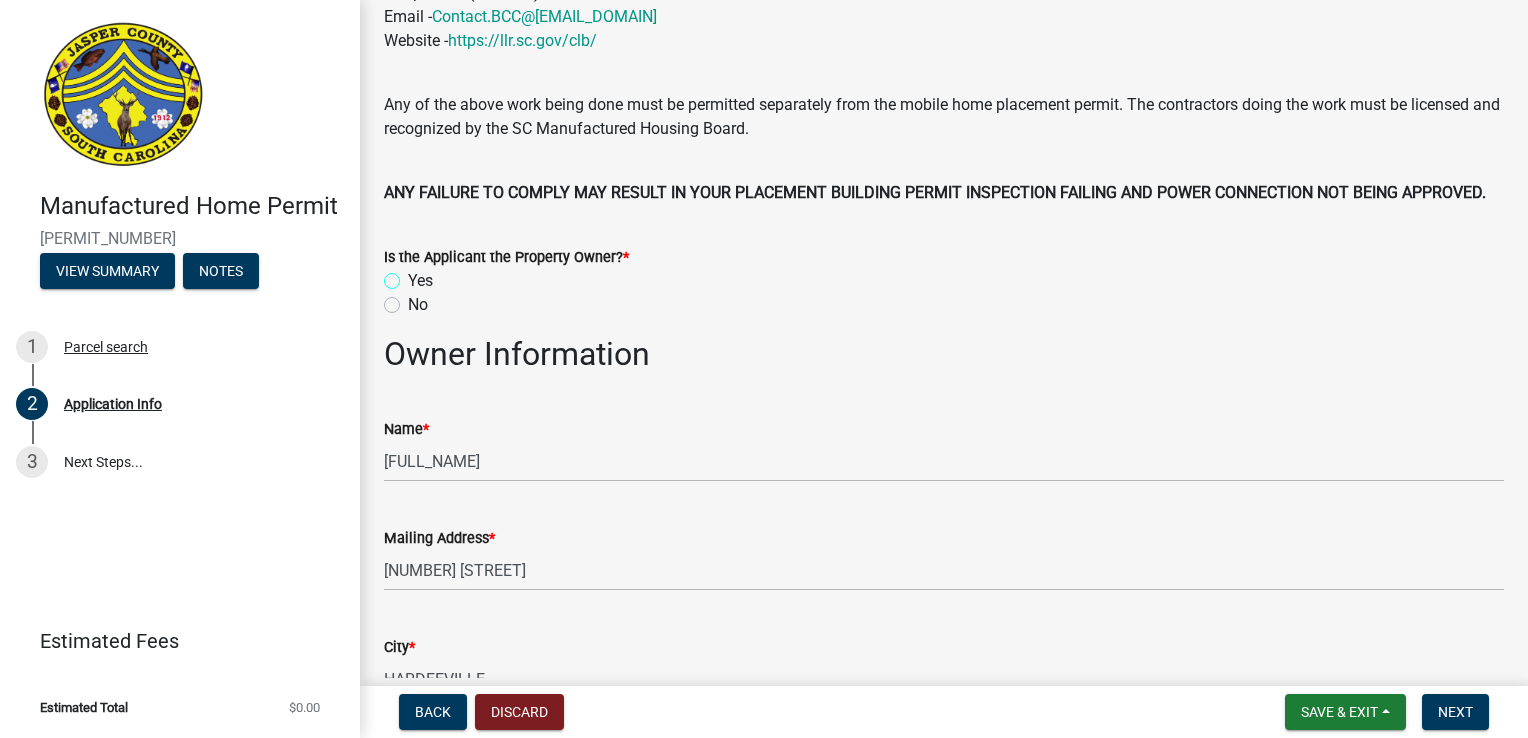 click on "Yes" at bounding box center [414, 275] 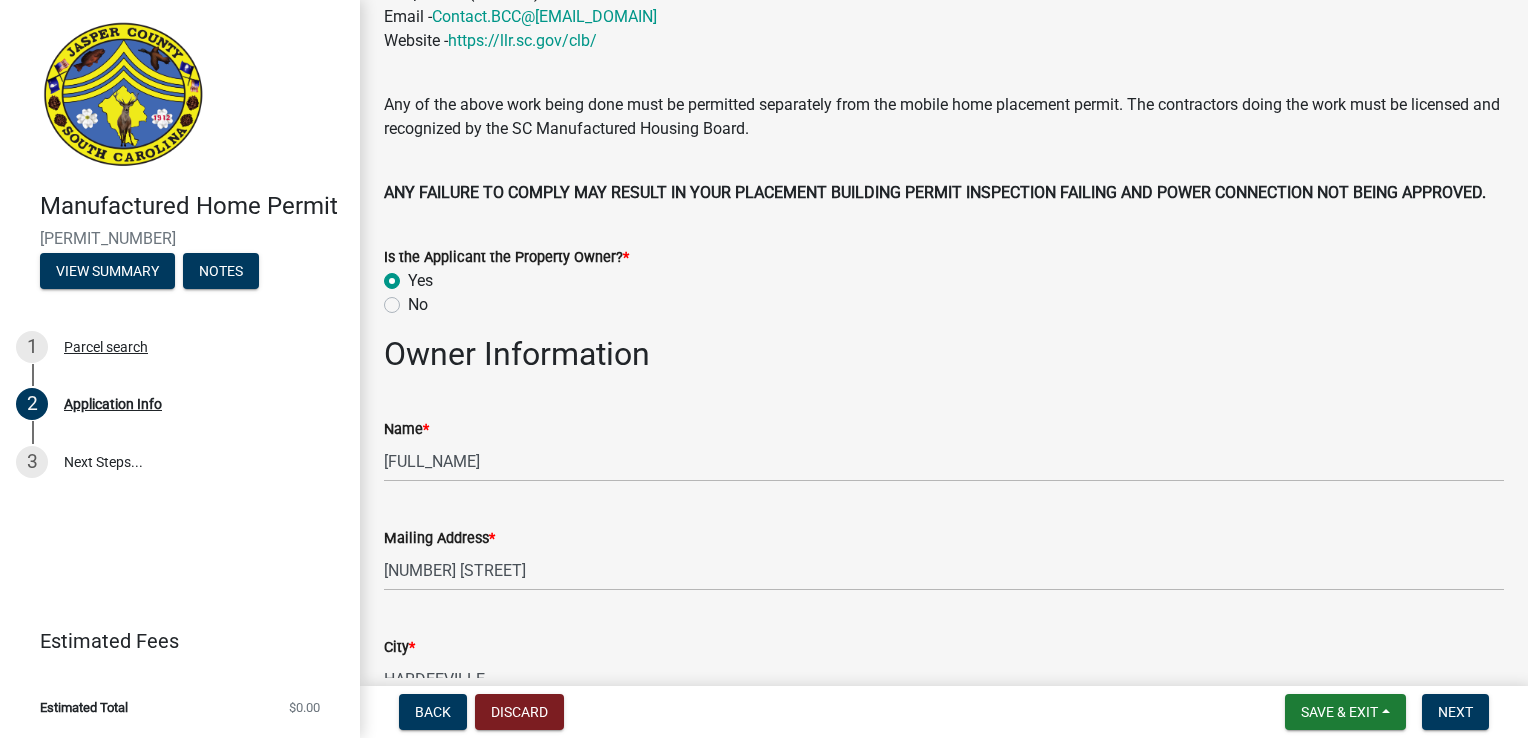 radio on "true" 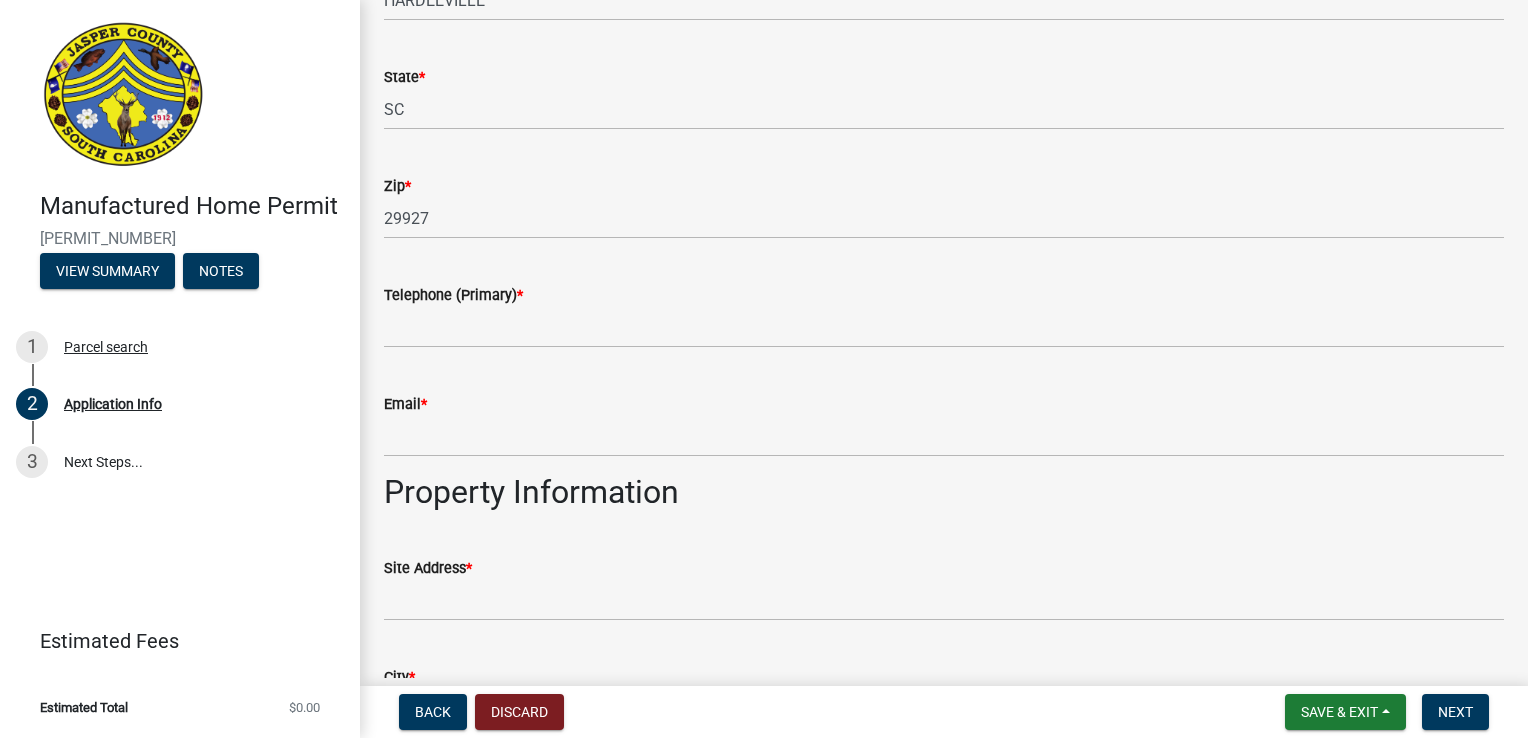 scroll, scrollTop: 1300, scrollLeft: 0, axis: vertical 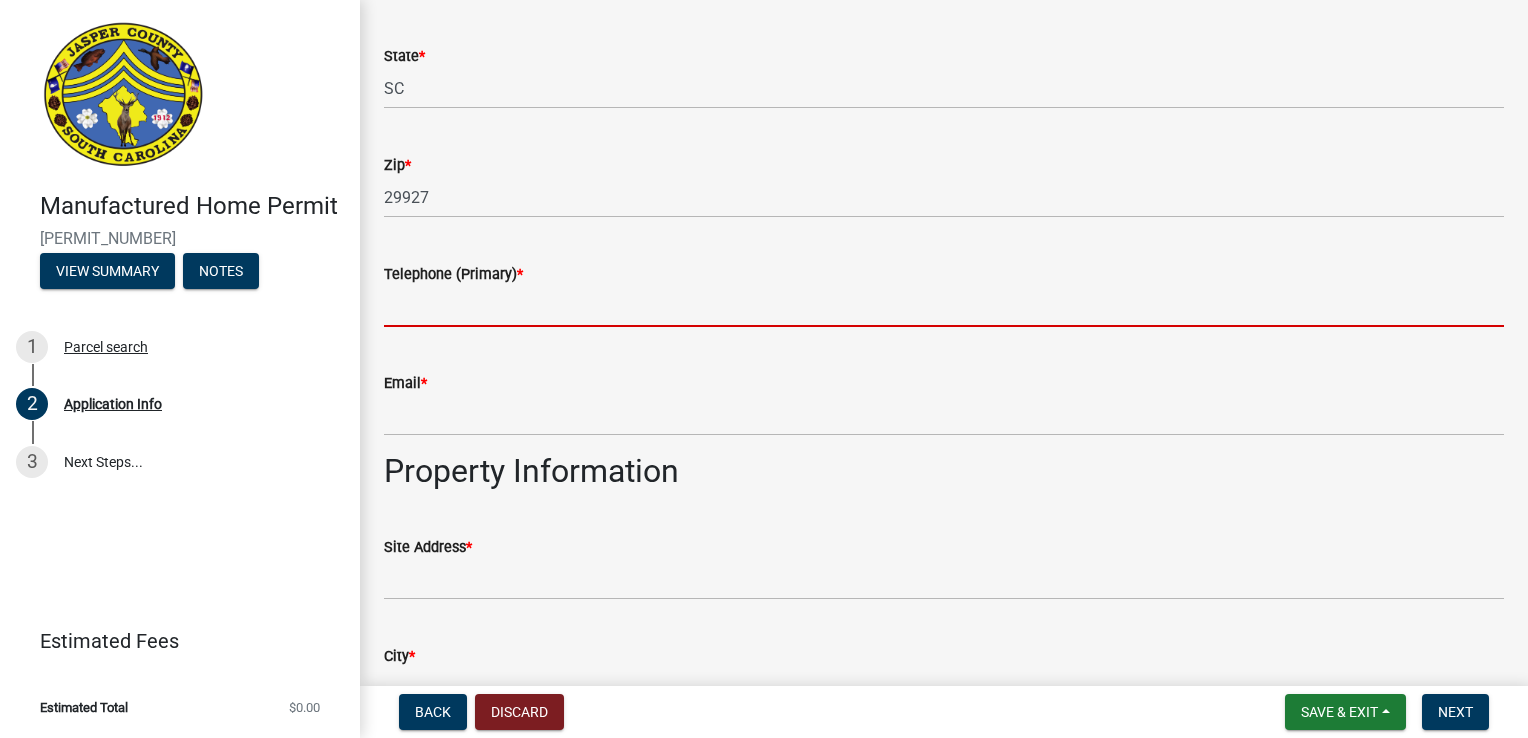 click on "Telephone (Primary)  *" at bounding box center (944, 306) 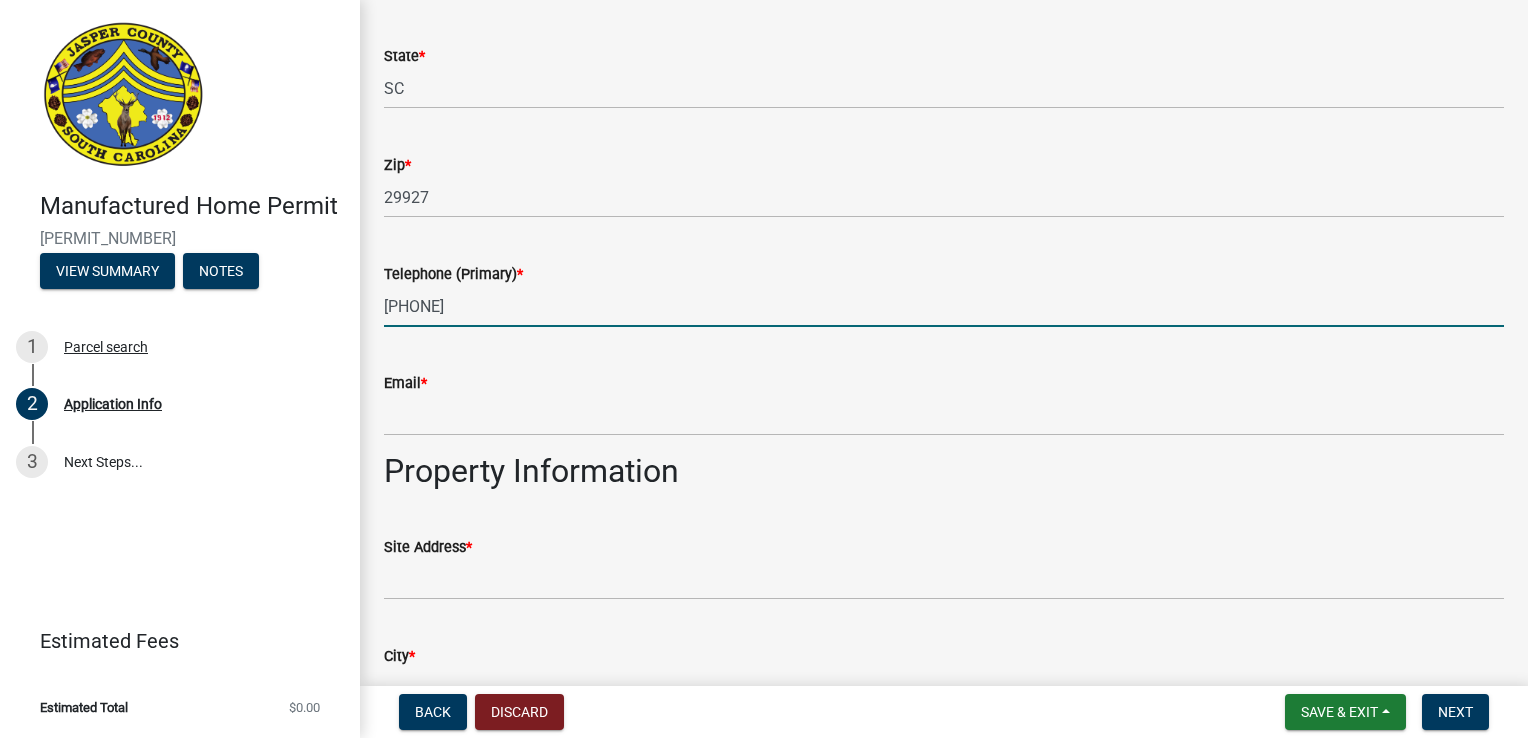 type on "[PHONE]" 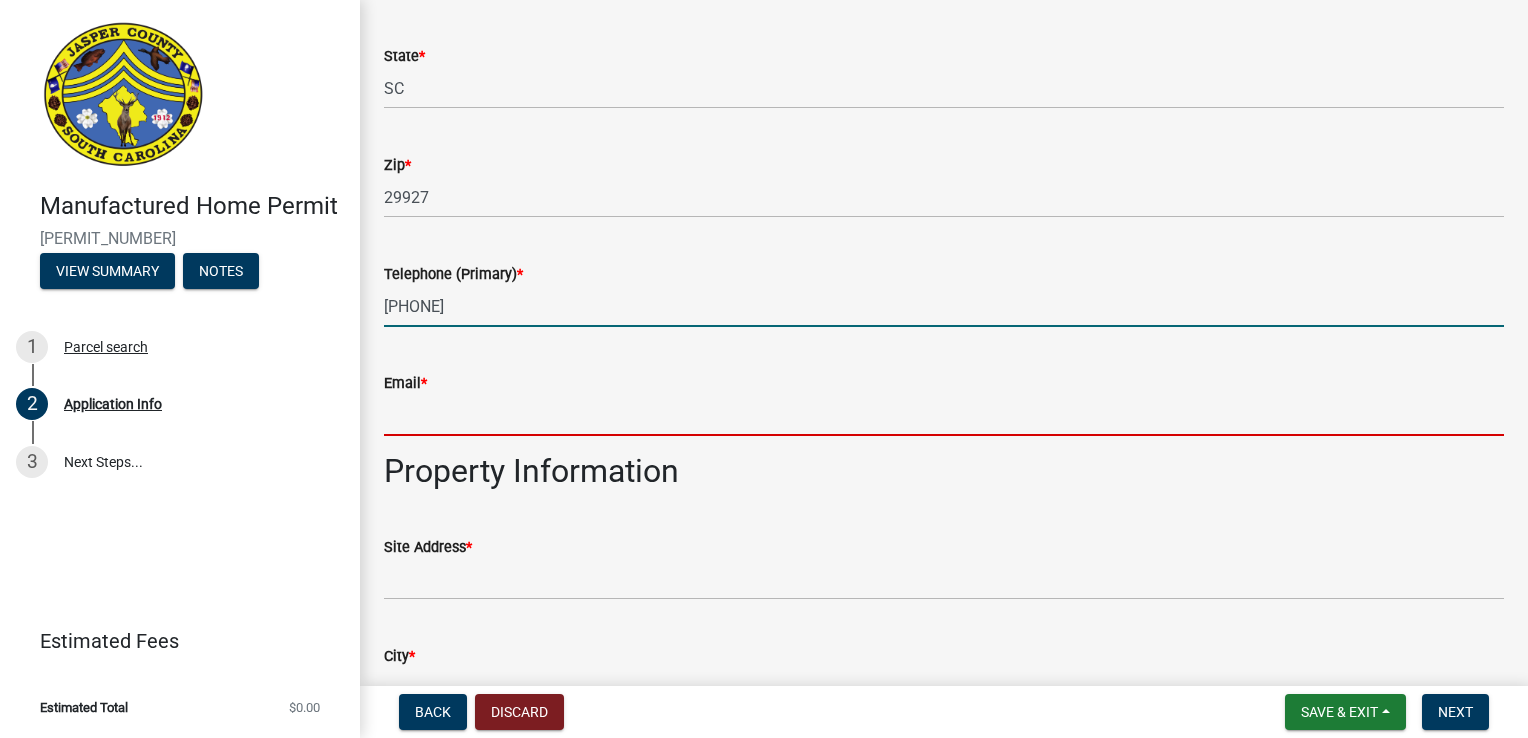 click on "Email  *" at bounding box center [944, 415] 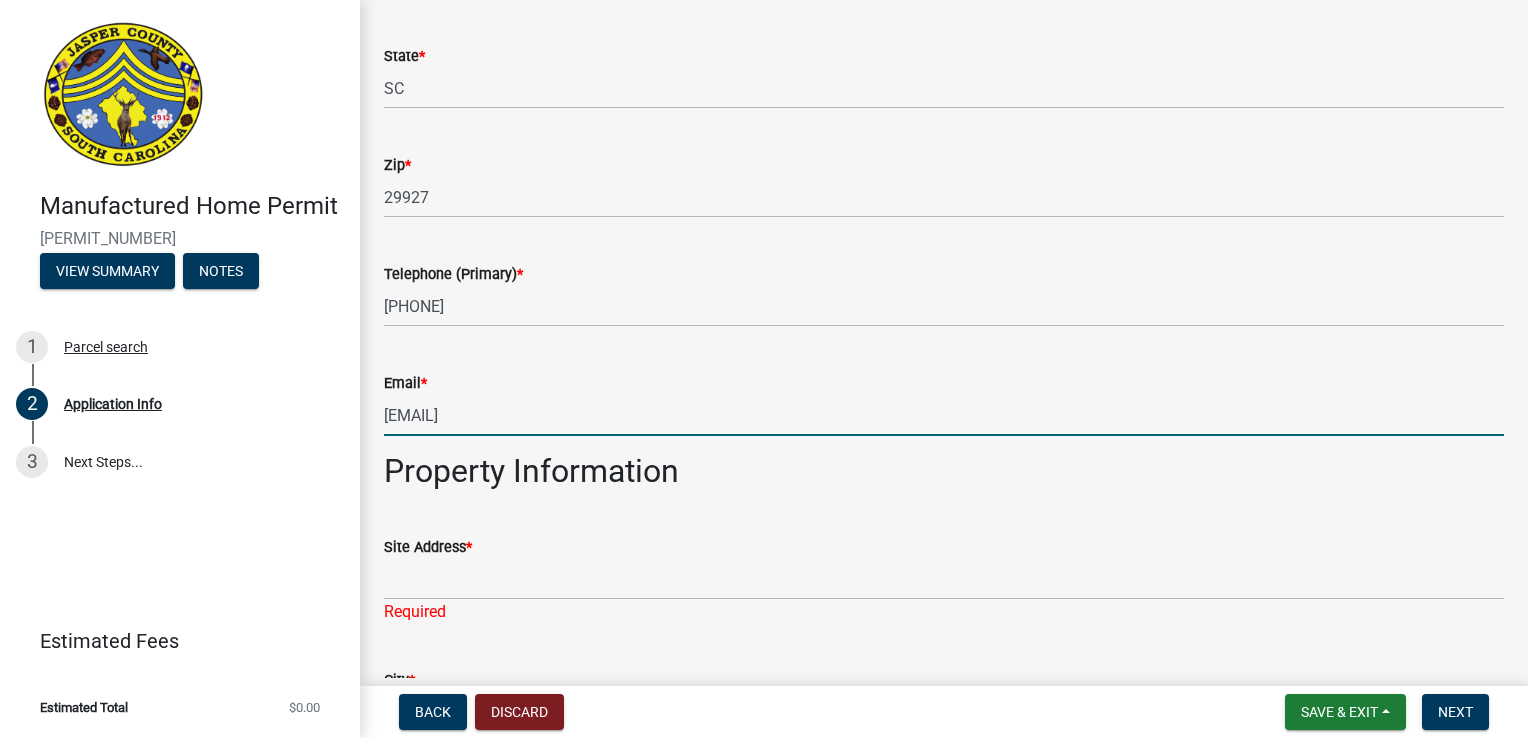 type on "[EMAIL]" 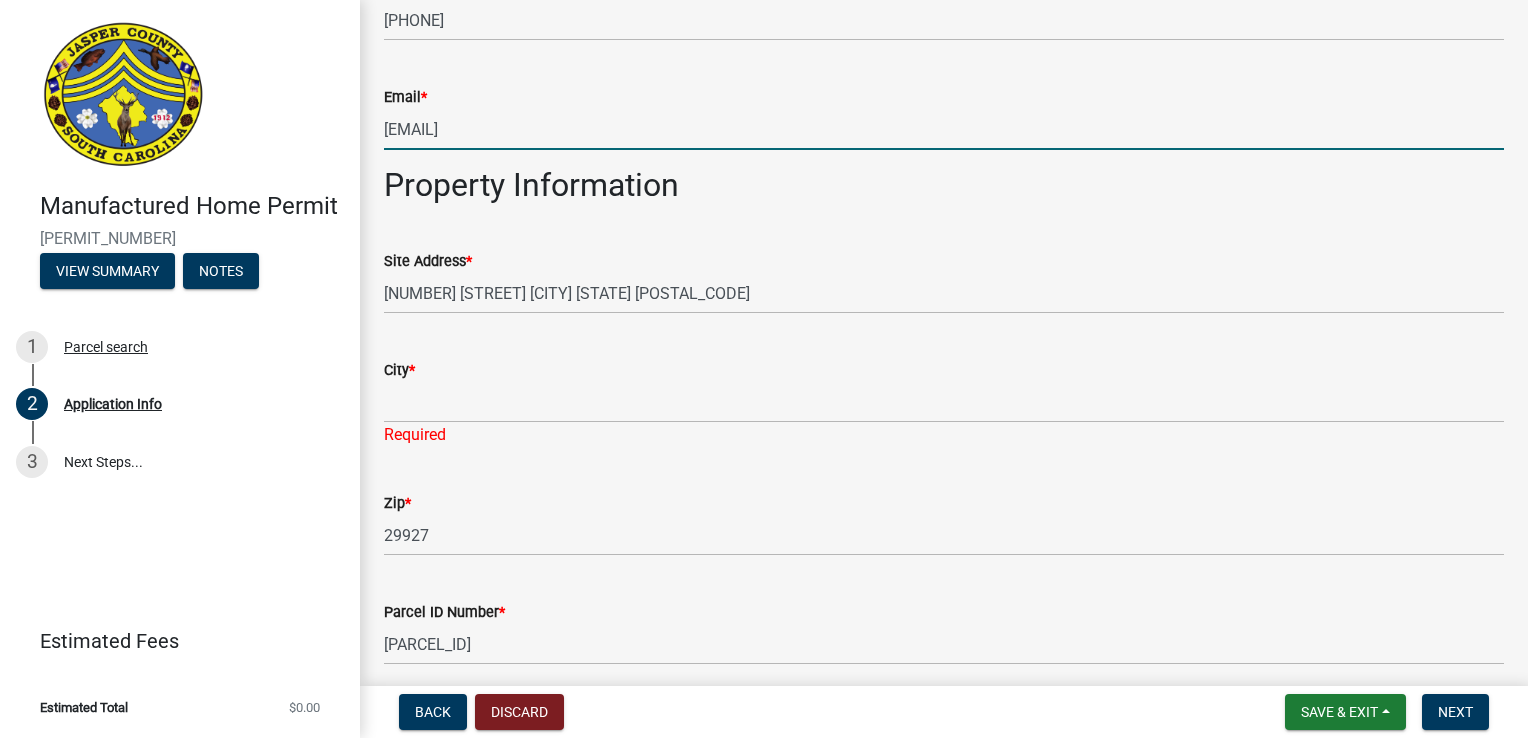 scroll, scrollTop: 1600, scrollLeft: 0, axis: vertical 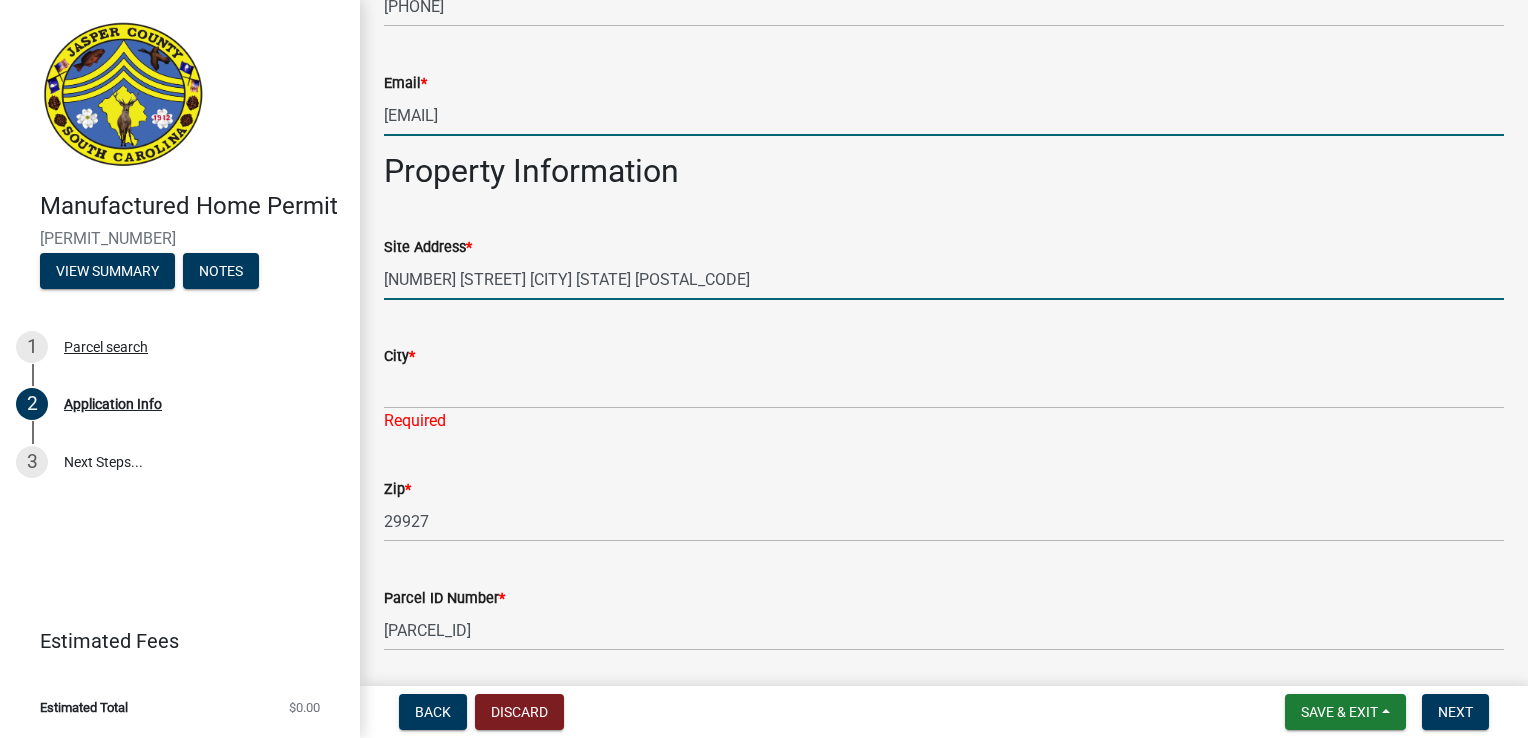 click on "[NUMBER] [STREET] [CITY] [STATE] [POSTAL_CODE]" at bounding box center [944, 279] 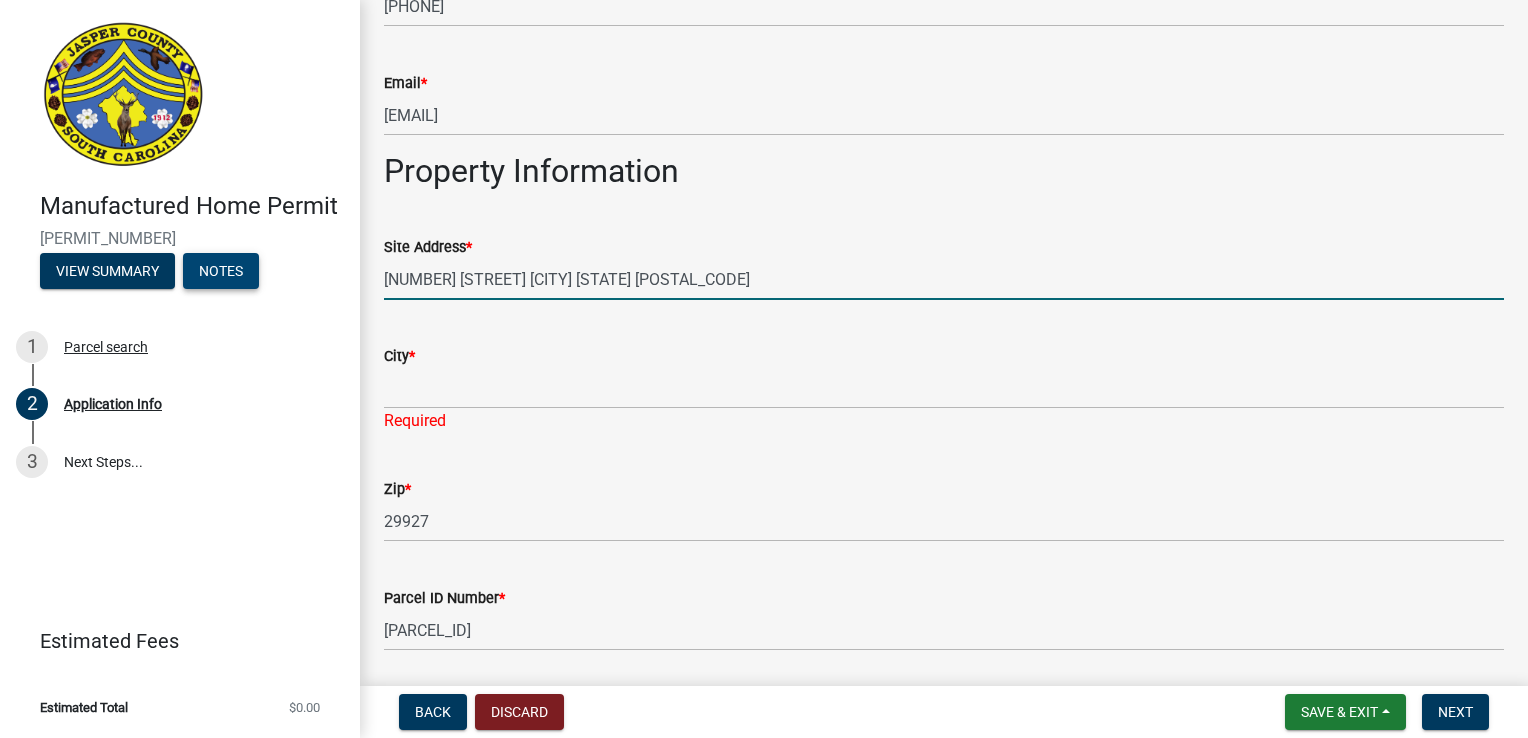 drag, startPoint x: 698, startPoint y: 283, endPoint x: 251, endPoint y: 282, distance: 447.00113 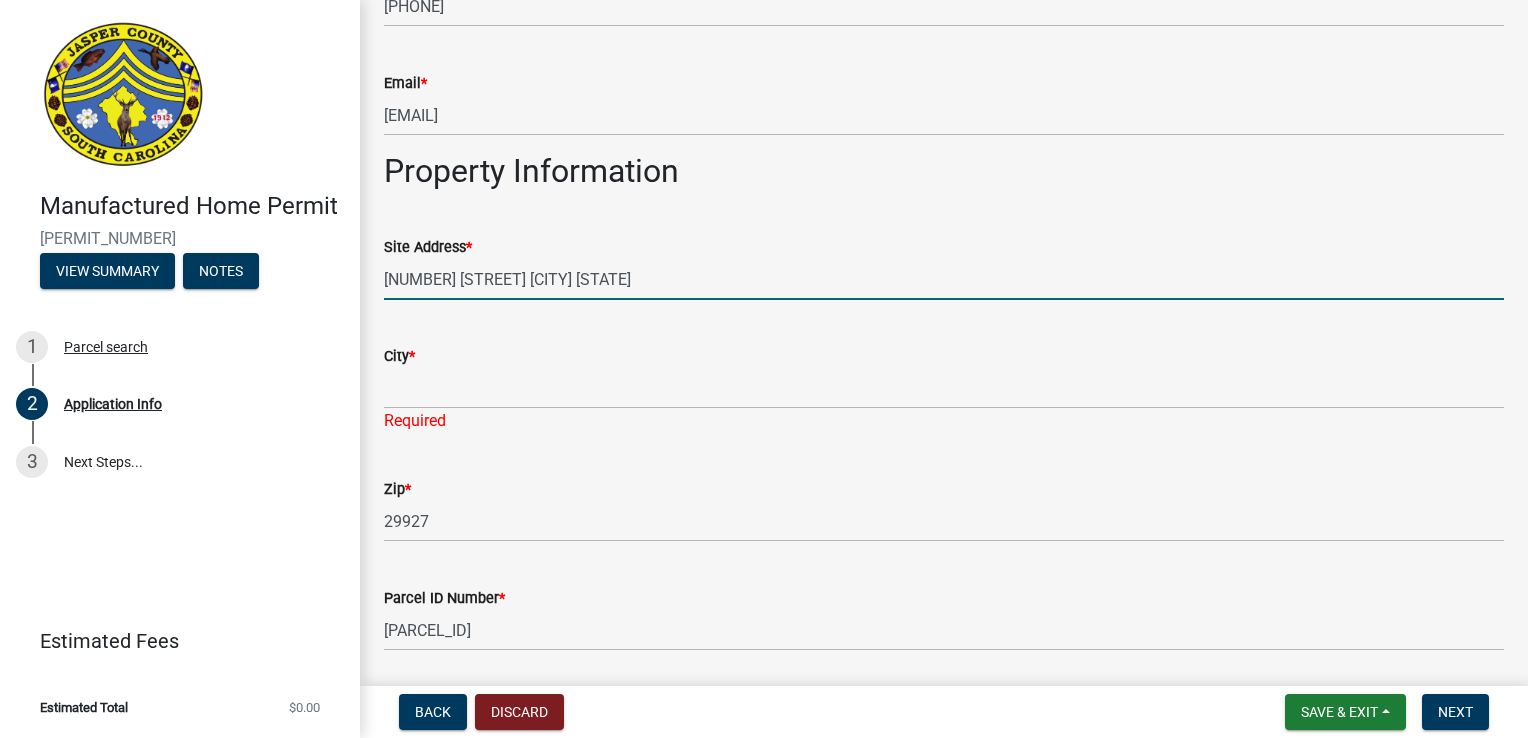 type on "[NUMBER] [STREET] [CITY] [STATE]" 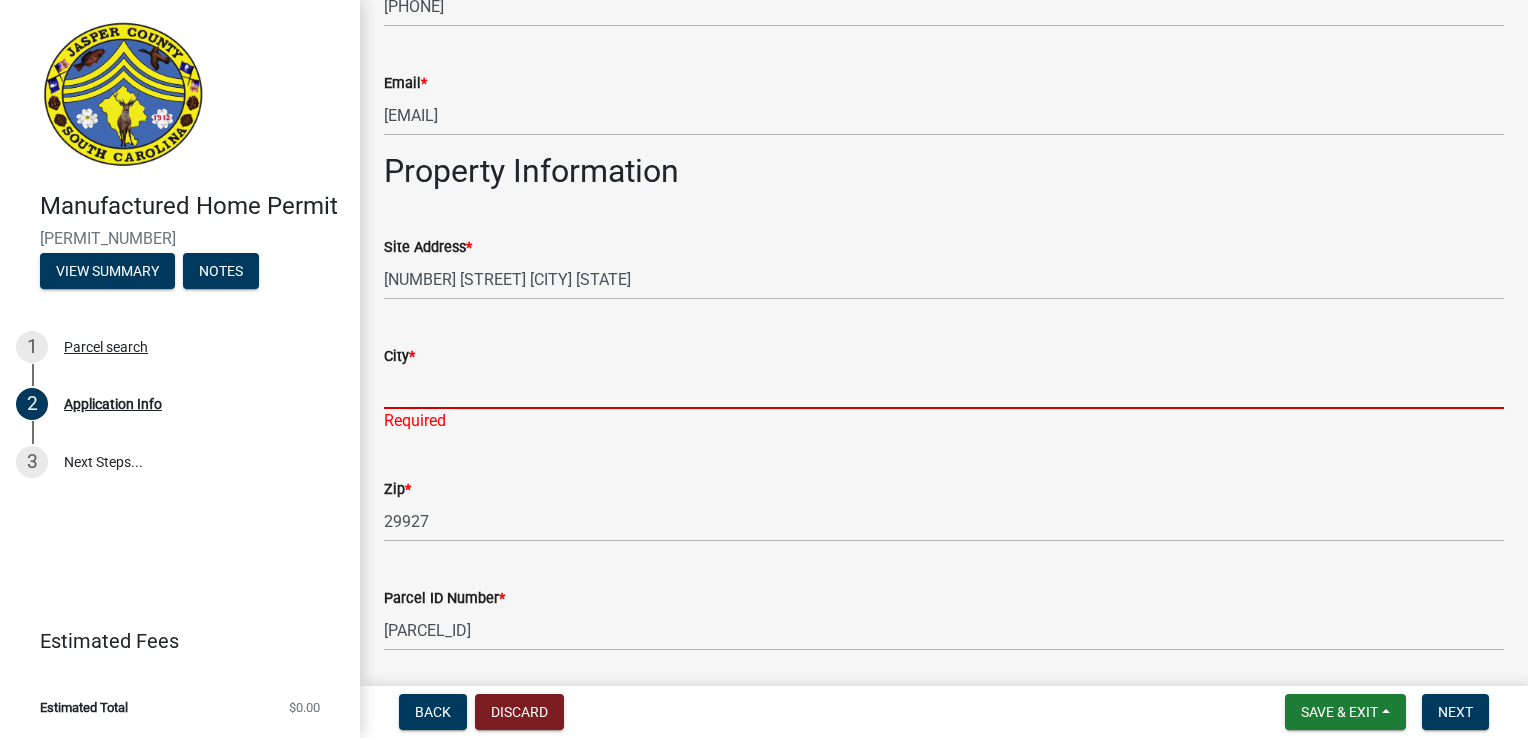 click on "City  *" at bounding box center (944, 388) 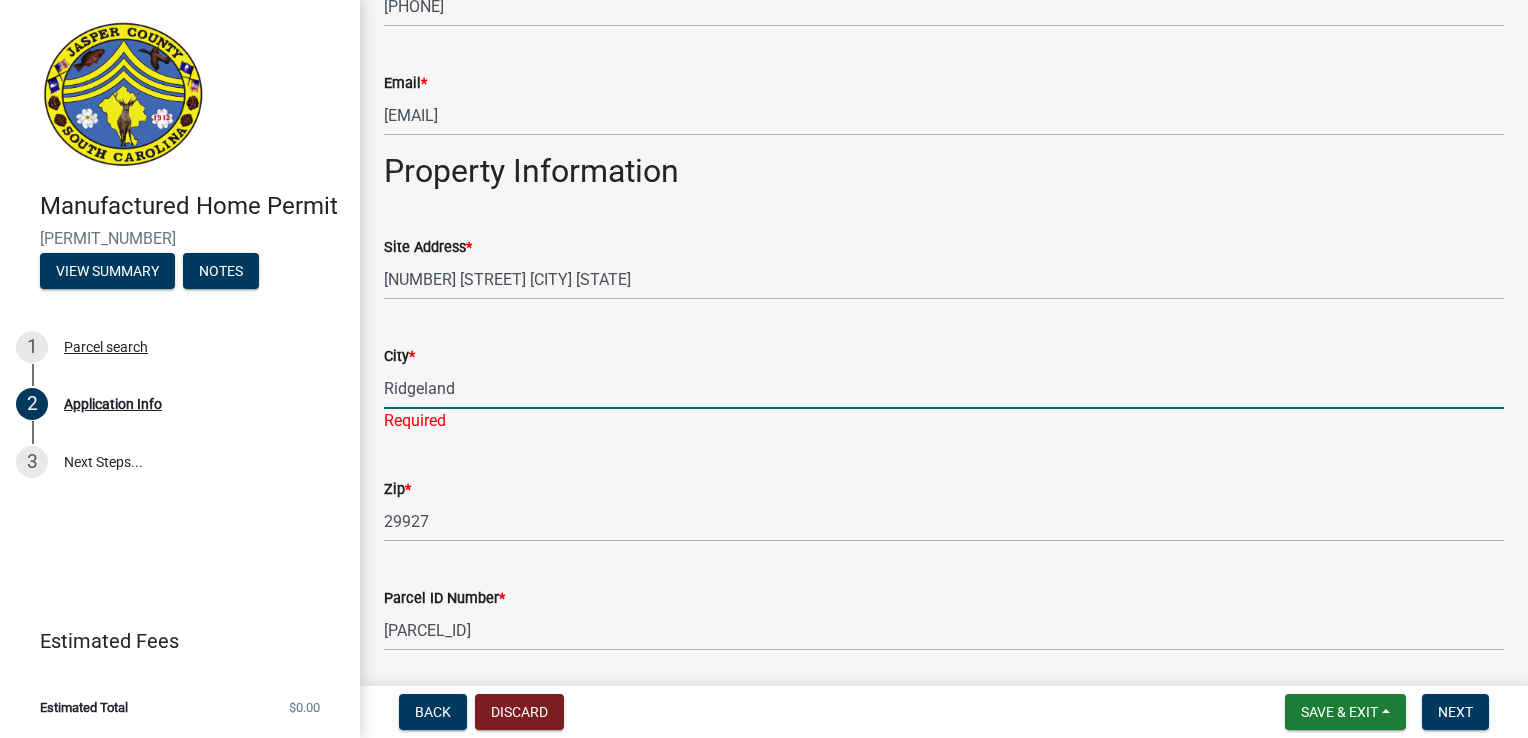 type on "Ridgeland" 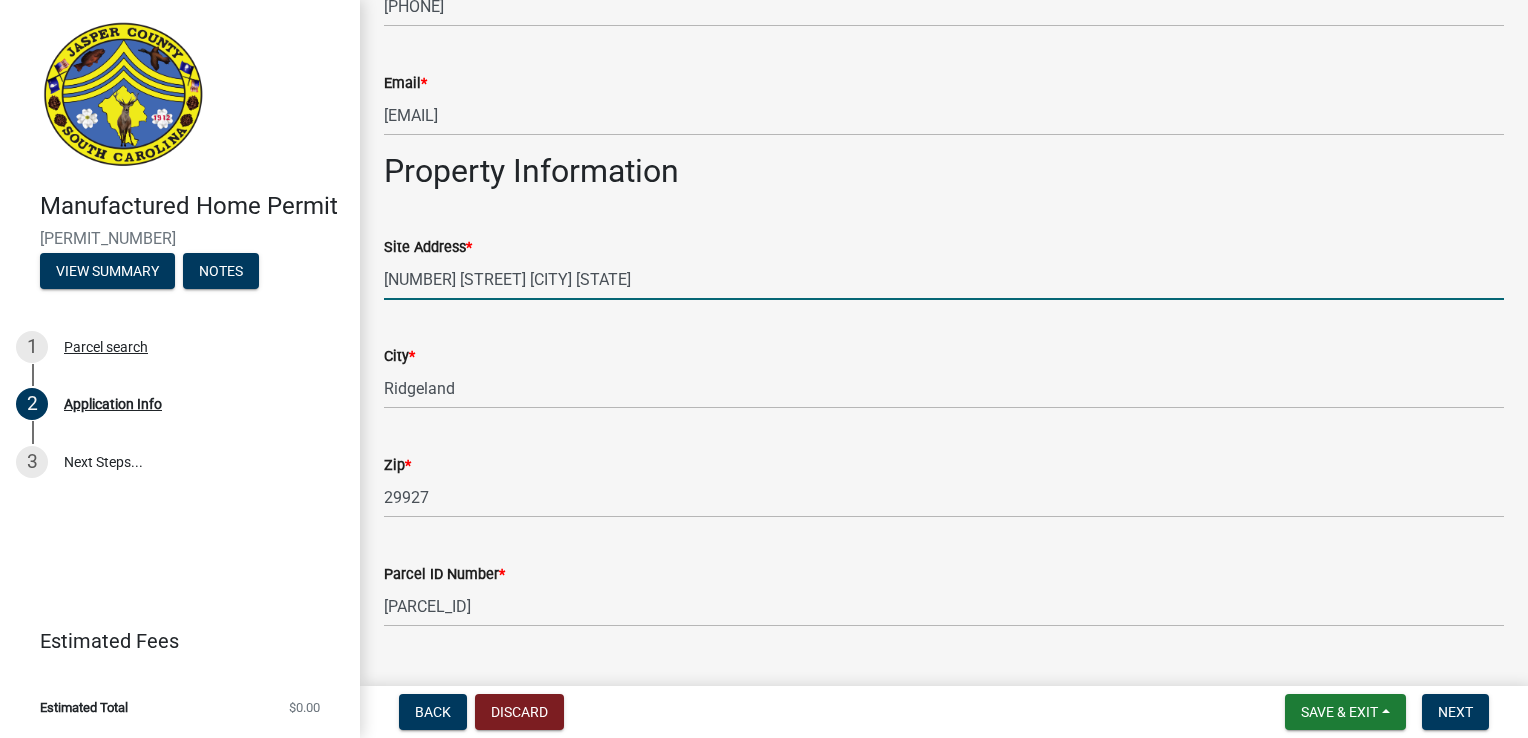 click on "[NUMBER] [STREET] [CITY] [STATE]" at bounding box center (944, 279) 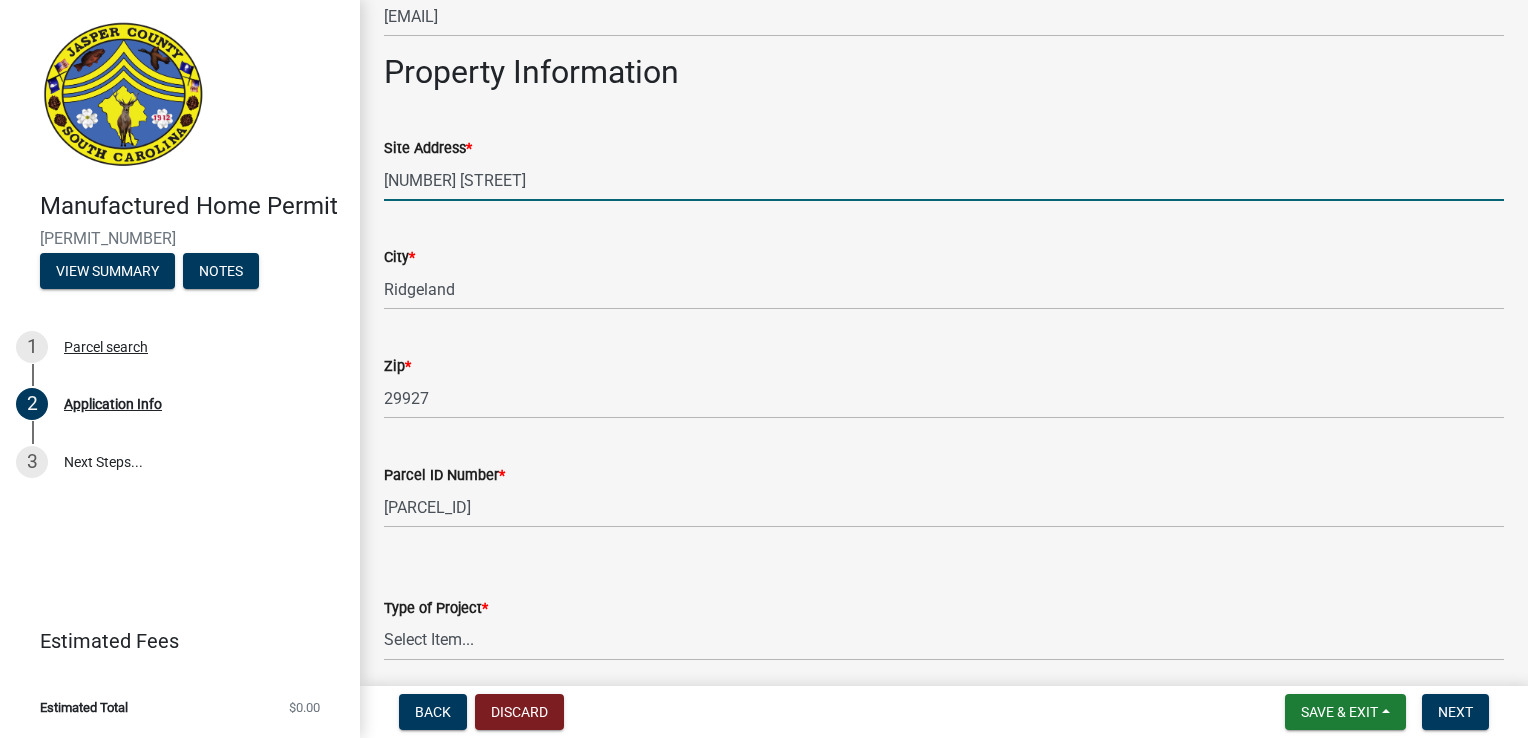 scroll, scrollTop: 1700, scrollLeft: 0, axis: vertical 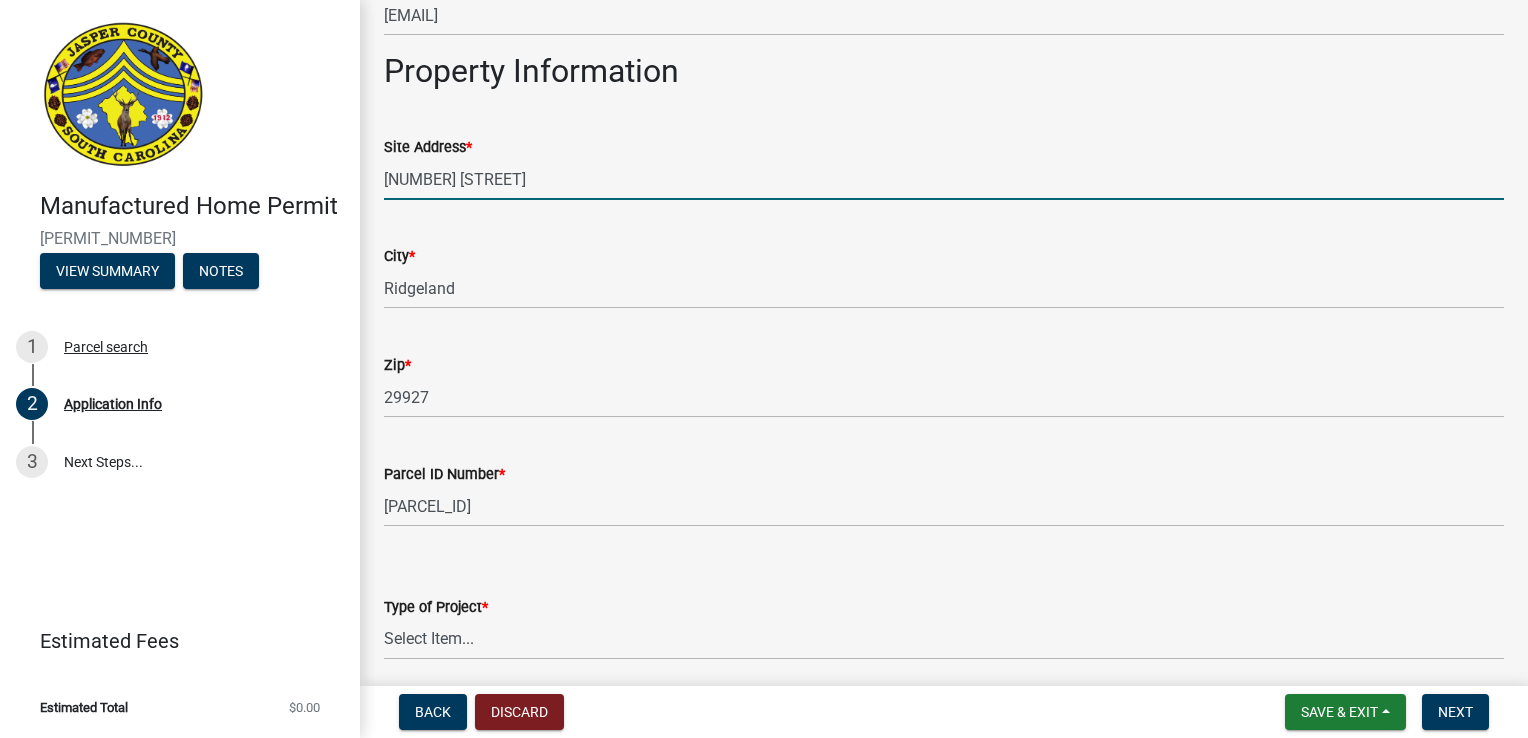 type on "[NUMBER] [STREET]" 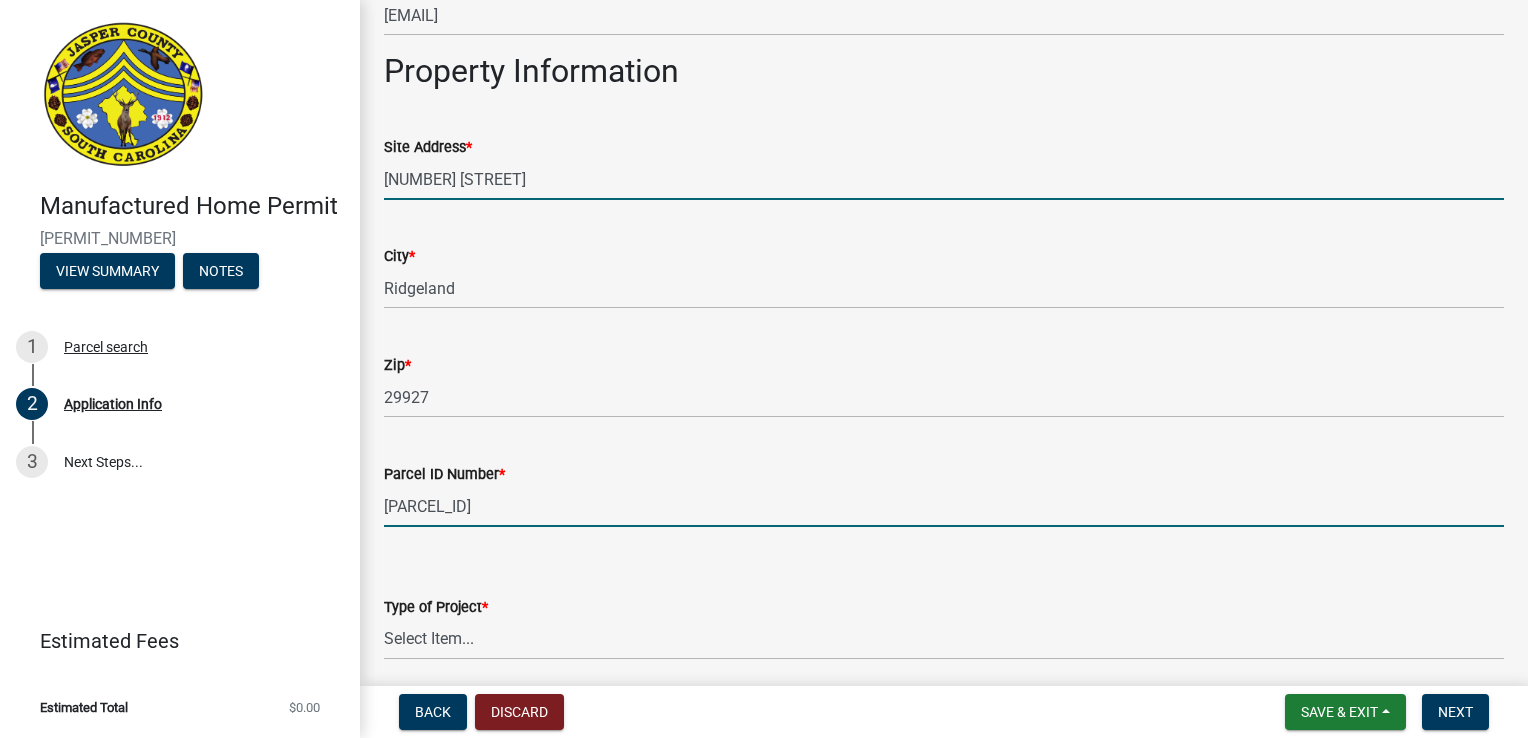 click on "[PARCEL_ID]" at bounding box center (944, 506) 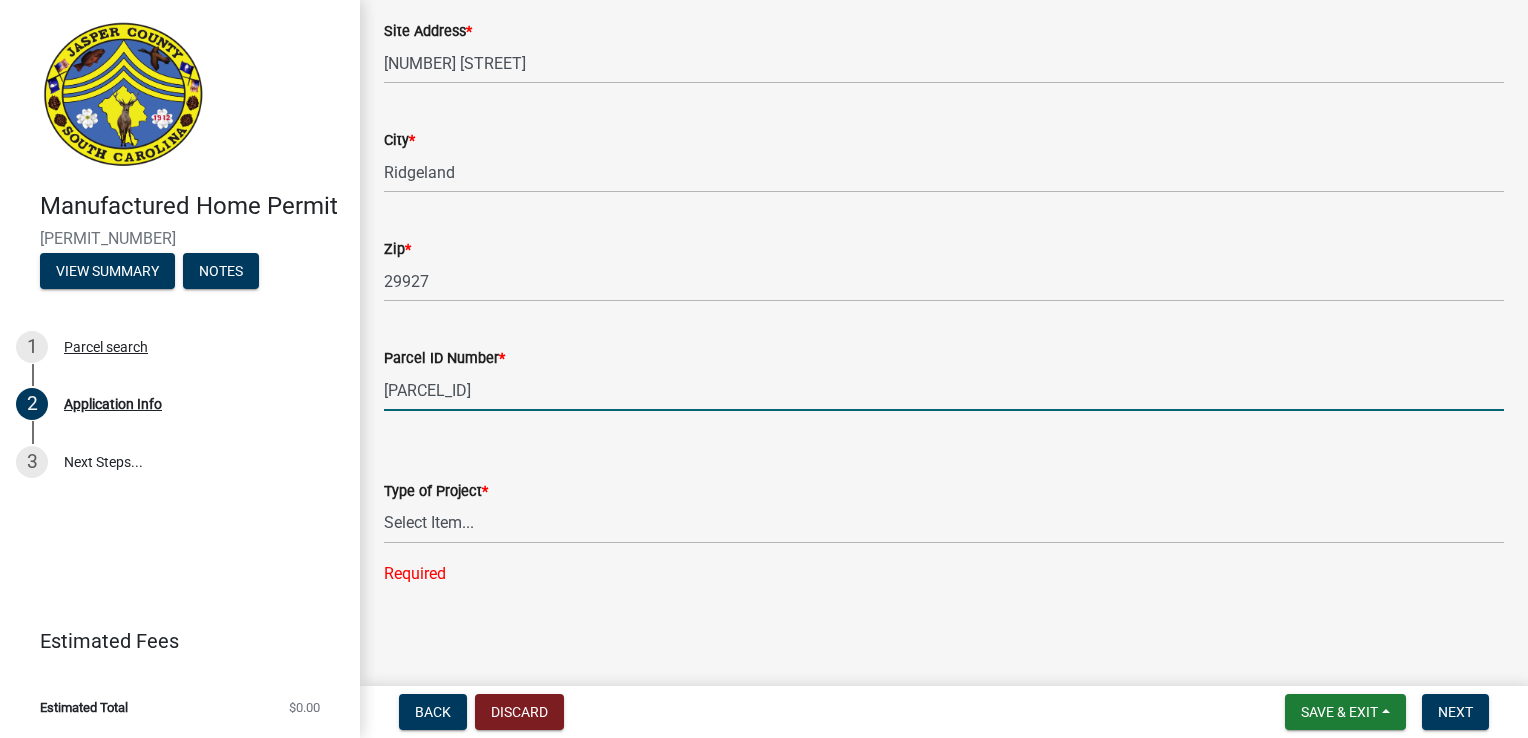 scroll, scrollTop: 1817, scrollLeft: 0, axis: vertical 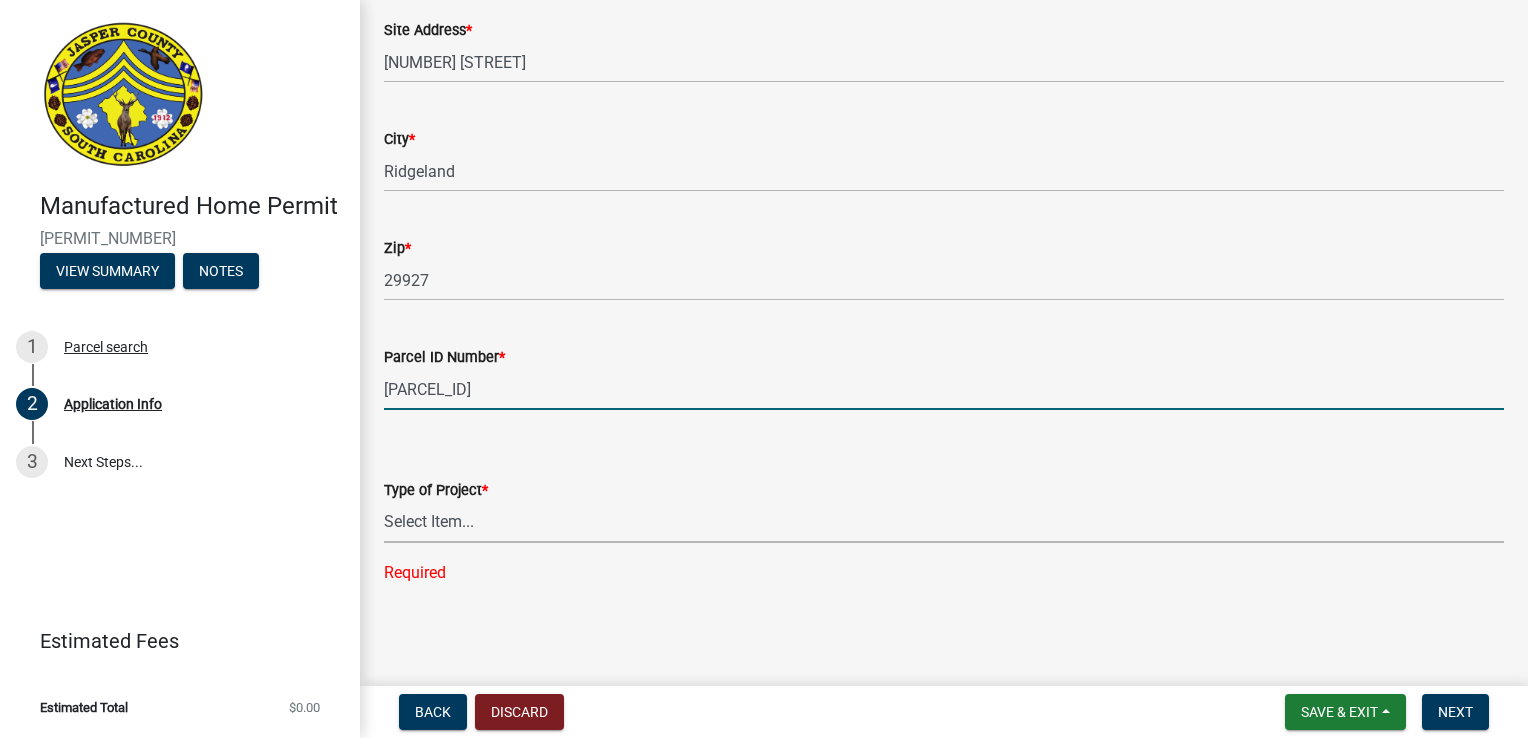 click on "Select Item...   Manufactured Home Installation   Mobile Home Retirement - Certificate of Compliance" at bounding box center (944, 522) 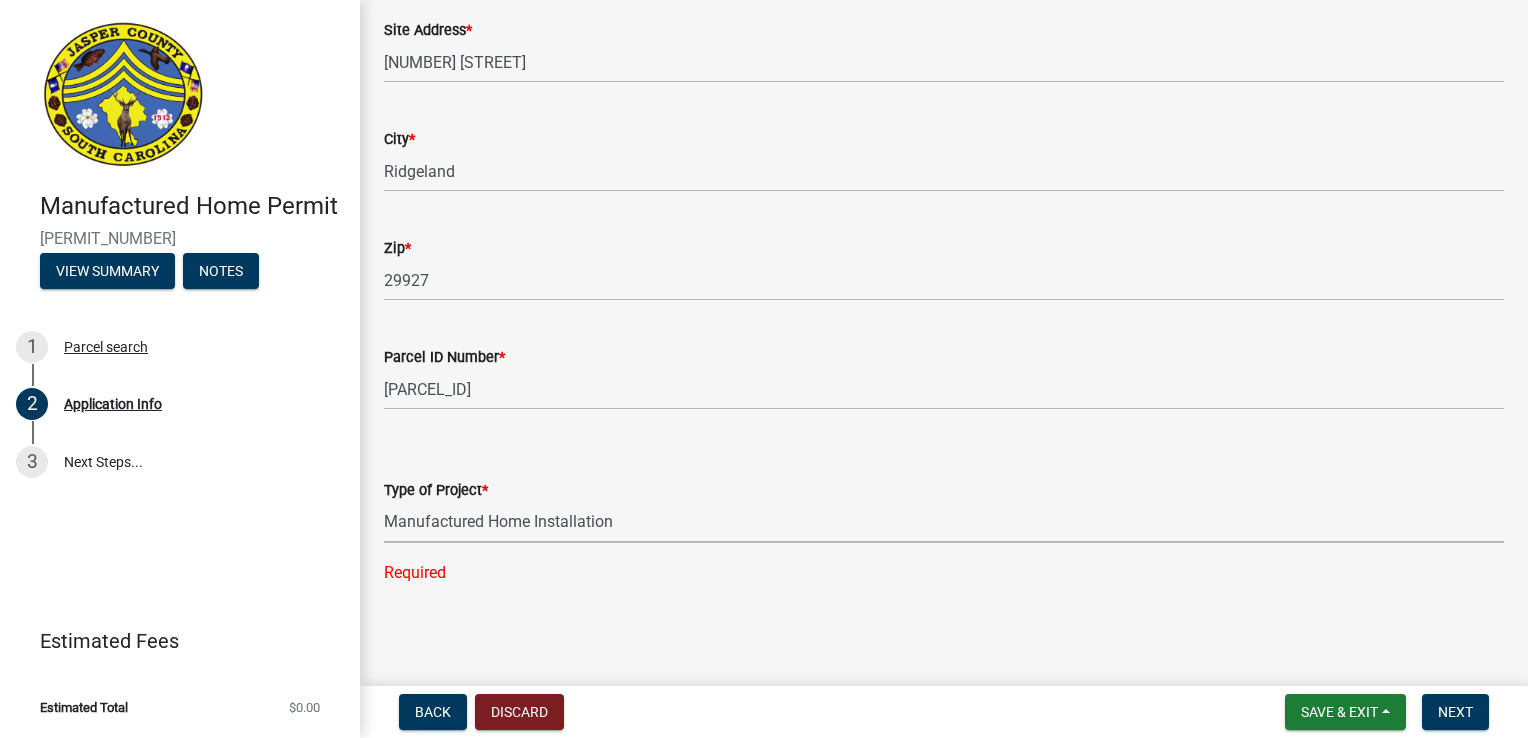 click on "Select Item...   Manufactured Home Installation   Mobile Home Retirement - Certificate of Compliance" at bounding box center (944, 522) 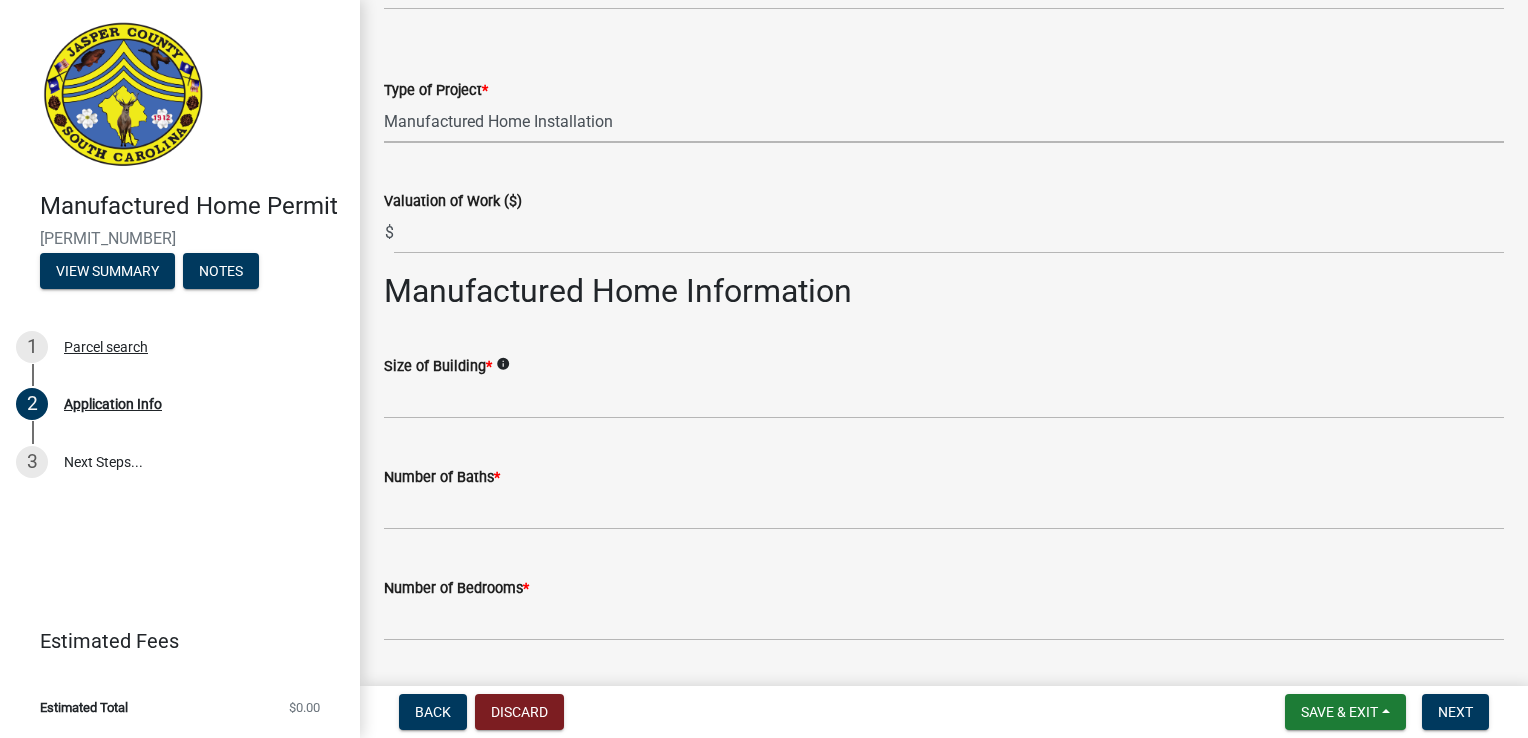 scroll, scrollTop: 2517, scrollLeft: 0, axis: vertical 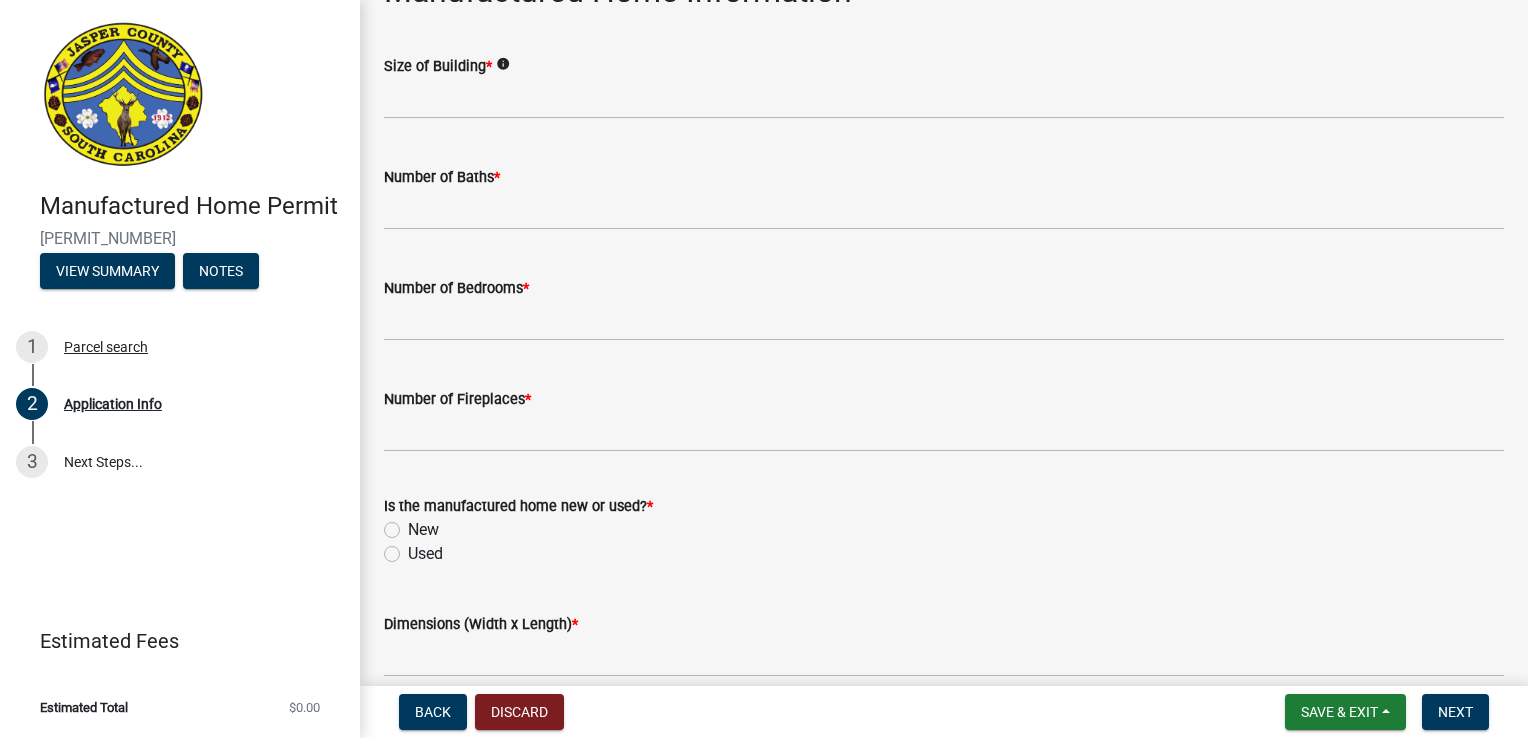 click on "Used" 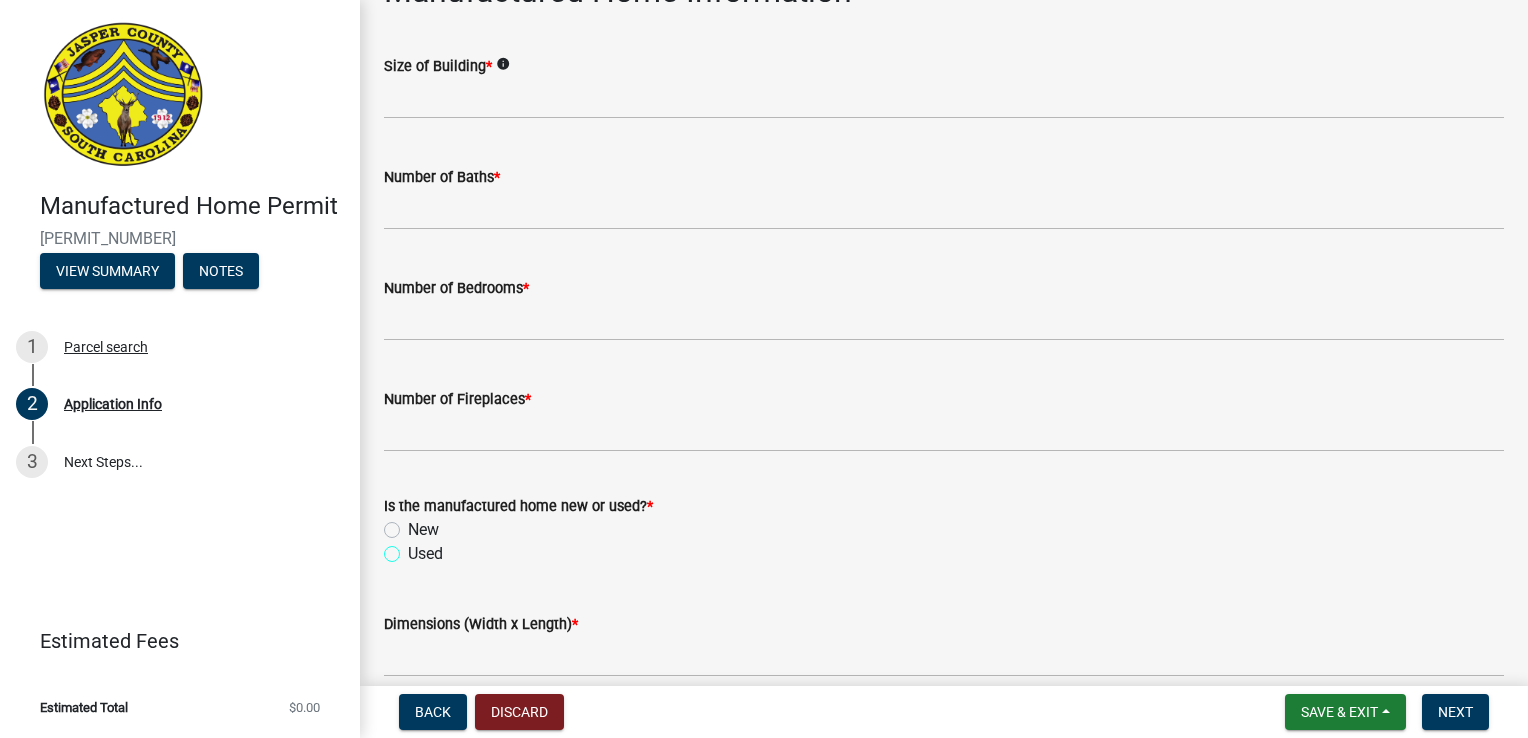 click on "Used" at bounding box center [414, 548] 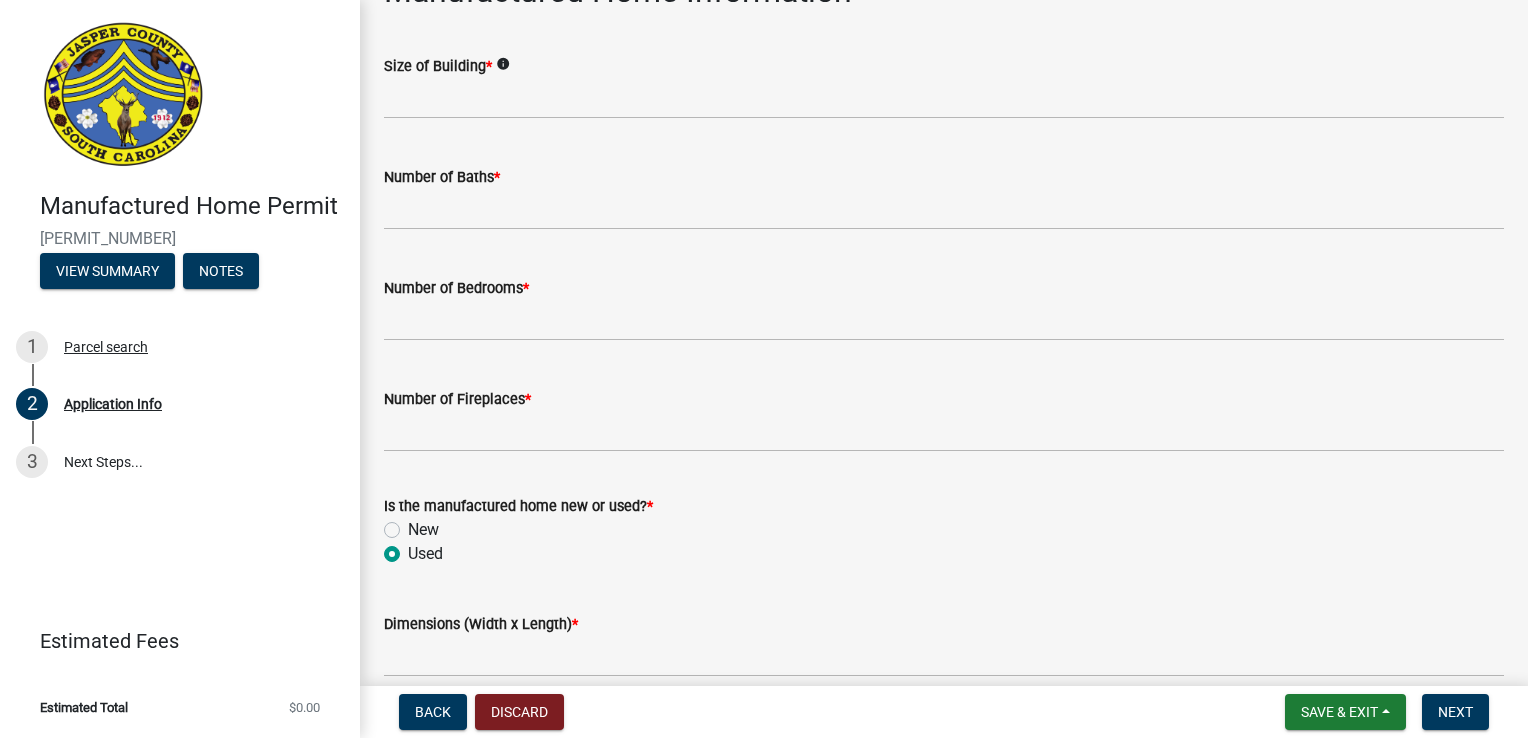 radio on "true" 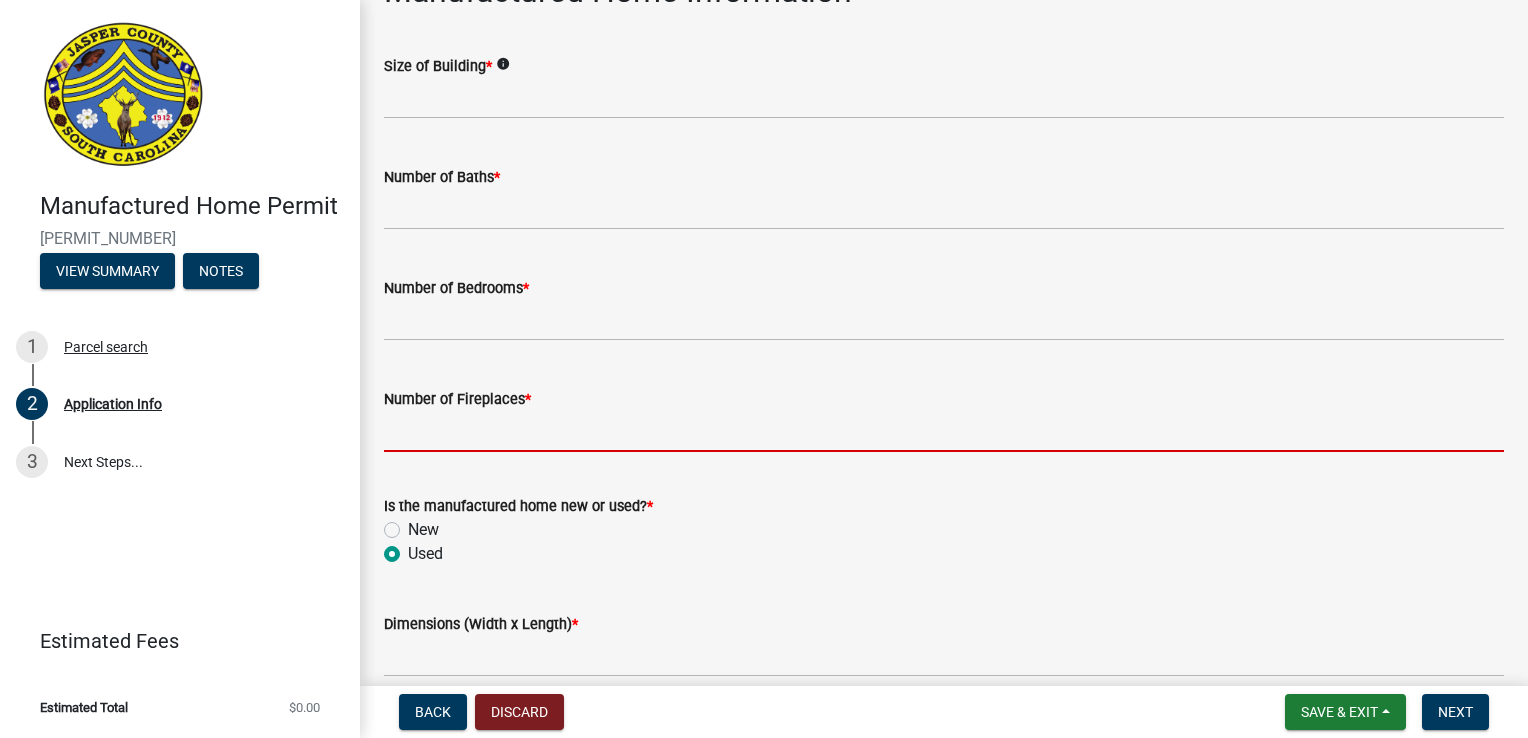 click 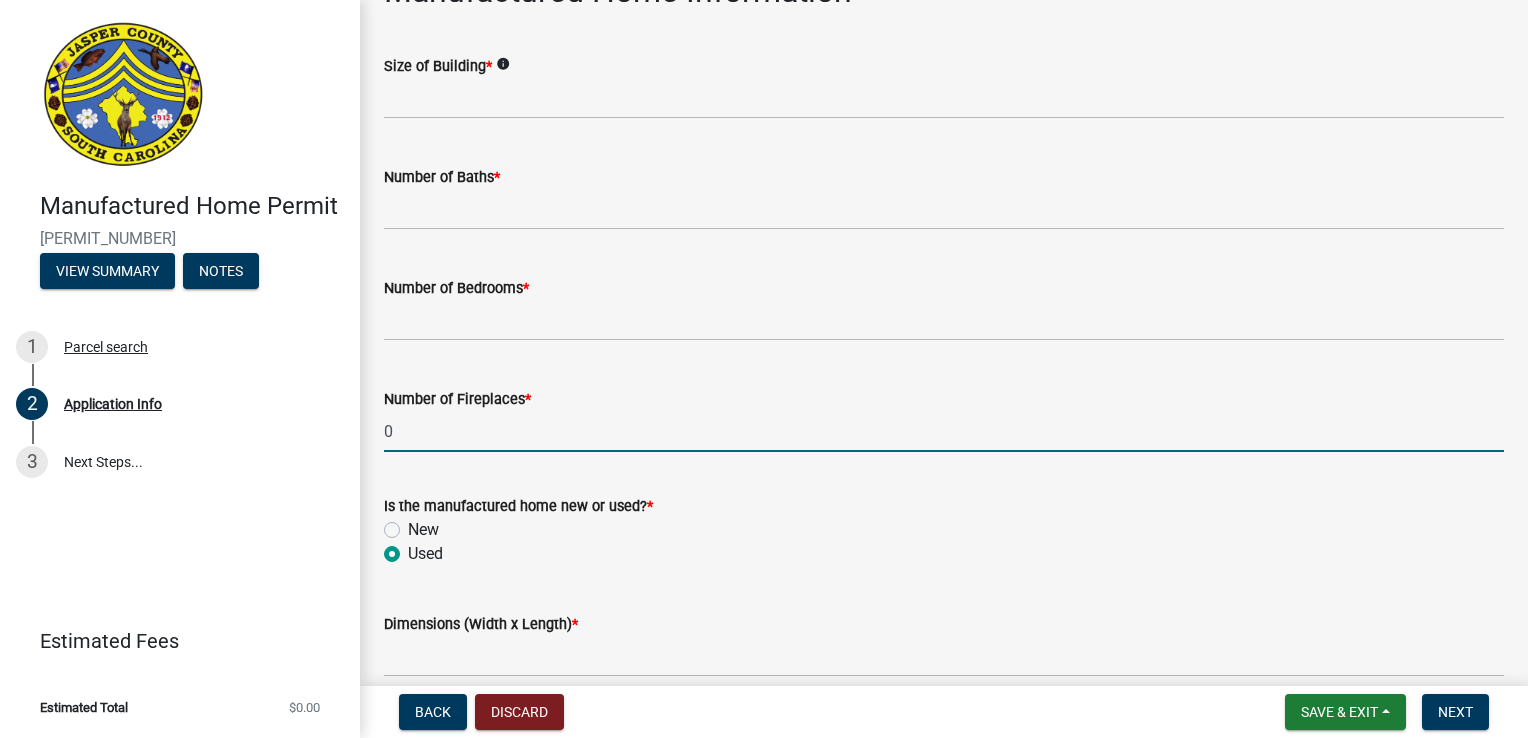 type on "0" 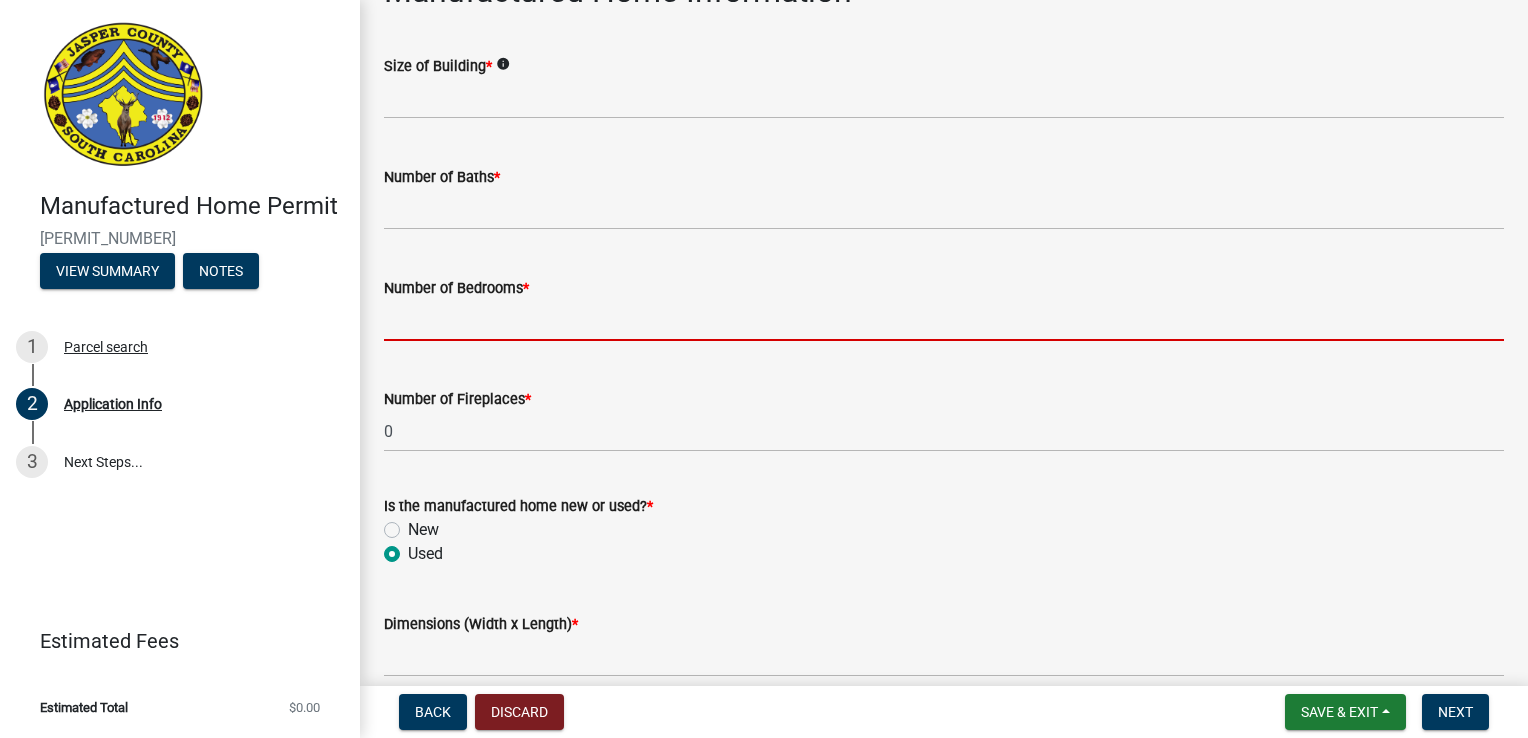 click 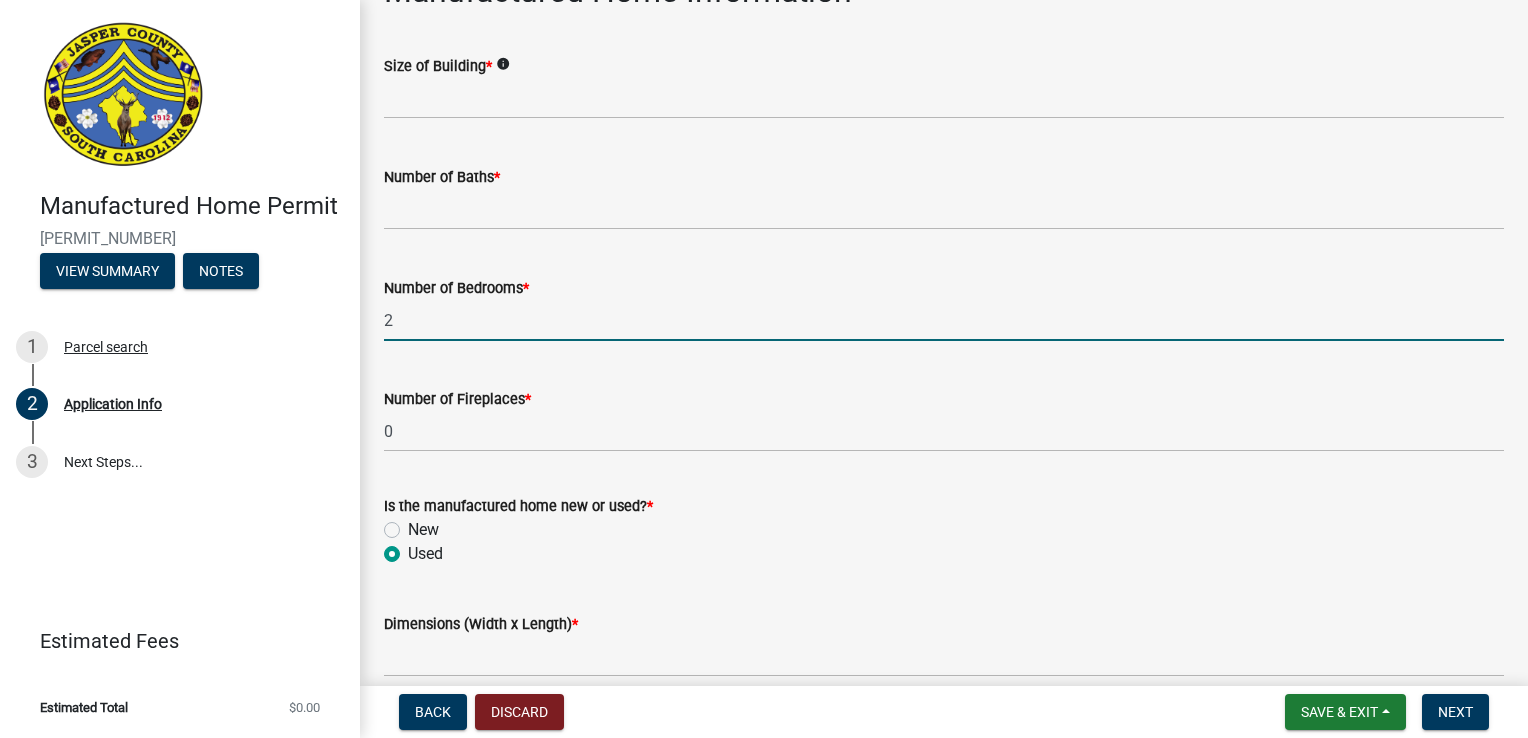 type on "2" 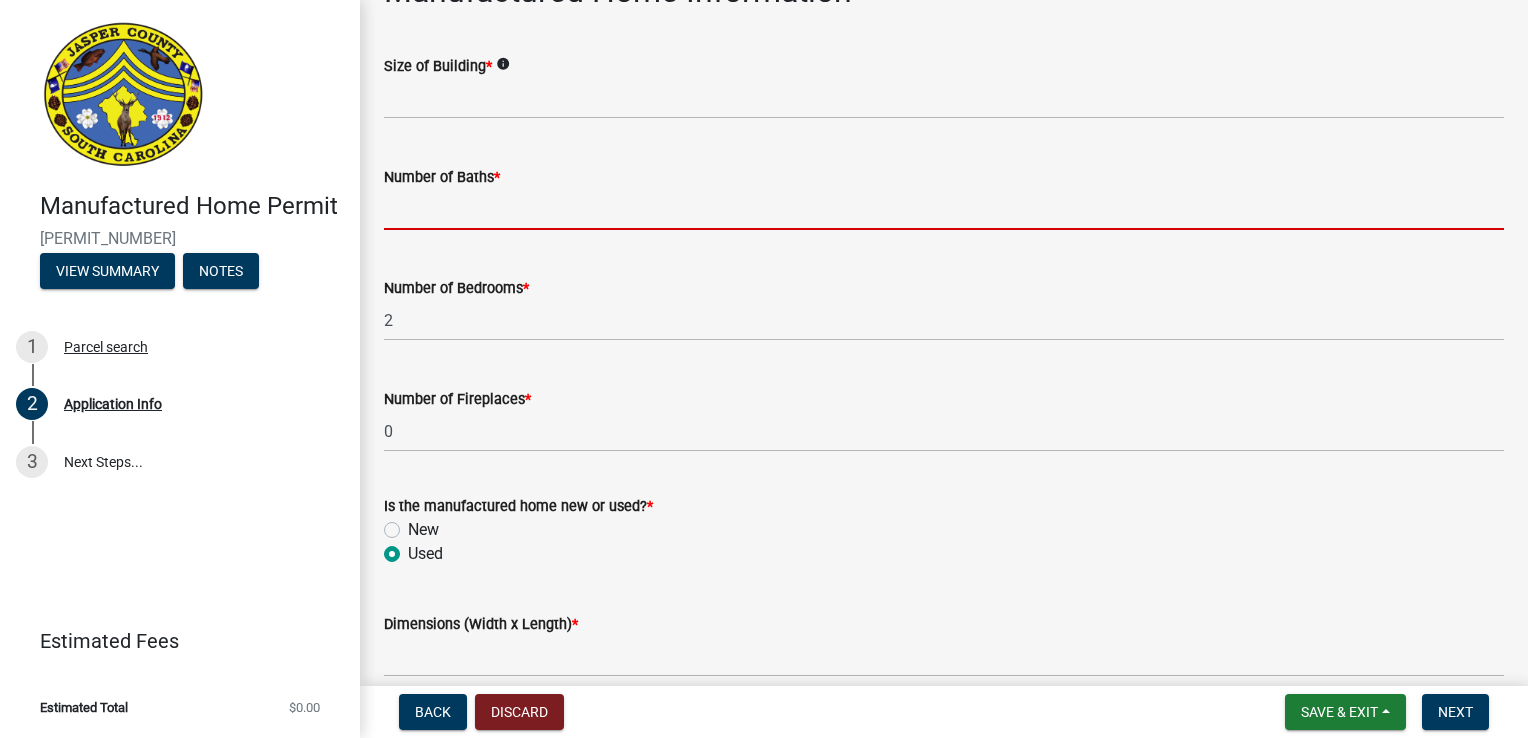 click 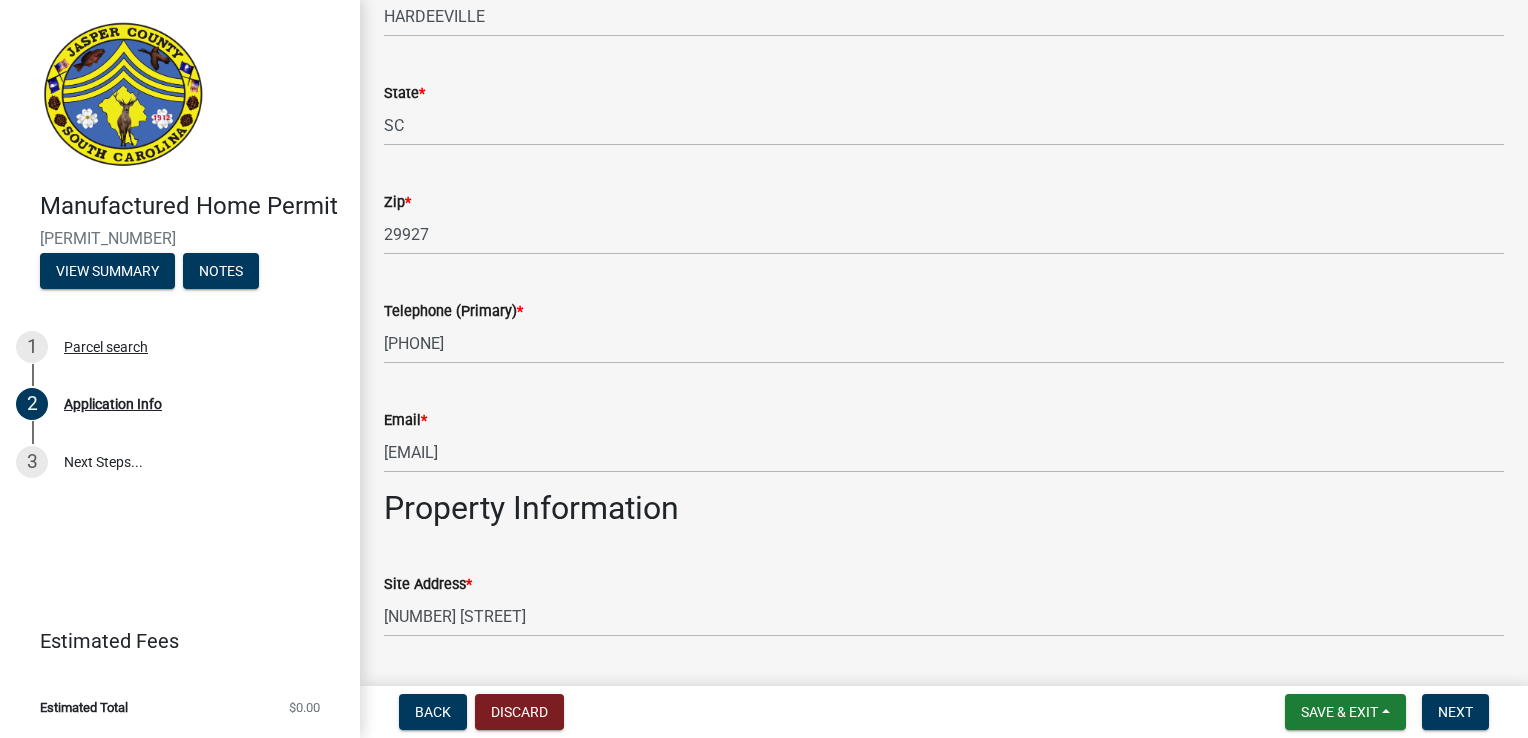 scroll, scrollTop: 1300, scrollLeft: 0, axis: vertical 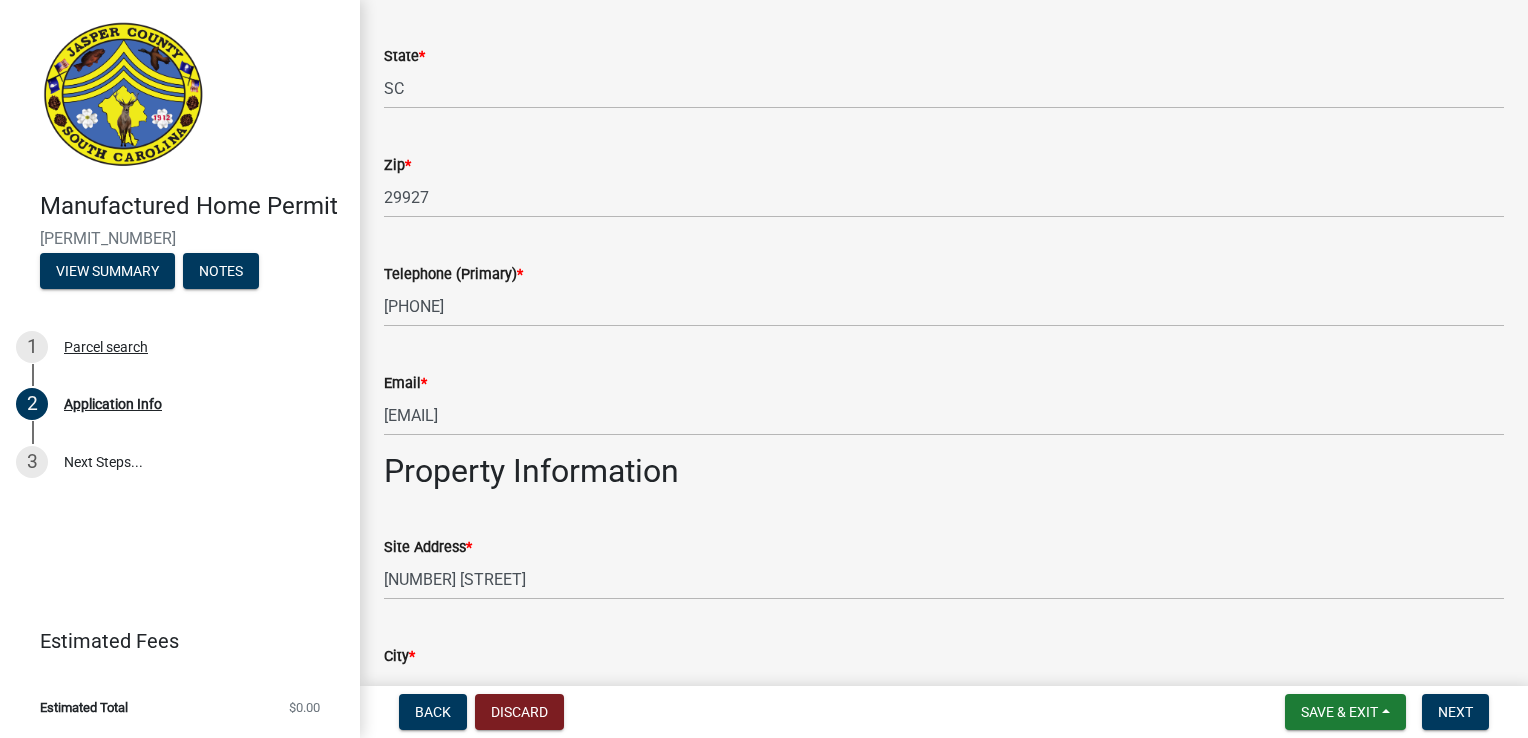 type on "2" 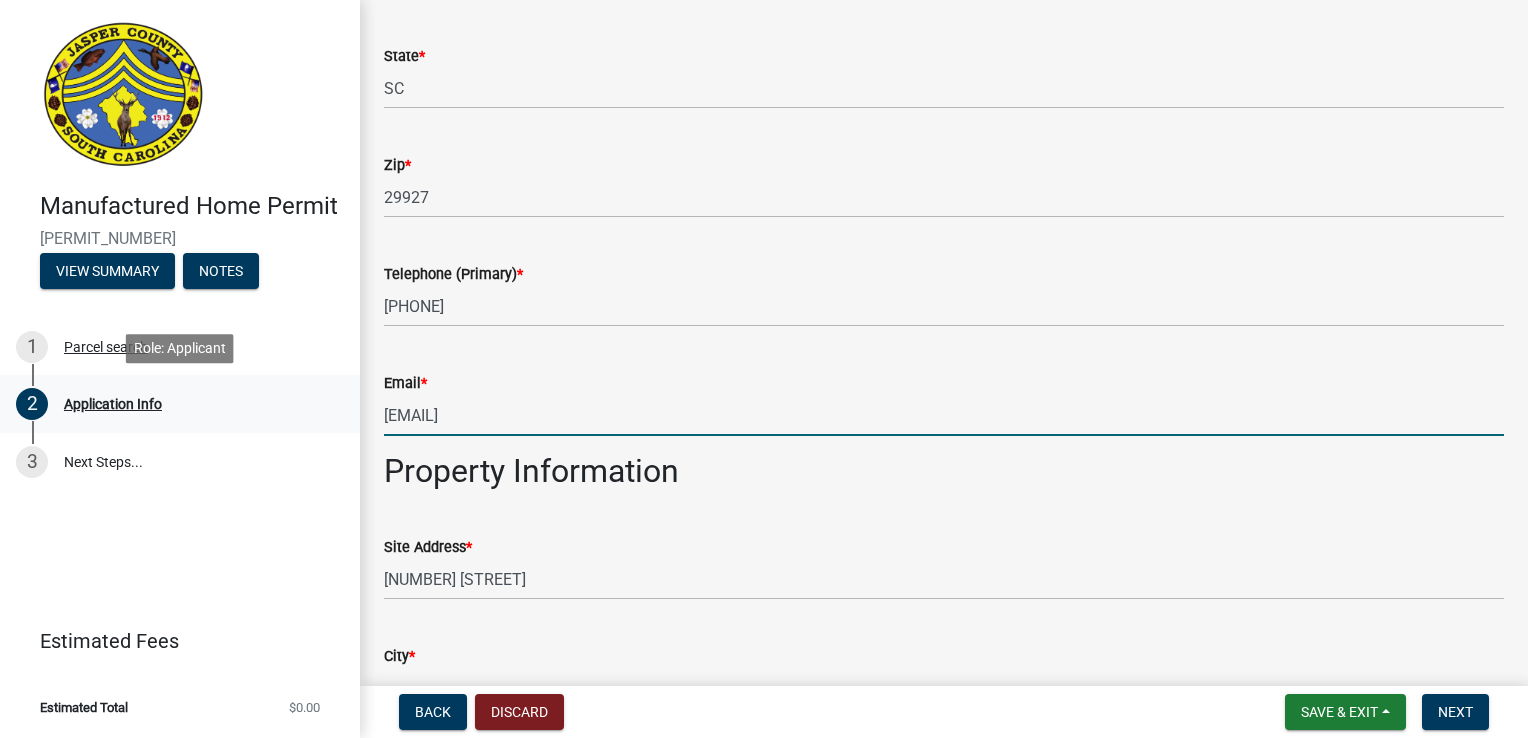 drag, startPoint x: 644, startPoint y: 407, endPoint x: 86, endPoint y: 398, distance: 558.0726 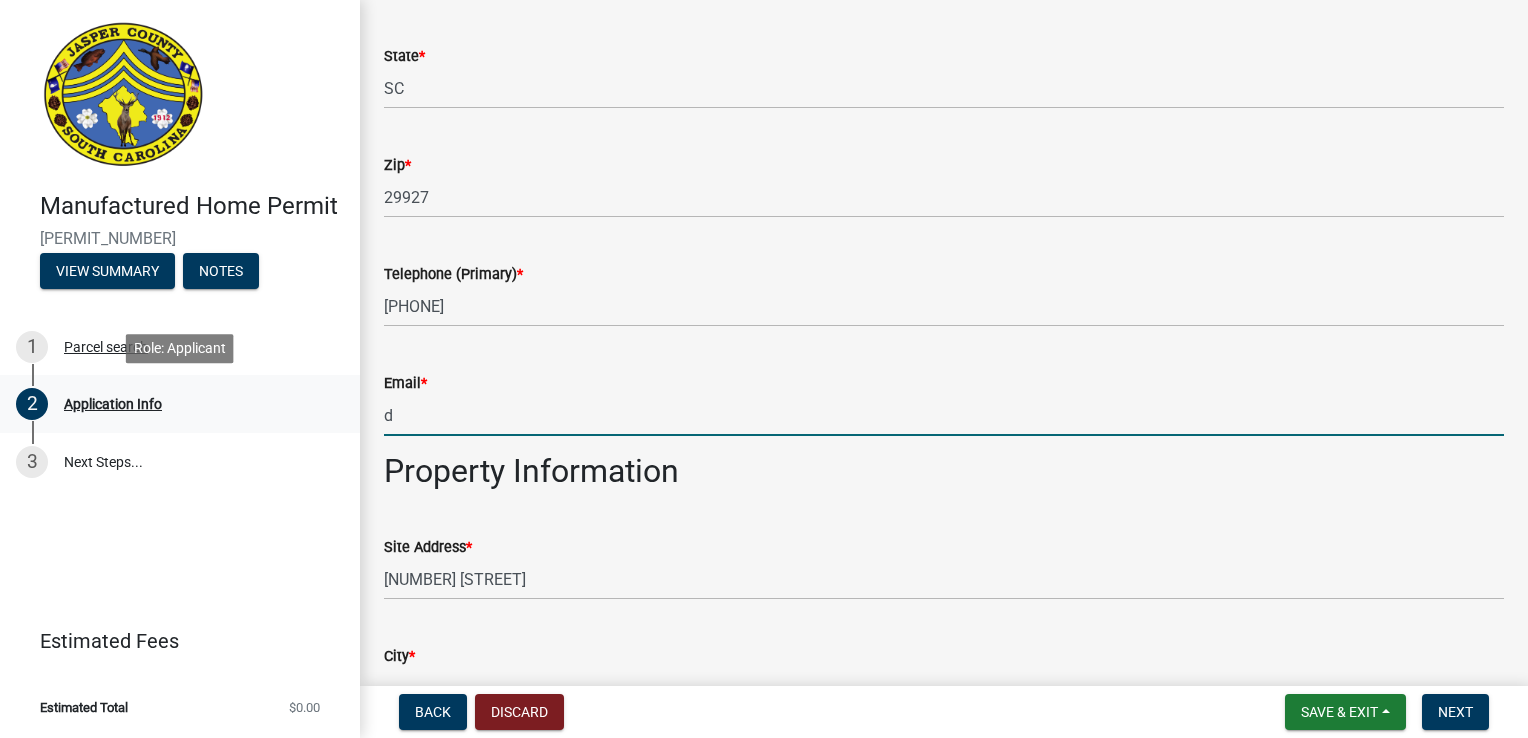 type on "[EMAIL]" 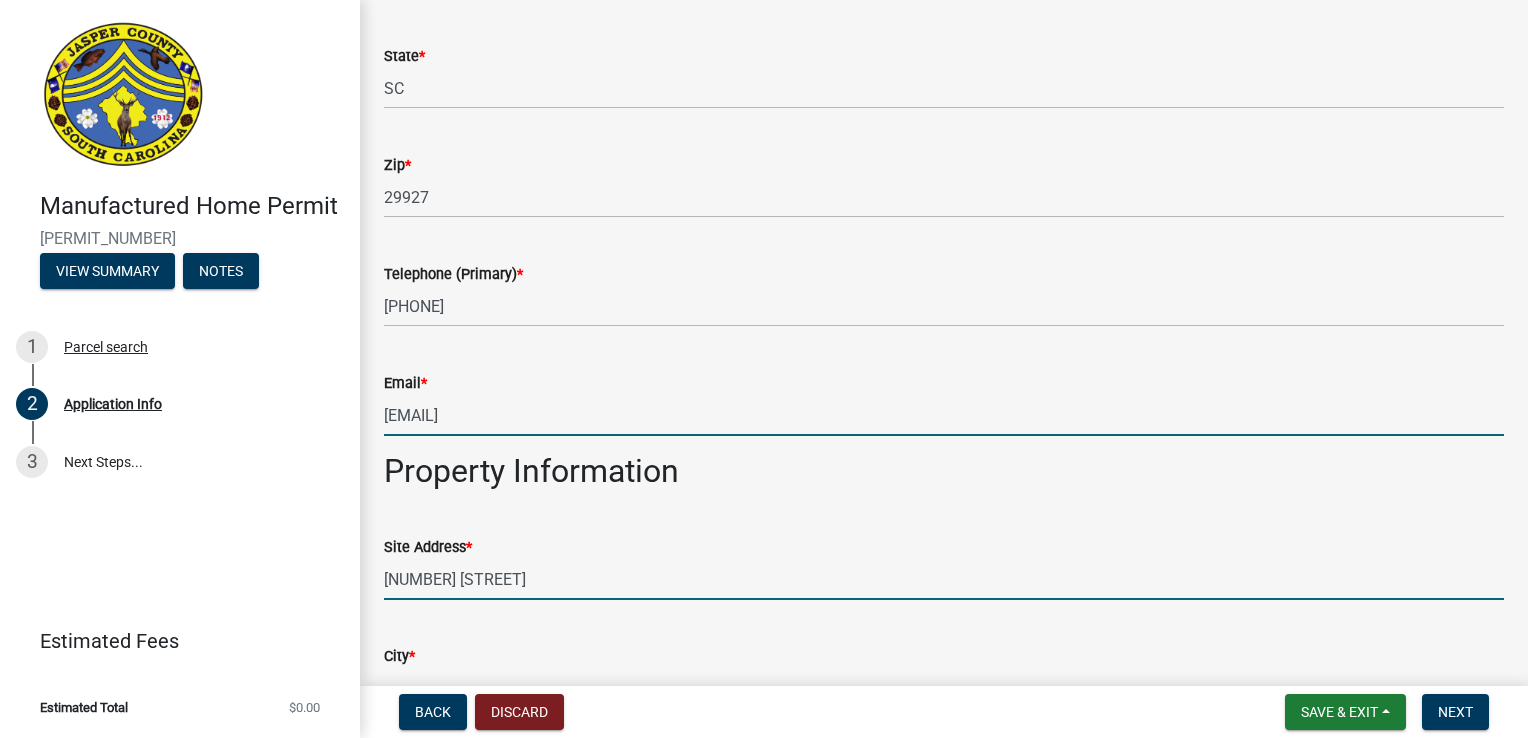 click on "[NUMBER] [STREET]" at bounding box center [944, 579] 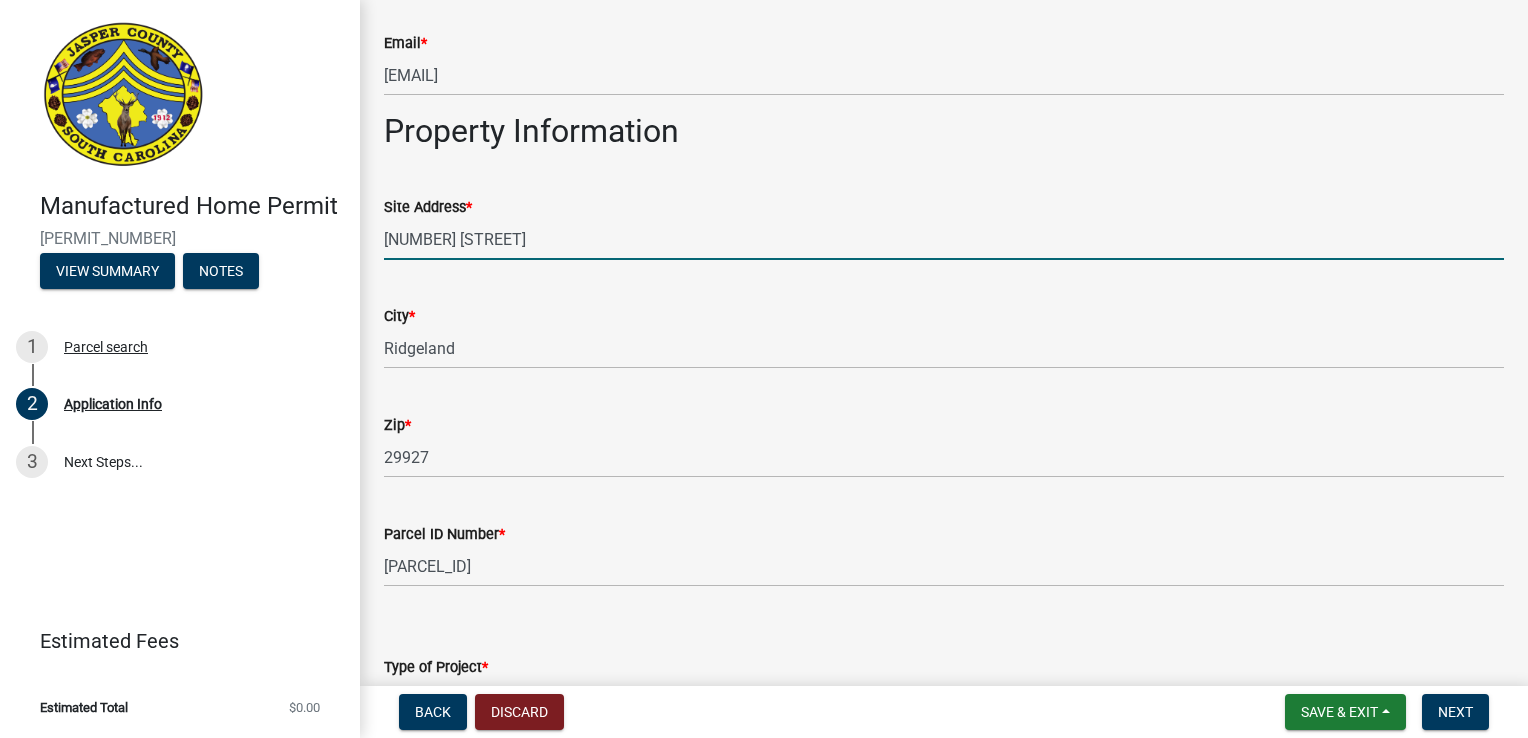 scroll, scrollTop: 1700, scrollLeft: 0, axis: vertical 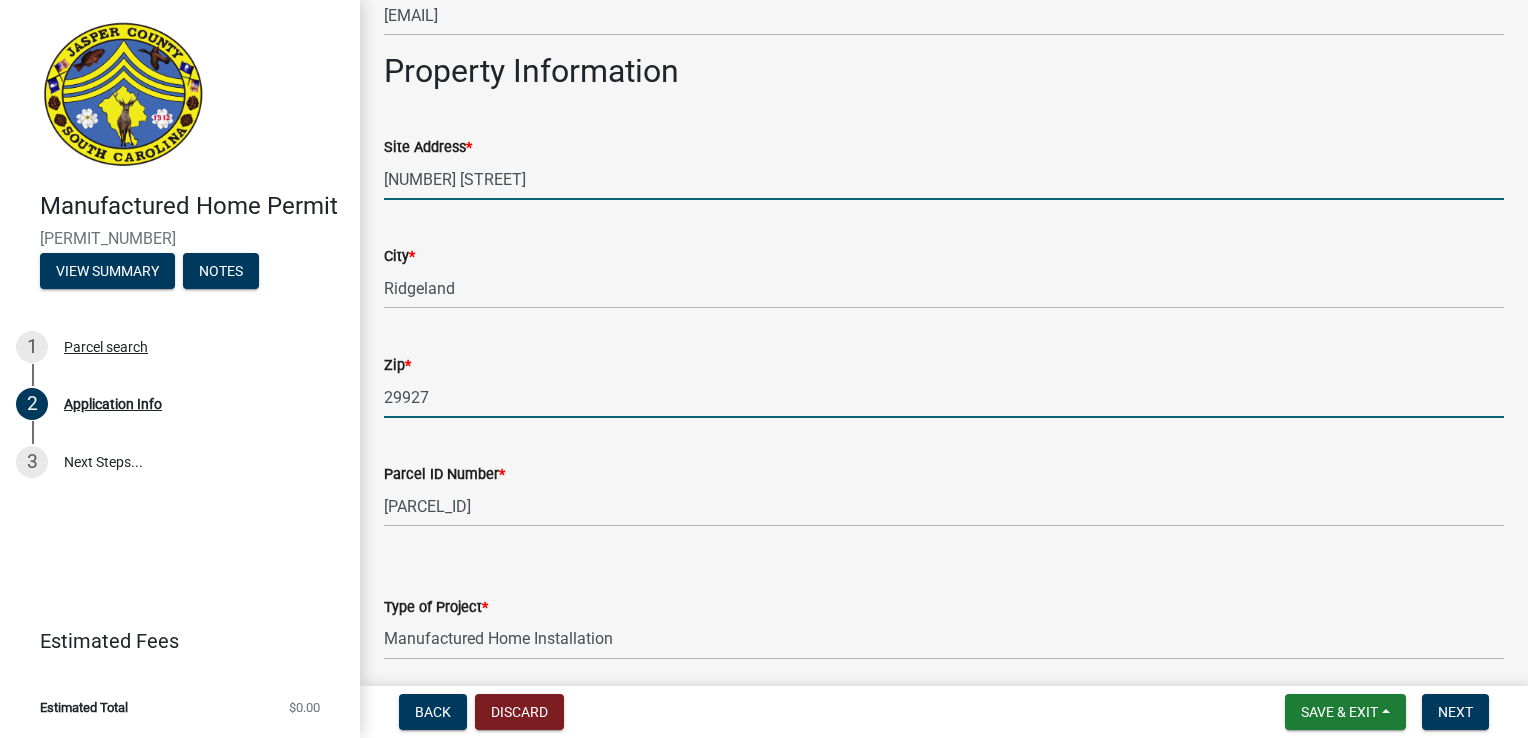 click on "29927" at bounding box center (944, 397) 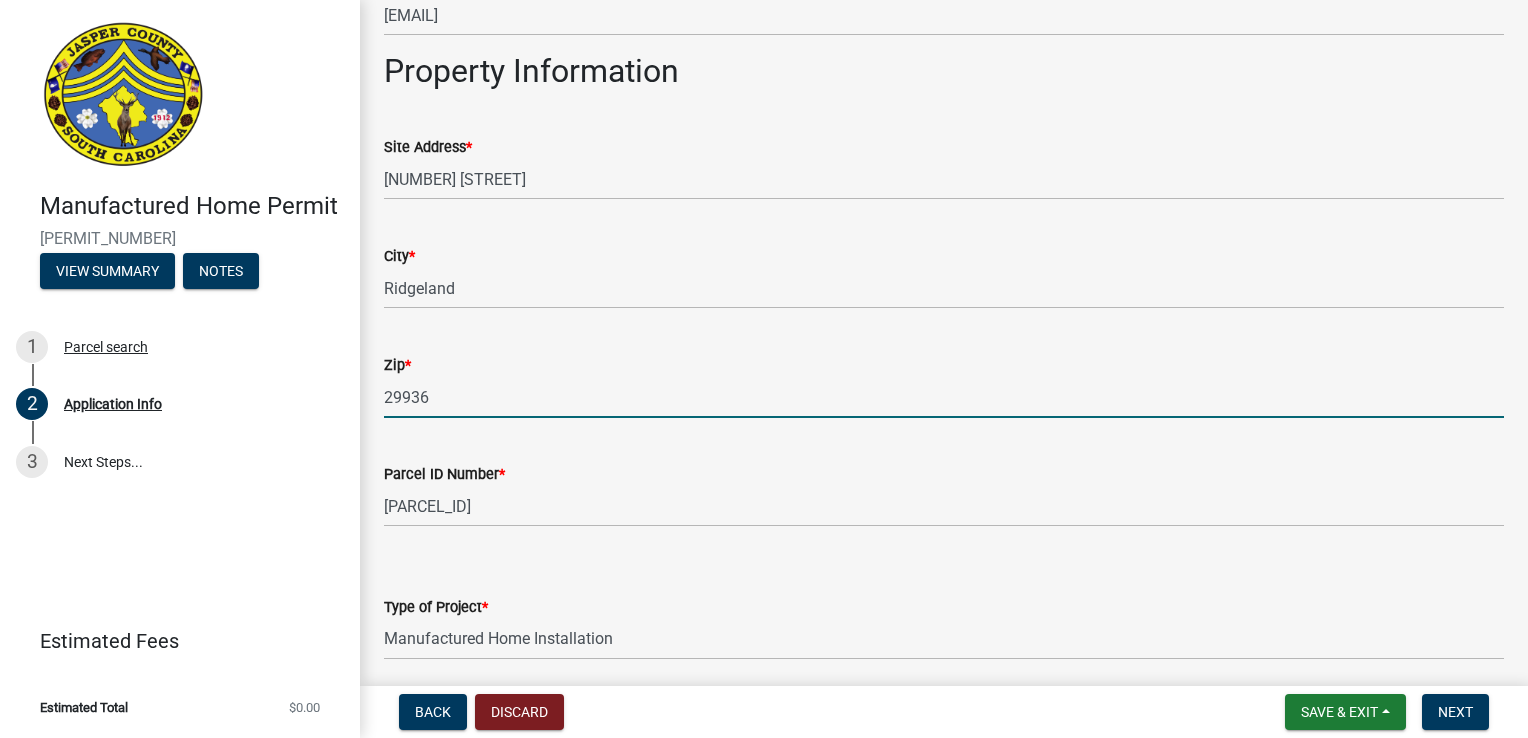 type on "29936" 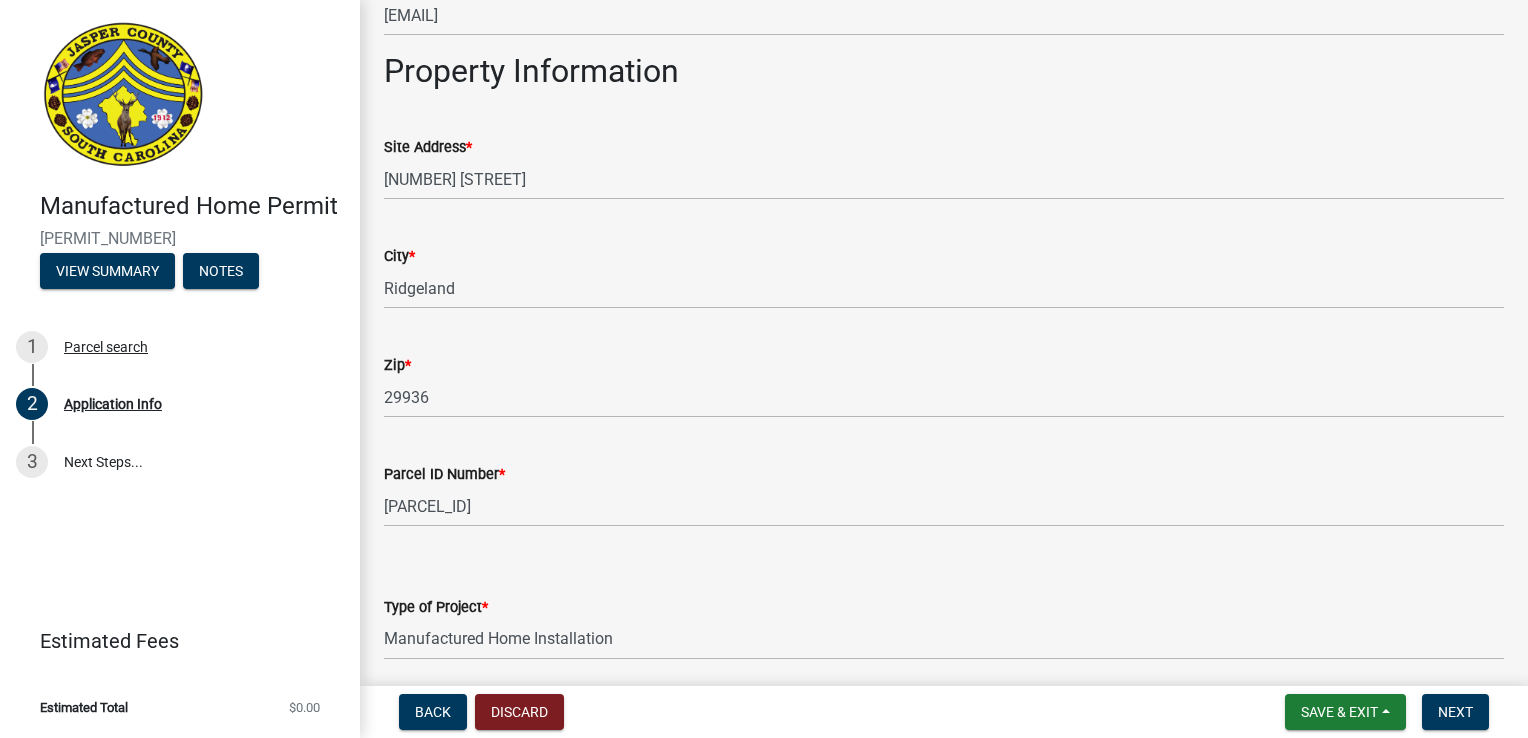 click on "Type of Project  *  Select Item...   Manufactured Home Installation   Mobile Home Retirement - Certificate of Compliance" 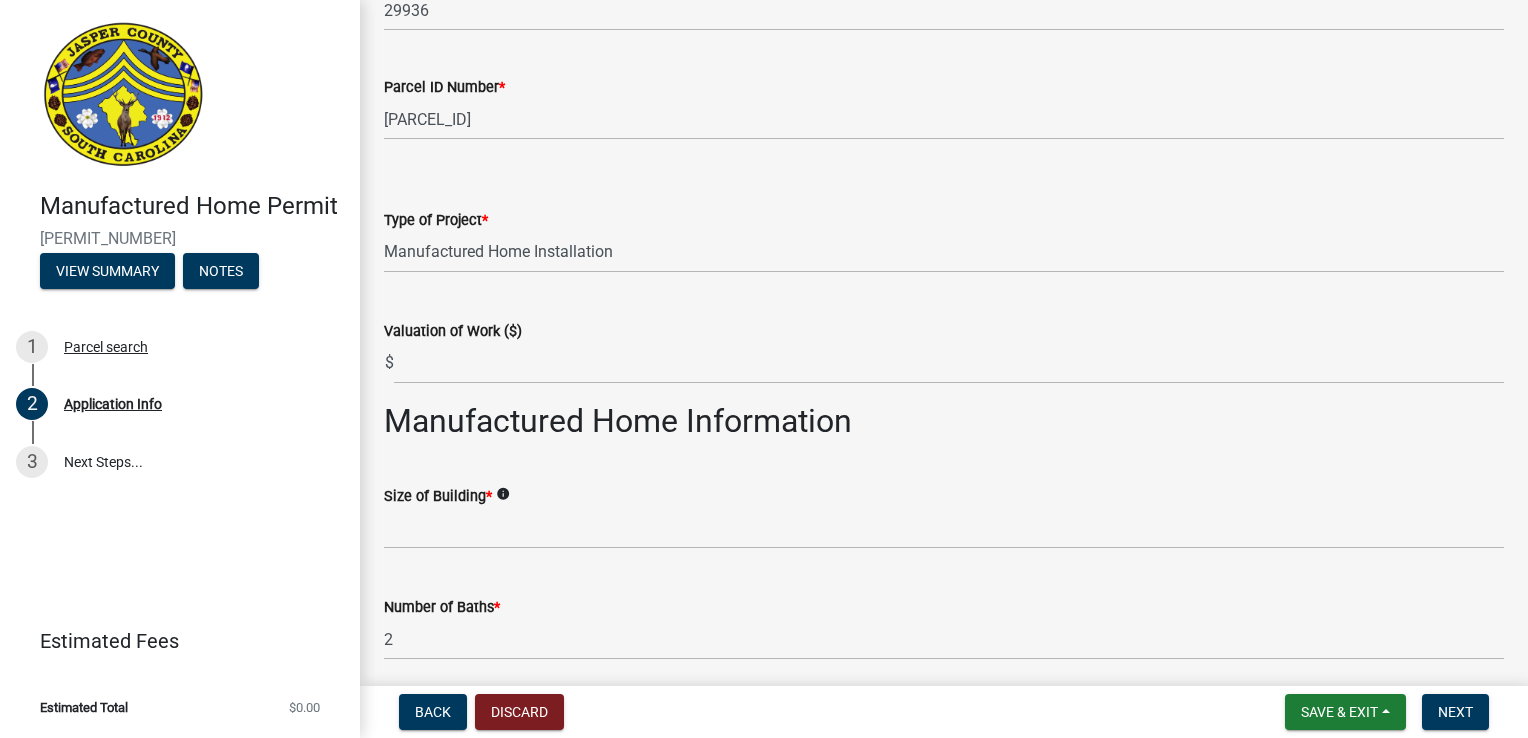 scroll, scrollTop: 2200, scrollLeft: 0, axis: vertical 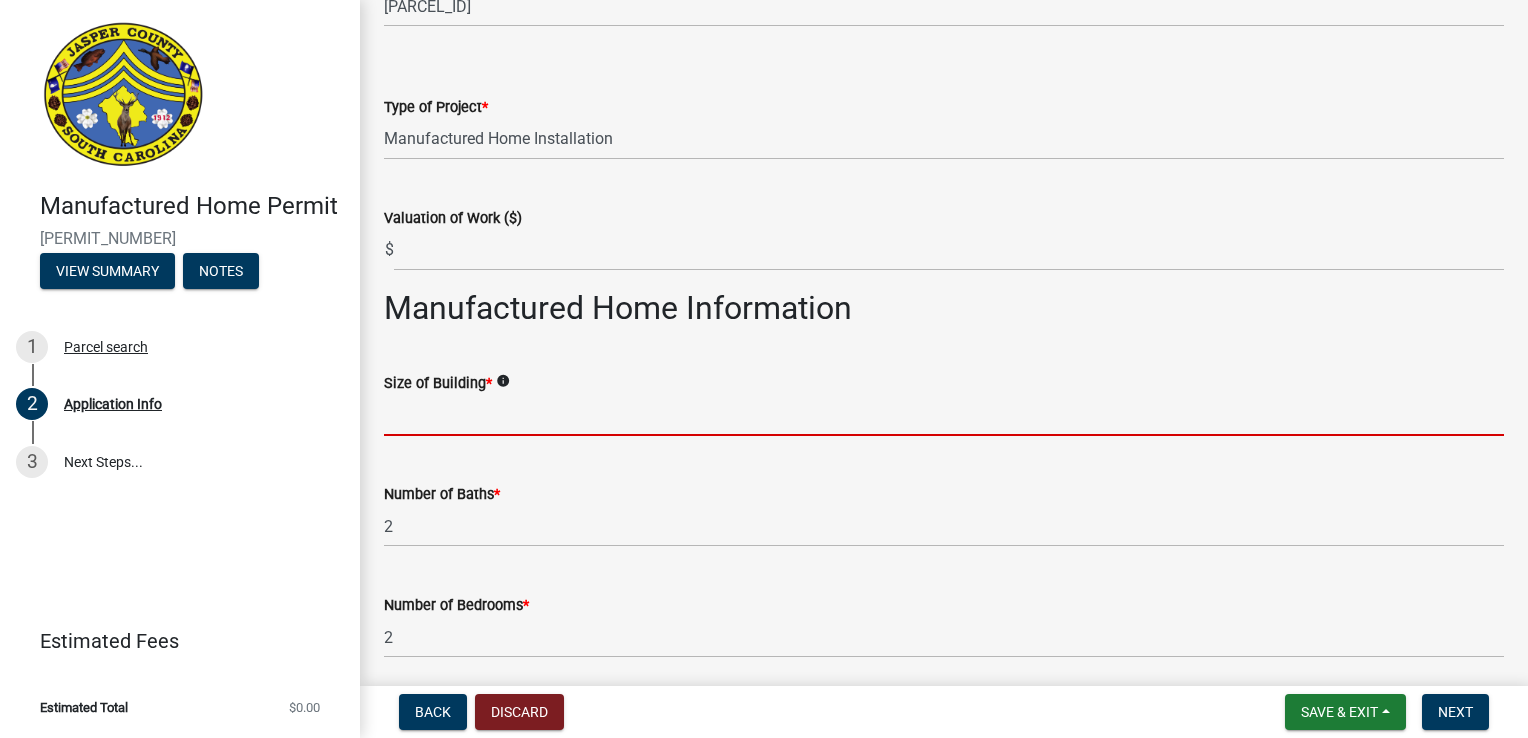 click 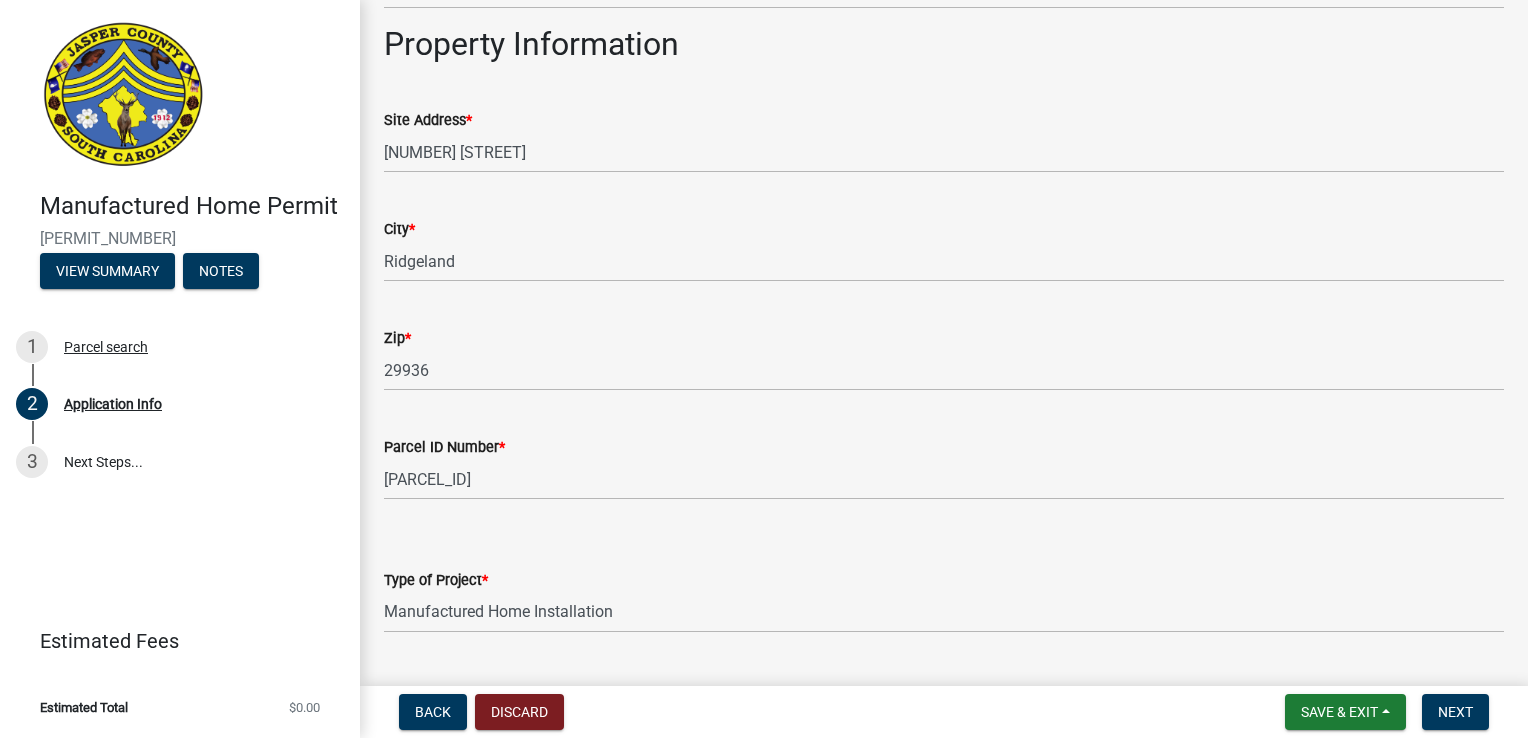 scroll, scrollTop: 1800, scrollLeft: 0, axis: vertical 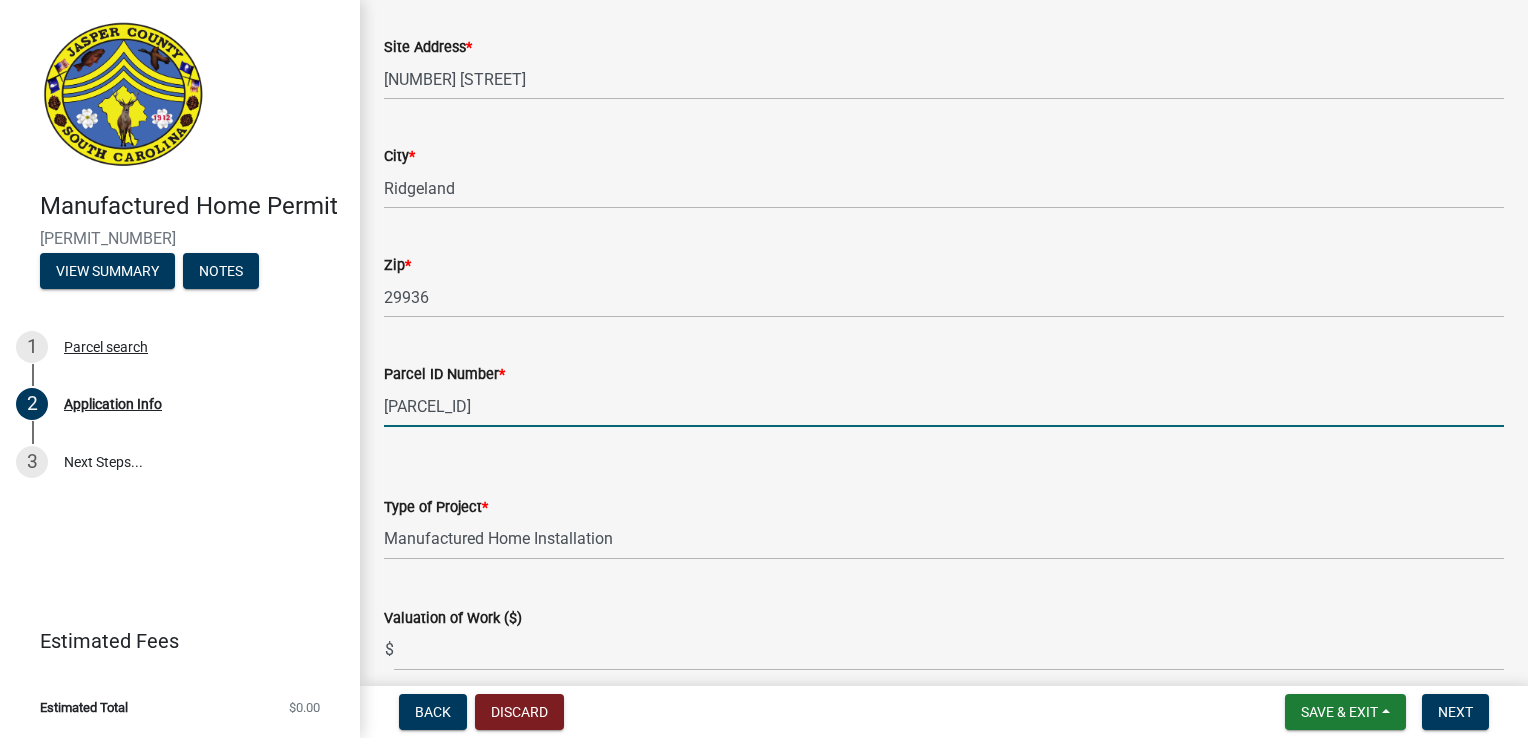 click on "[PARCEL_ID]" at bounding box center (944, 406) 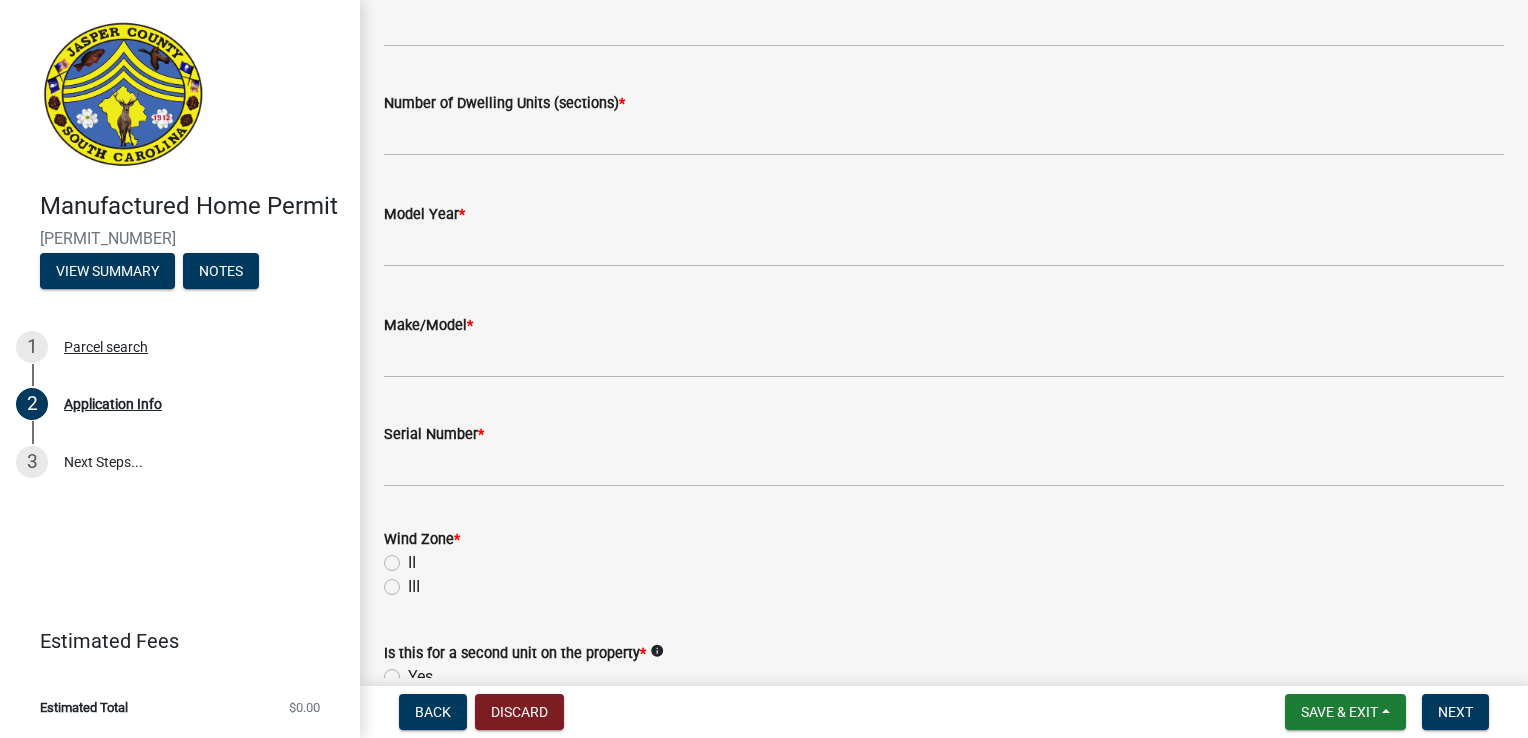 scroll, scrollTop: 3500, scrollLeft: 0, axis: vertical 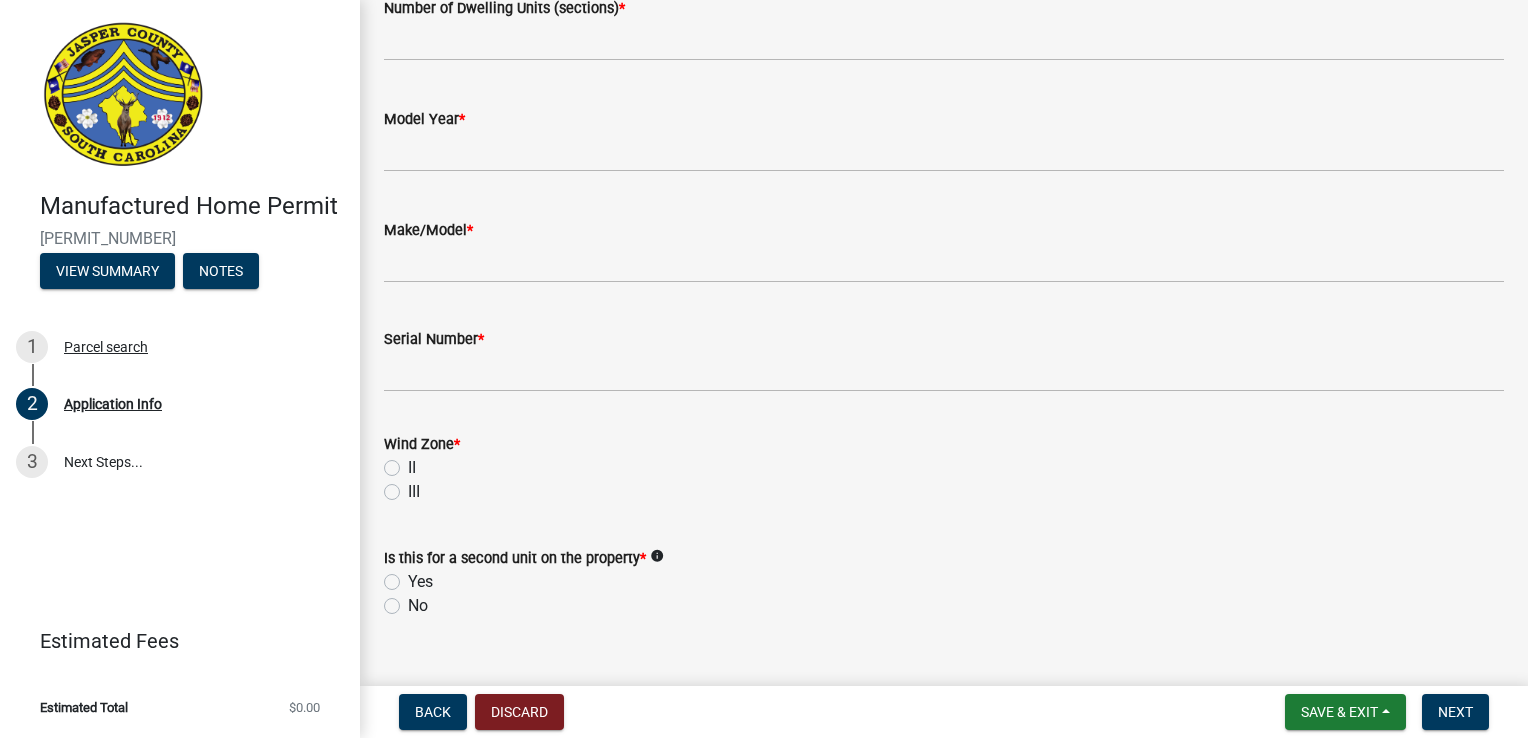 click on "II" 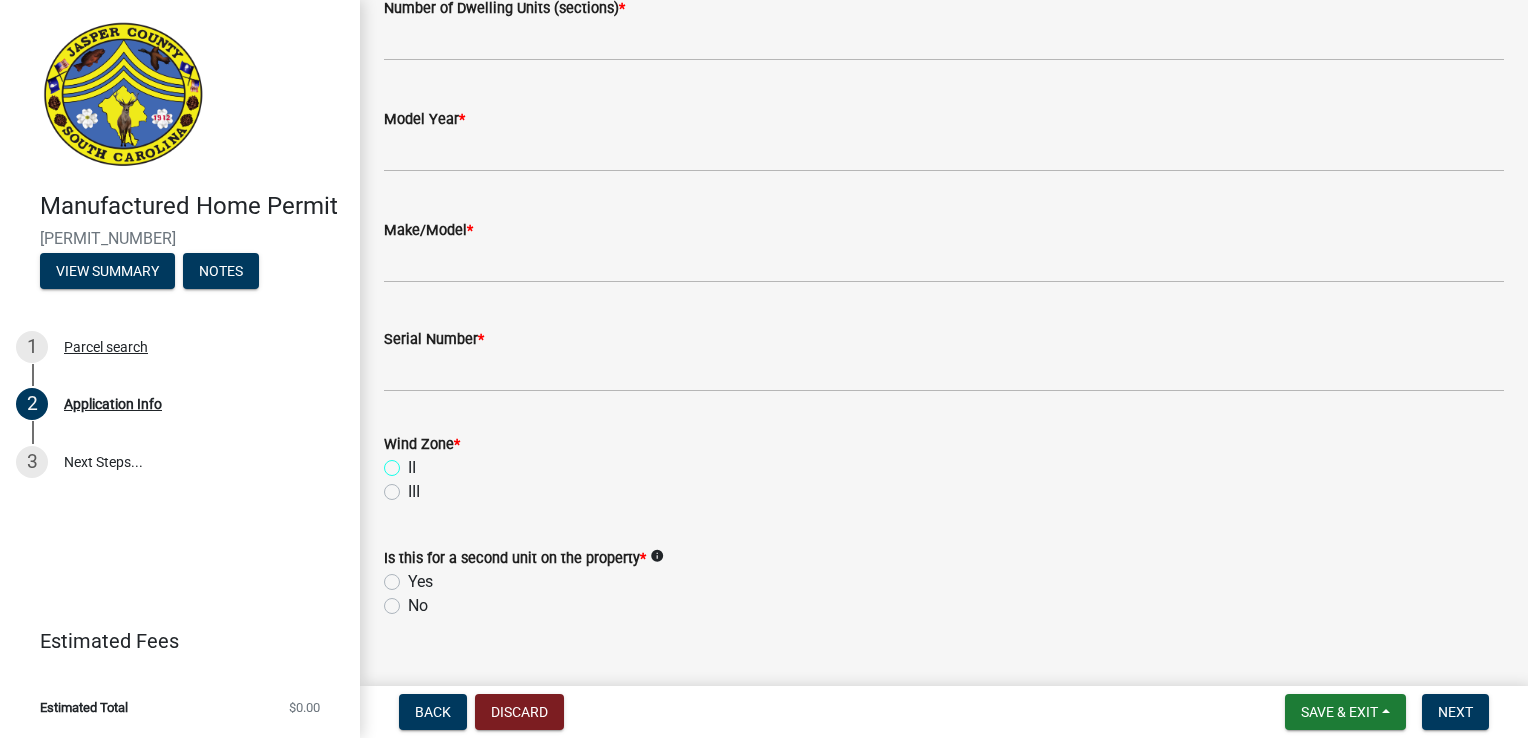 click on "II" at bounding box center [414, 462] 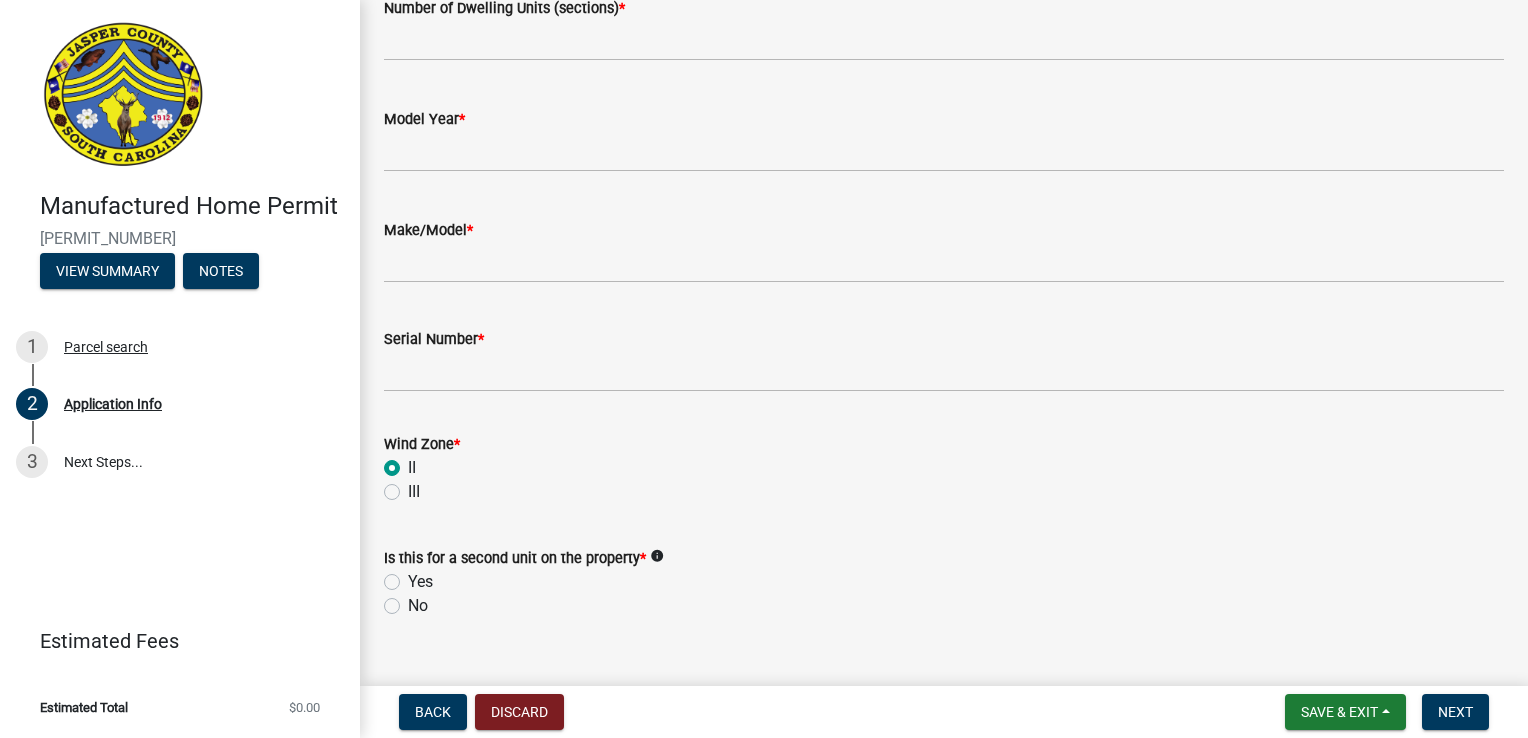 radio on "true" 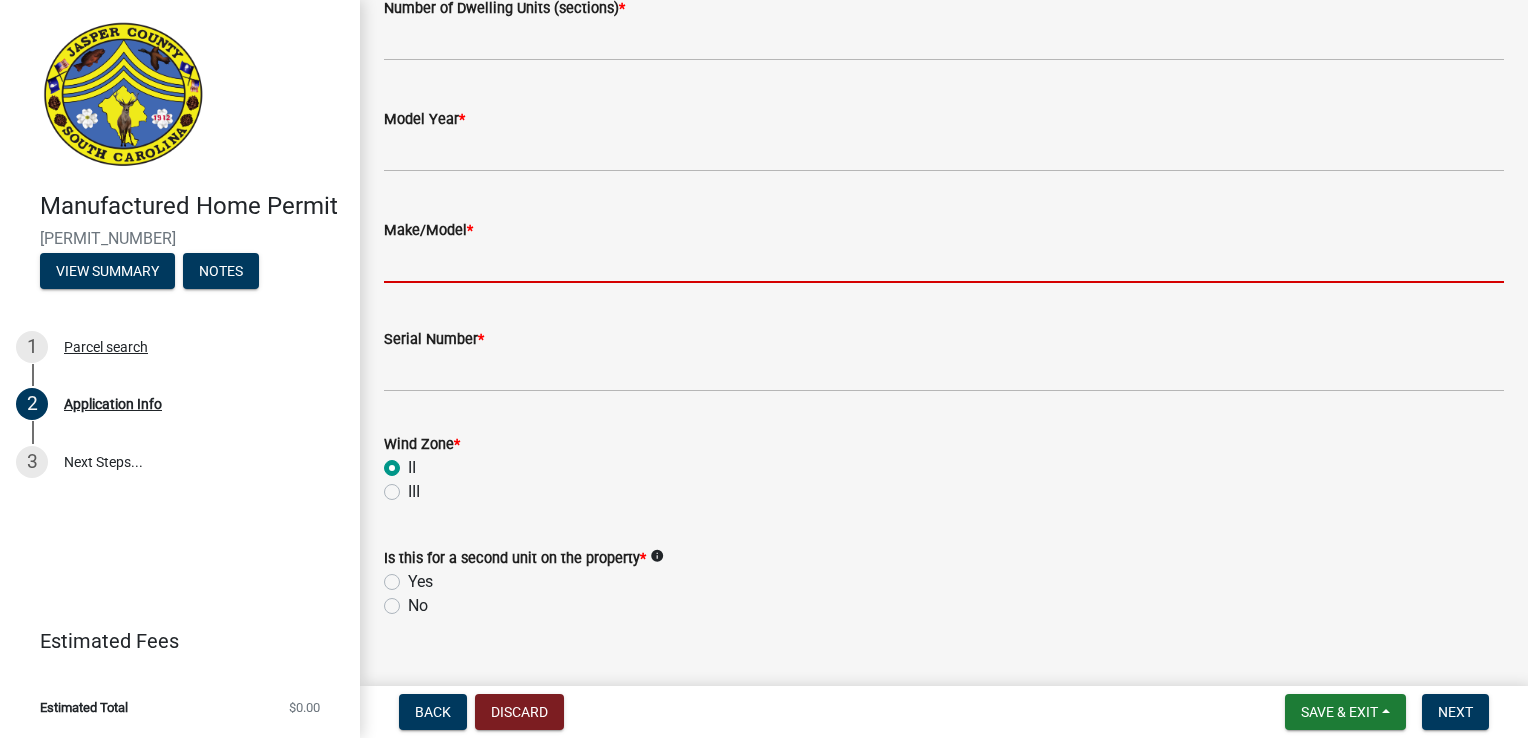 click on "Make/Model  *" at bounding box center (944, 262) 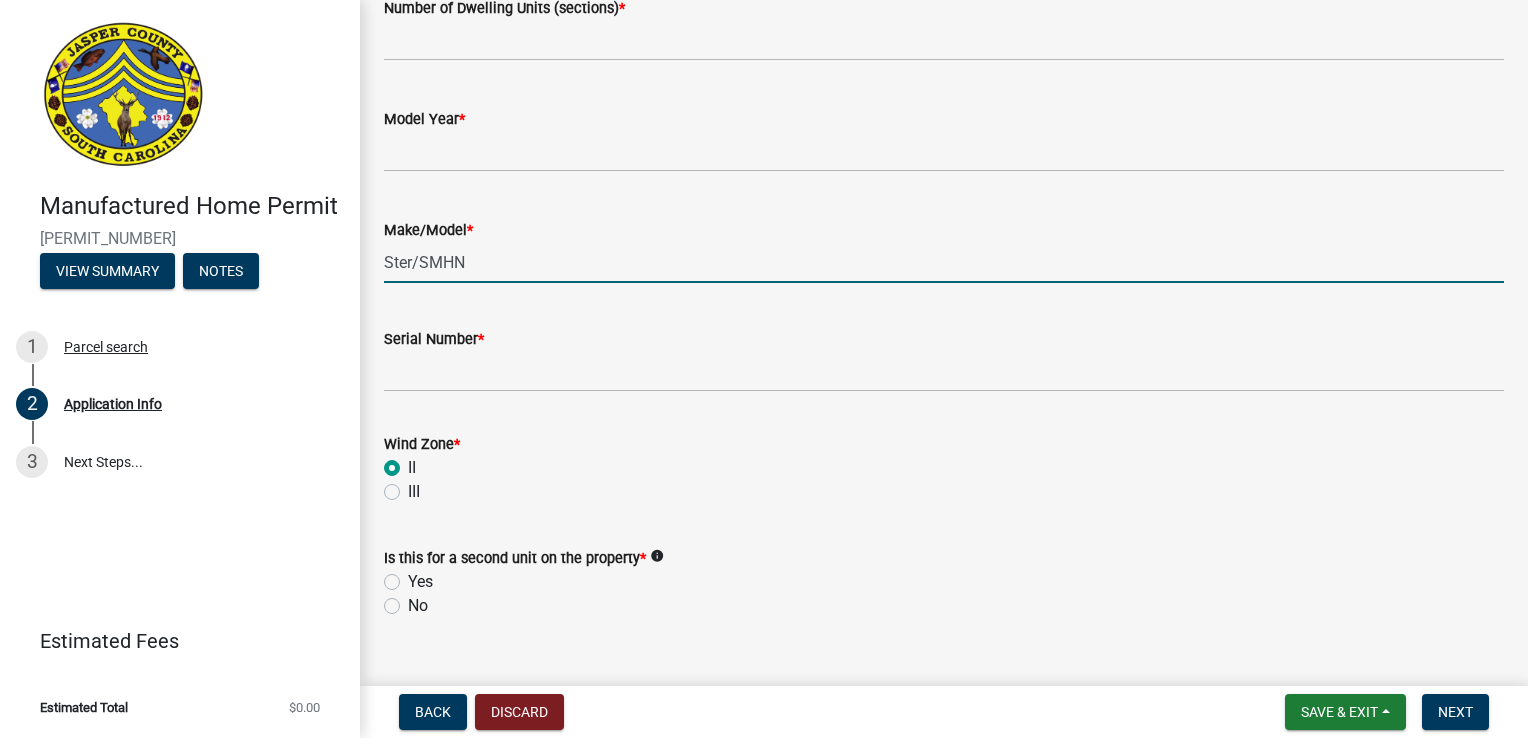 click on "Ster/SMHN" at bounding box center (944, 262) 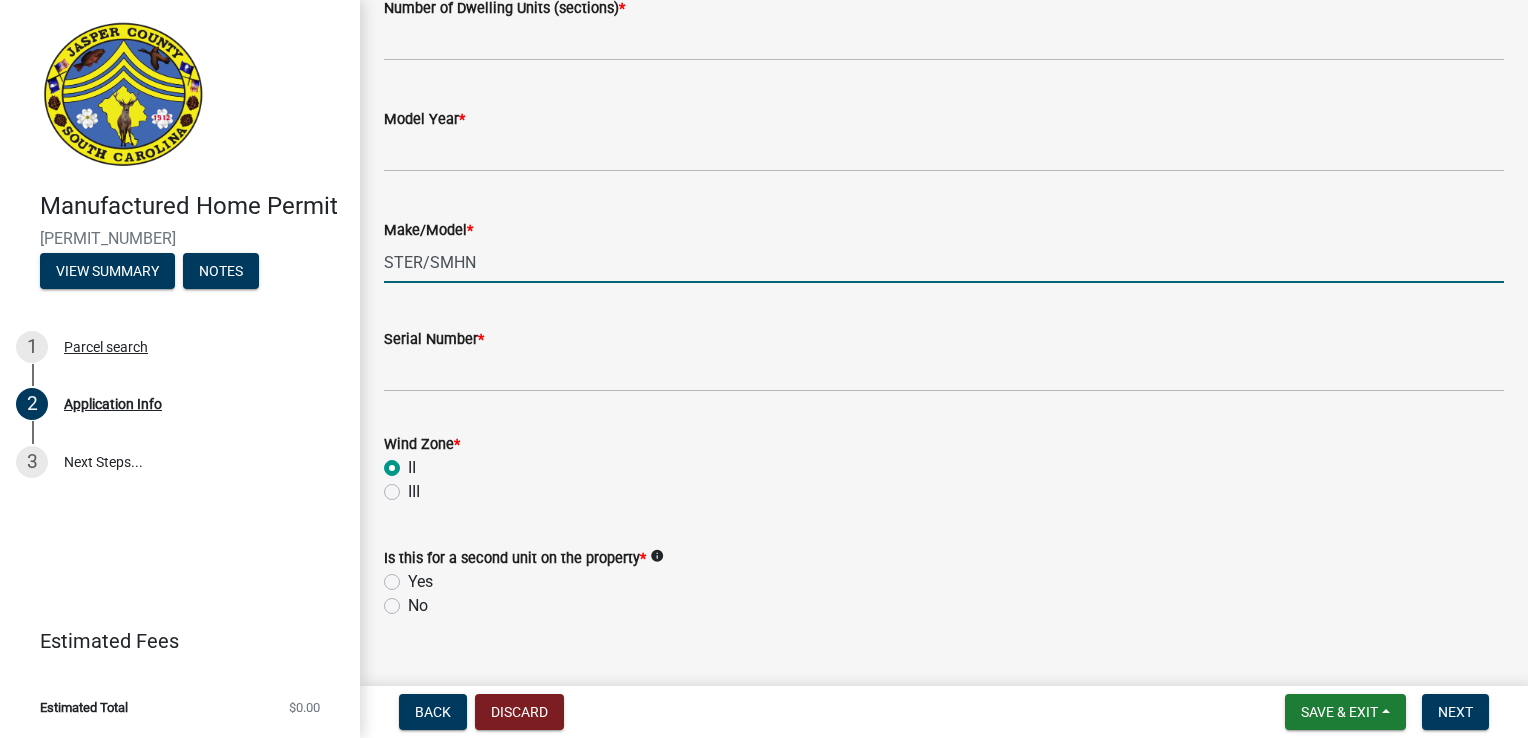 type on "STER/SMHN" 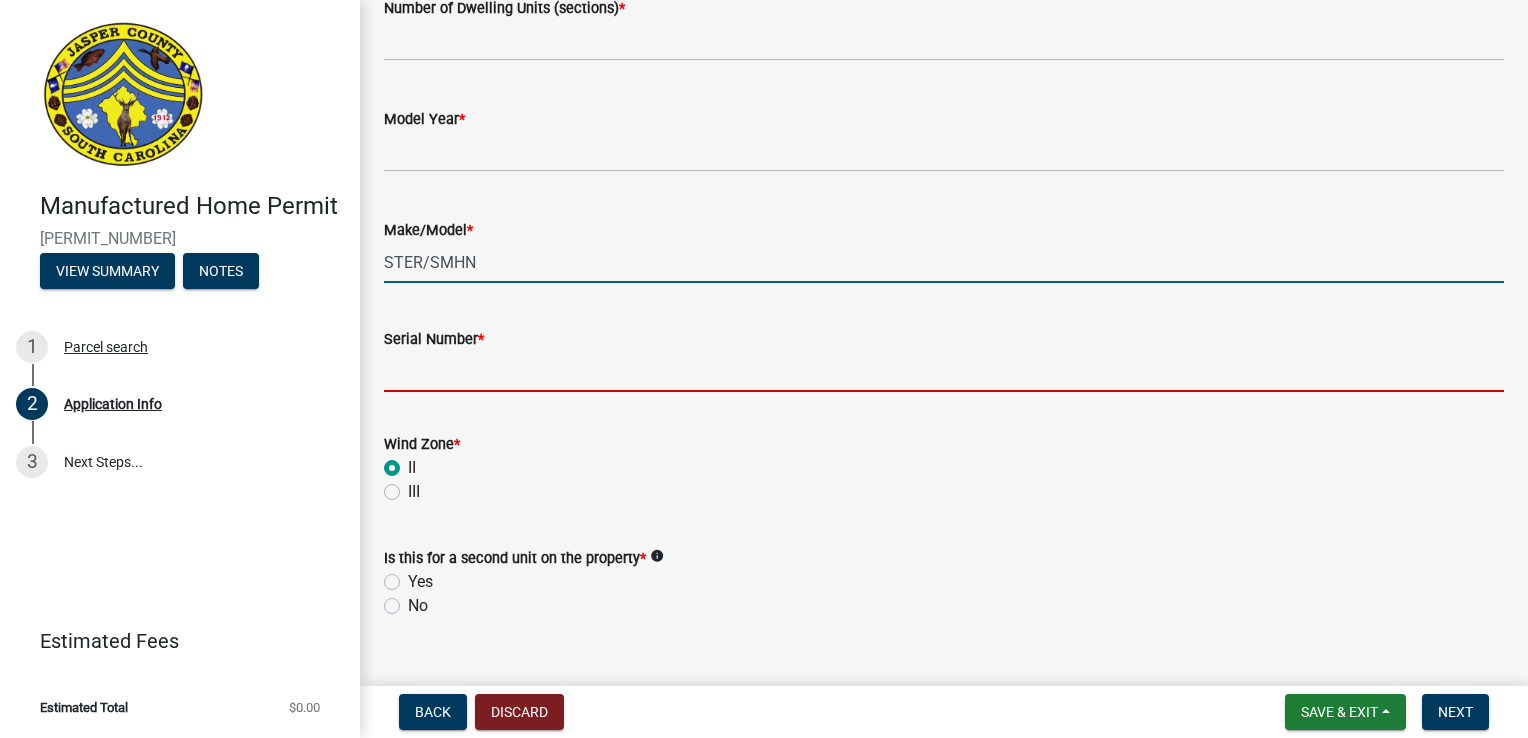 click on "Serial Number  *" at bounding box center [944, 371] 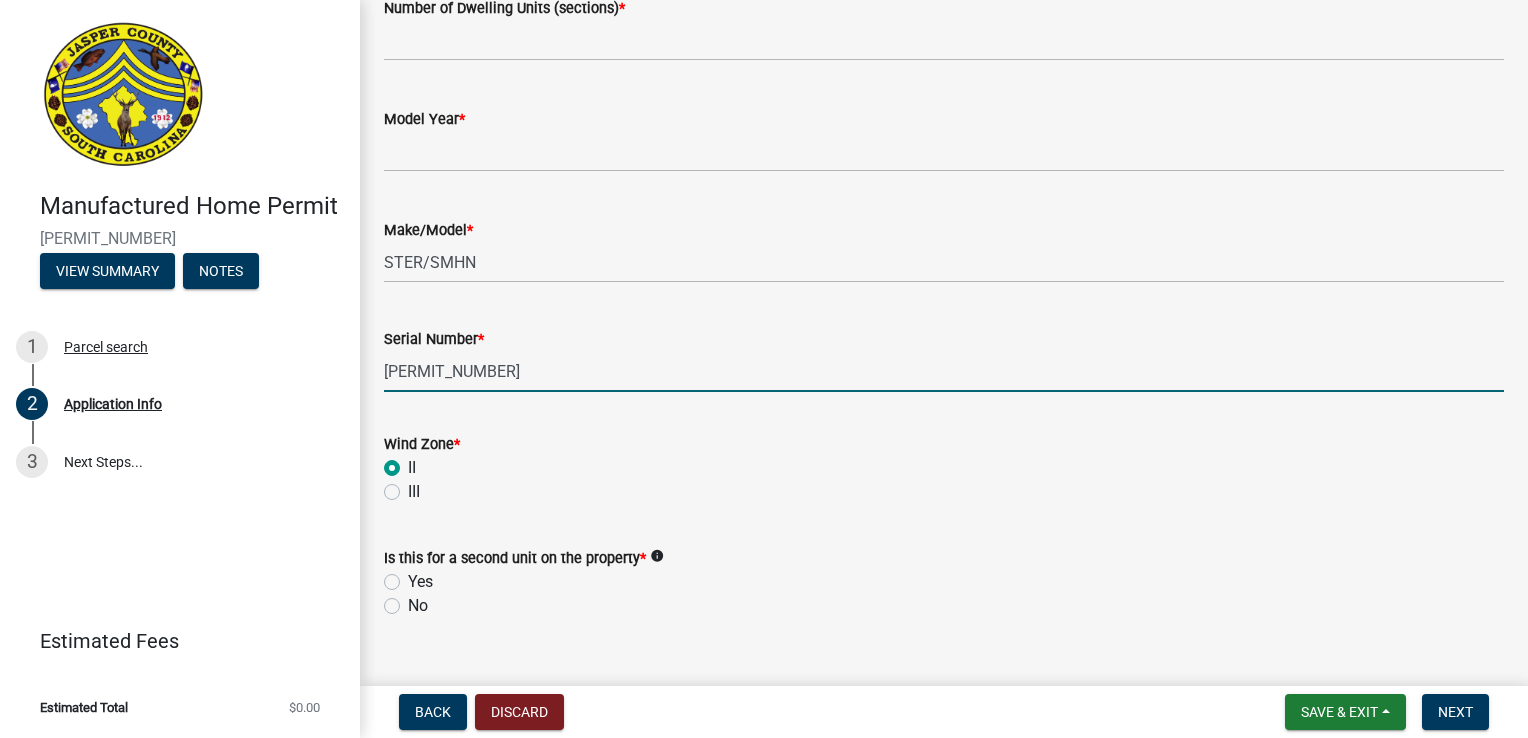 type on "[PERMIT_NUMBER]" 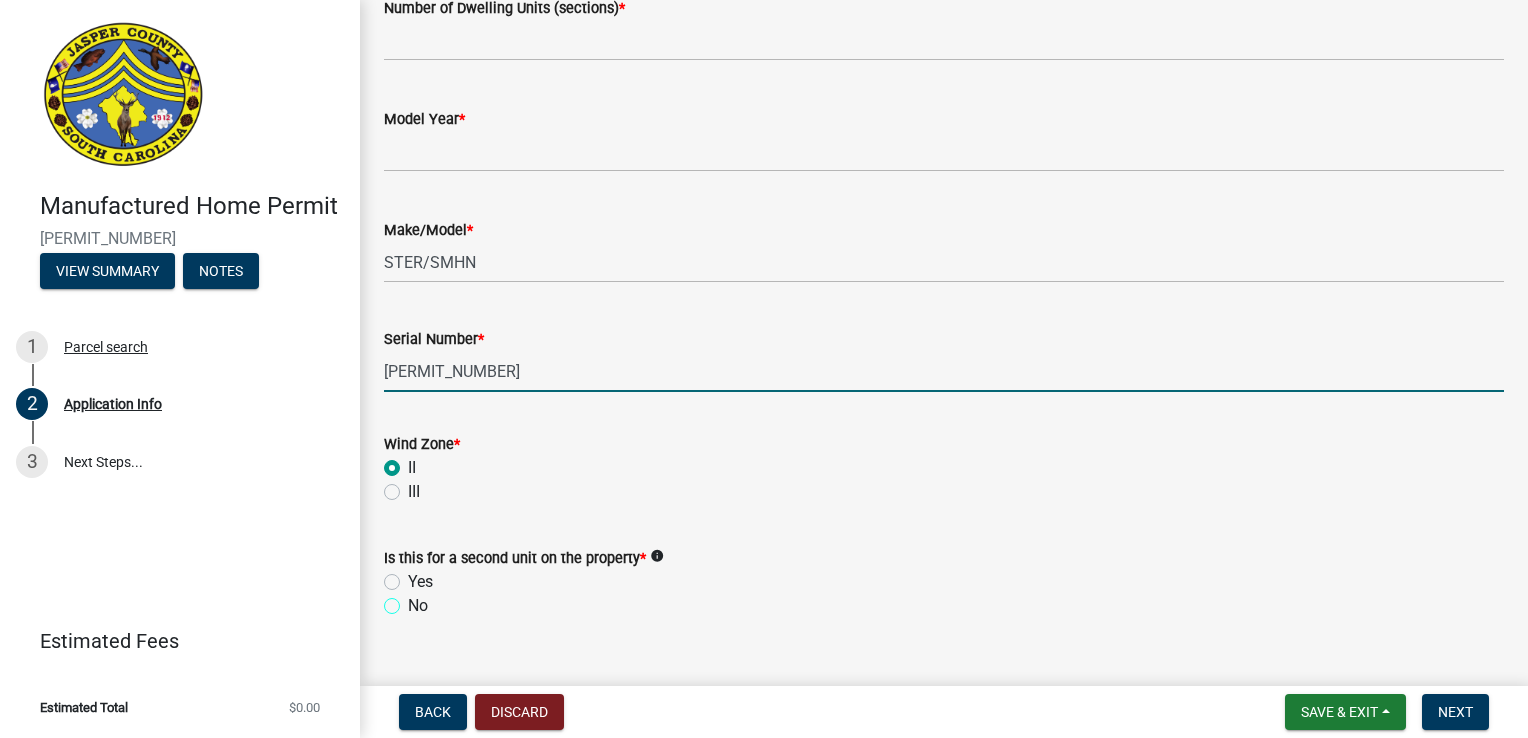 click on "No" at bounding box center [414, 600] 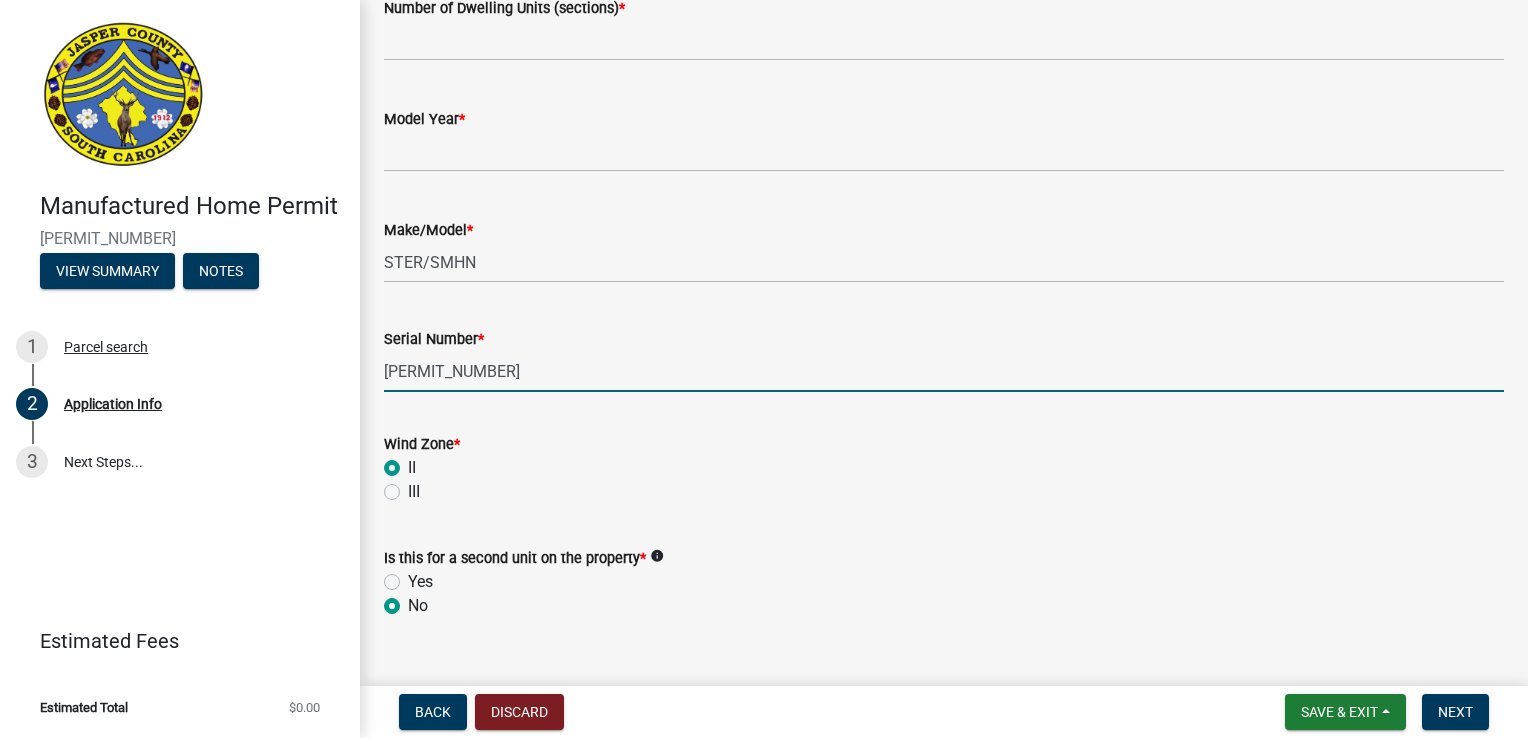 radio on "true" 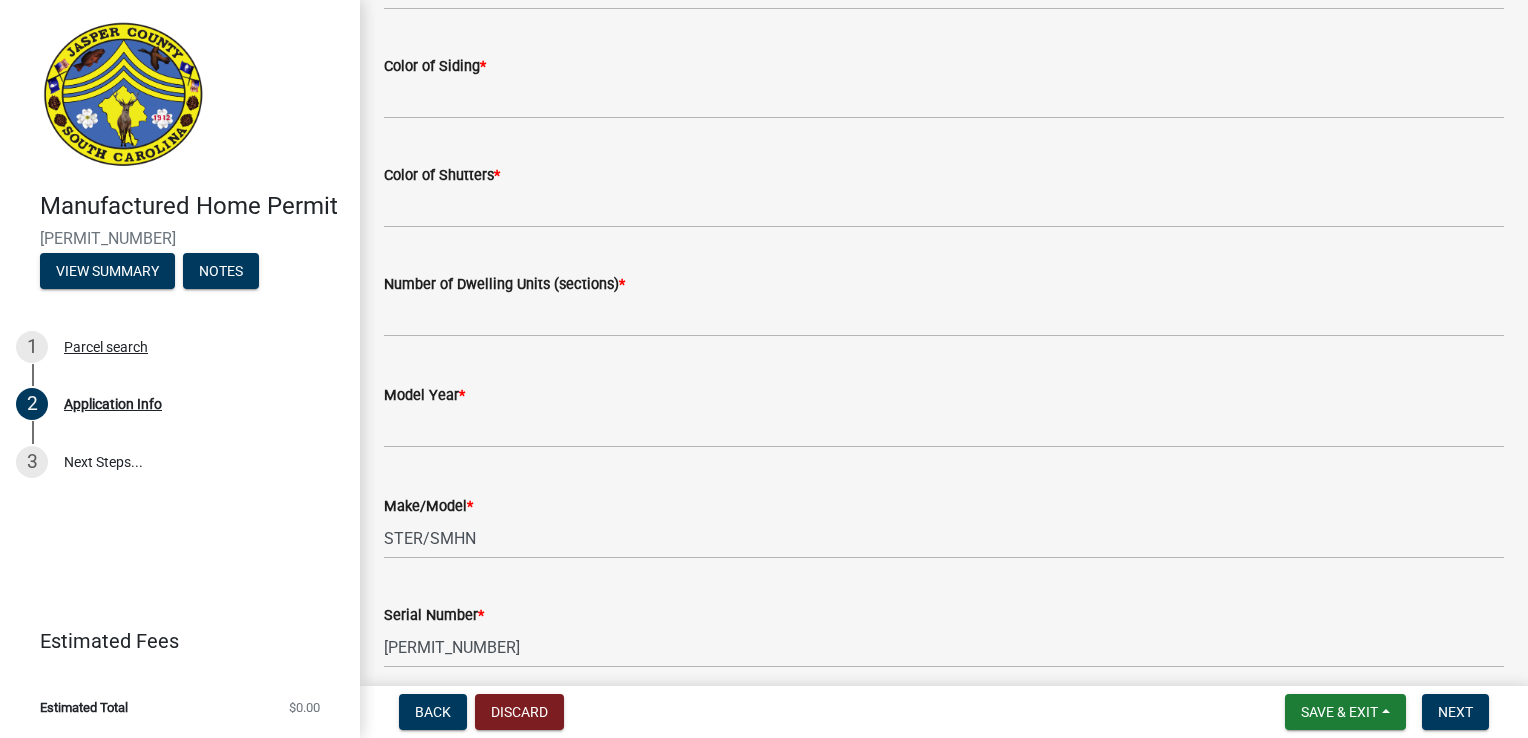 scroll, scrollTop: 3200, scrollLeft: 0, axis: vertical 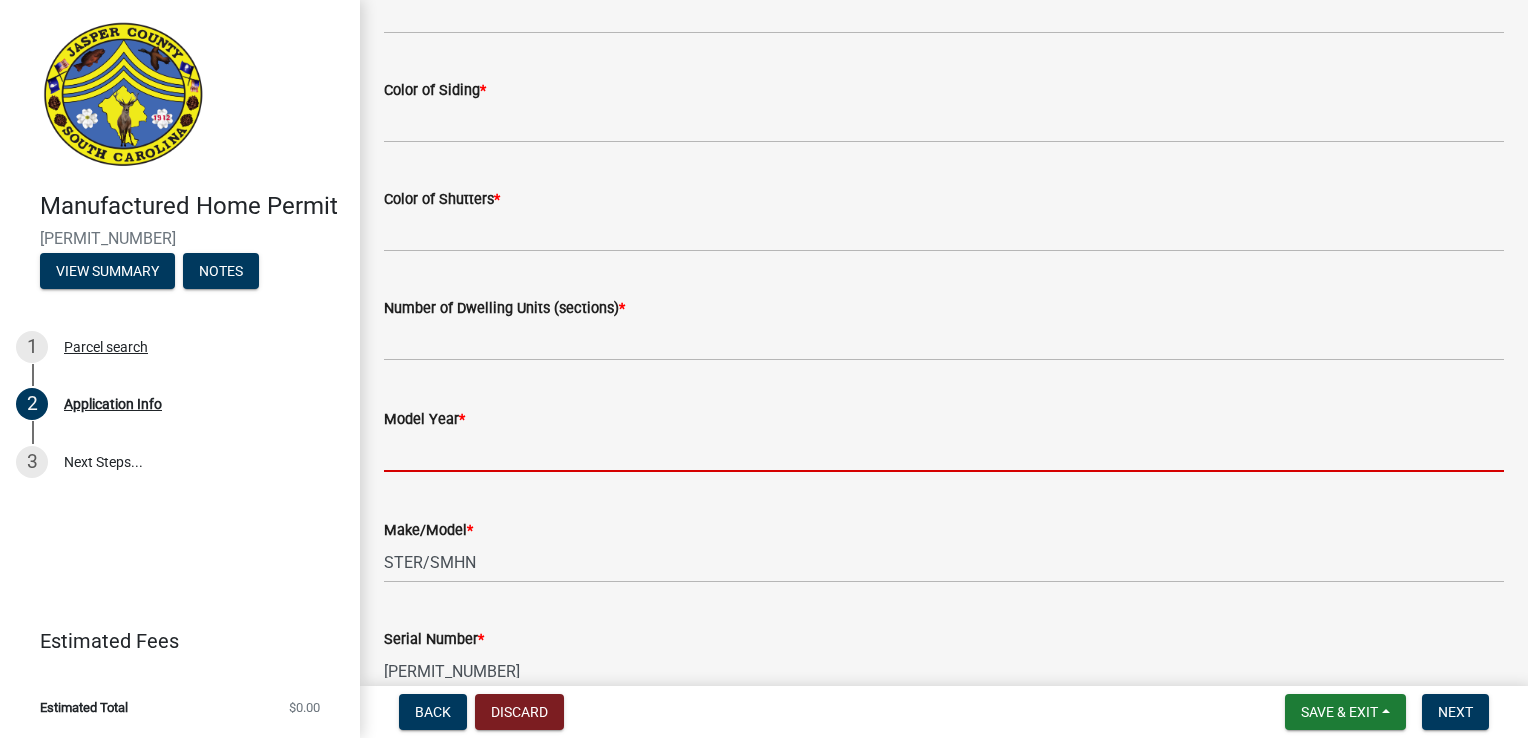 click 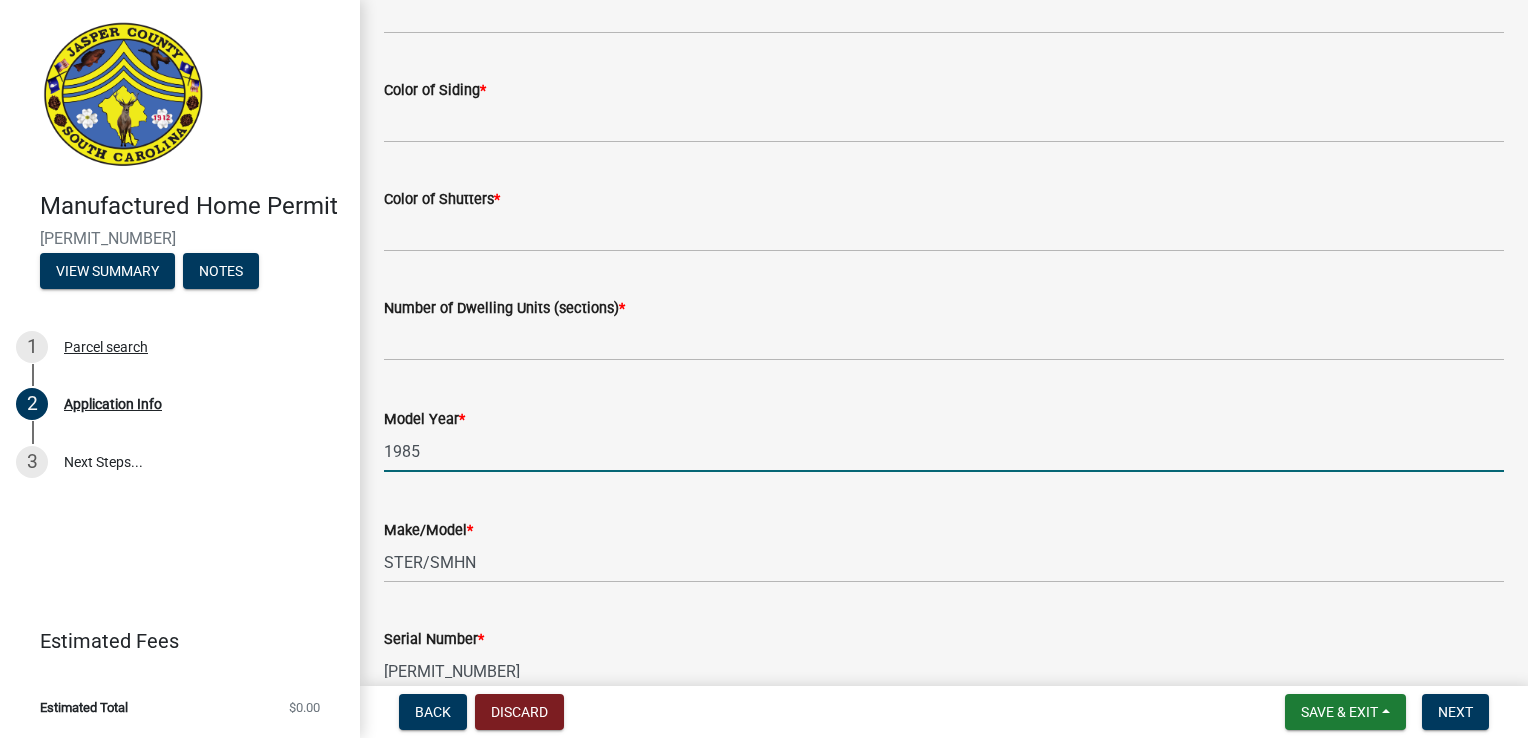 type on "1985" 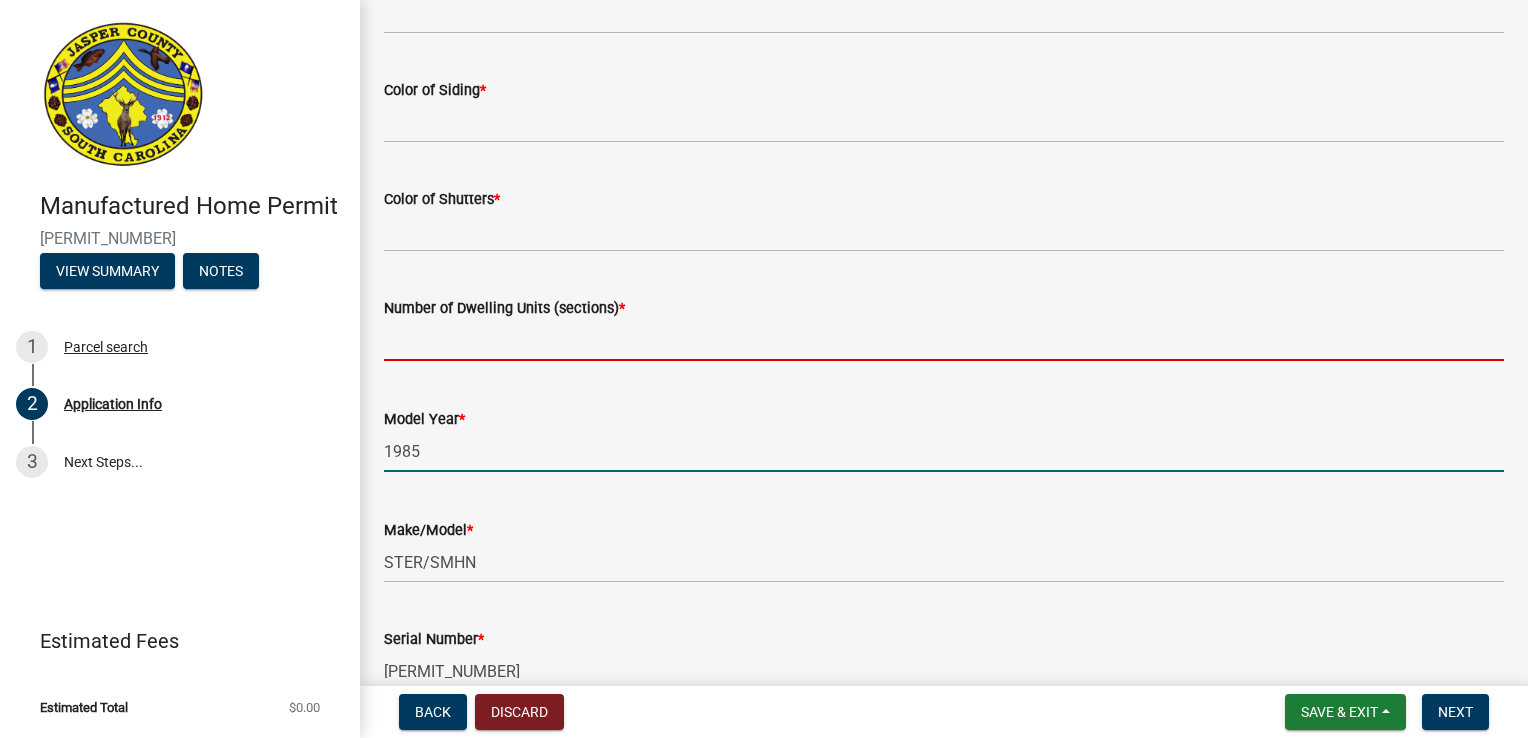 click 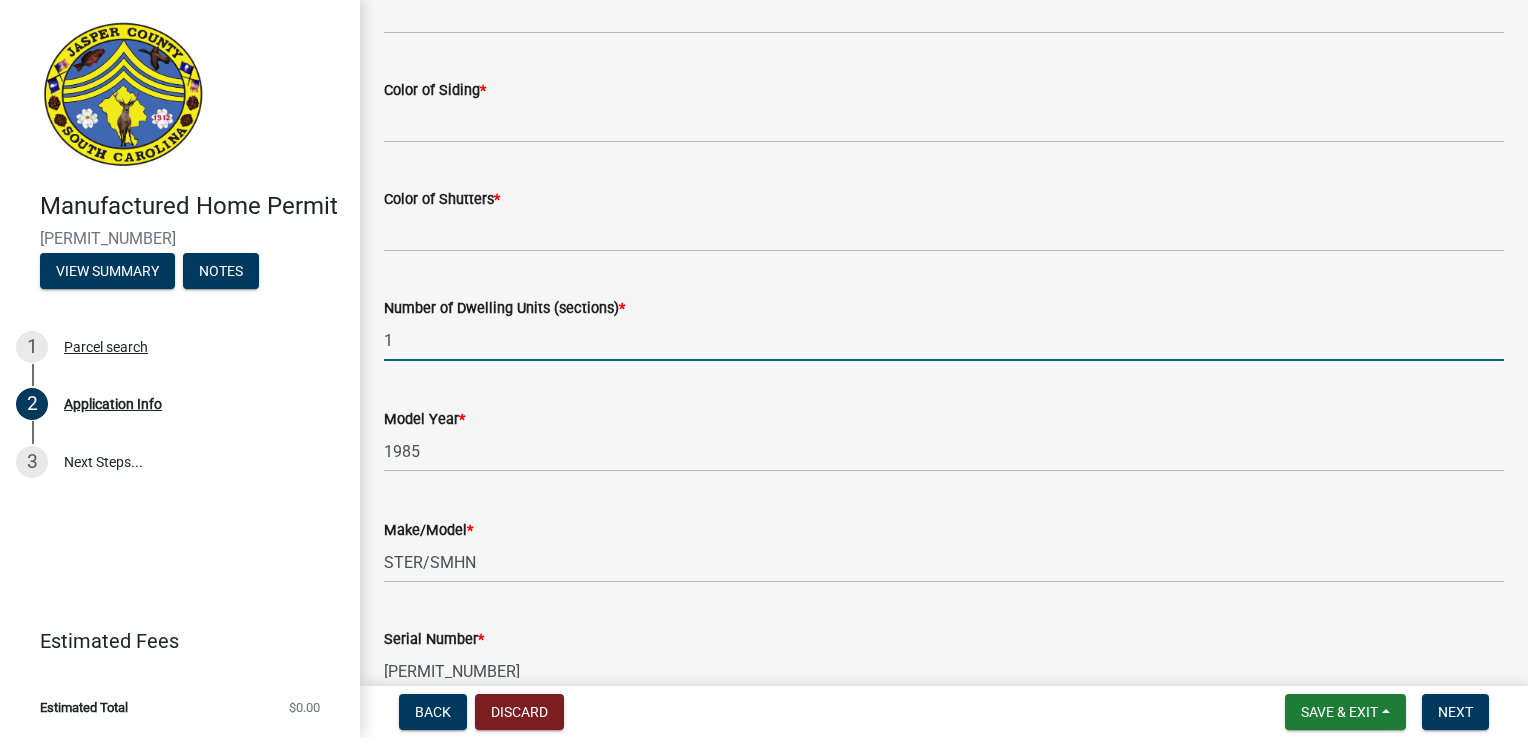 type on "1" 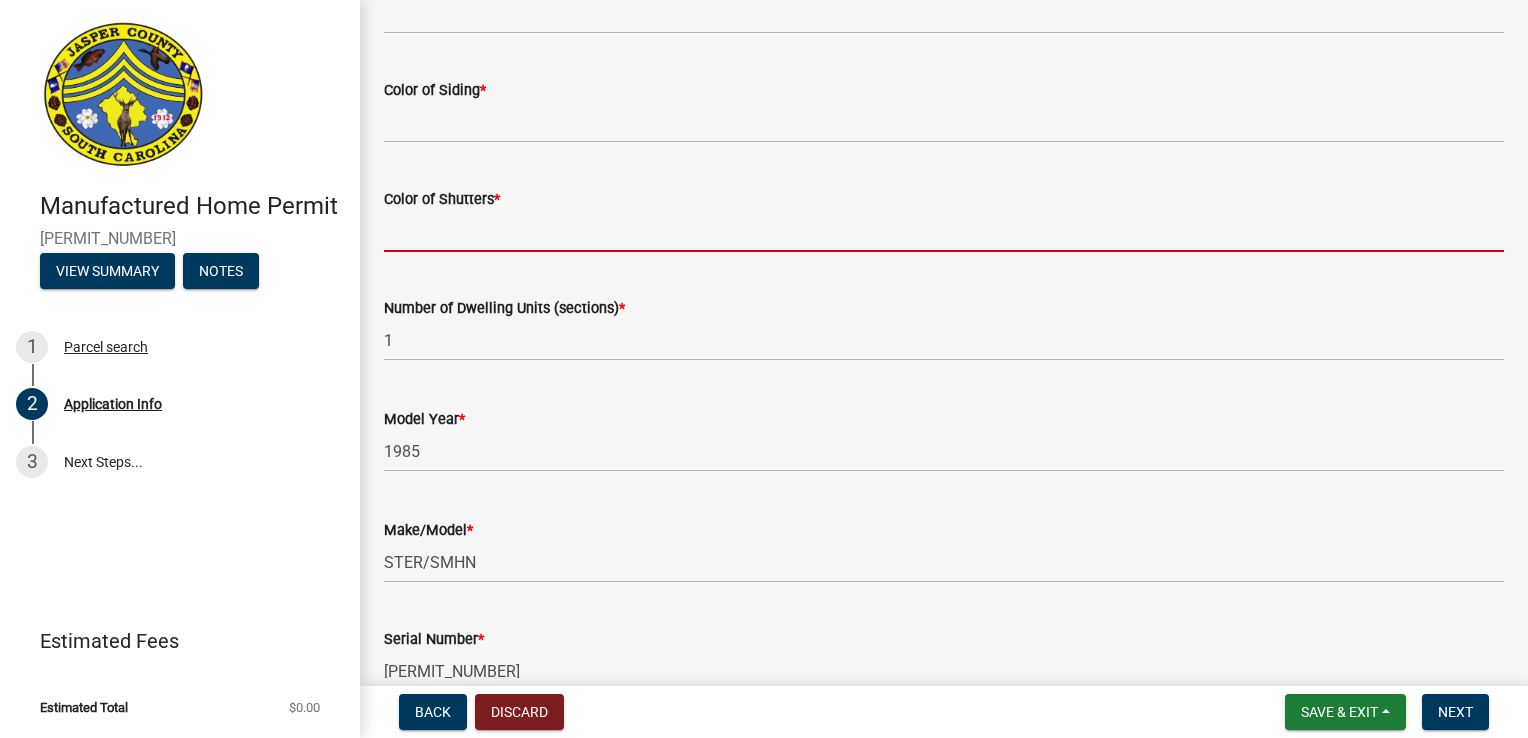 click on "Color of Shutters  *" at bounding box center [944, 231] 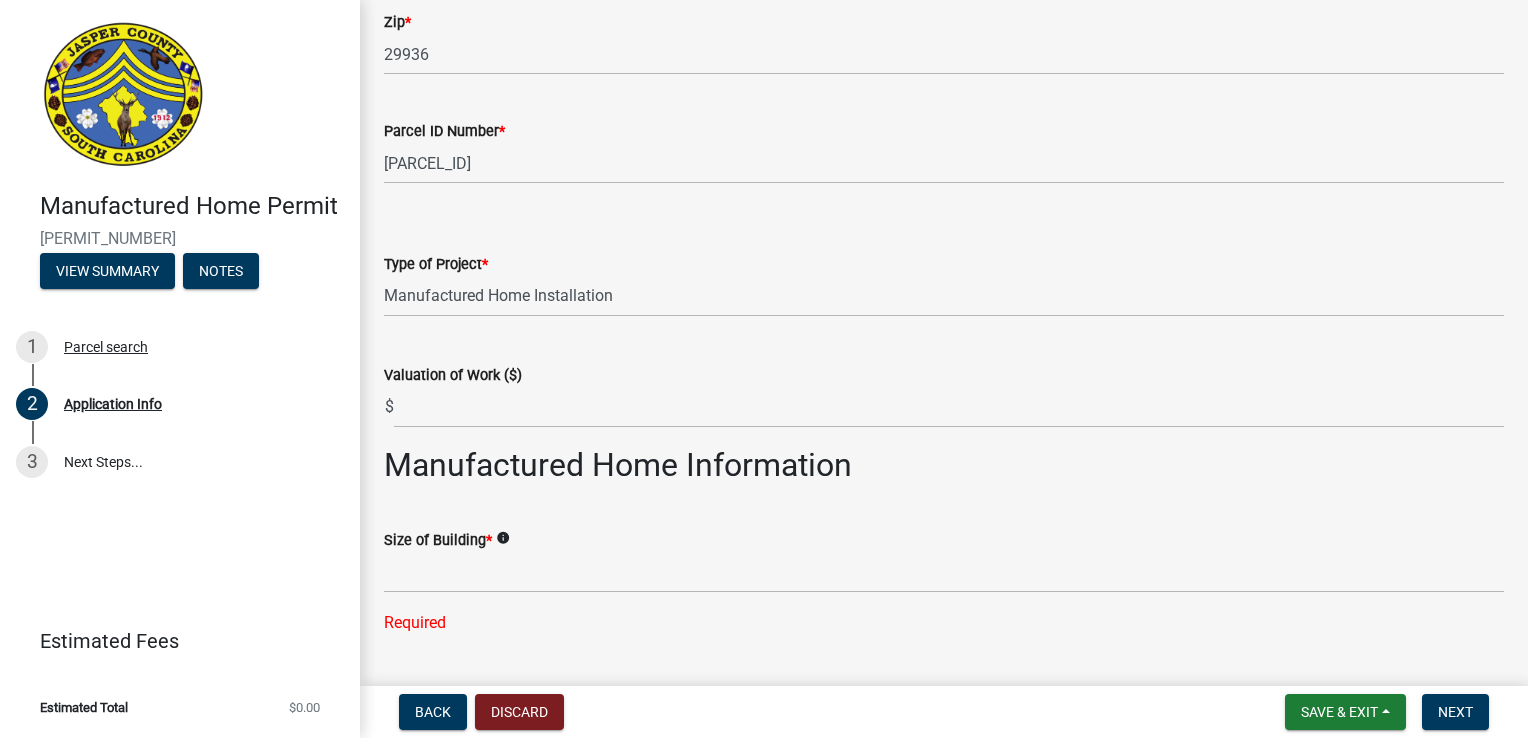 scroll, scrollTop: 2100, scrollLeft: 0, axis: vertical 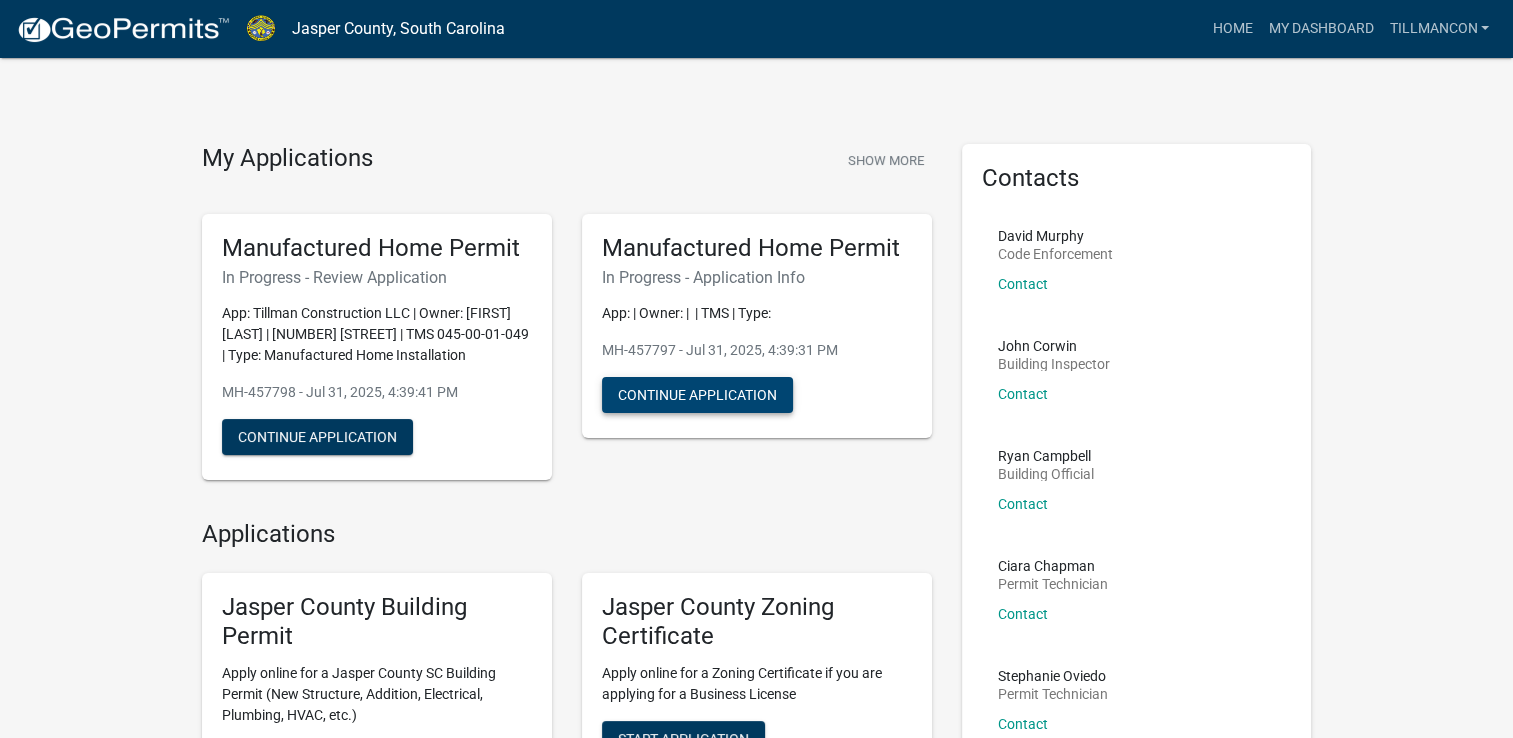 click on "Continue Application" 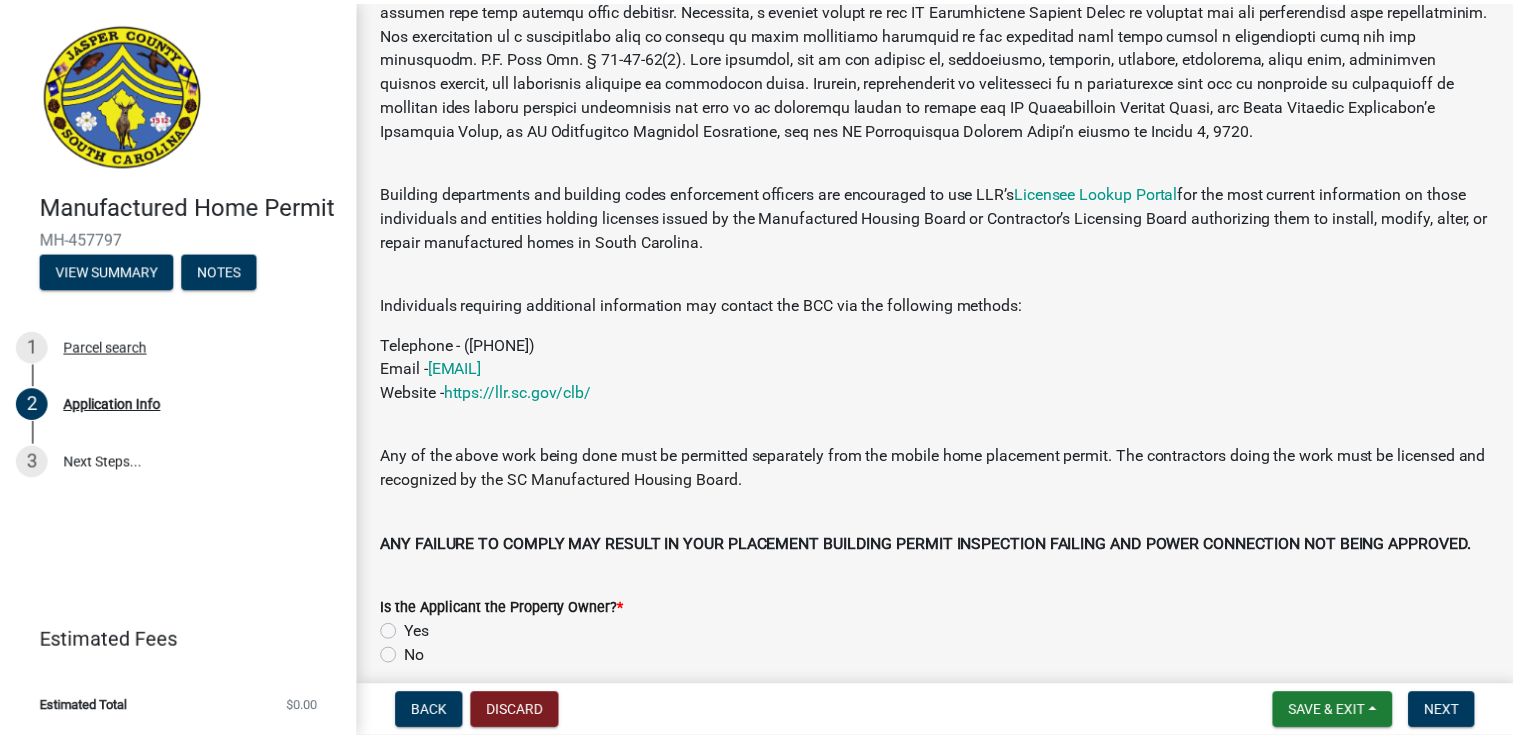 scroll, scrollTop: 77, scrollLeft: 0, axis: vertical 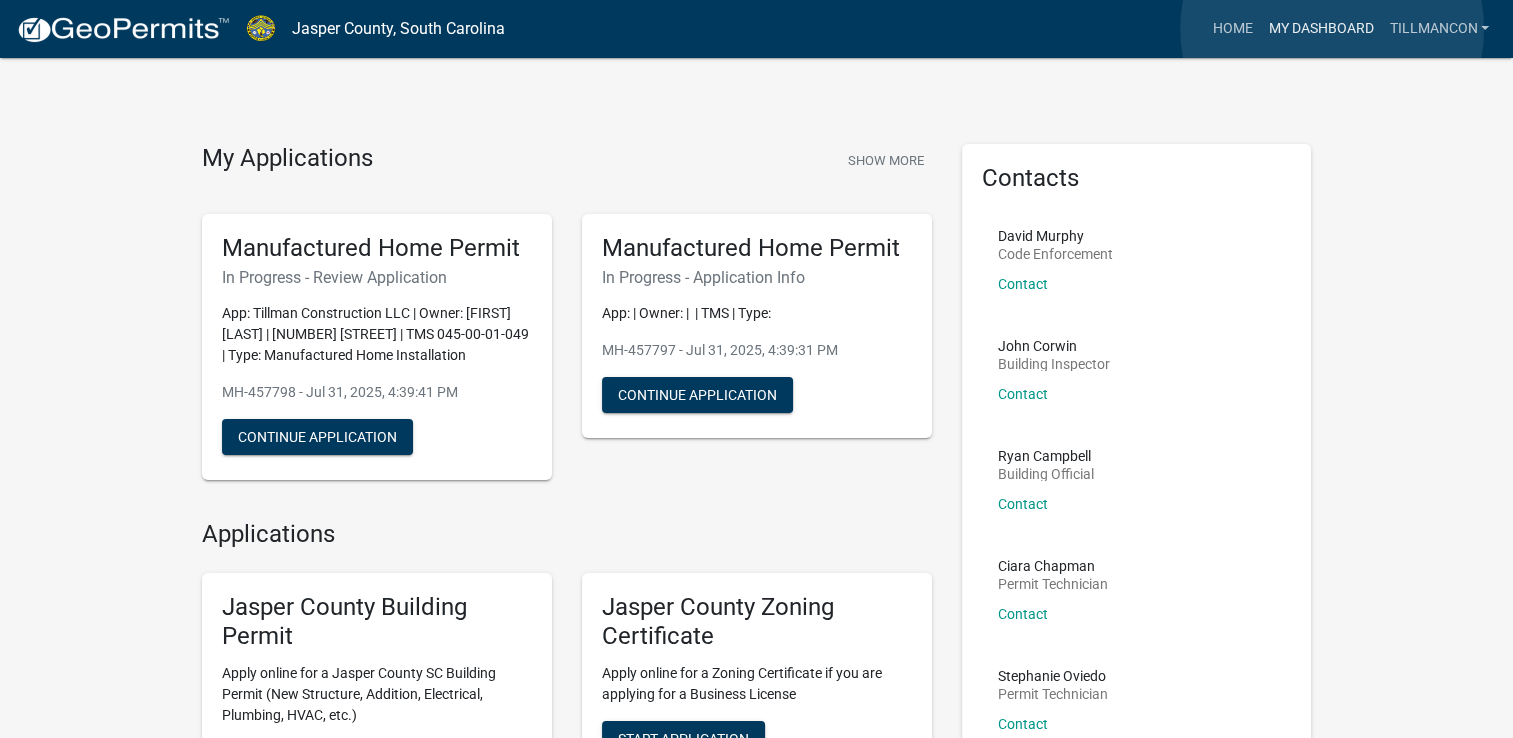 click on "My Dashboard" at bounding box center [1320, 29] 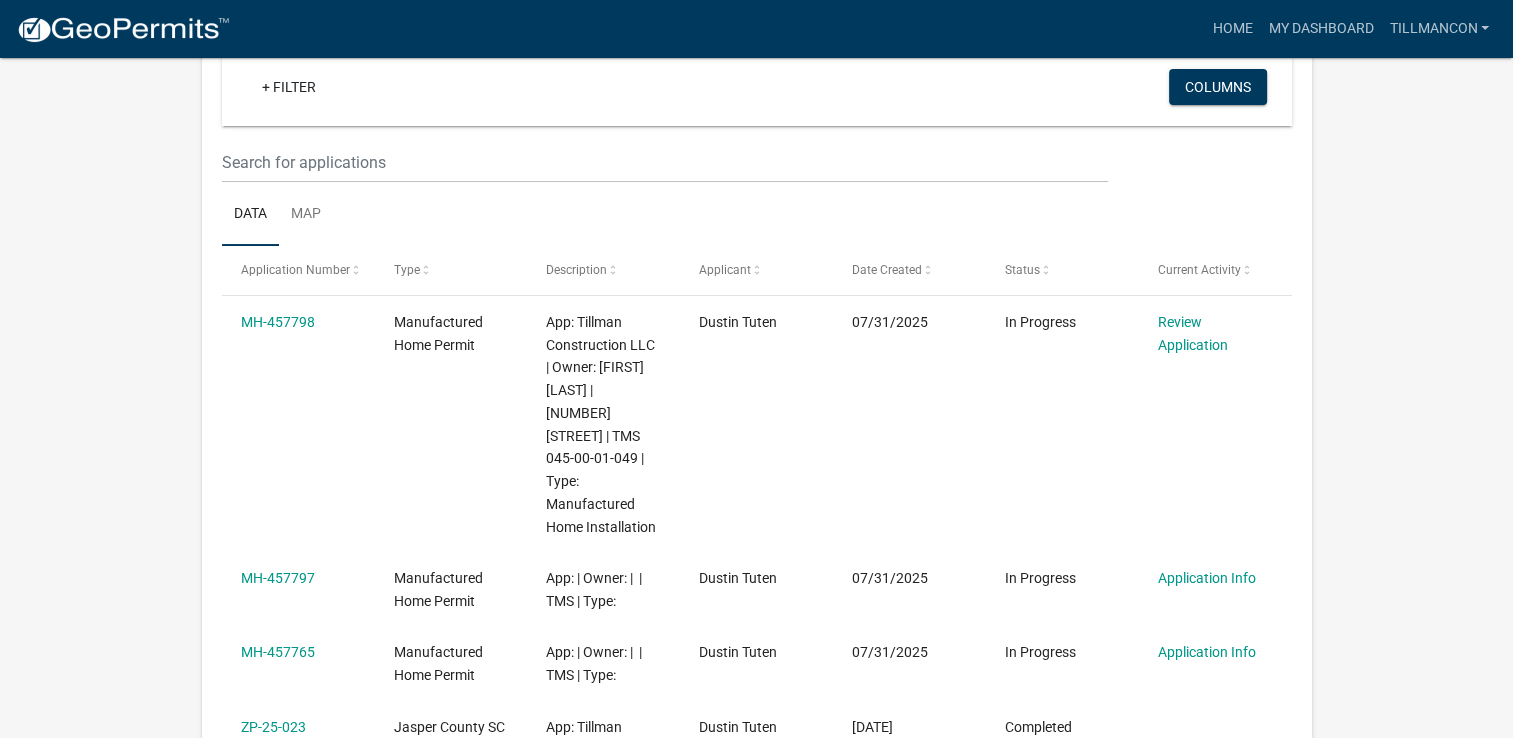 scroll, scrollTop: 300, scrollLeft: 0, axis: vertical 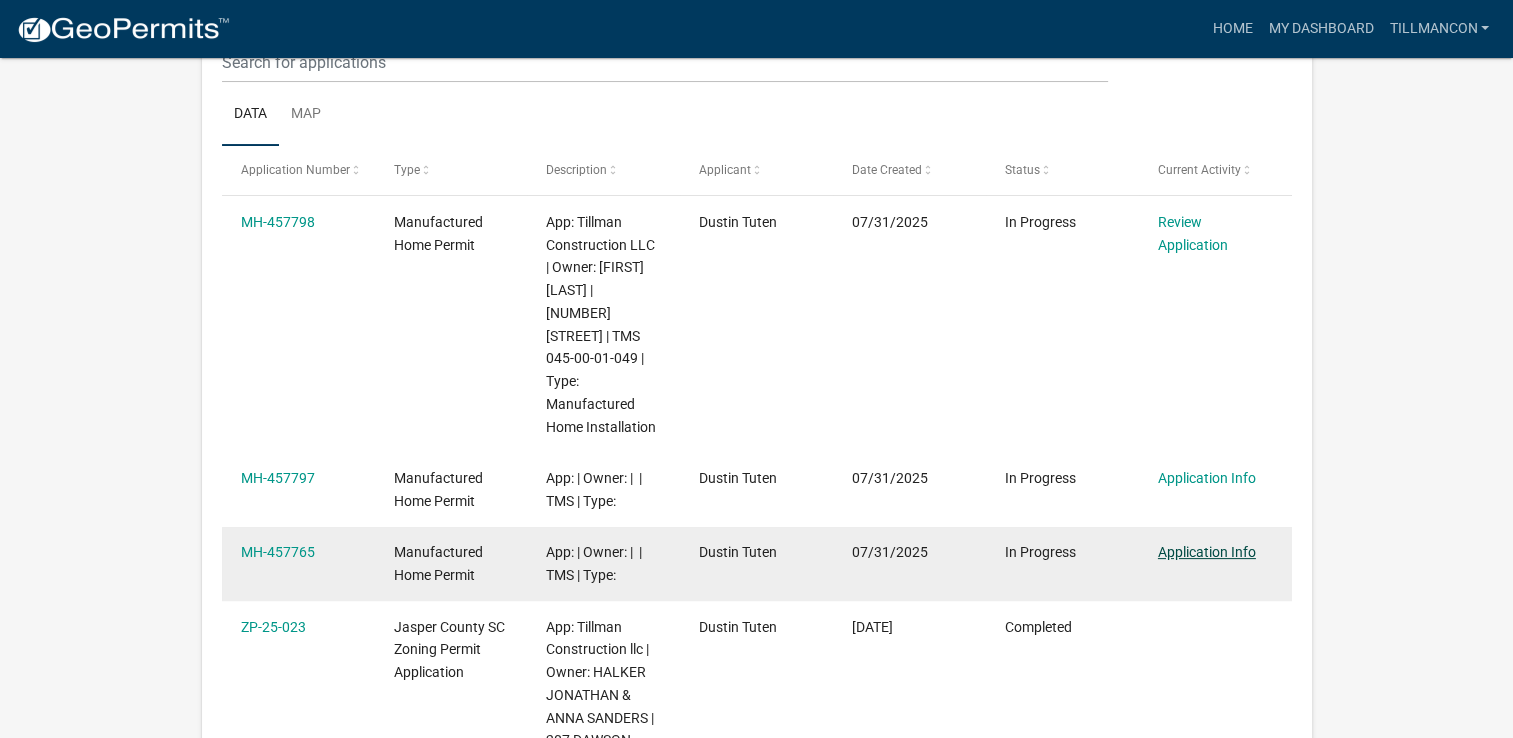 click on "Application Info" 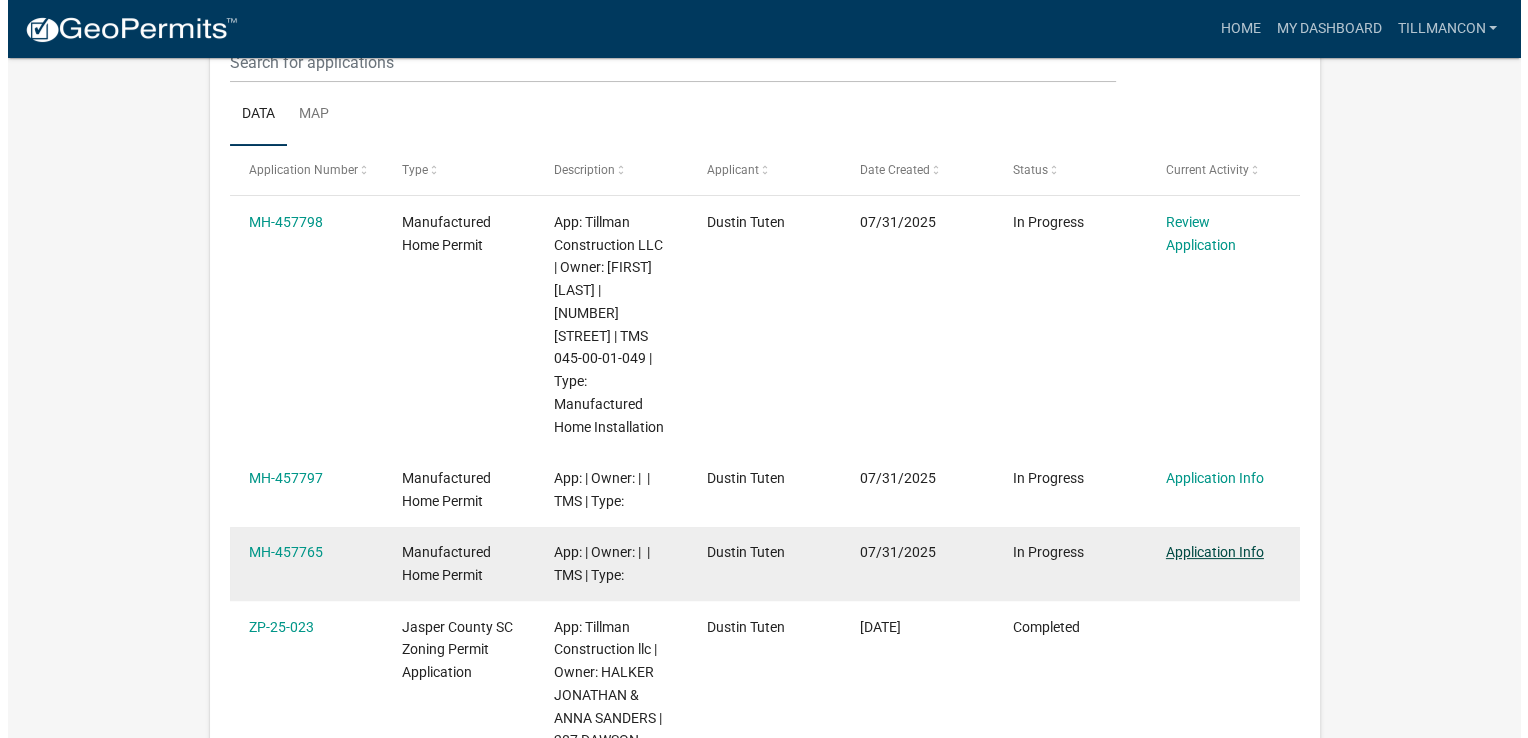 scroll, scrollTop: 0, scrollLeft: 0, axis: both 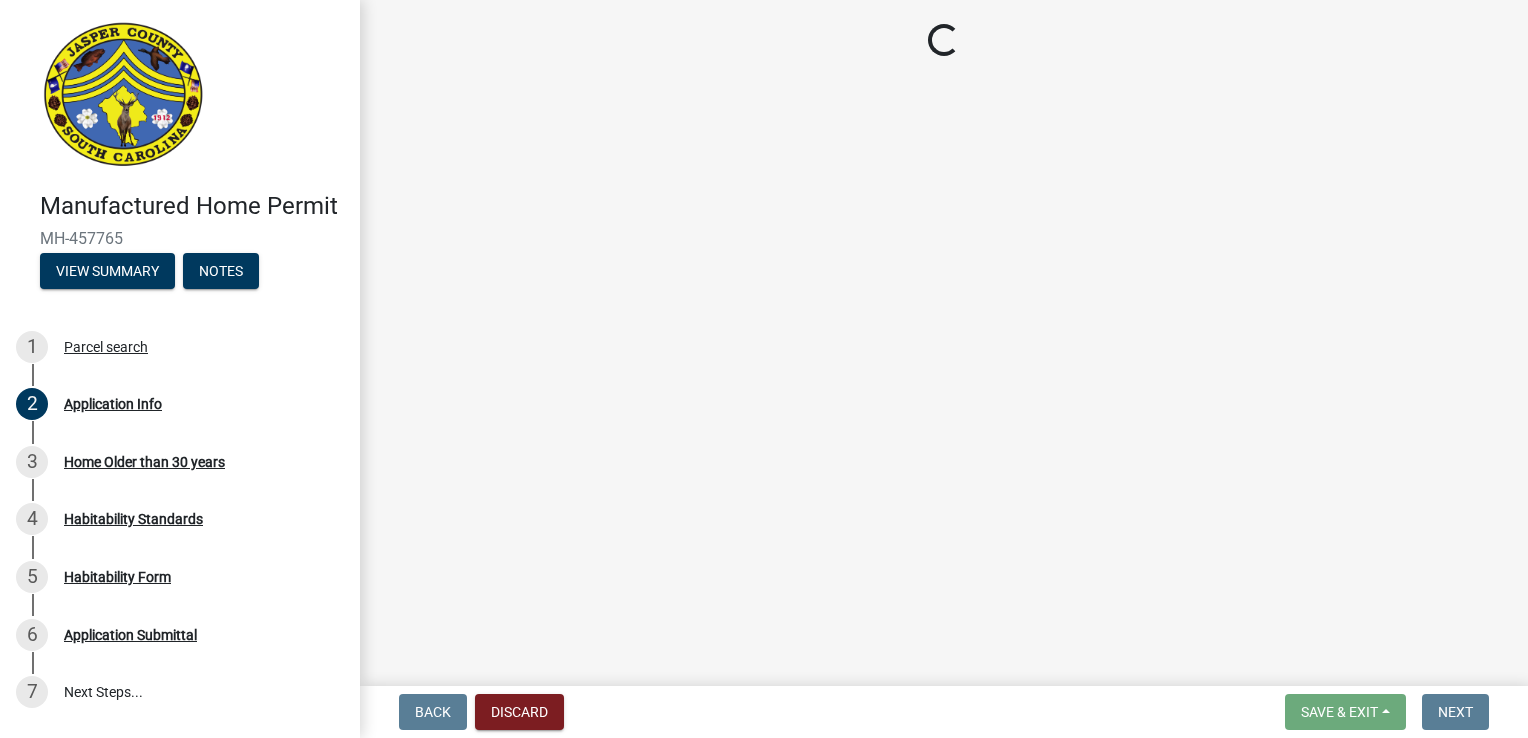 select on "00748aa1-56c2-4786-b7ff-9b3cb1d8d455" 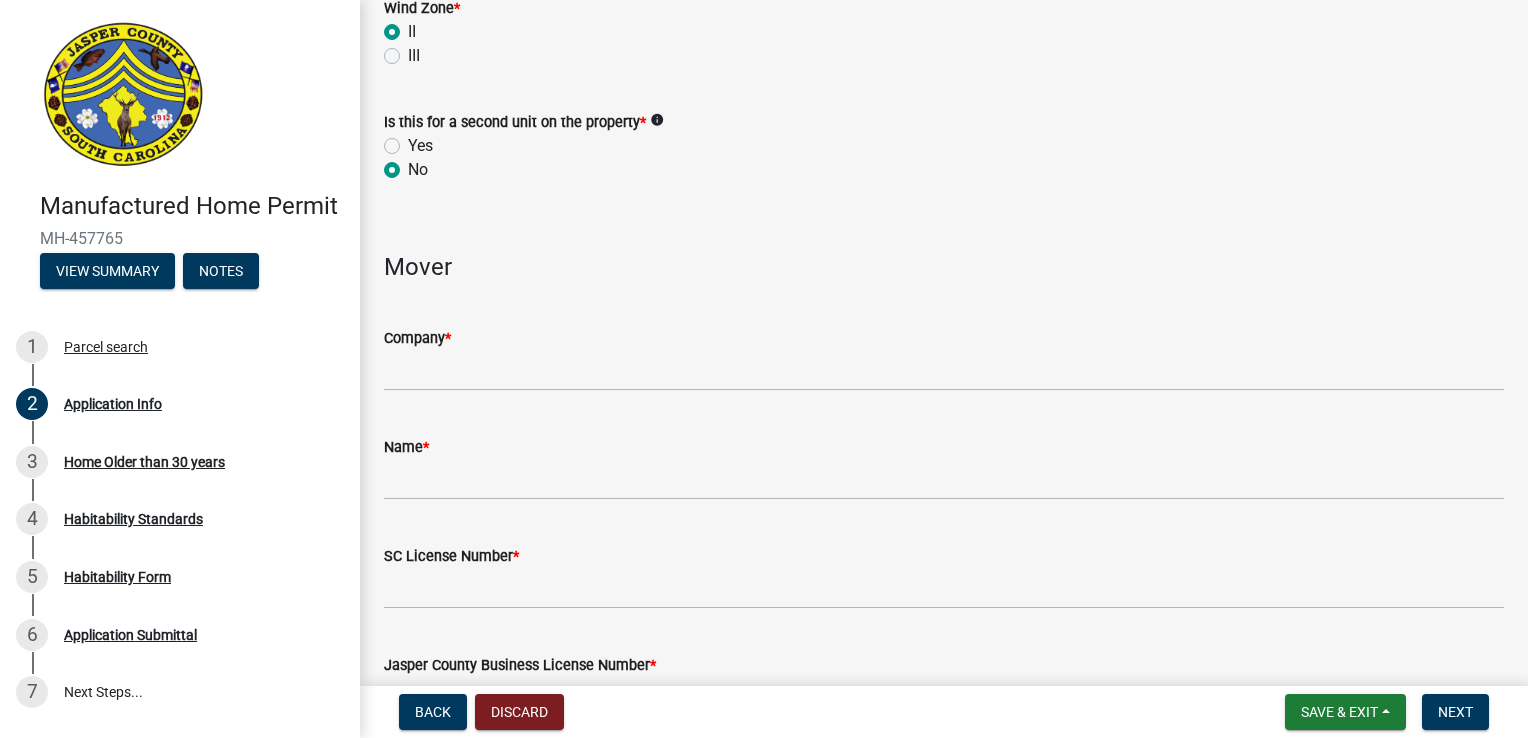 scroll, scrollTop: 3900, scrollLeft: 0, axis: vertical 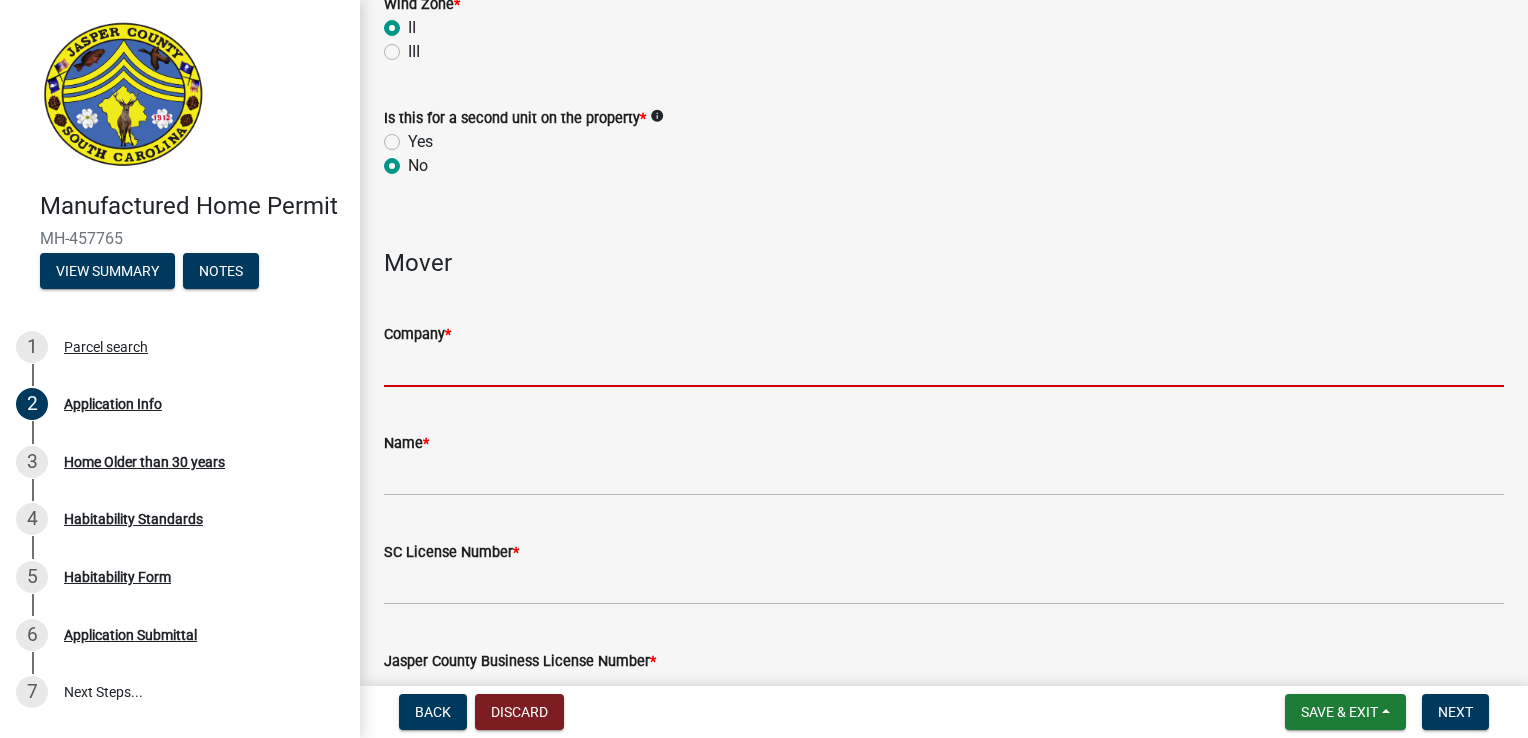 click on "Company  *" at bounding box center (944, 366) 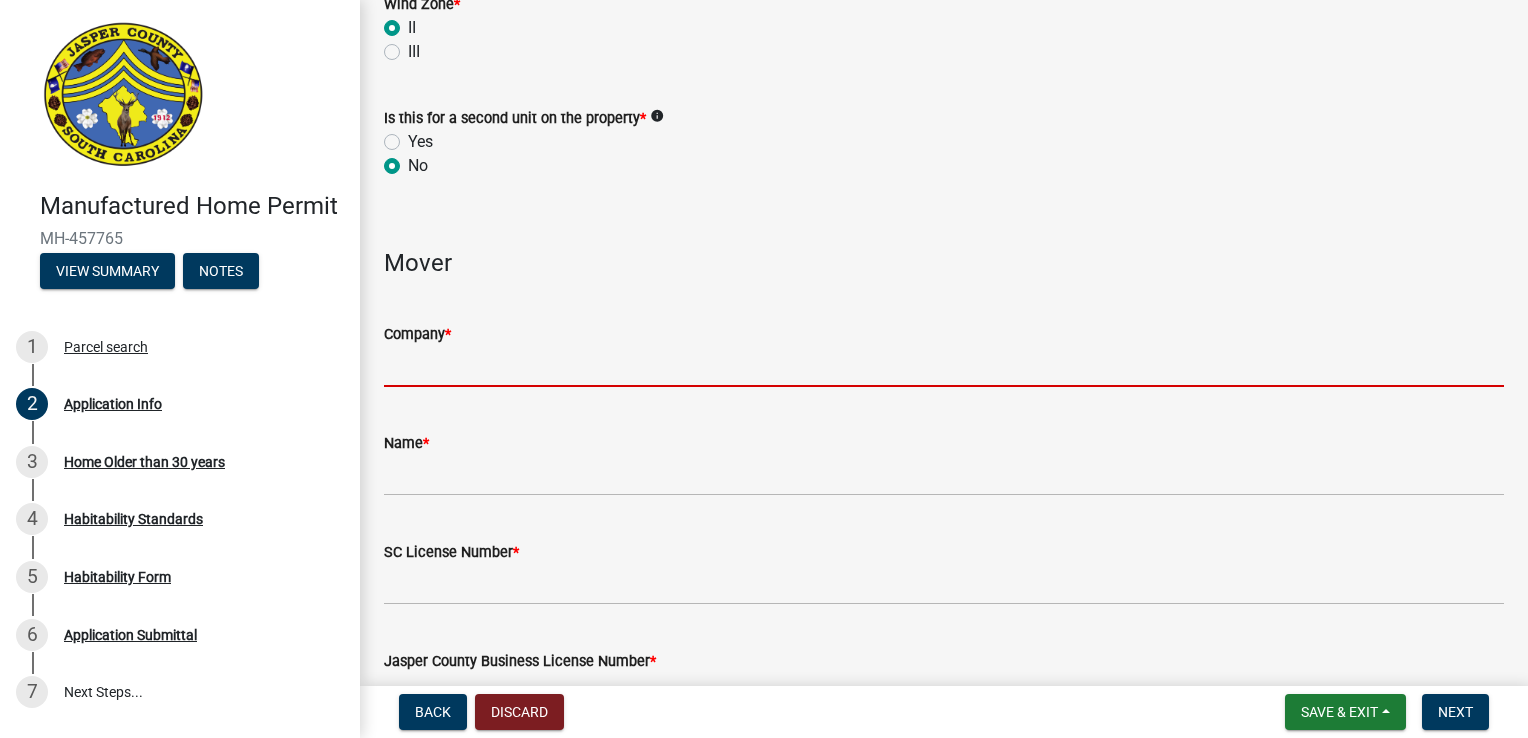 type on "GLR  Transport, LLC" 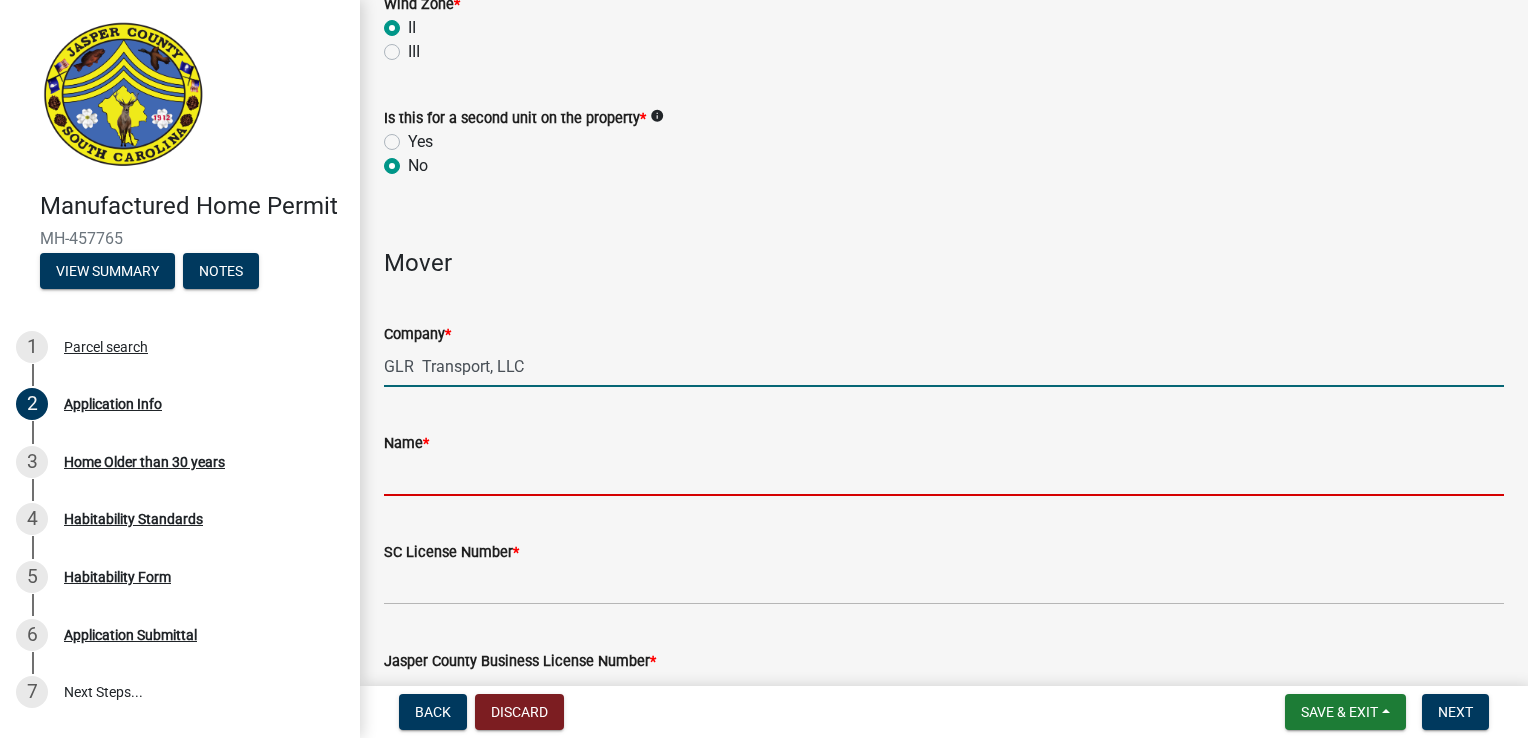 click on "Name  *" at bounding box center [944, 475] 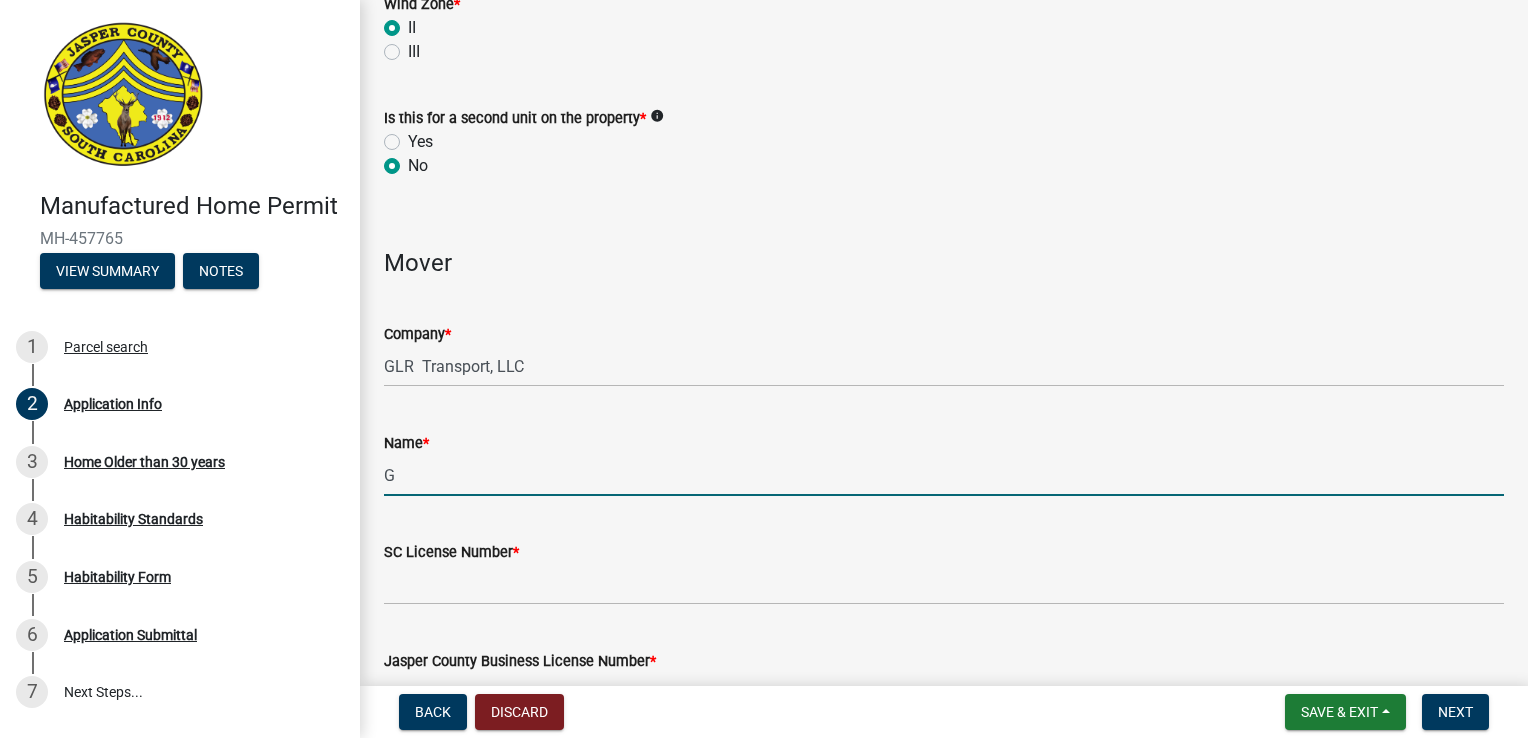 type on "[FULL_NAME]" 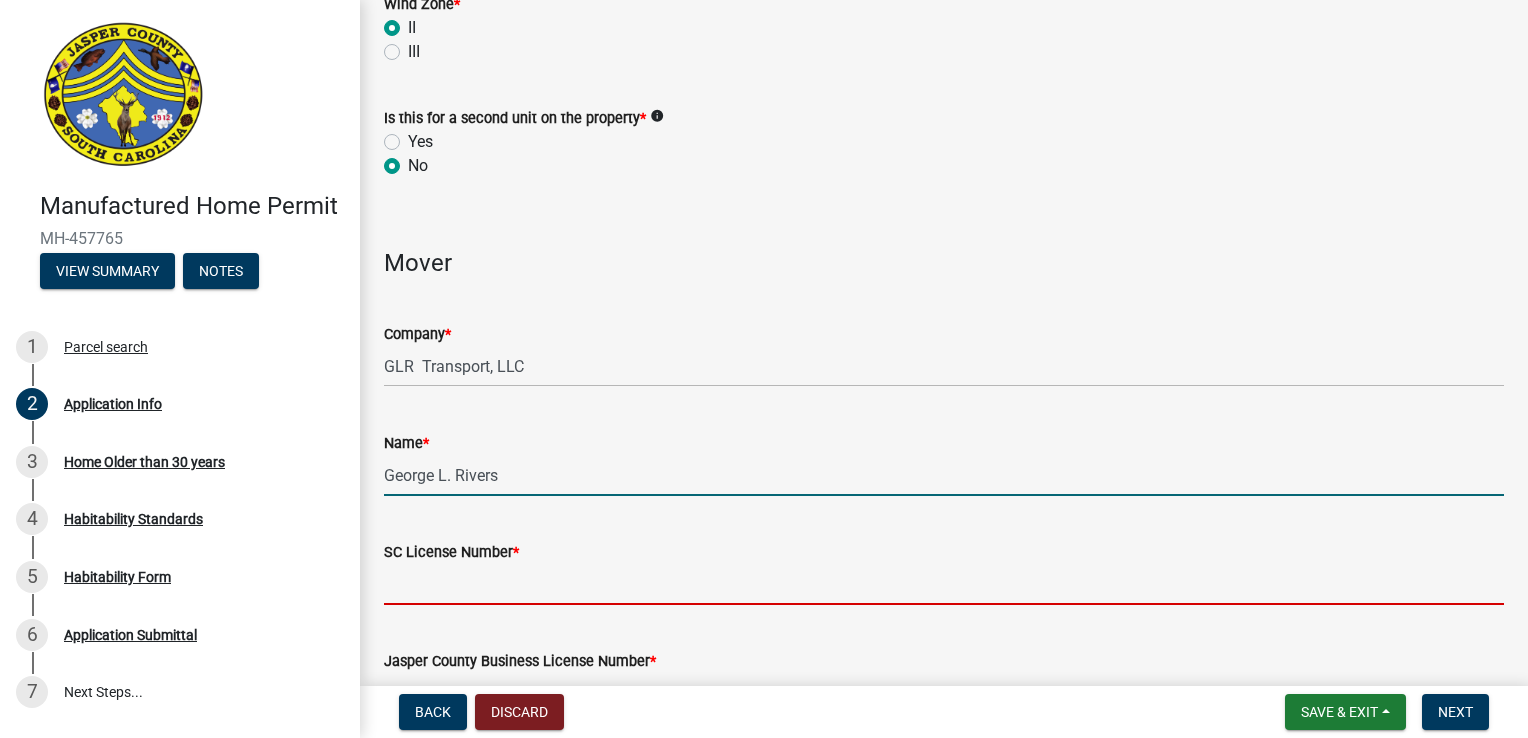 click on "SC License Number  *" at bounding box center [944, 584] 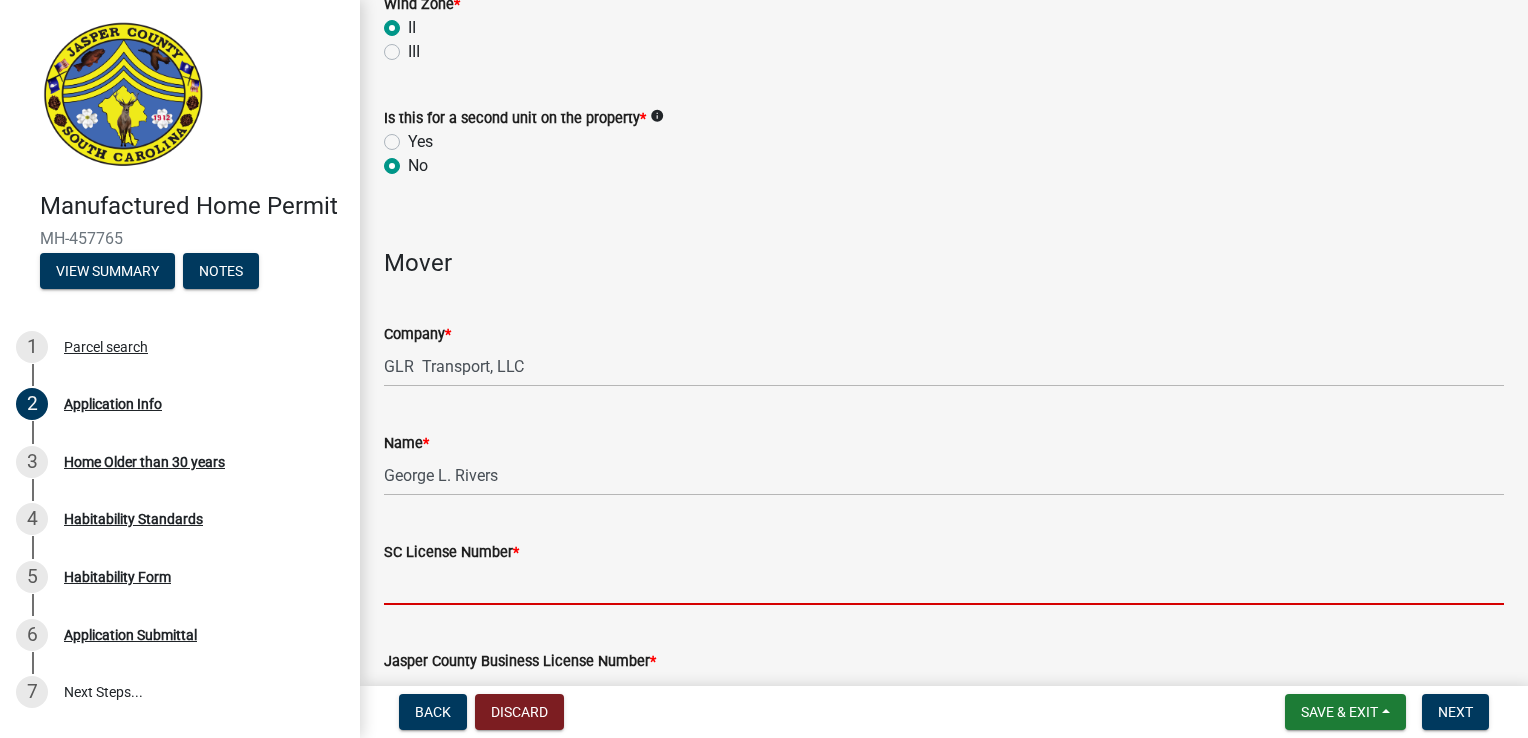 type on "[LICENSE_NUMBER]" 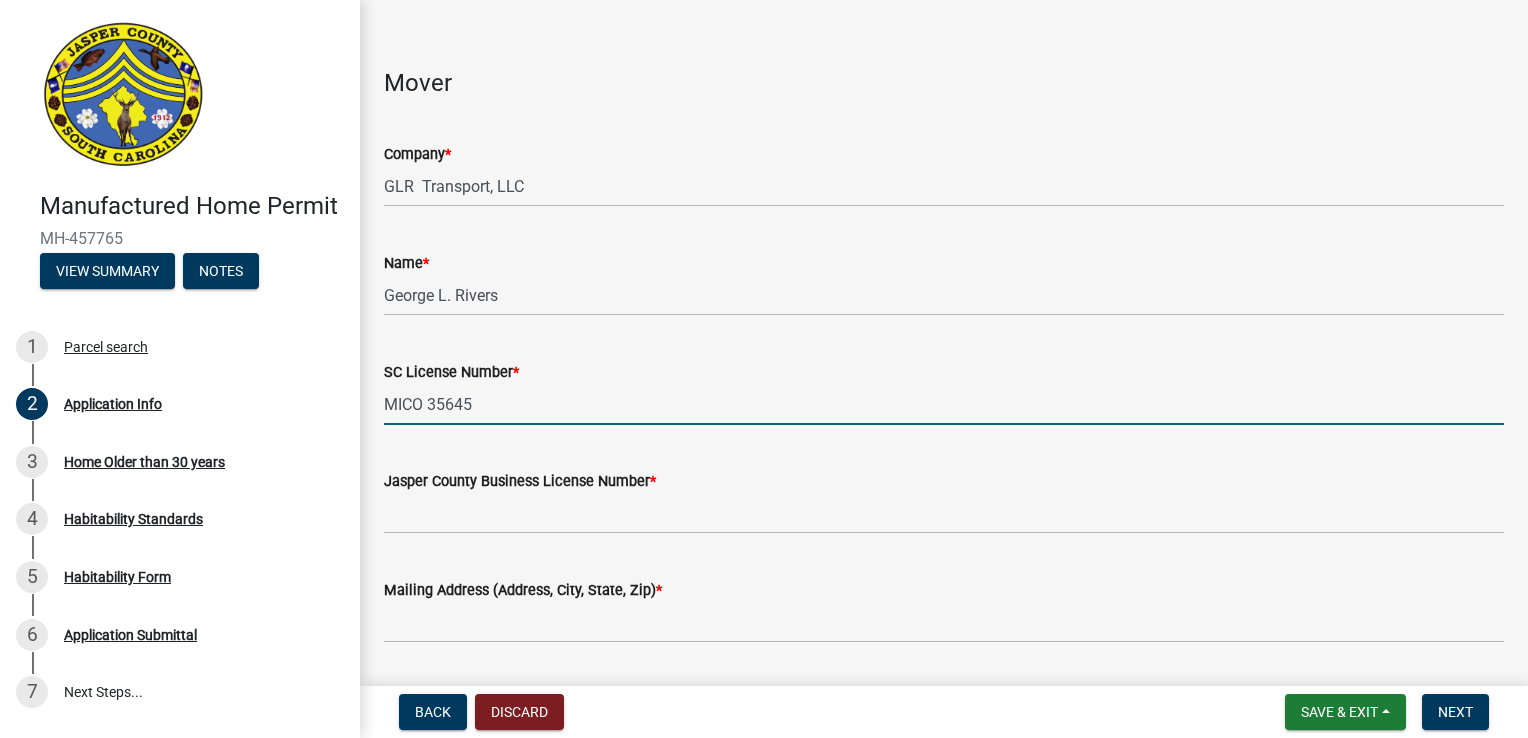 scroll, scrollTop: 4200, scrollLeft: 0, axis: vertical 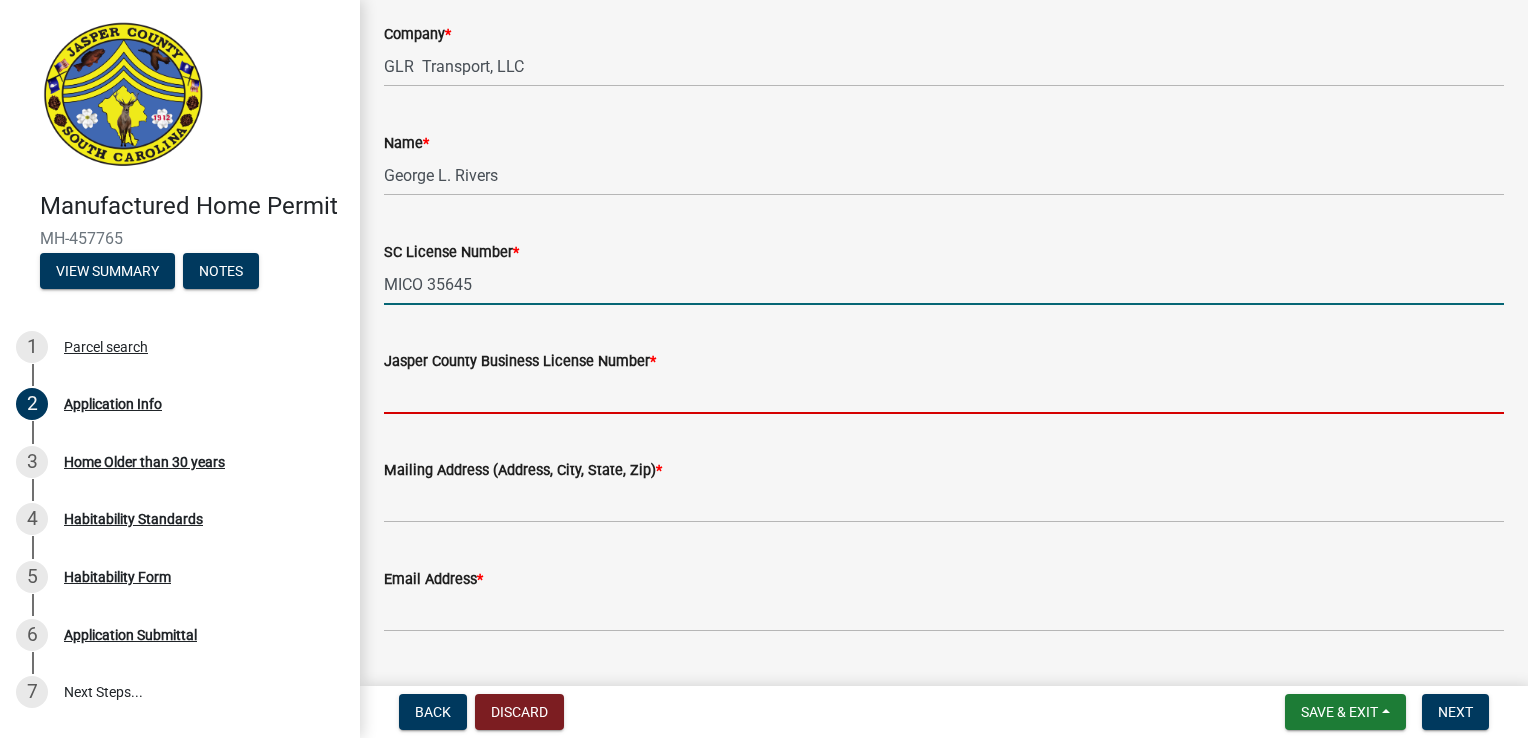 click on "Jasper County Business License Number  *" at bounding box center [944, 393] 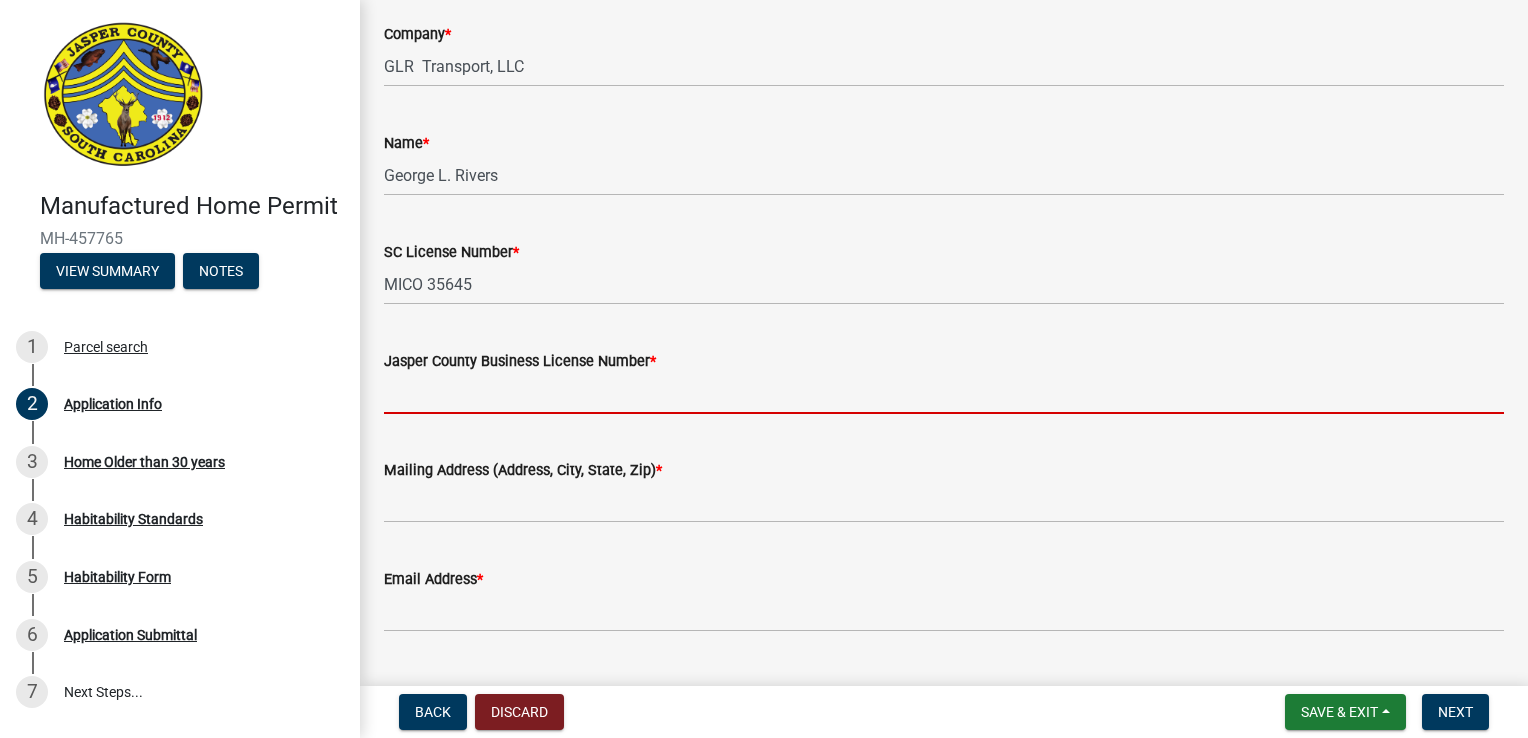 click on "Jasper County Business License Number  *" at bounding box center (944, 393) 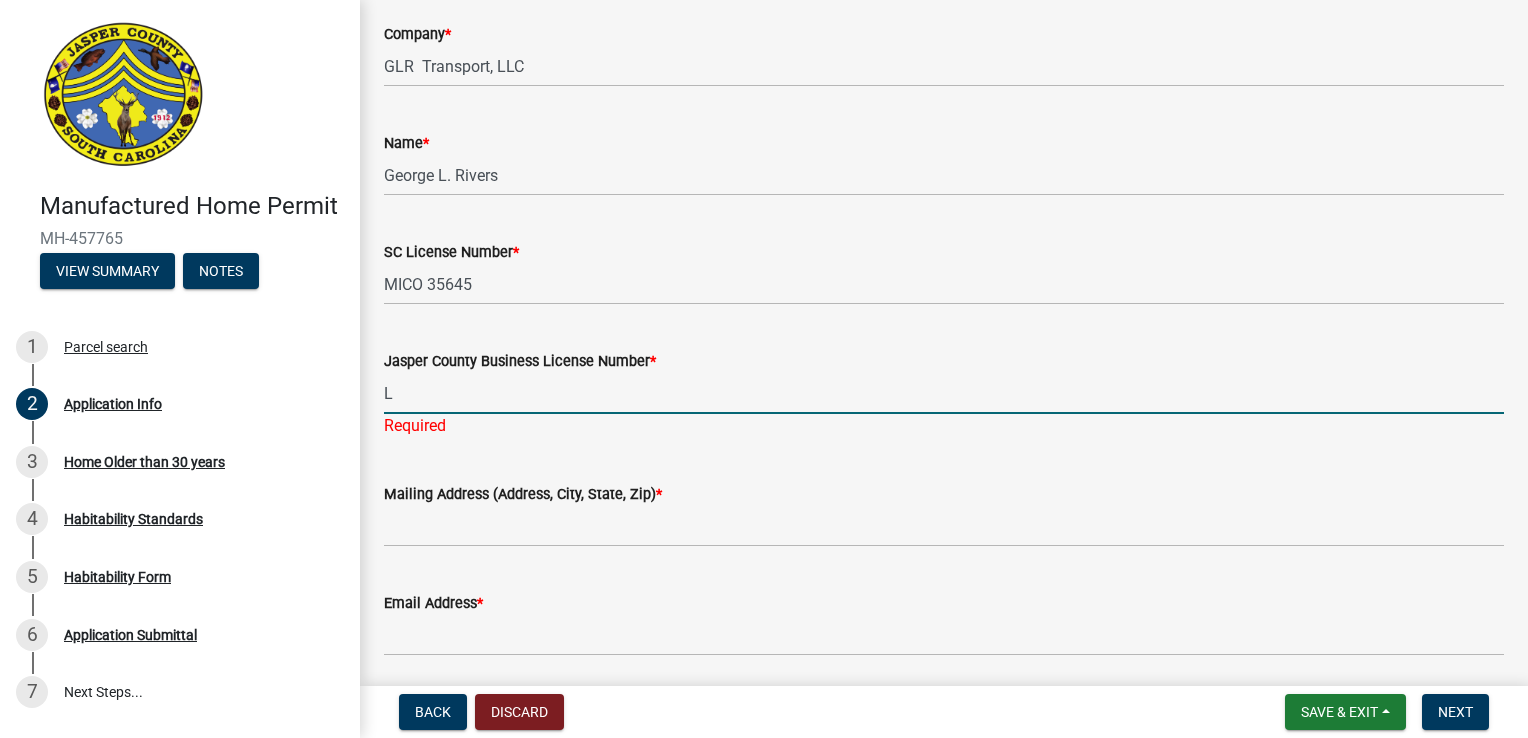 type on "[PHONE_SUFFIX]" 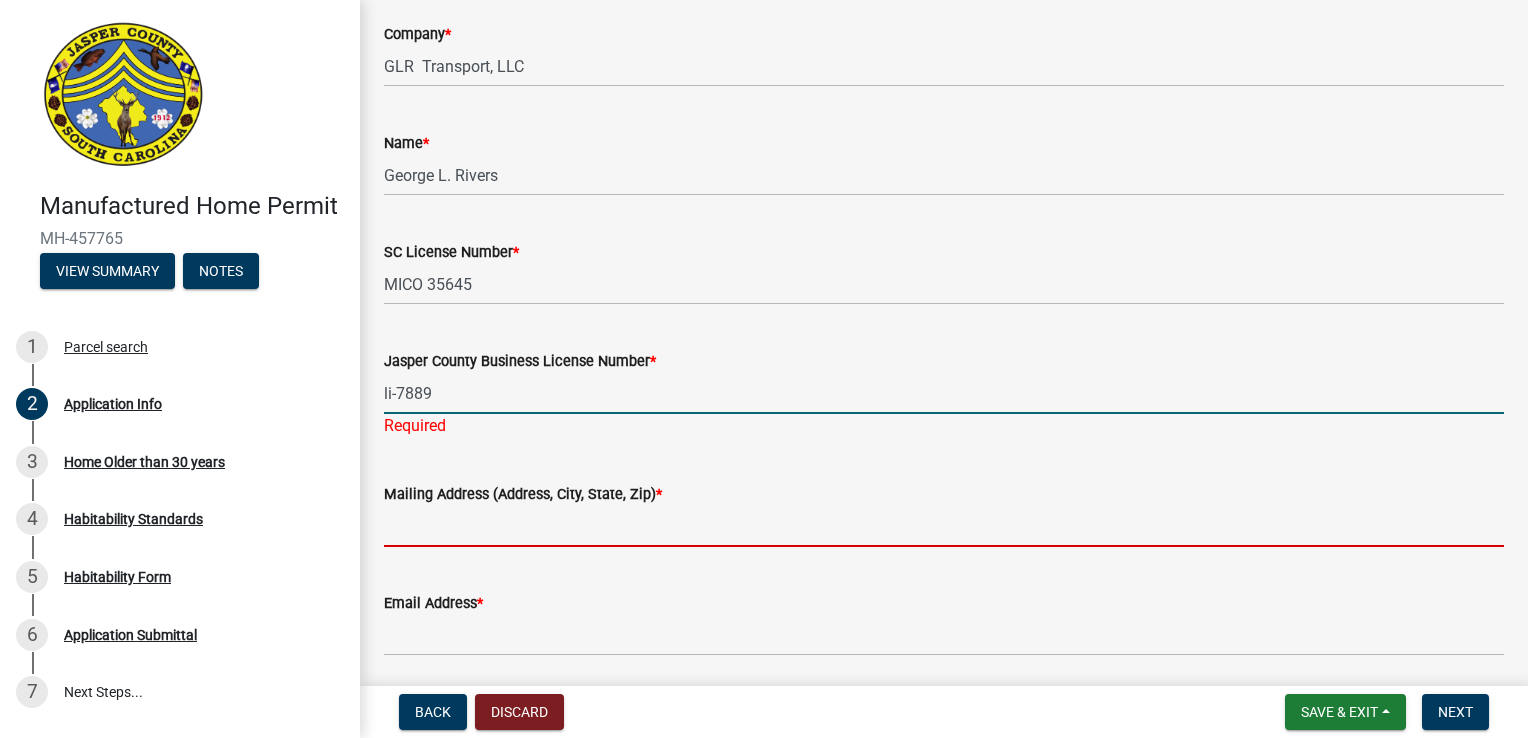 click on "Jasper County Manufactured Home Permit Building departments and building codes enforcement officers are encouraged to use LLR’s  Licensee Lookup Portal  for the most current information on those individuals and entities holding licenses issued by the Manufactured Housing Board or Contractor’s Licensing Board authorizing them to install, modify, alter, or repair manufactured homes in South Carolina. Individuals requiring additional information may contact the BCC via the following methods: Telephone - (803) 896-4688 Email -  Contact.BCC@llr.sc.gov Website -  https://llr.sc.gov/clb/ Any of the above work being done must be permitted separately from the mobile home placement permit. The contractors doing the work must be licensed and recognized by the SC Manufactured Housing Board. ANY FAILURE TO COMPLY MAY RESULT IN YOUR PLACEMENT BUILDING PERMIT INSPECTION FAILING AND POWER CONNECTION NOT BEING APPROVED.  Is the Applicant the Property Owner?  *  Yes   No  Owner Information  Name  *  Mailing Address  * * *" 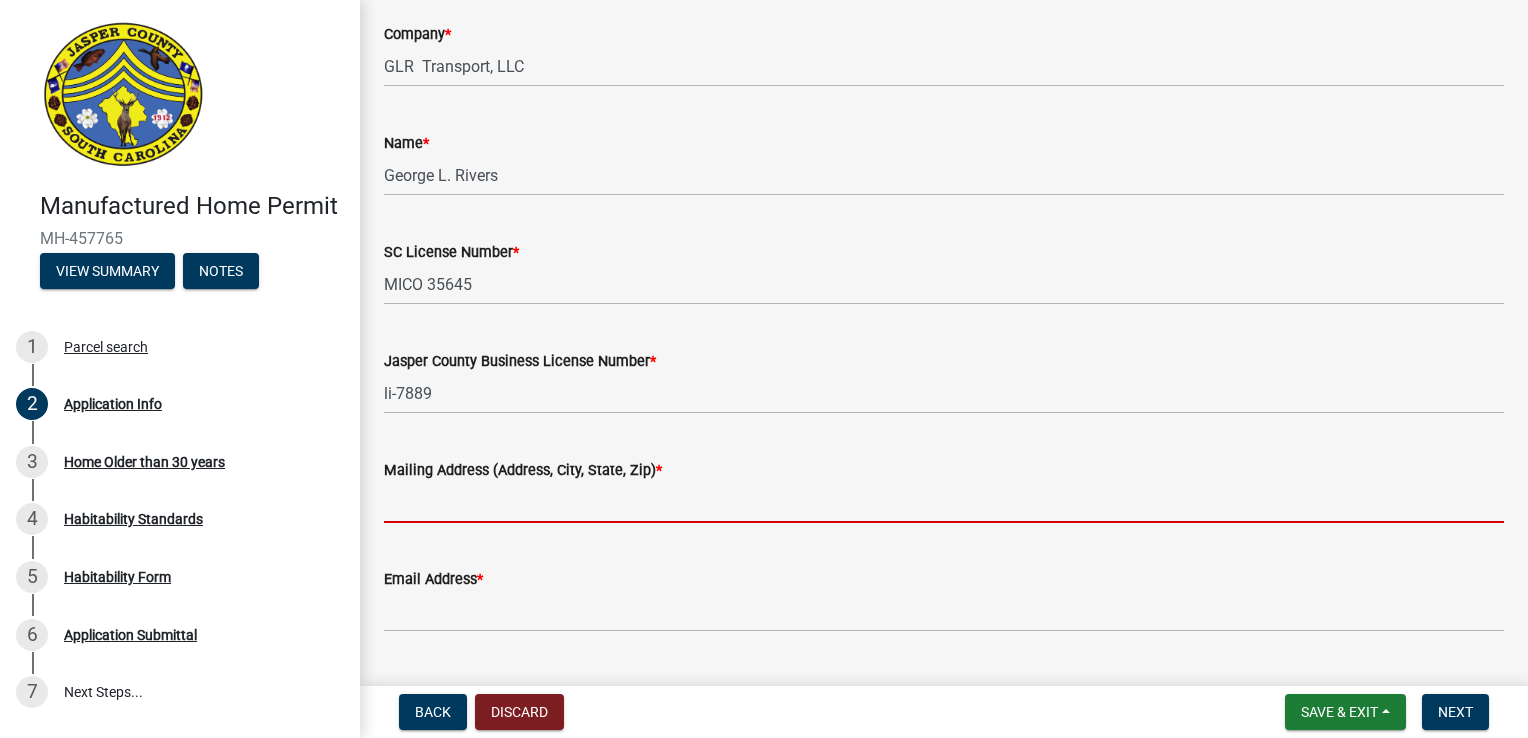 type on "[NUMBER] [STREET] [CITY] [STATE] [POSTAL_CODE]" 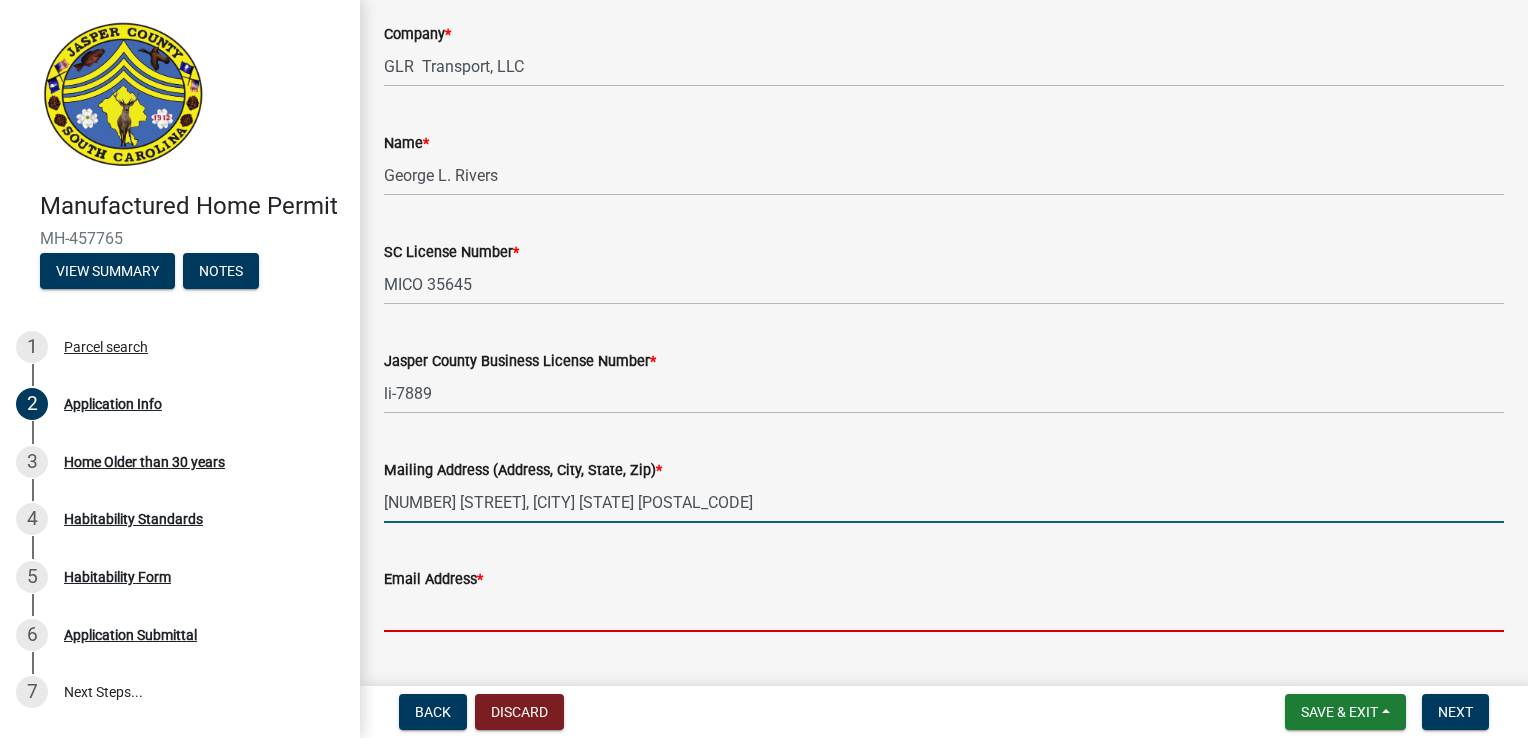 type on "[EMAIL]" 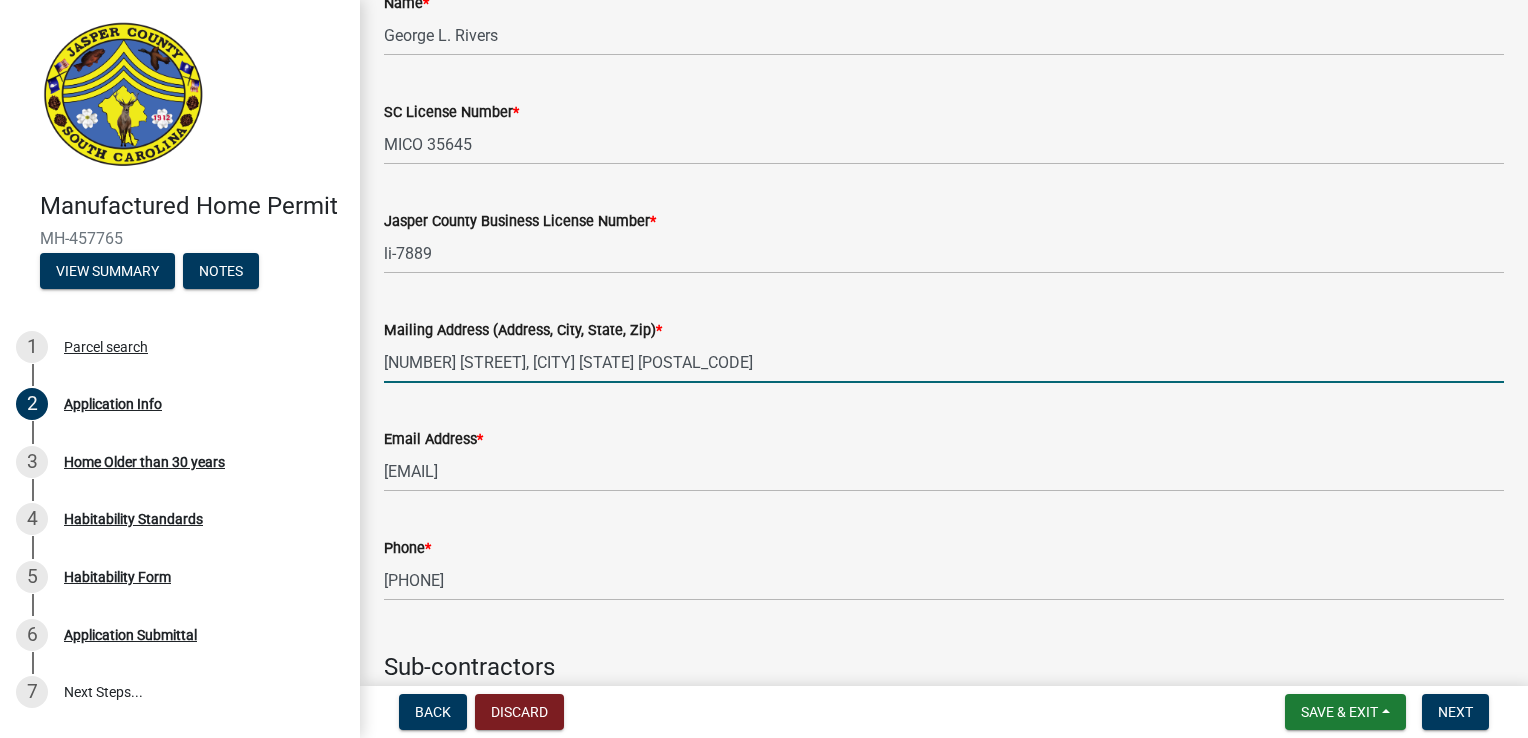 scroll, scrollTop: 4400, scrollLeft: 0, axis: vertical 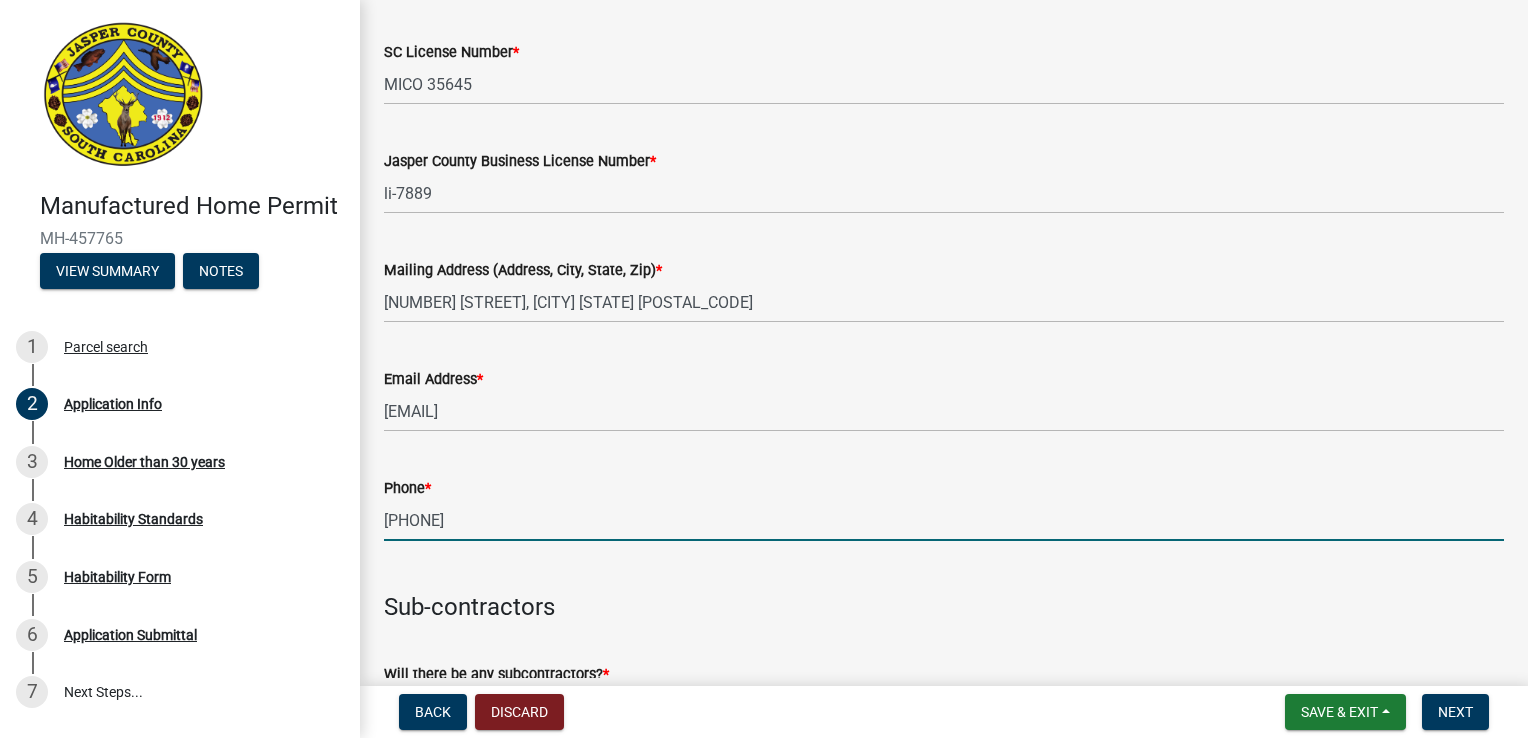 click on "8432262111" at bounding box center [944, 520] 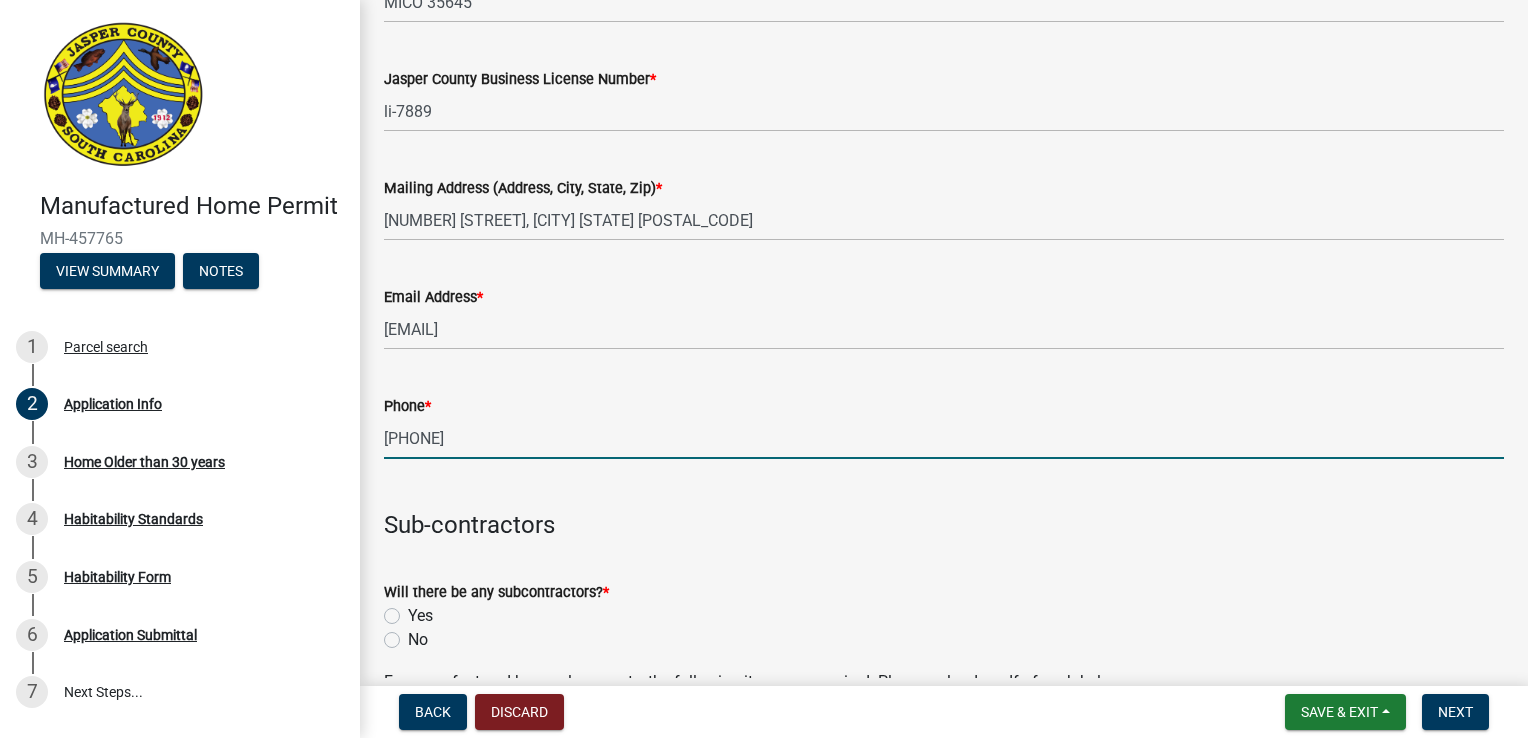 scroll, scrollTop: 4600, scrollLeft: 0, axis: vertical 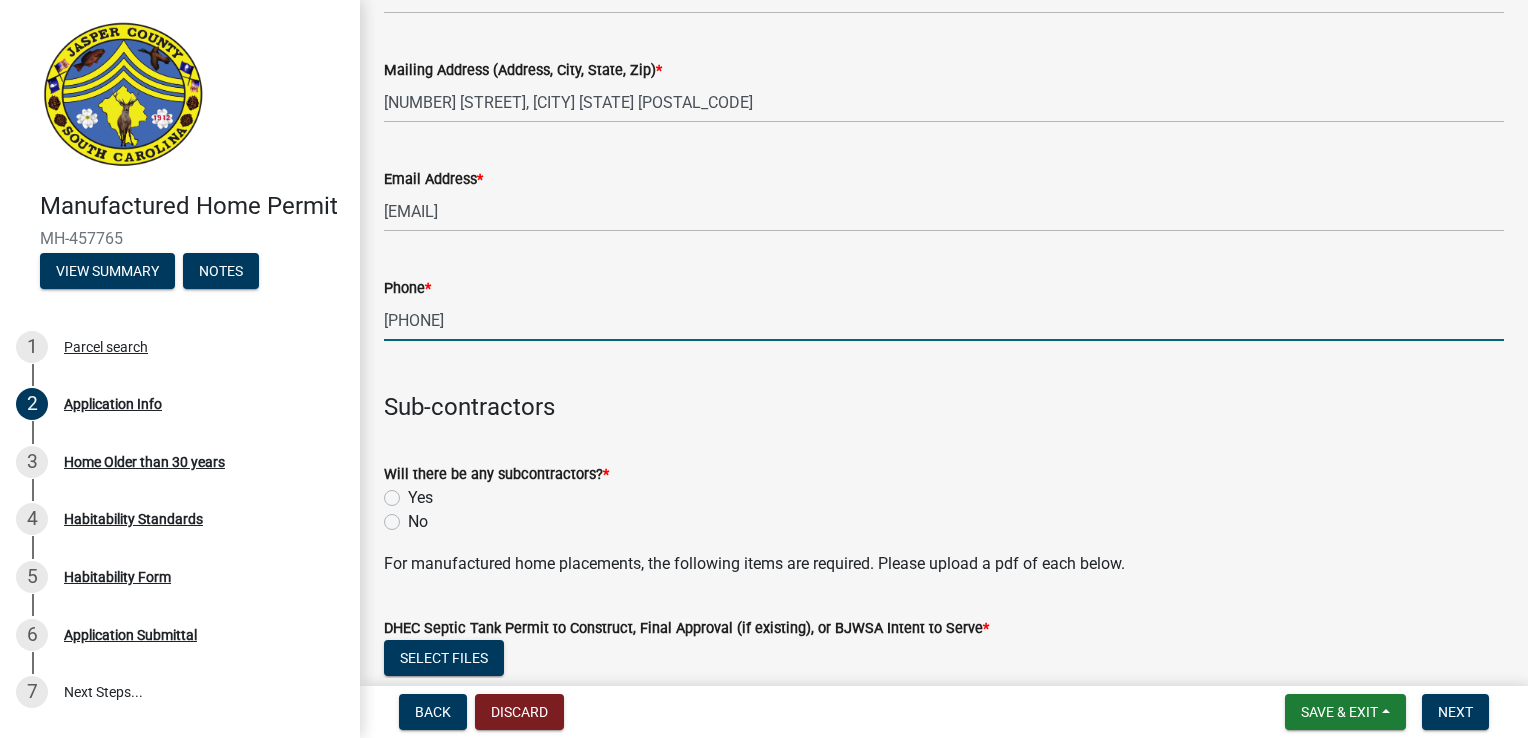 type on "[PHONE]" 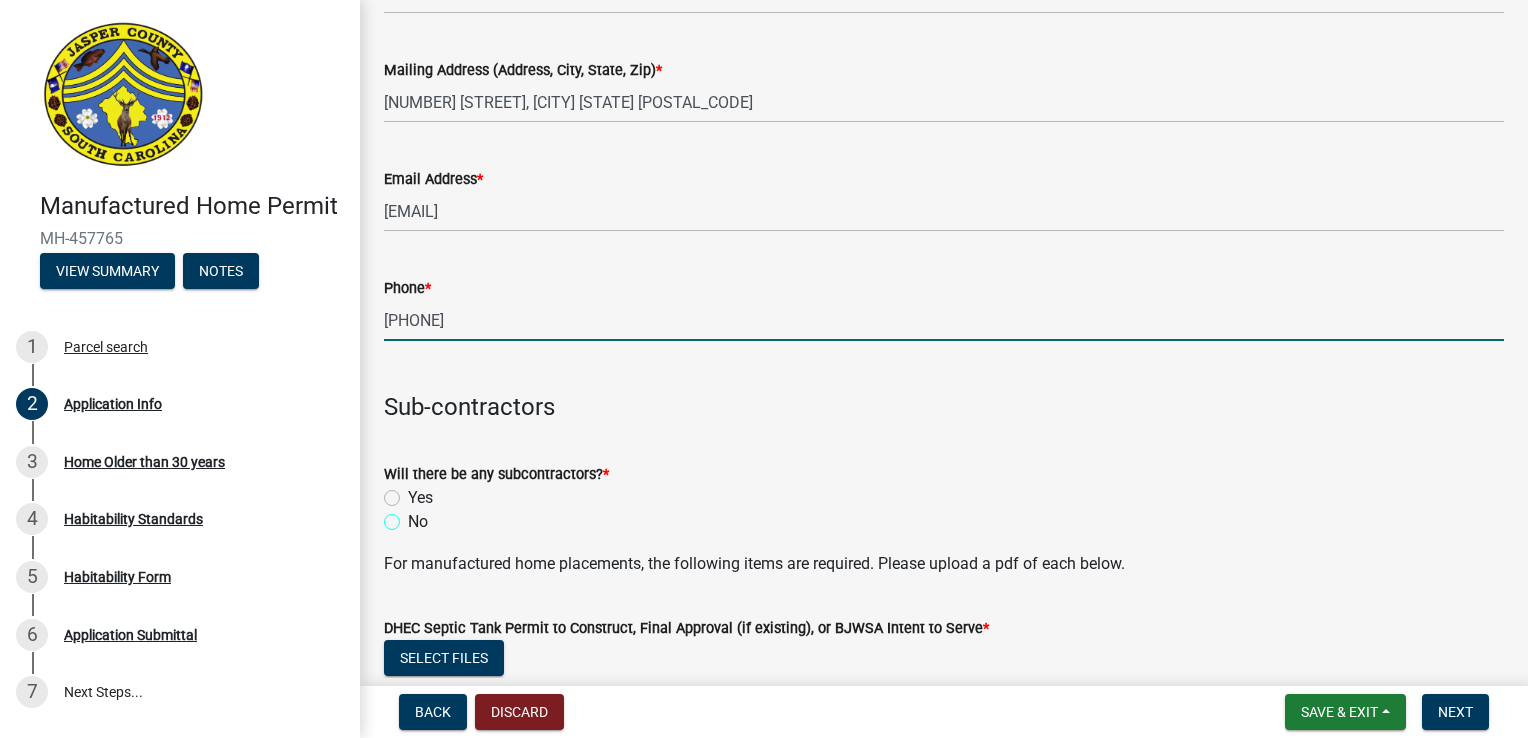 click on "No" at bounding box center [414, 516] 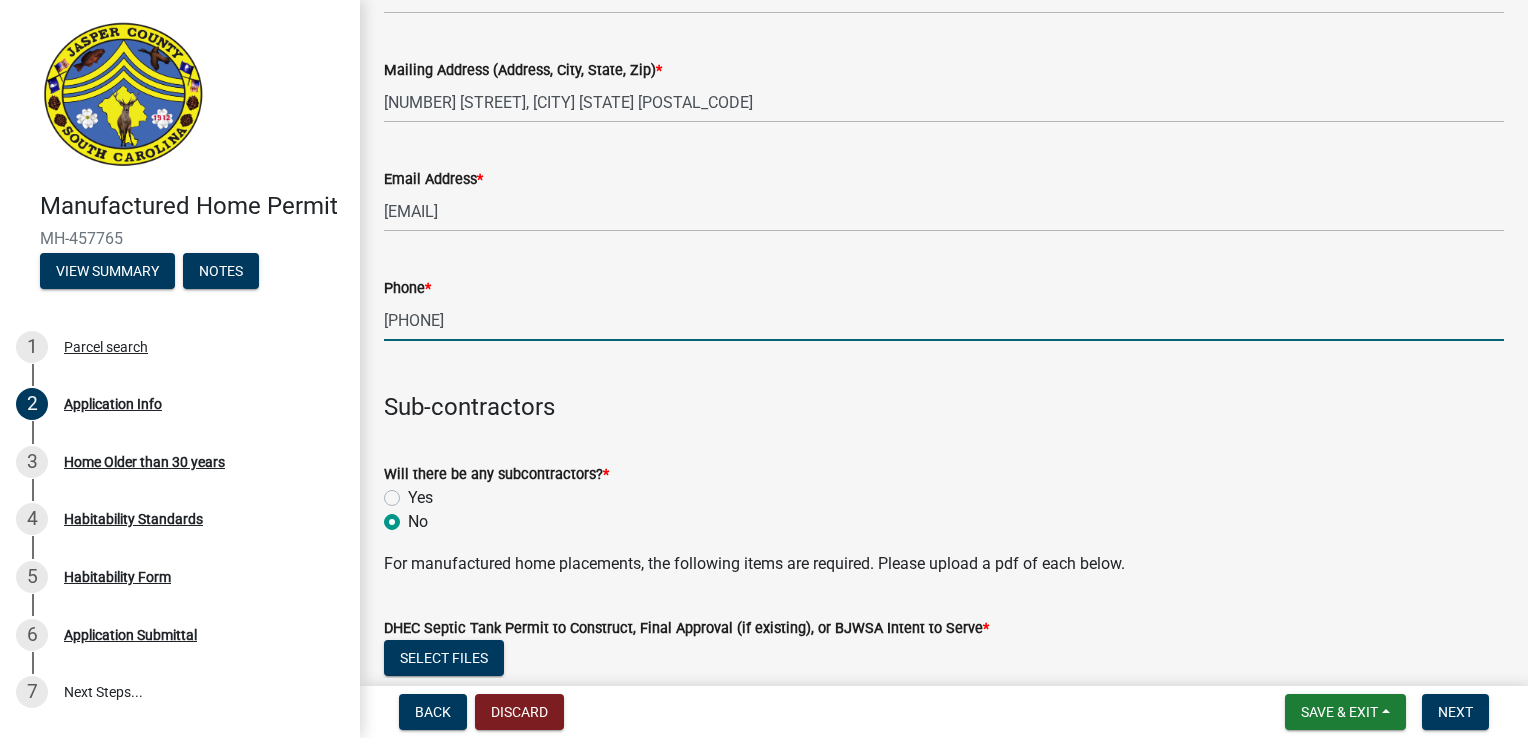 radio on "true" 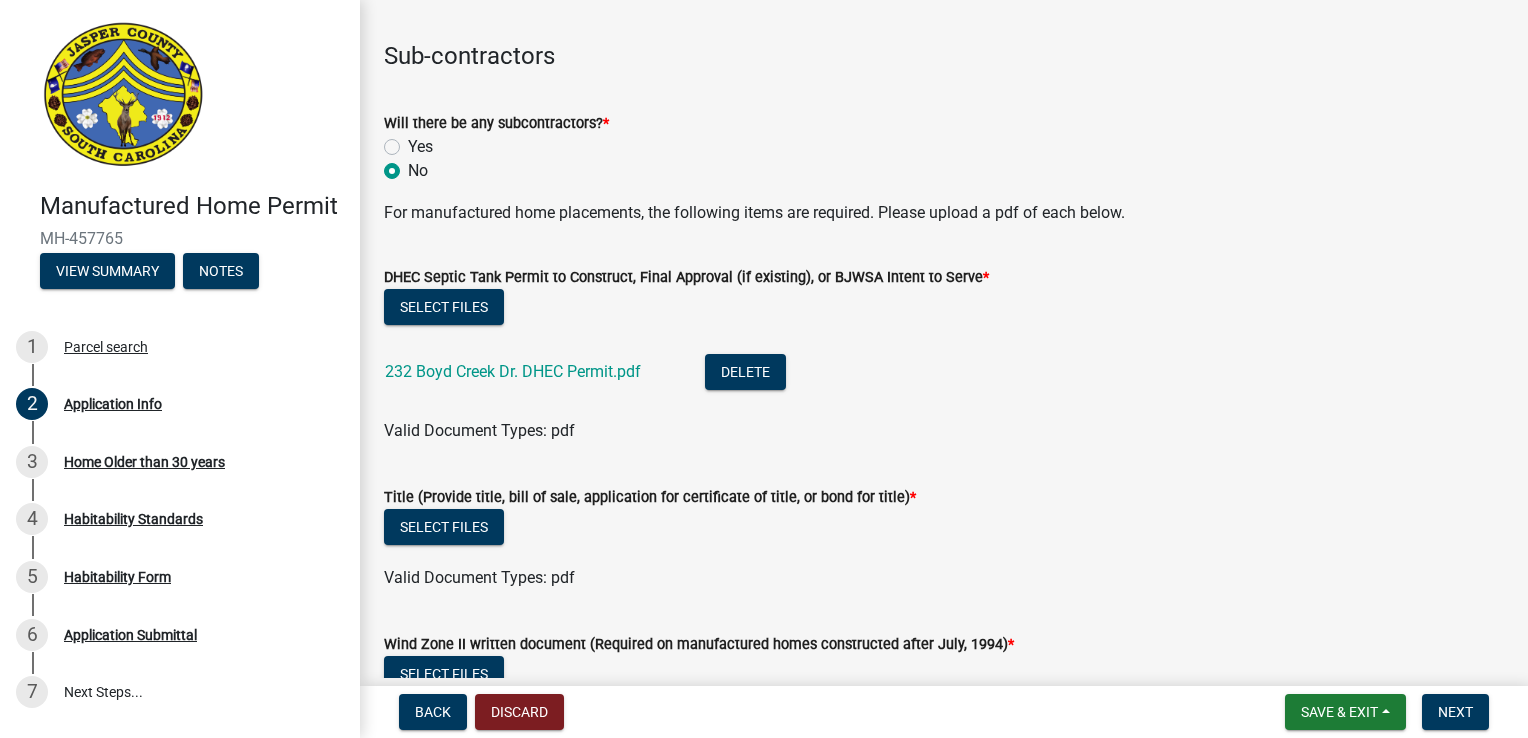 scroll, scrollTop: 5100, scrollLeft: 0, axis: vertical 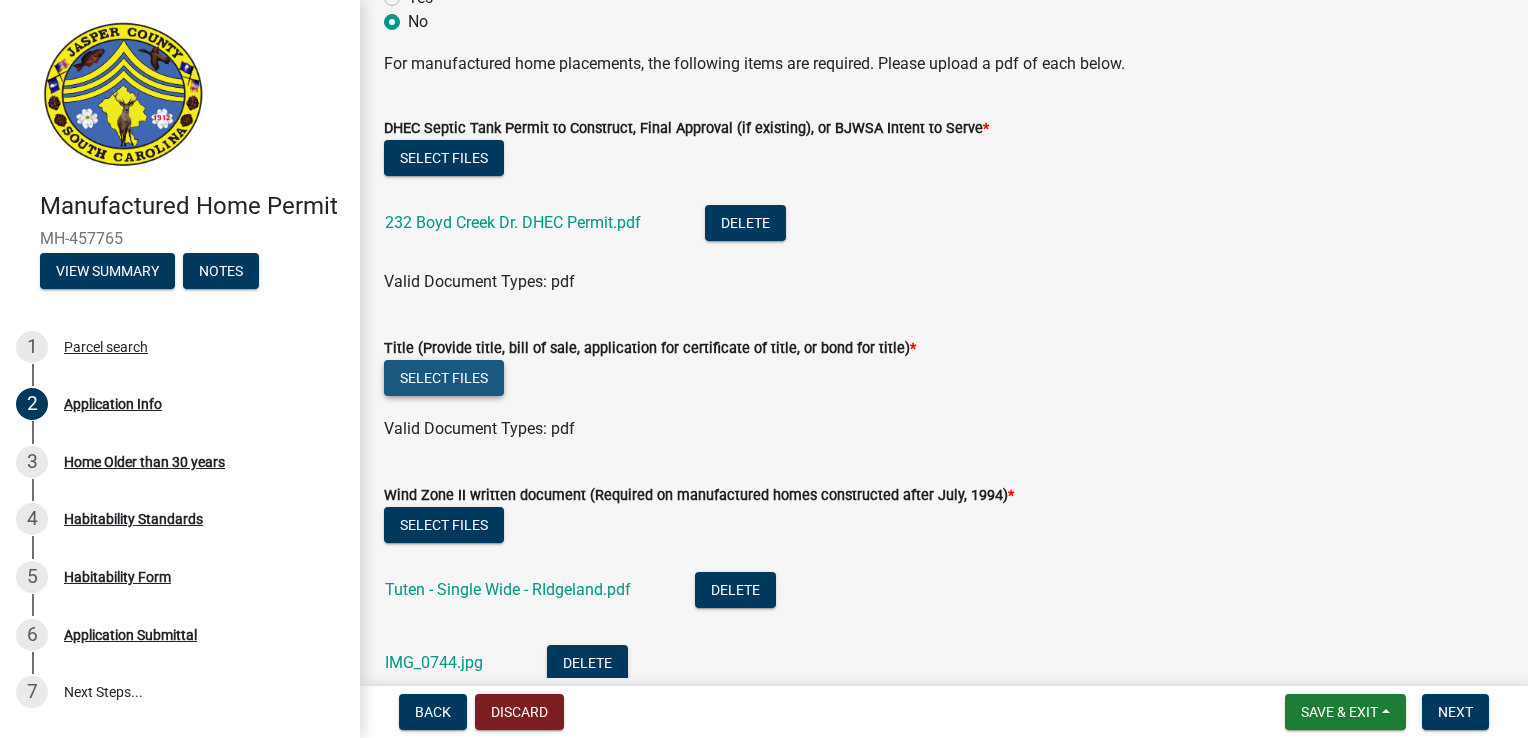 click on "Select files" 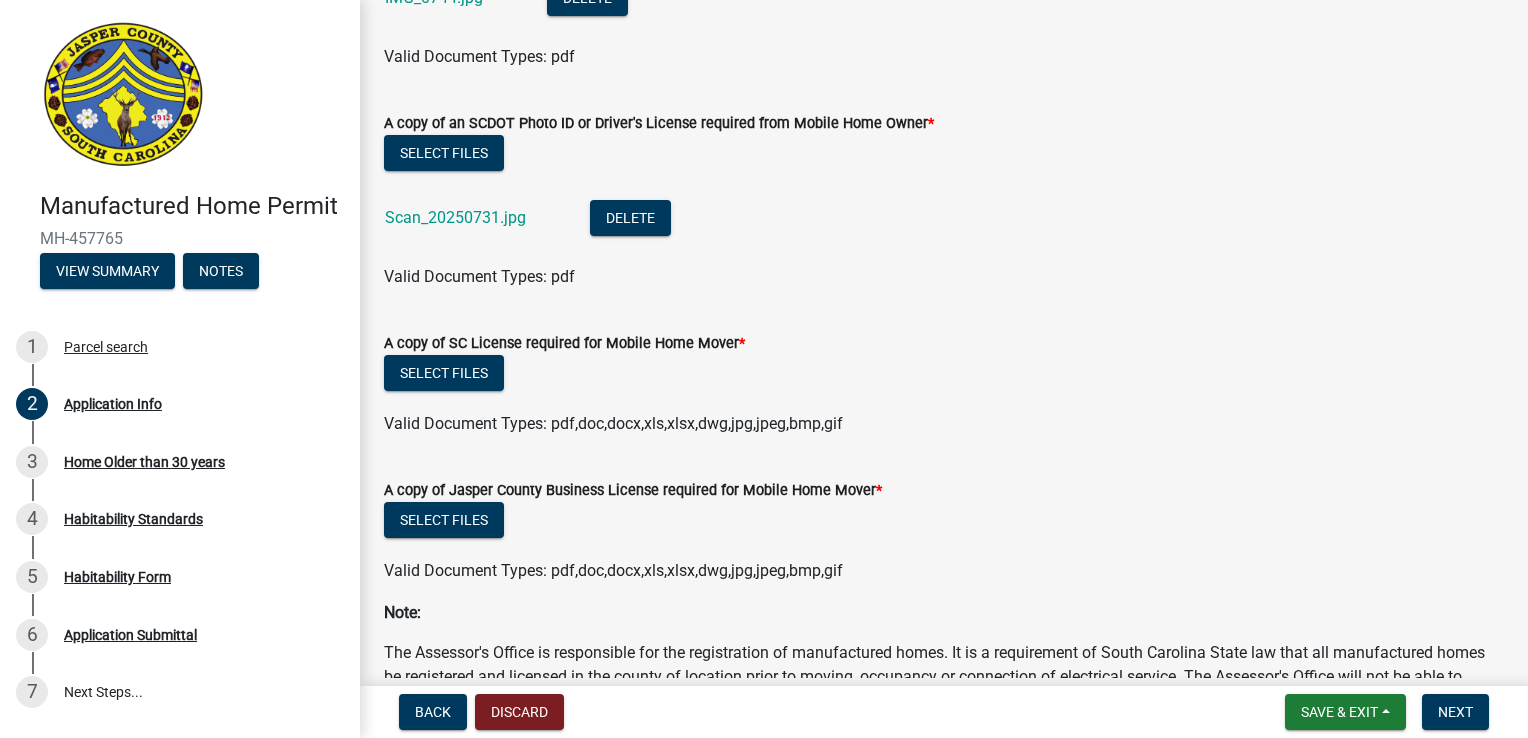scroll, scrollTop: 5900, scrollLeft: 0, axis: vertical 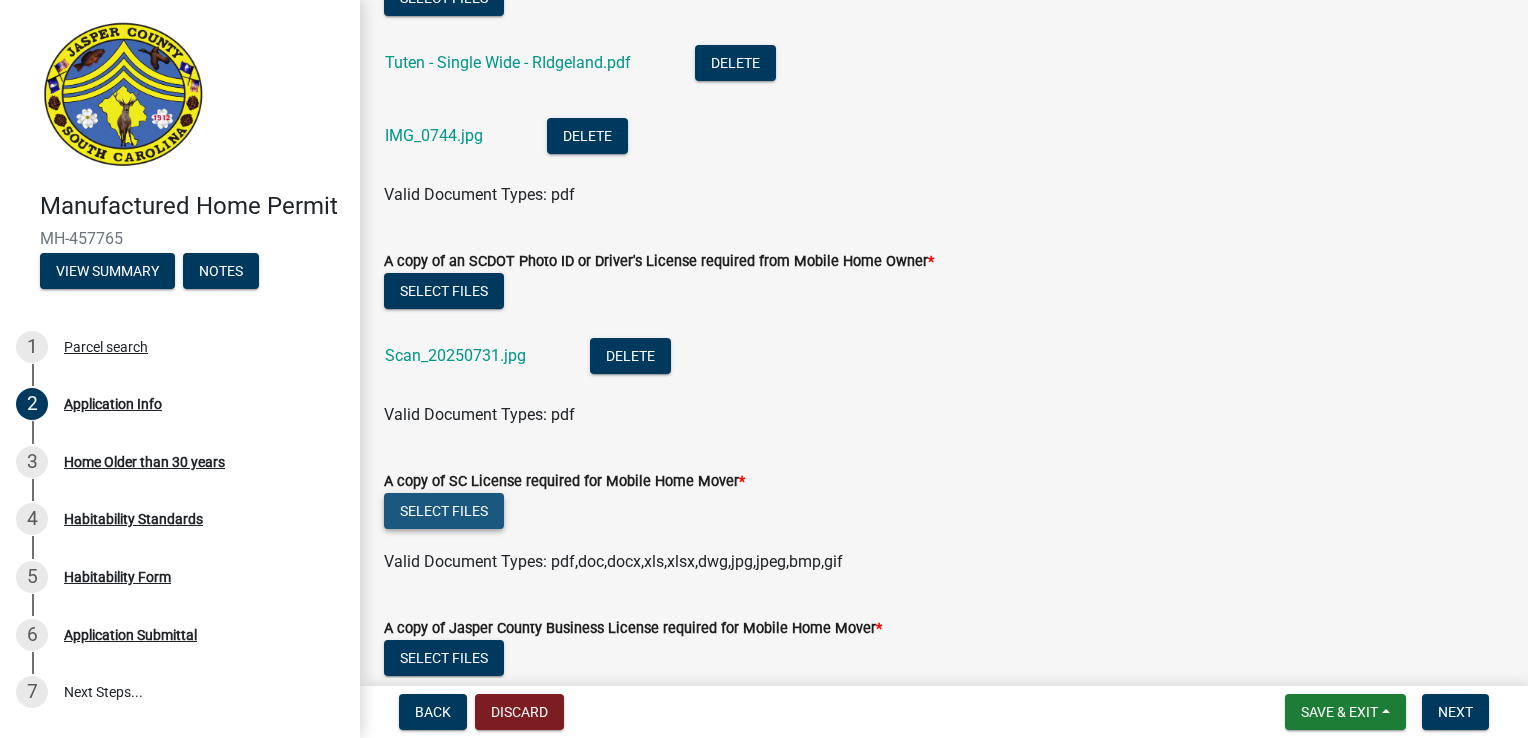 click on "Select files" 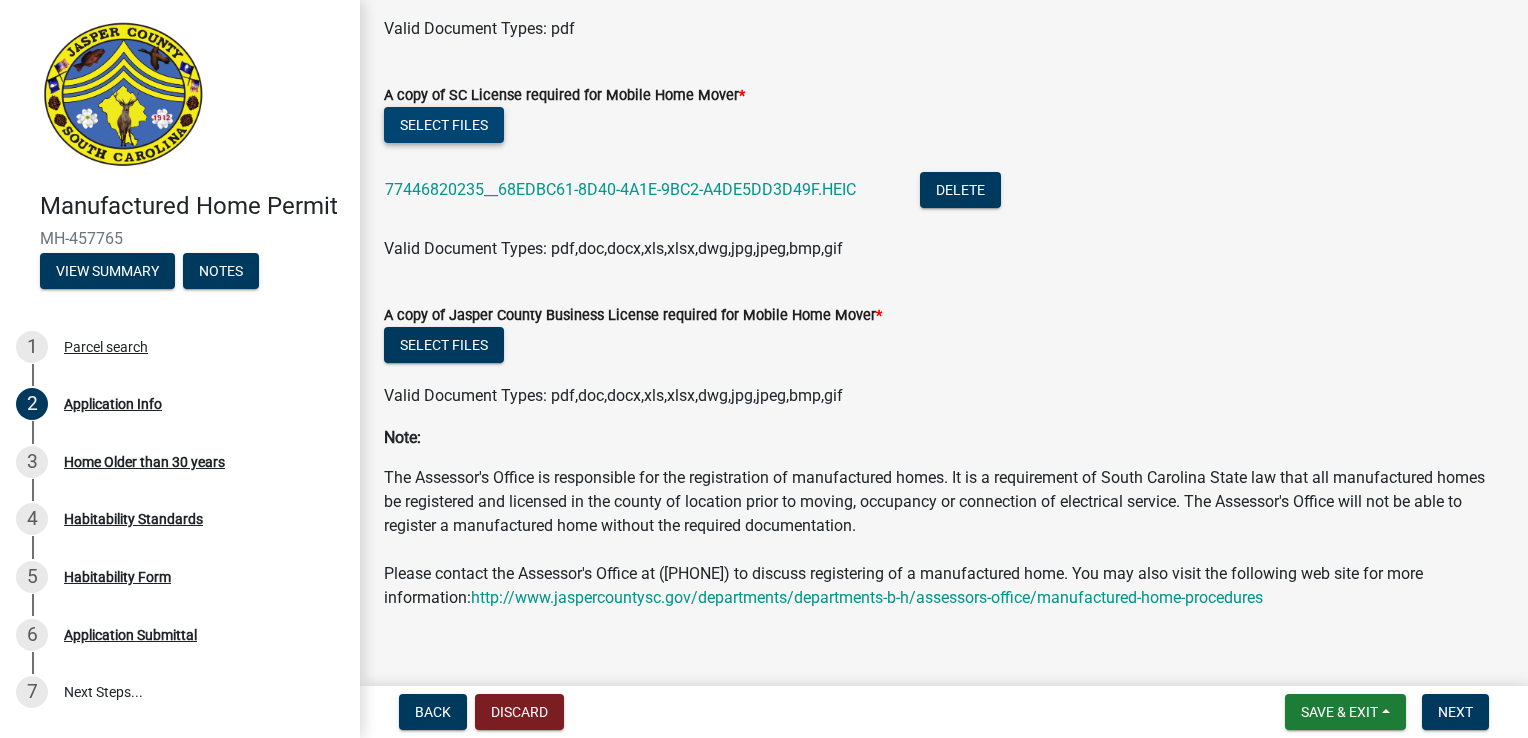 scroll, scrollTop: 6112, scrollLeft: 0, axis: vertical 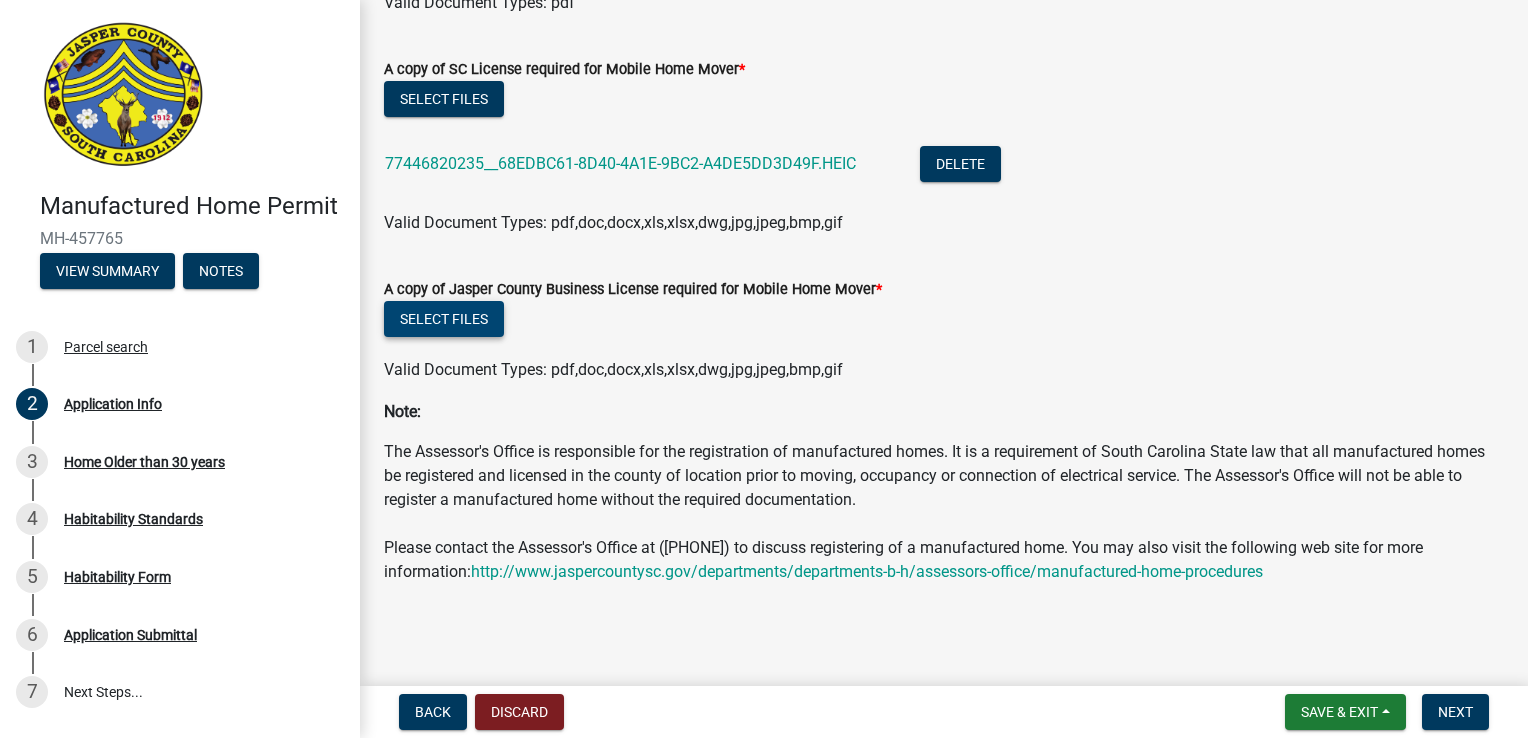 click on "Select files" 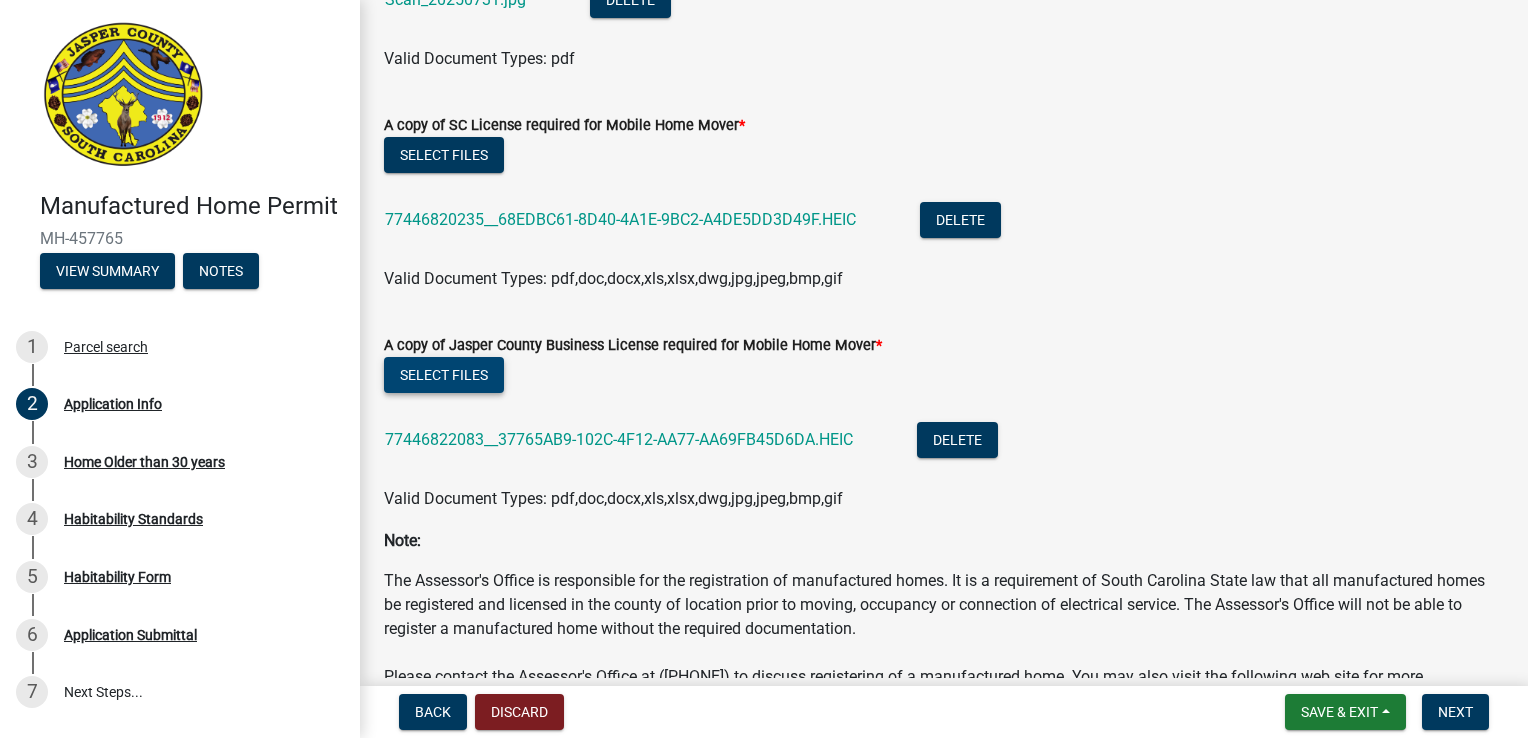 scroll, scrollTop: 6184, scrollLeft: 0, axis: vertical 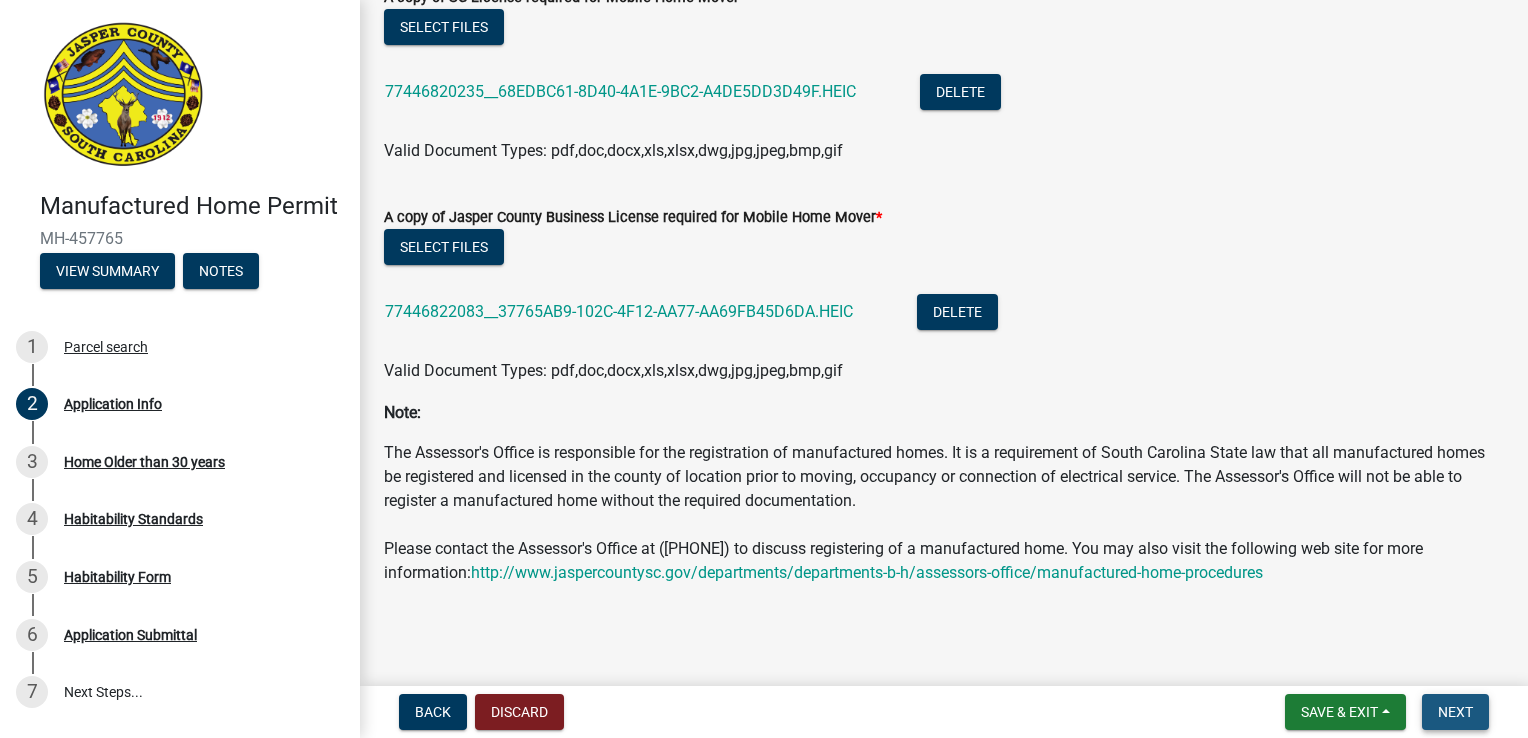 click on "Next" at bounding box center (1455, 712) 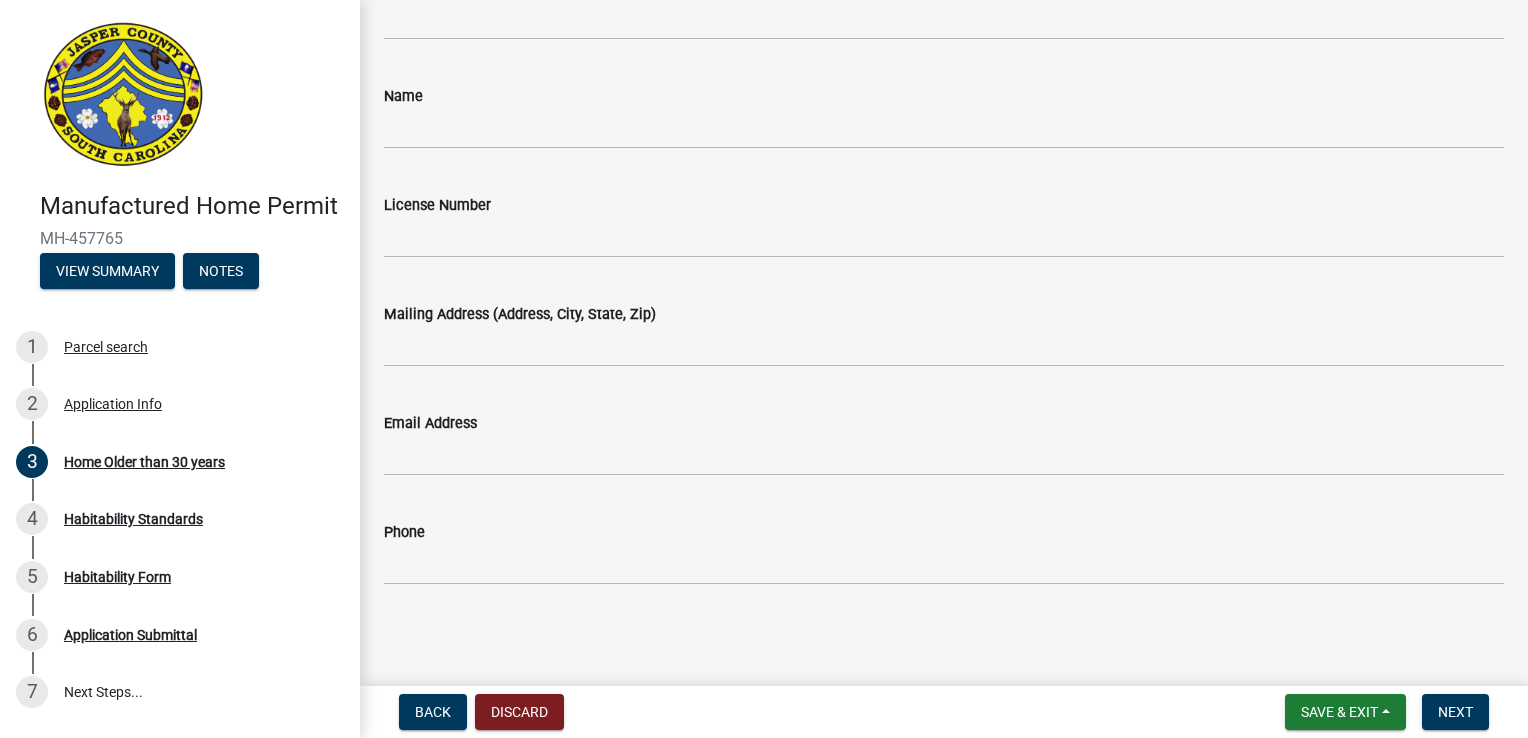 scroll, scrollTop: 0, scrollLeft: 0, axis: both 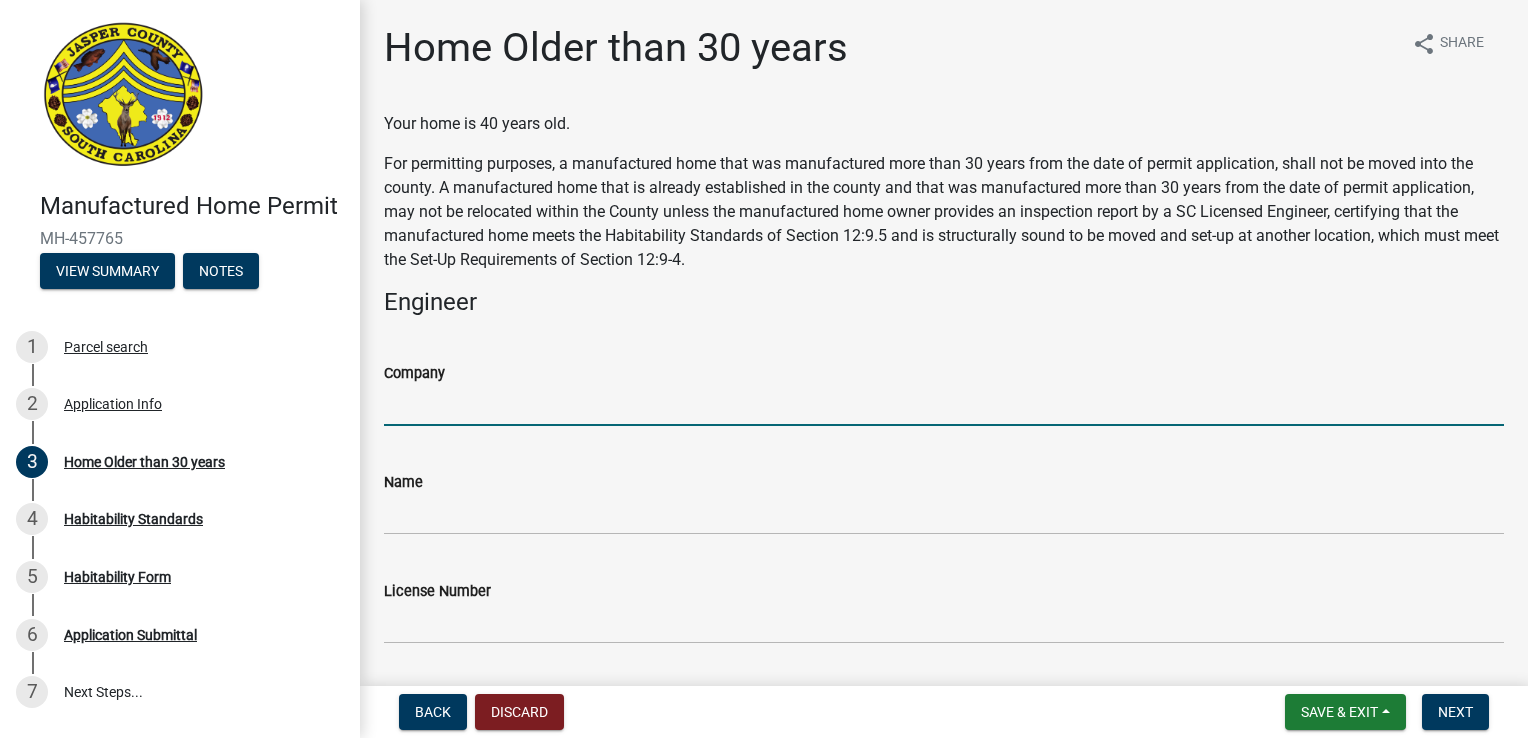click on "Company" at bounding box center (944, 405) 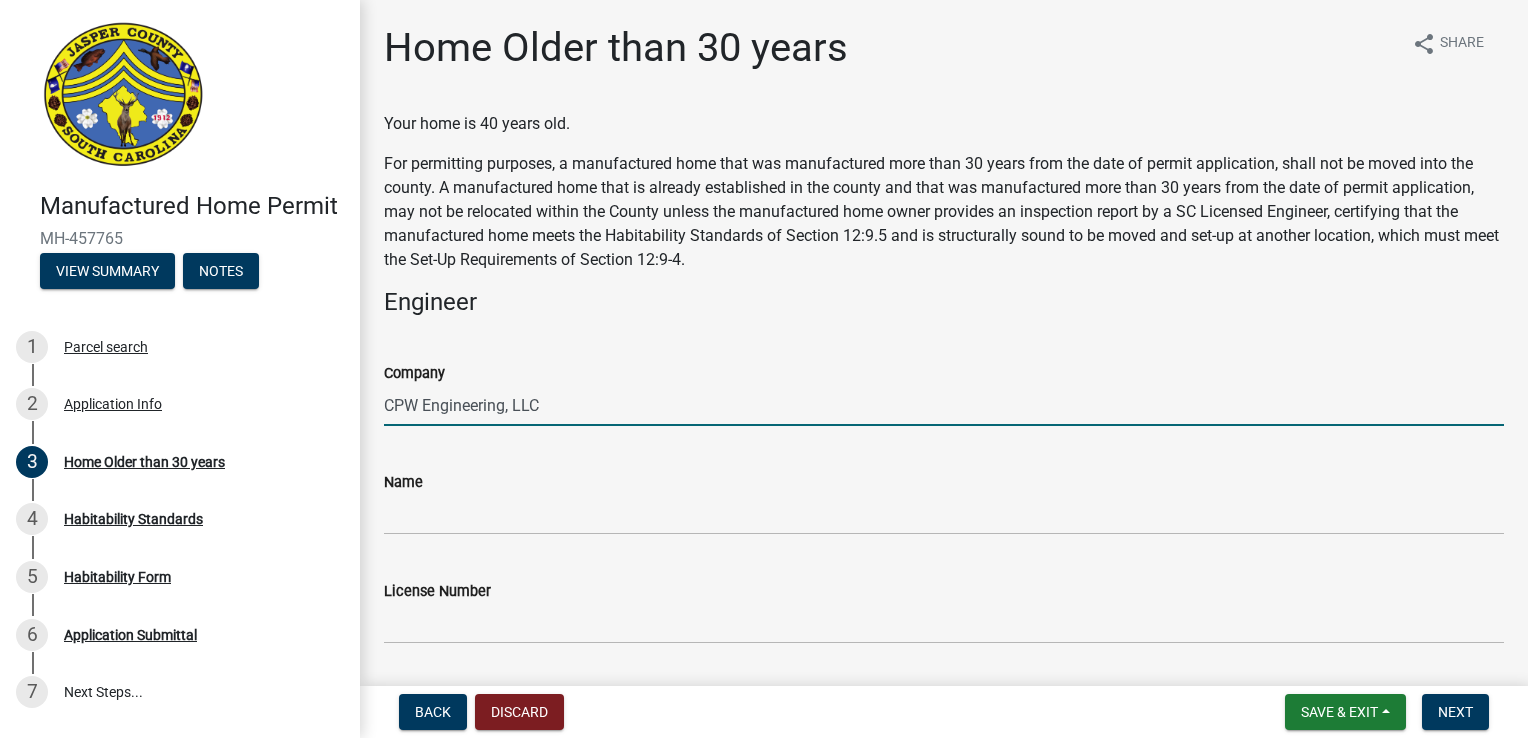 type on "CPW Engineering, LLC" 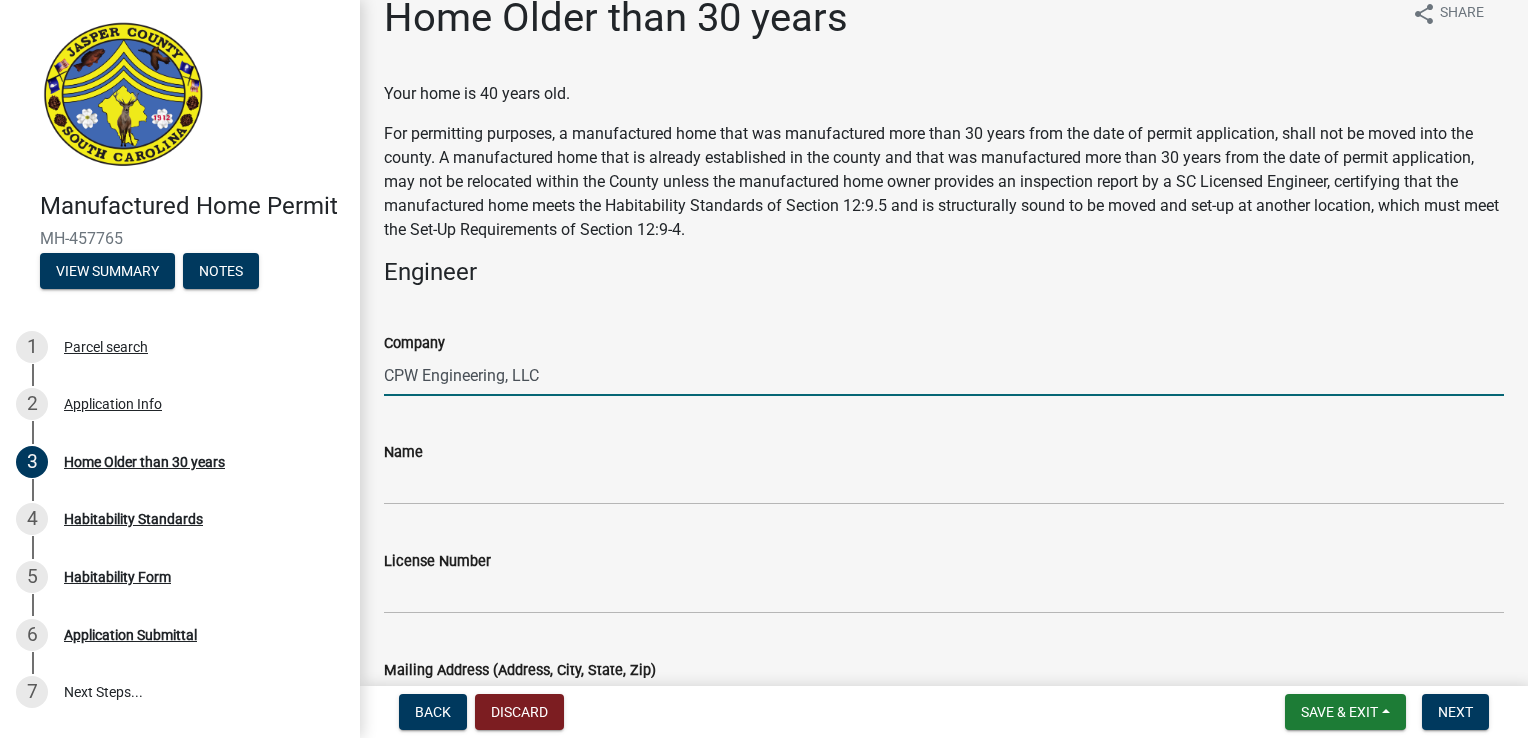 scroll, scrollTop: 0, scrollLeft: 0, axis: both 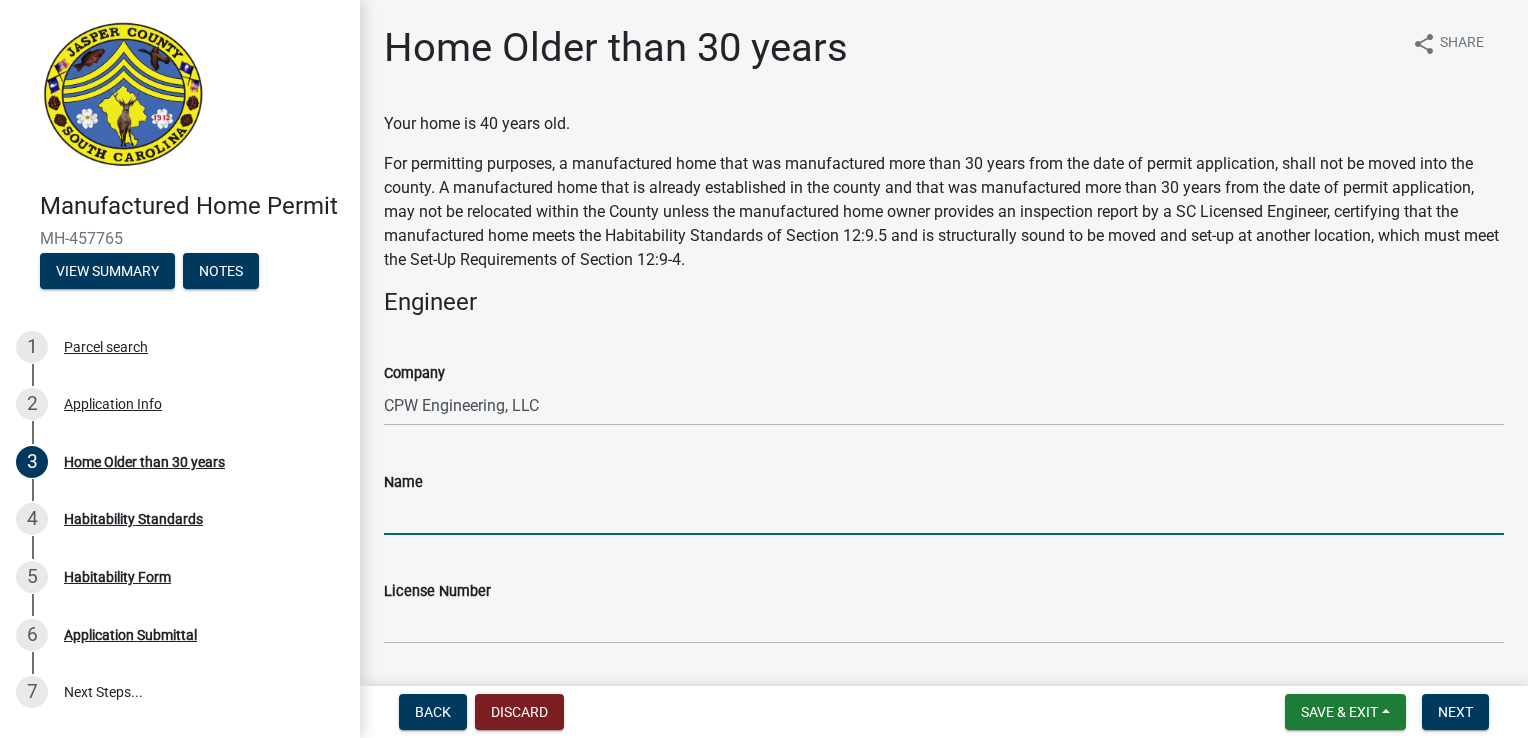 click on "Name" at bounding box center [944, 514] 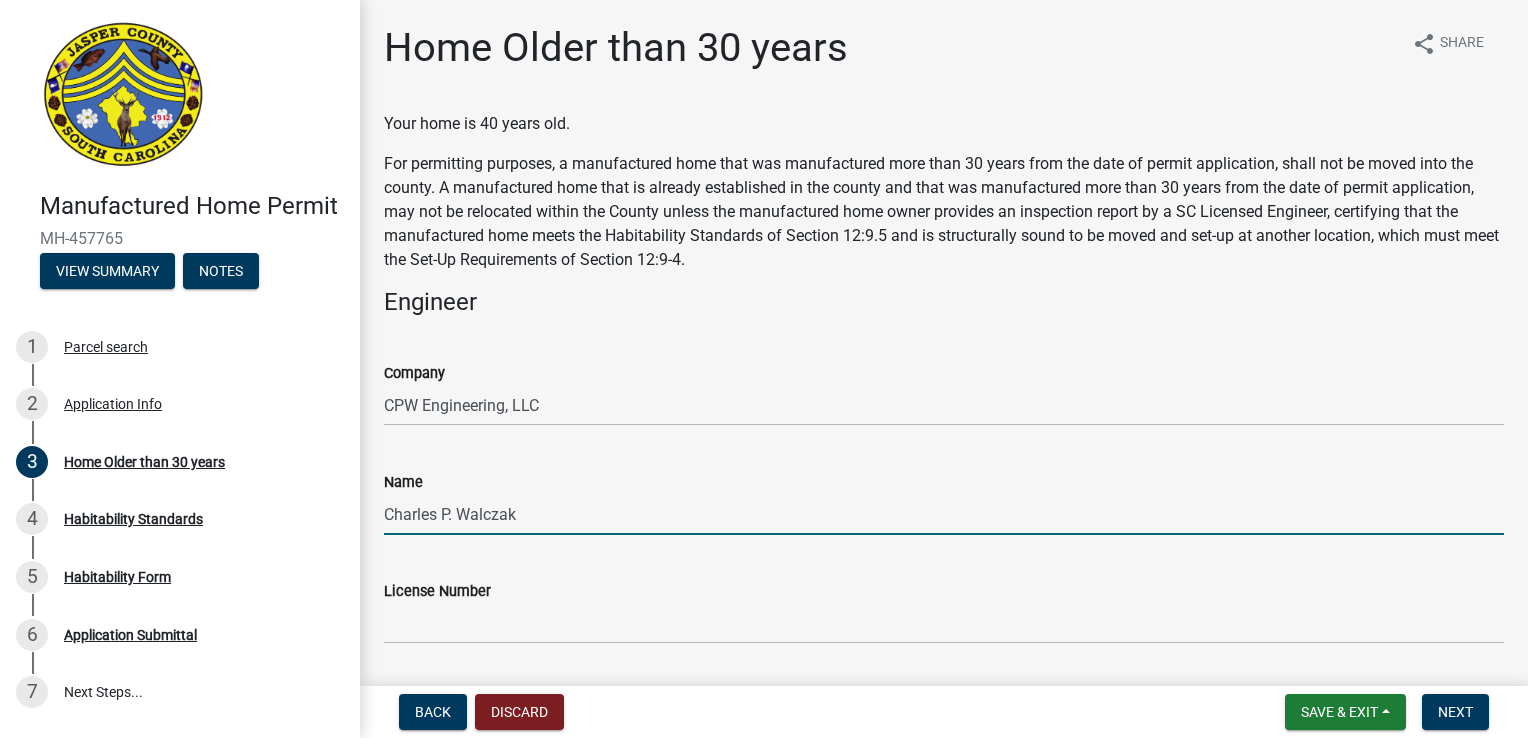type on "Charles P. Walczak" 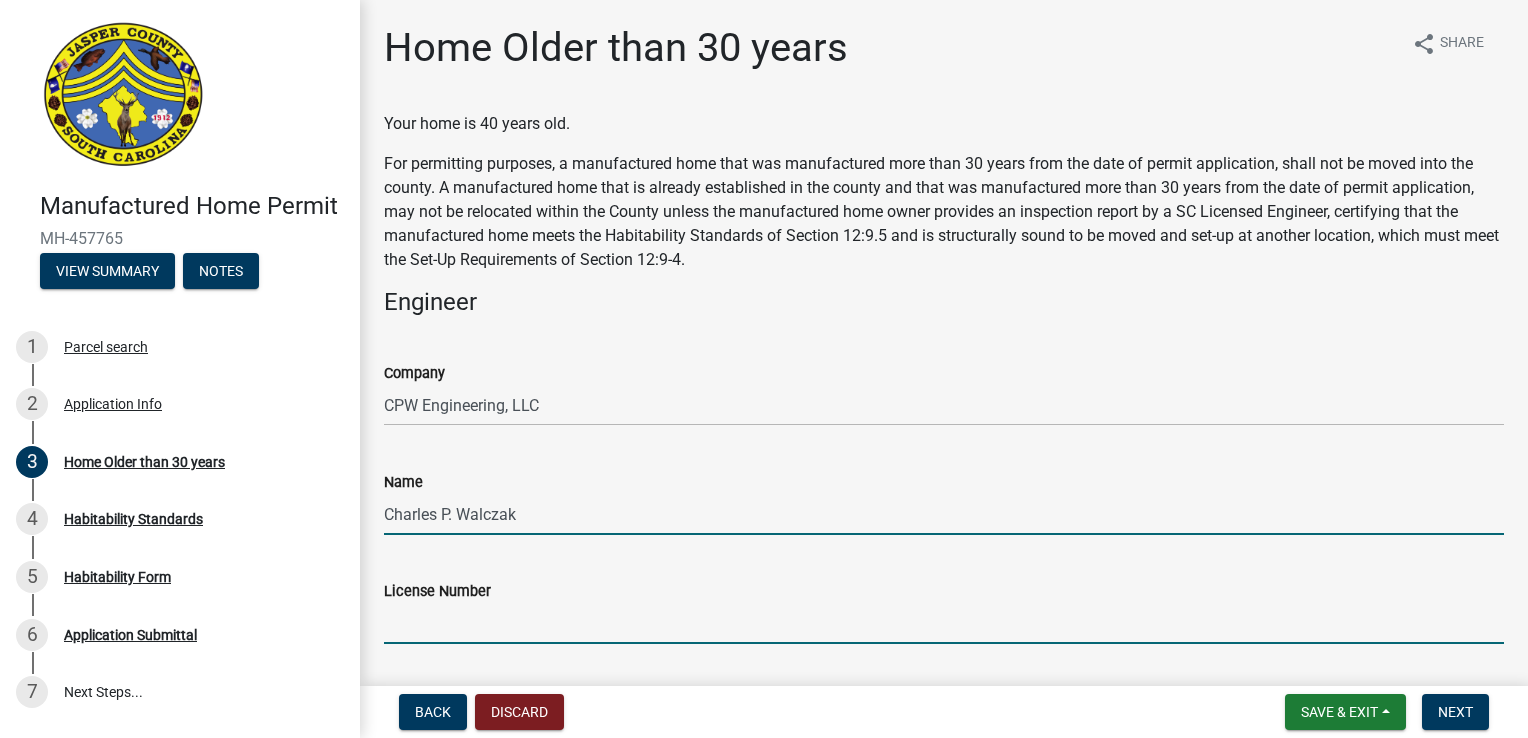 click on "License Number" at bounding box center [944, 623] 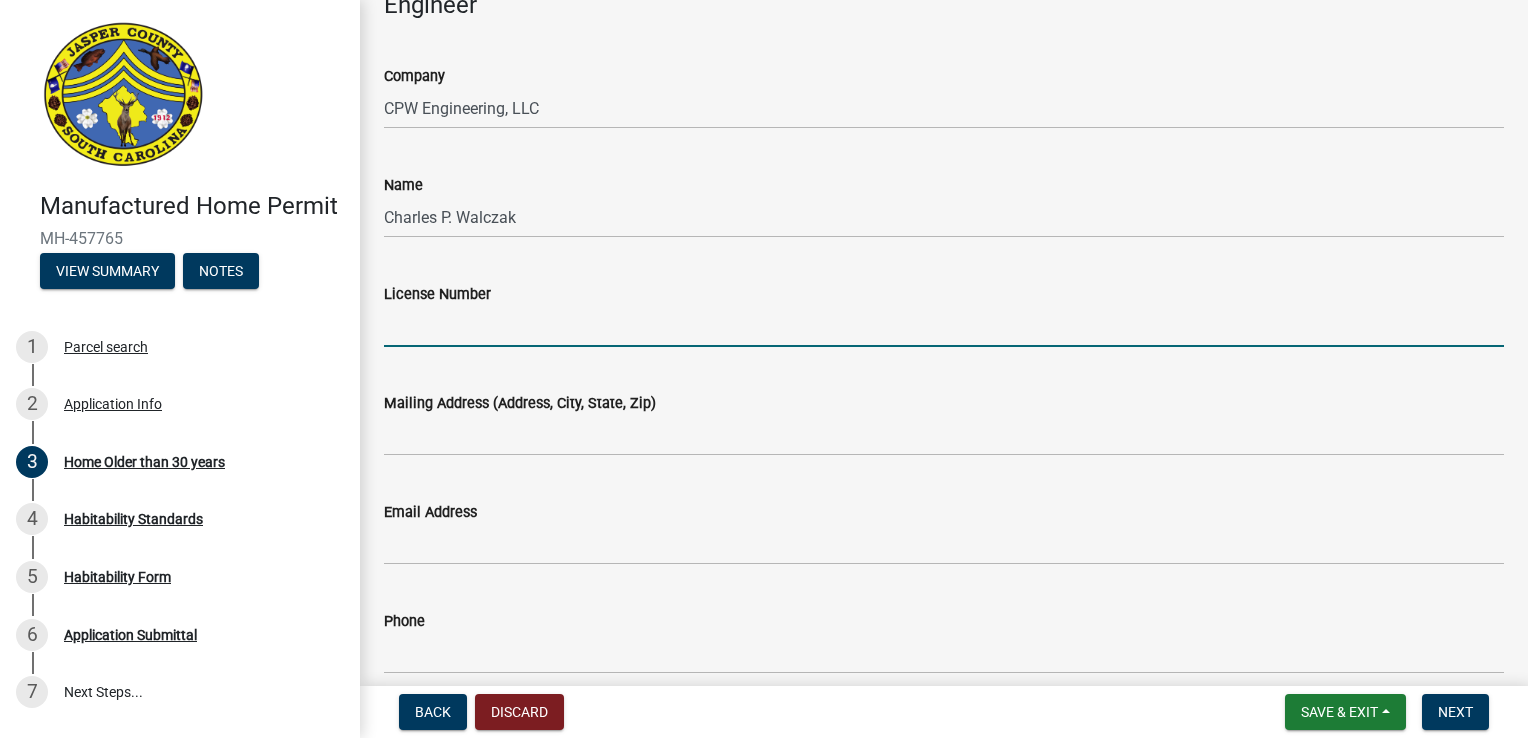 scroll, scrollTop: 300, scrollLeft: 0, axis: vertical 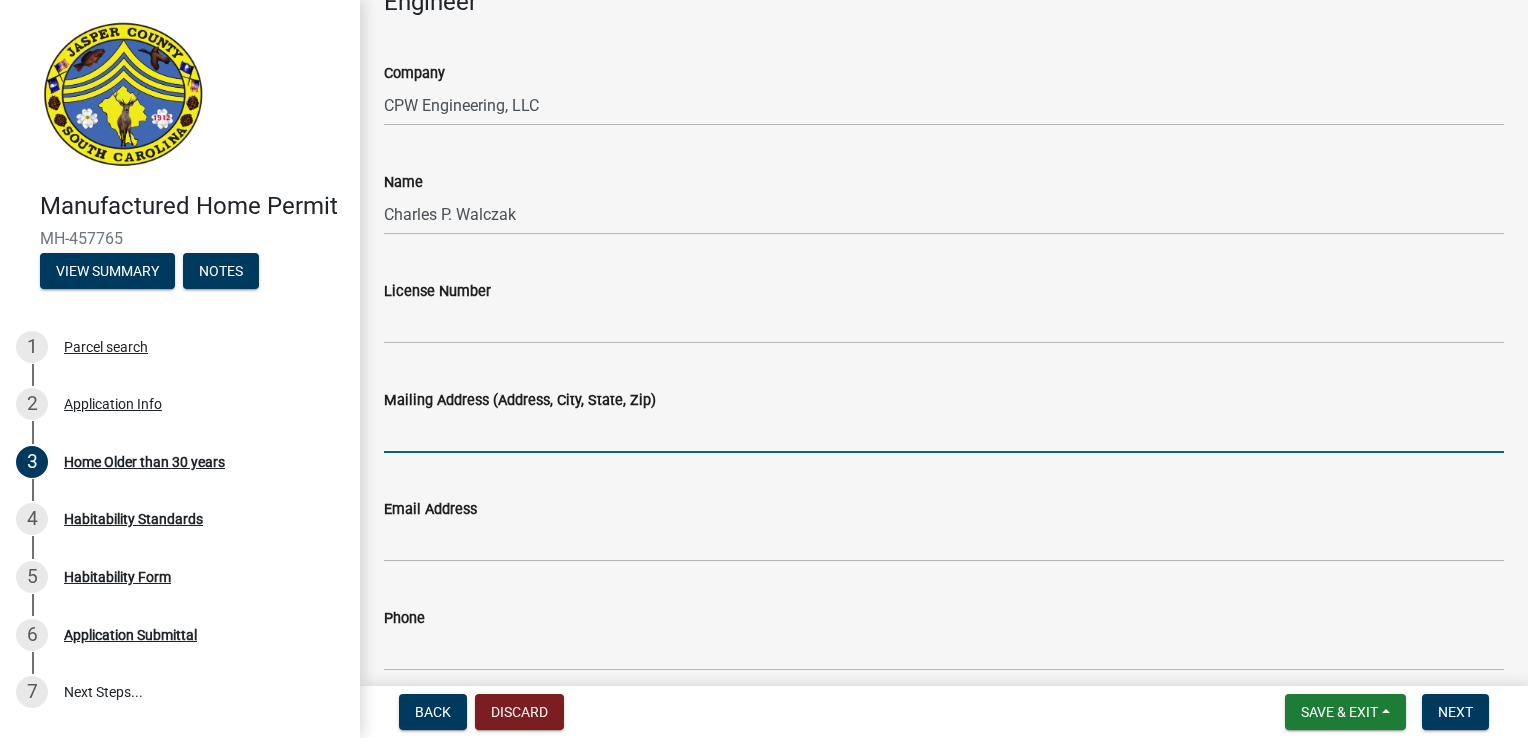 click on "Mailing Address (Address, City, State, Zip)" at bounding box center [944, 432] 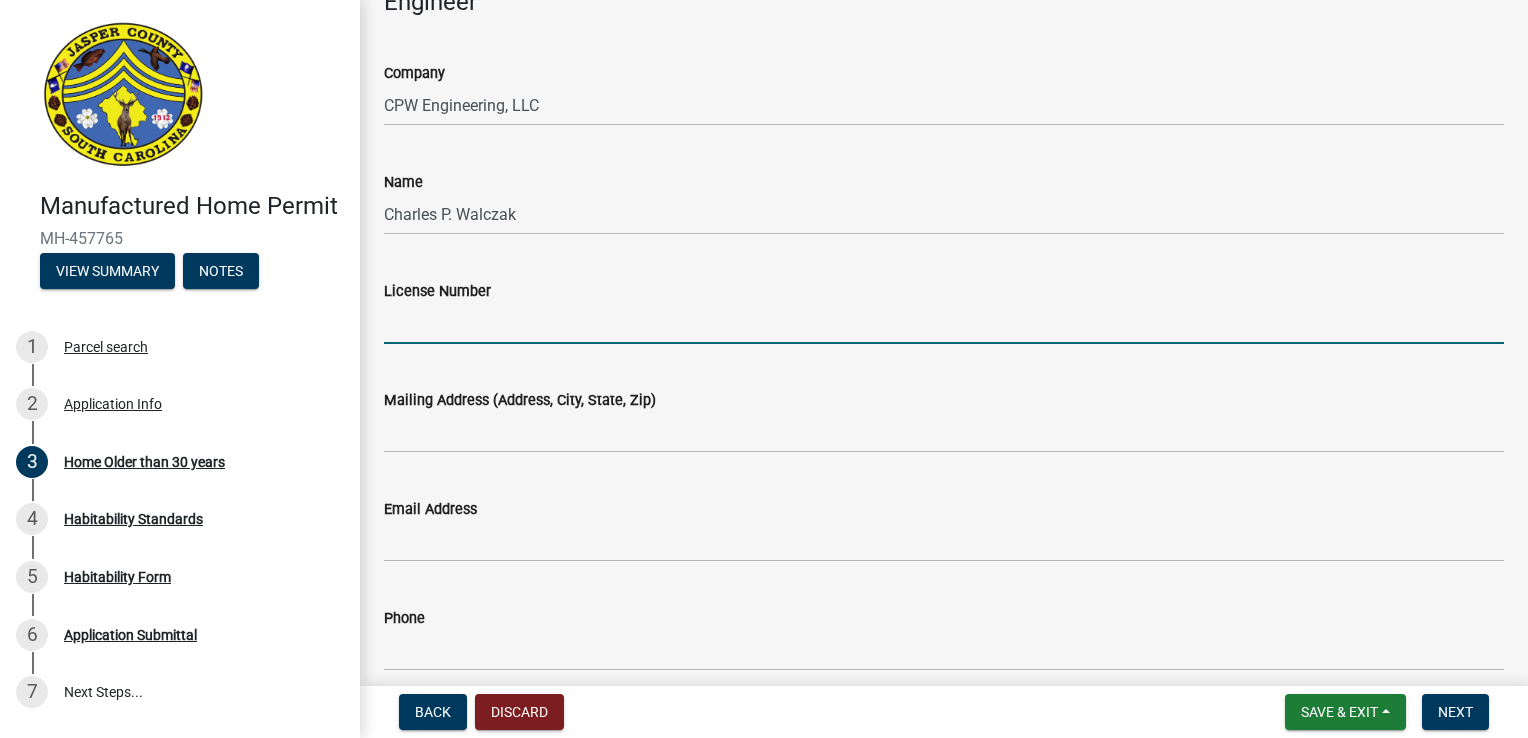 click on "License Number" at bounding box center [944, 323] 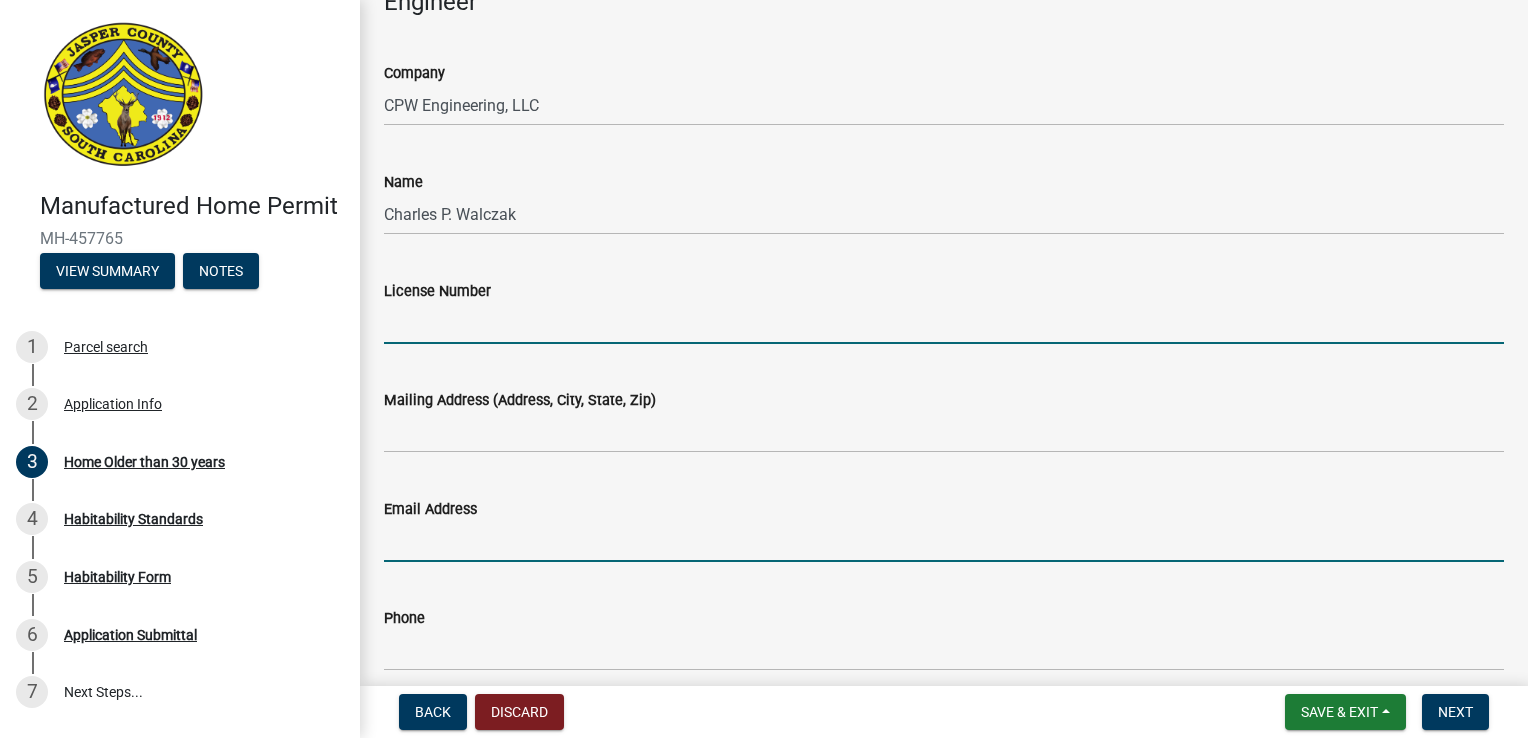 click on "Email Address" at bounding box center (944, 541) 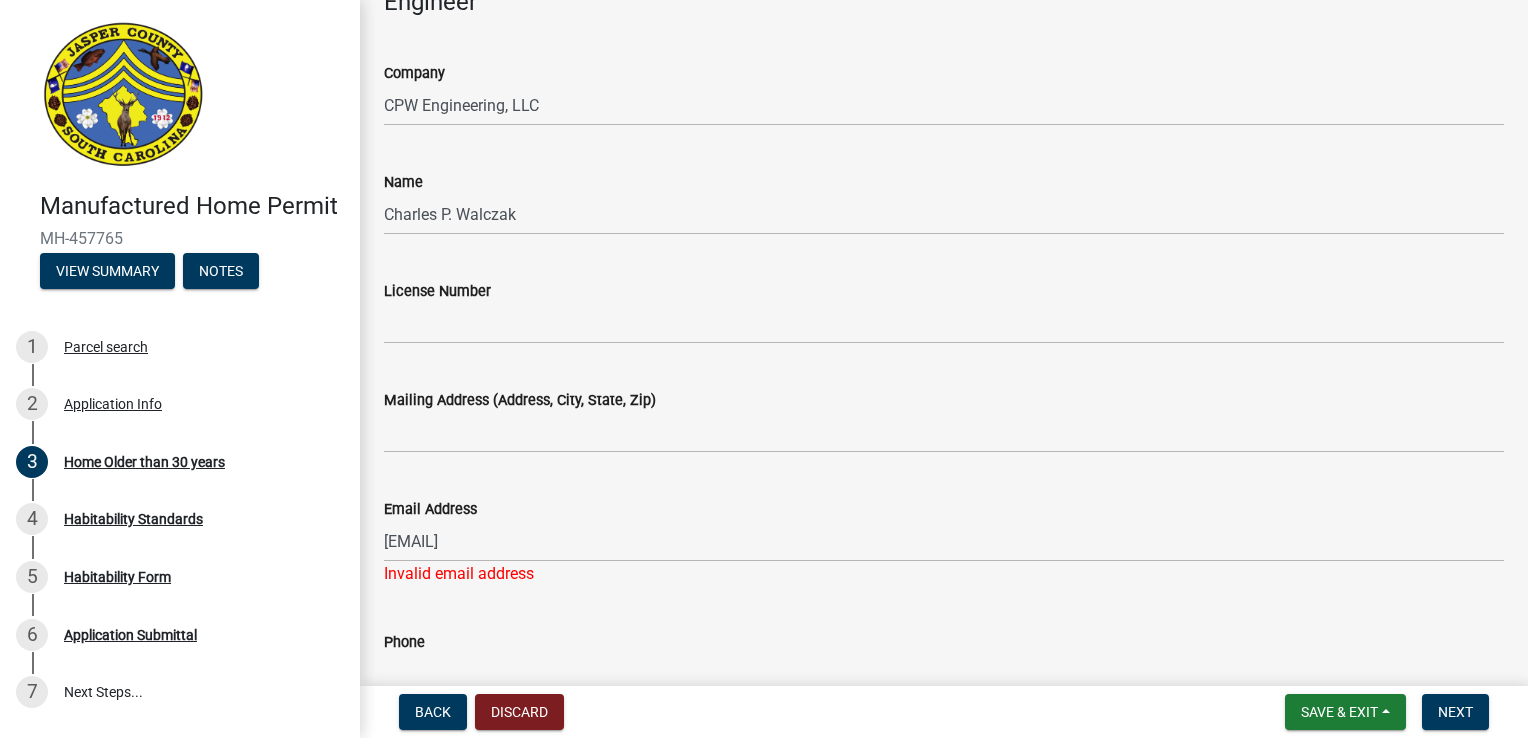 click on "Phone" 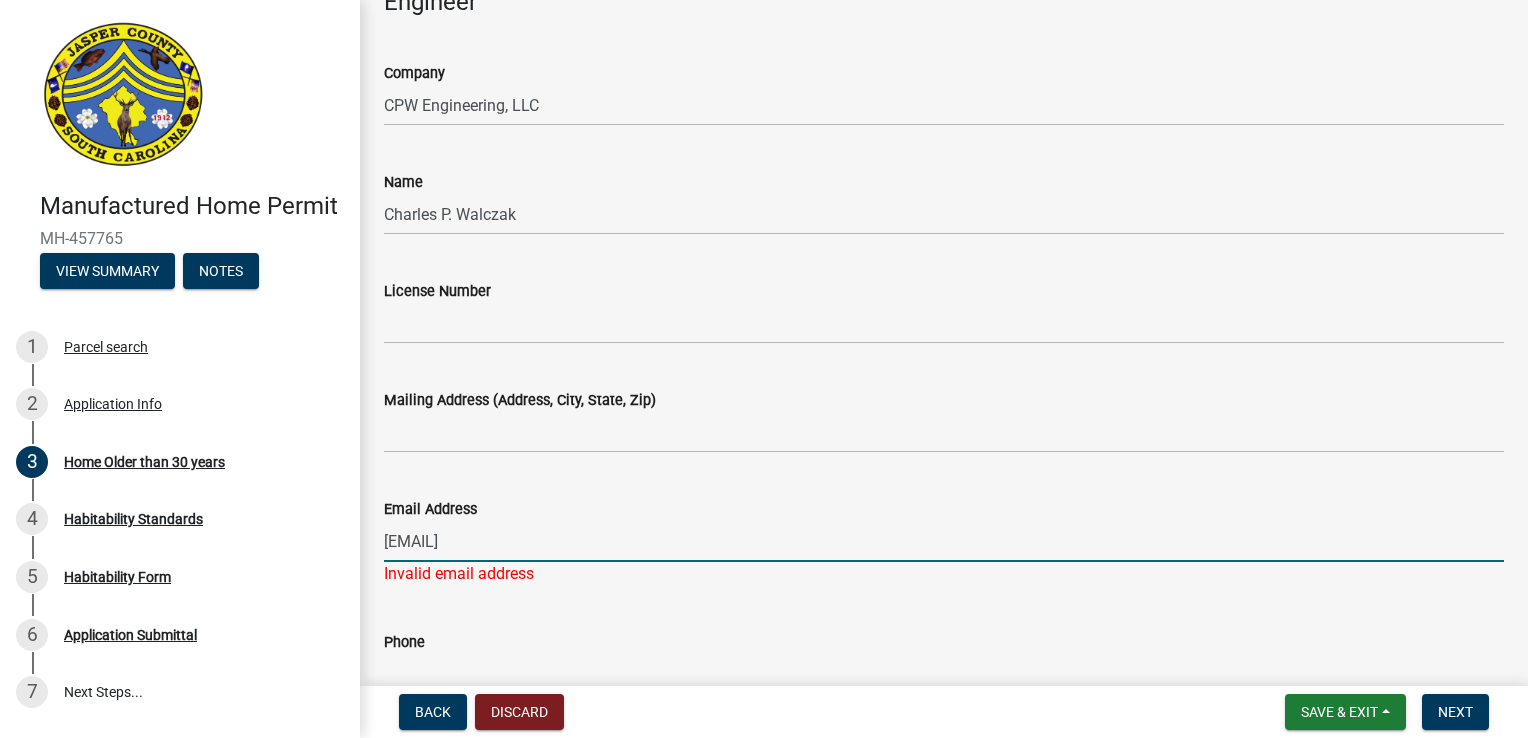 click on "CPWENGR@OUTLOOK.COM" at bounding box center (944, 541) 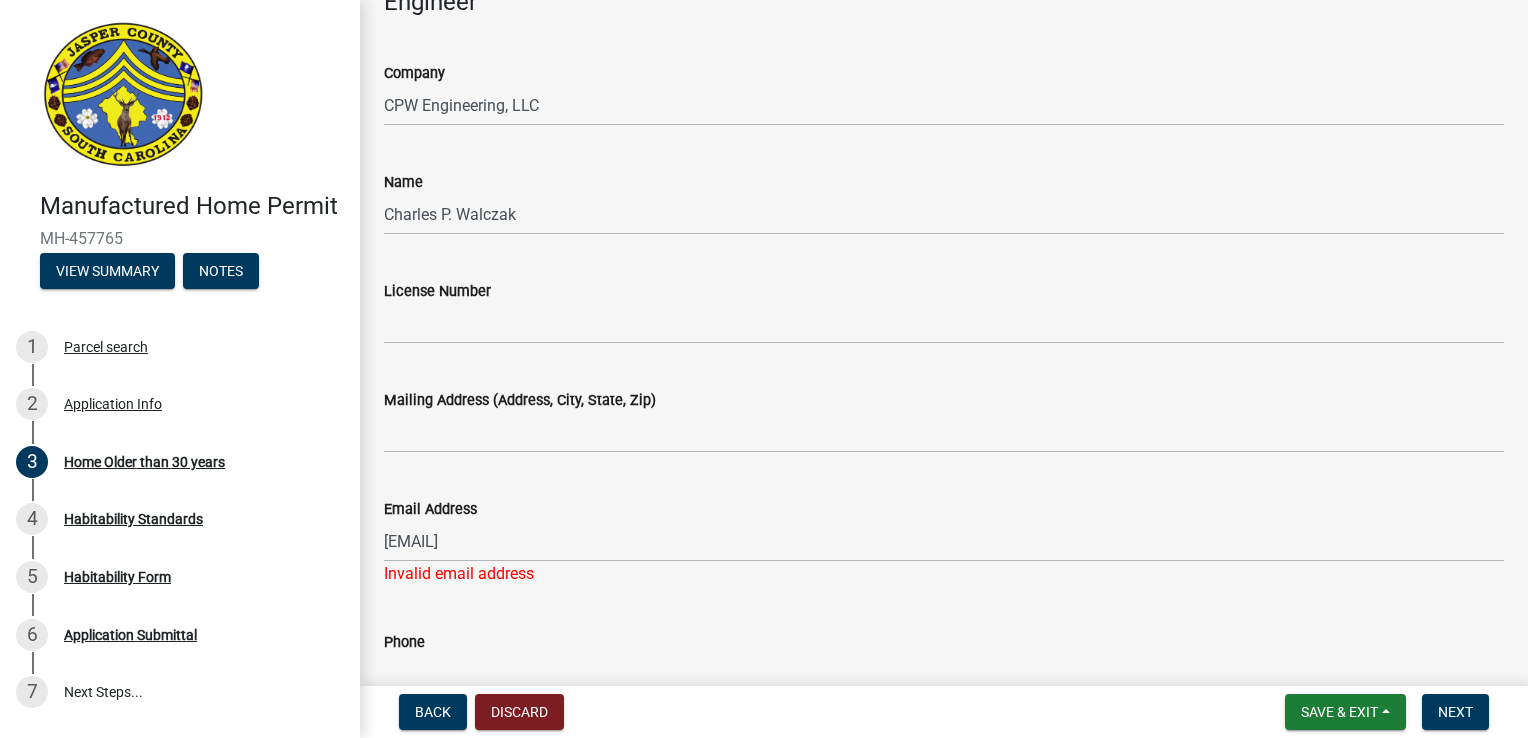 click on "Invalid email address" 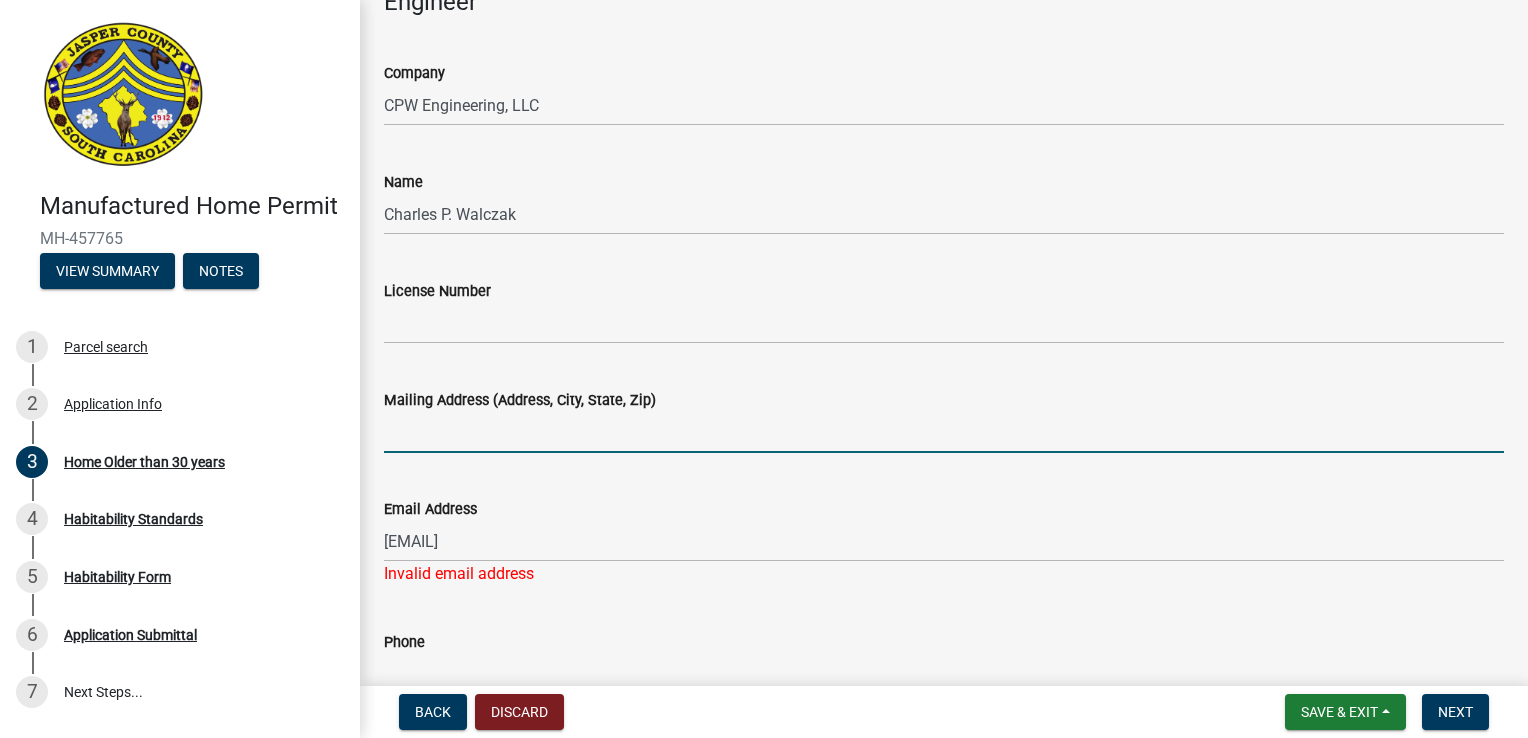 click on "Mailing Address (Address, City, State, Zip)" at bounding box center (944, 432) 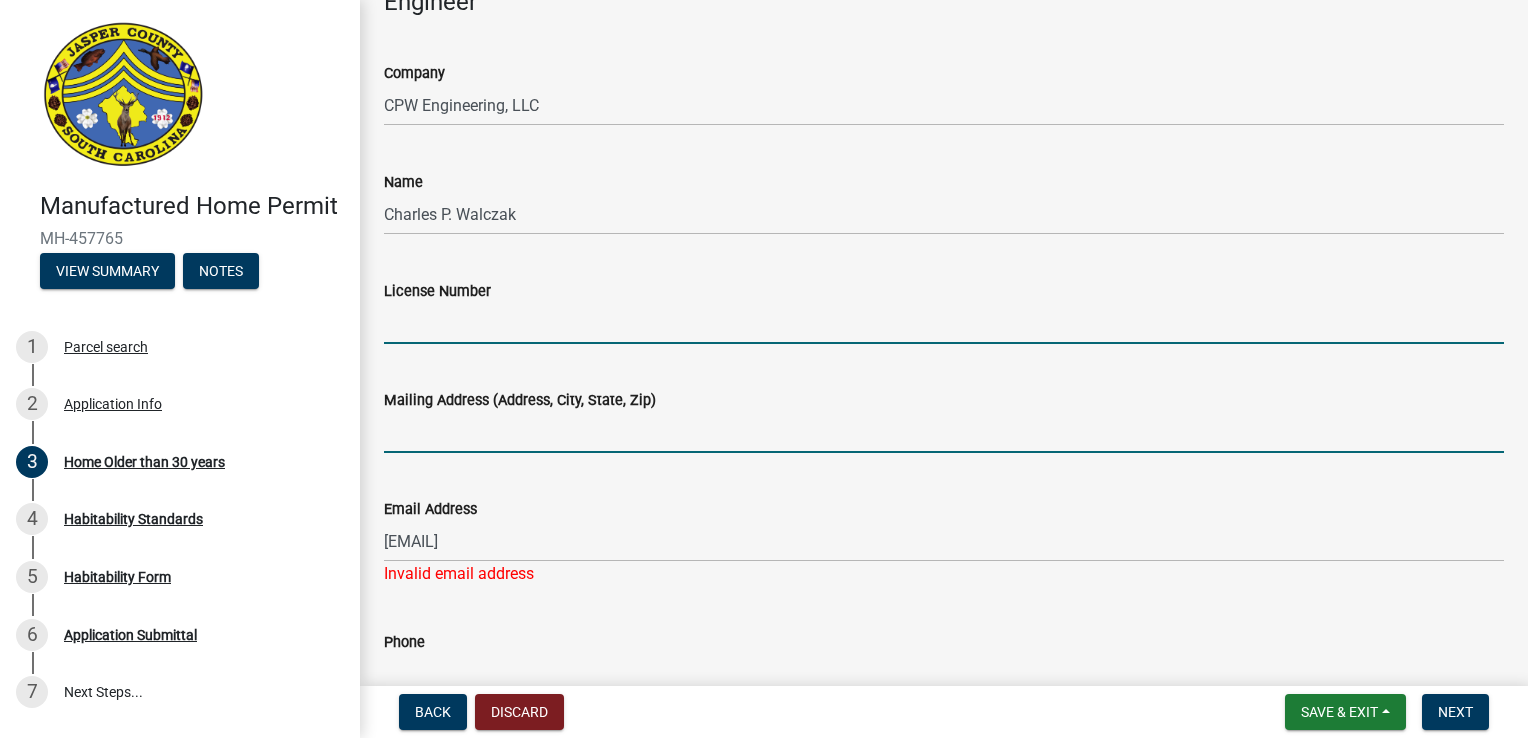 click on "License Number" at bounding box center (944, 323) 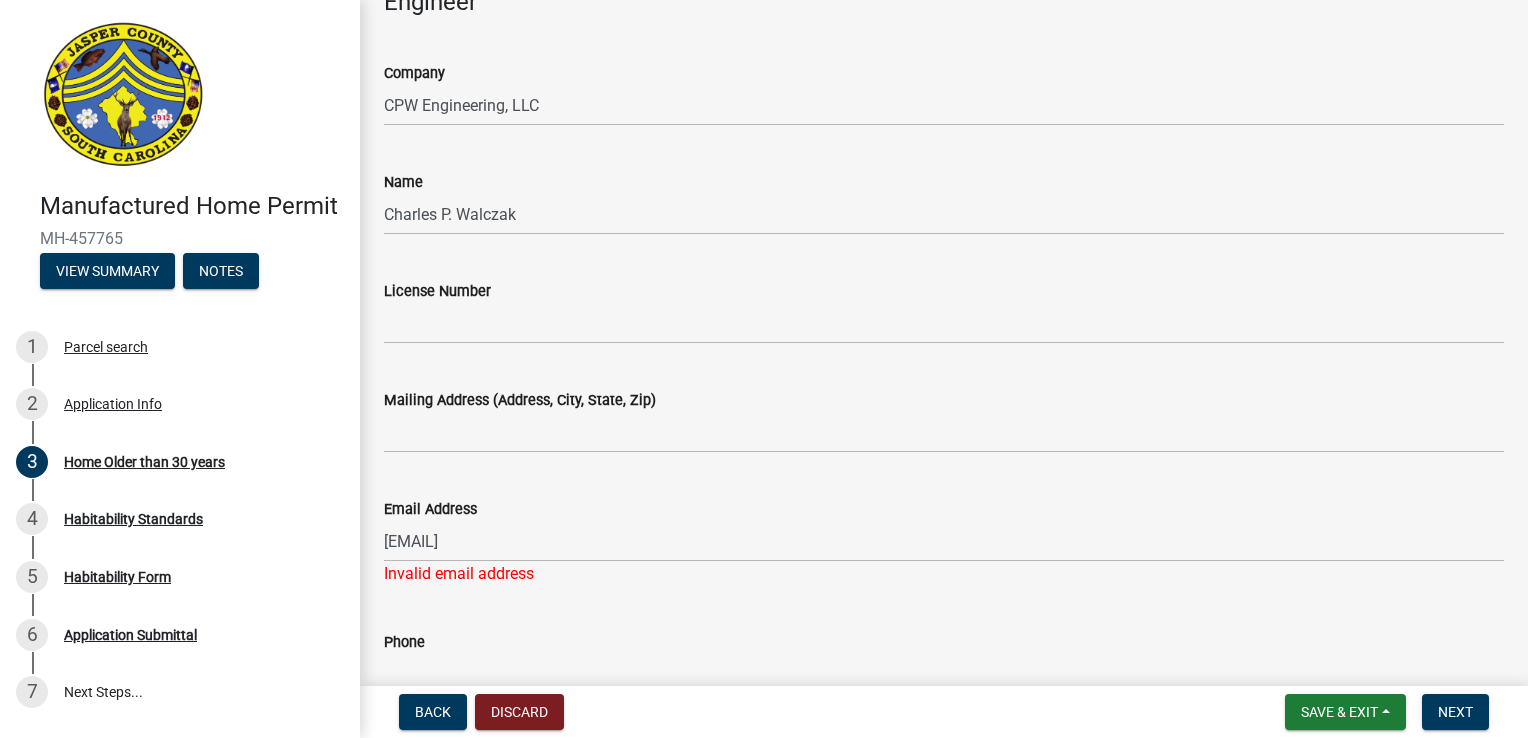 click on "Email Address  cpwengr@outlook.com Invalid email address" 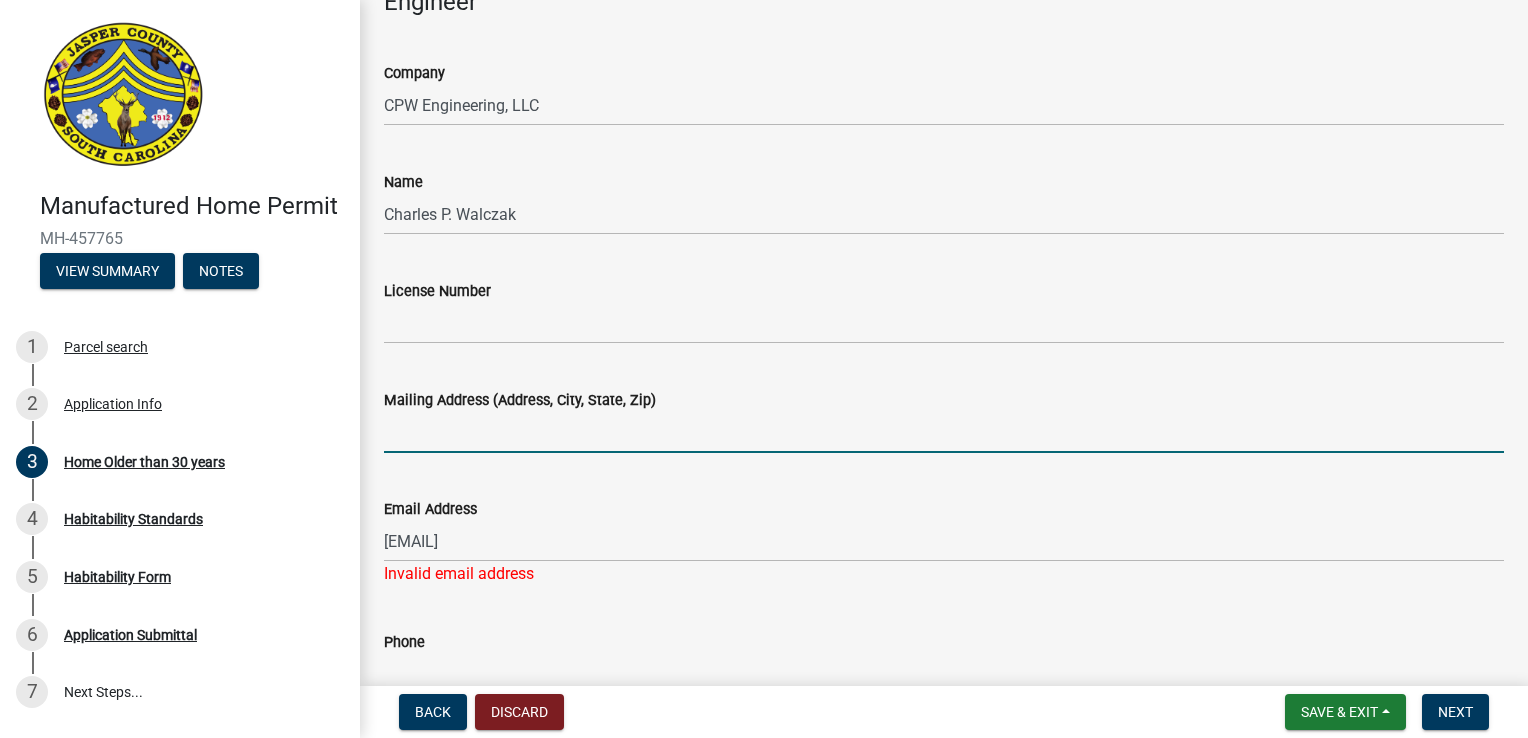 click on "Mailing Address (Address, City, State, Zip)" at bounding box center [944, 432] 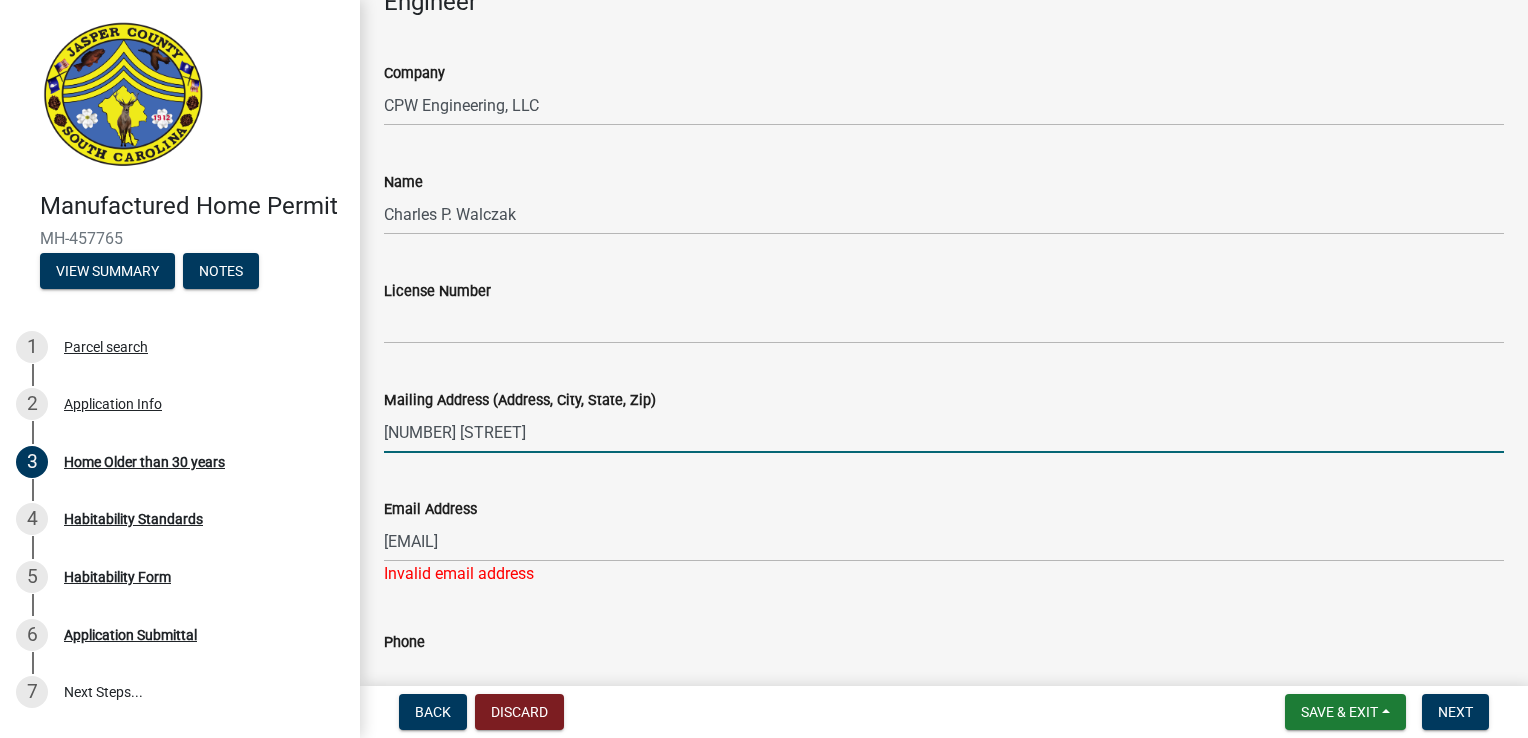 click on "5 Hobonny Place" at bounding box center (944, 432) 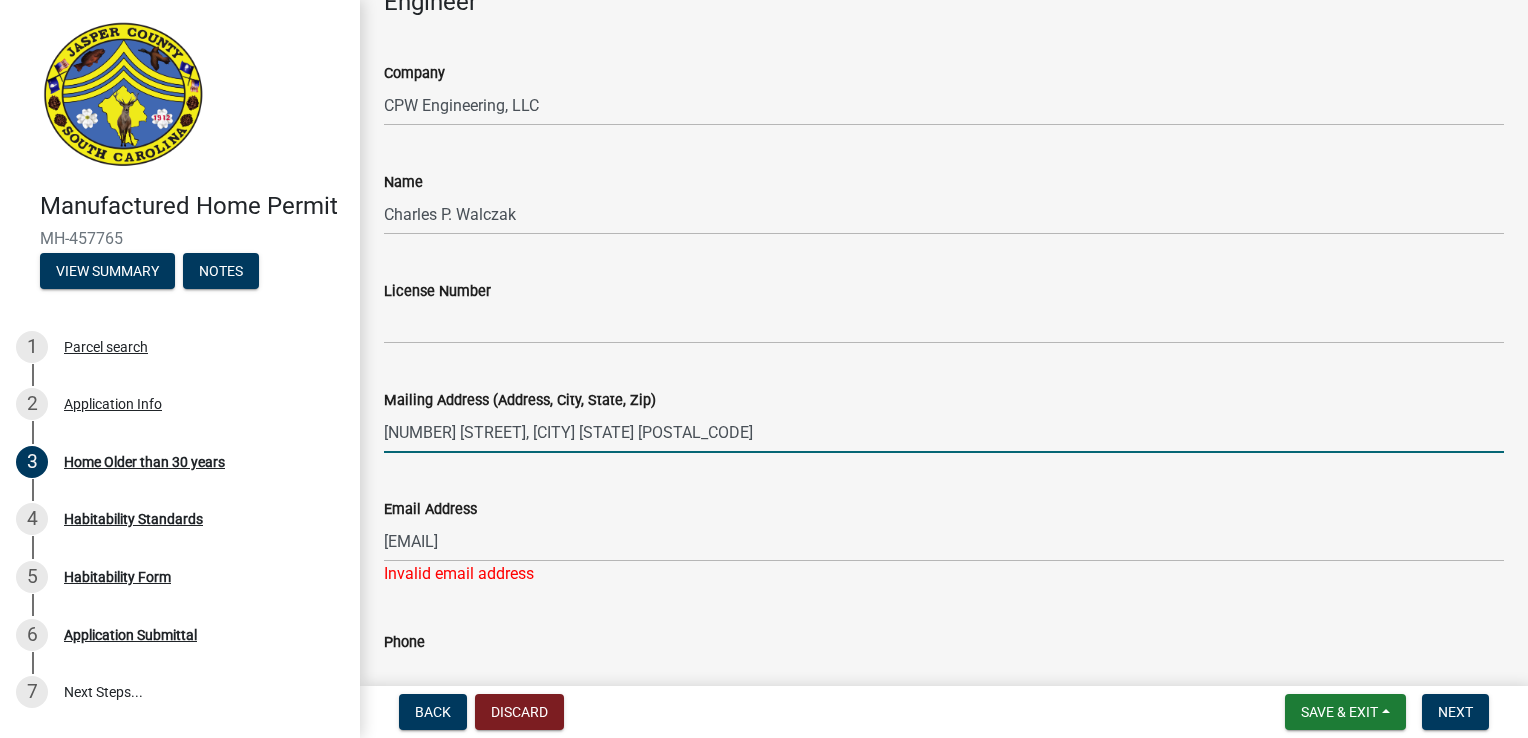 drag, startPoint x: 432, startPoint y: 433, endPoint x: 768, endPoint y: 426, distance: 336.0729 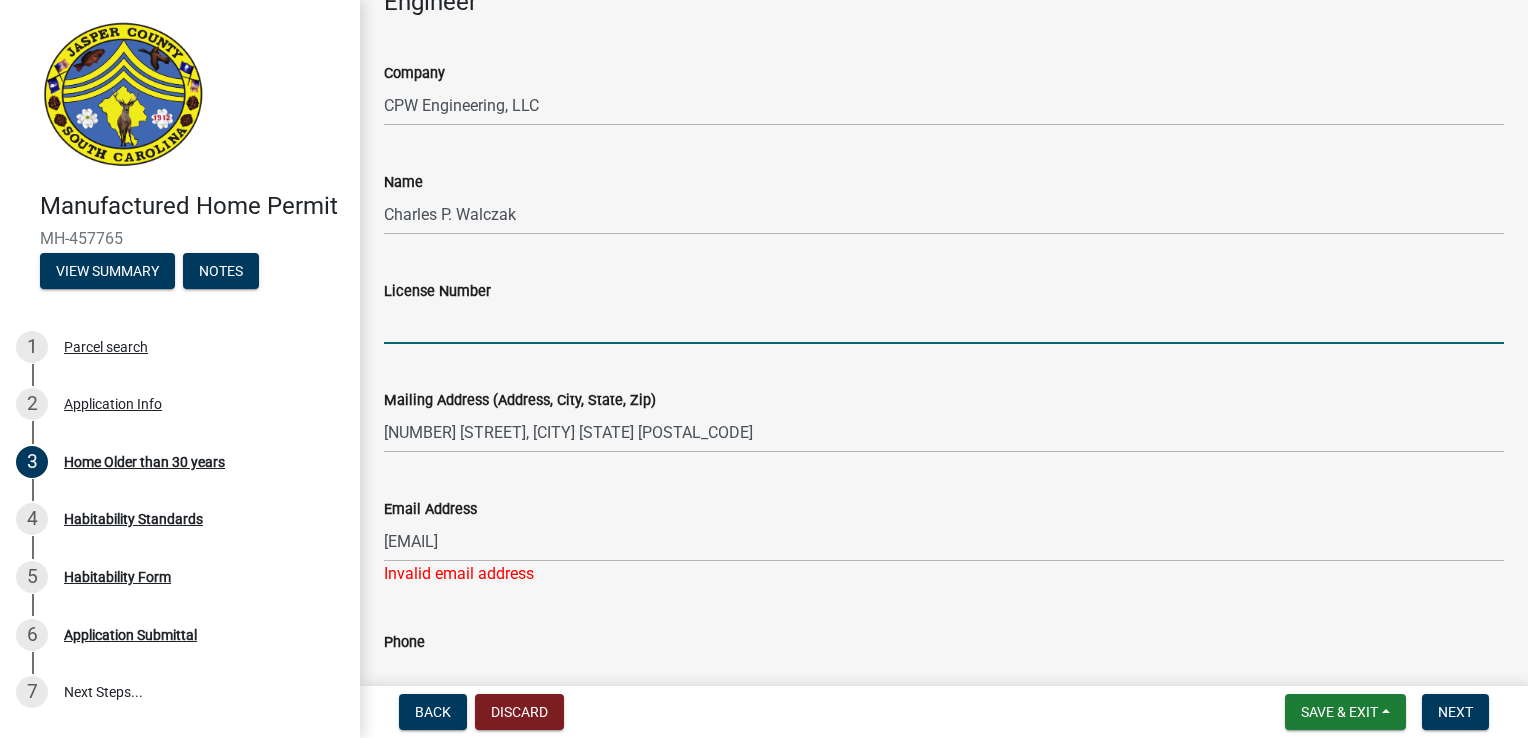 click on "License Number" at bounding box center (944, 323) 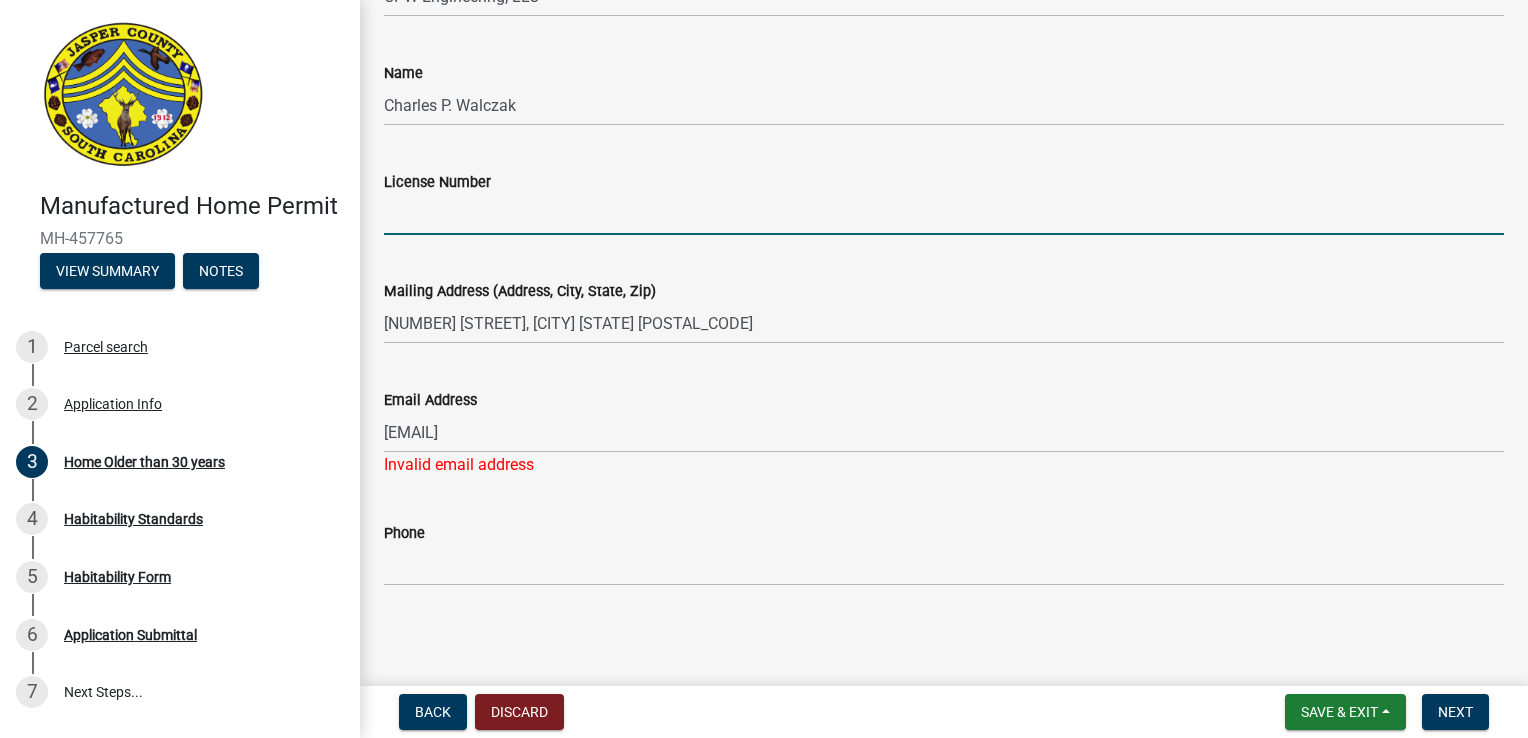 scroll, scrollTop: 410, scrollLeft: 0, axis: vertical 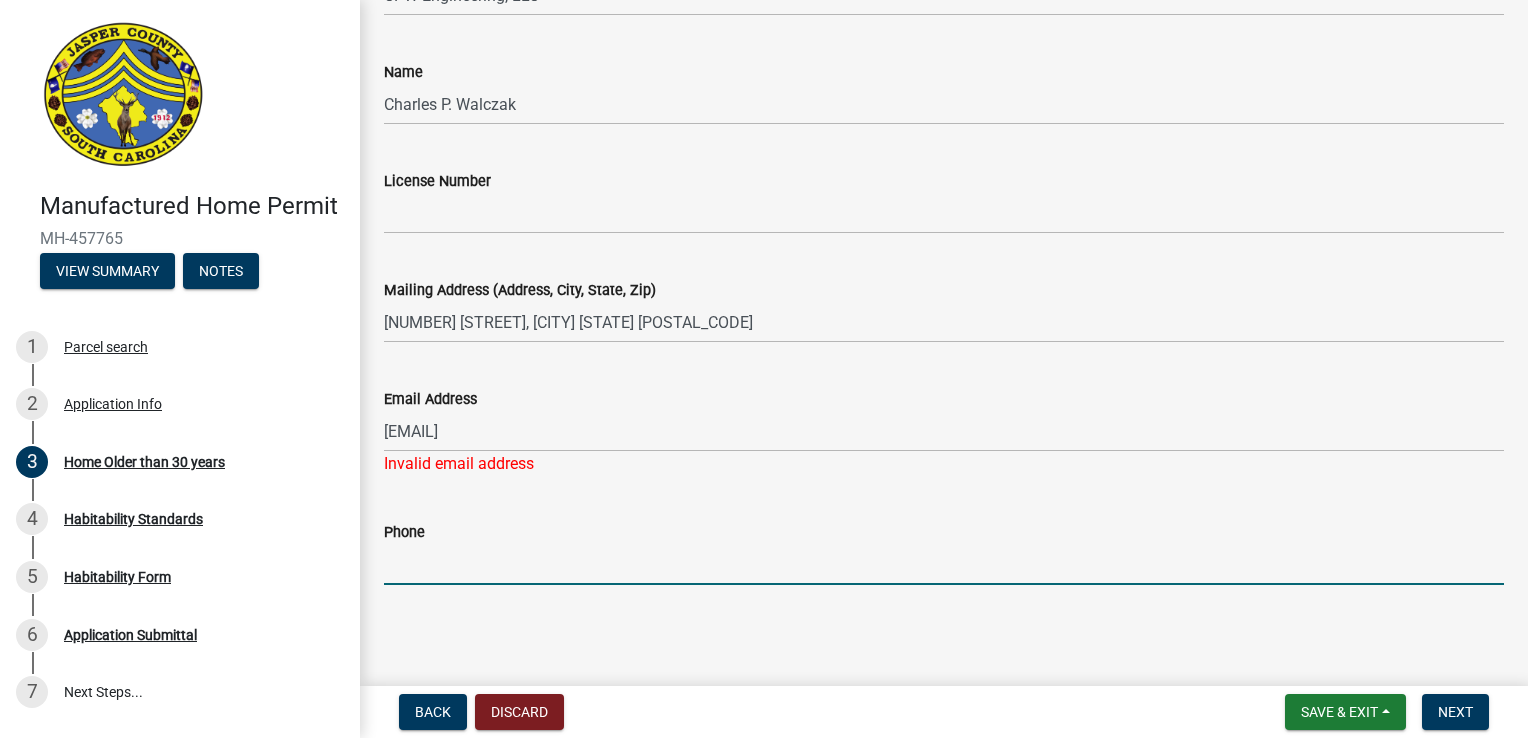 click on "Phone" at bounding box center [944, 564] 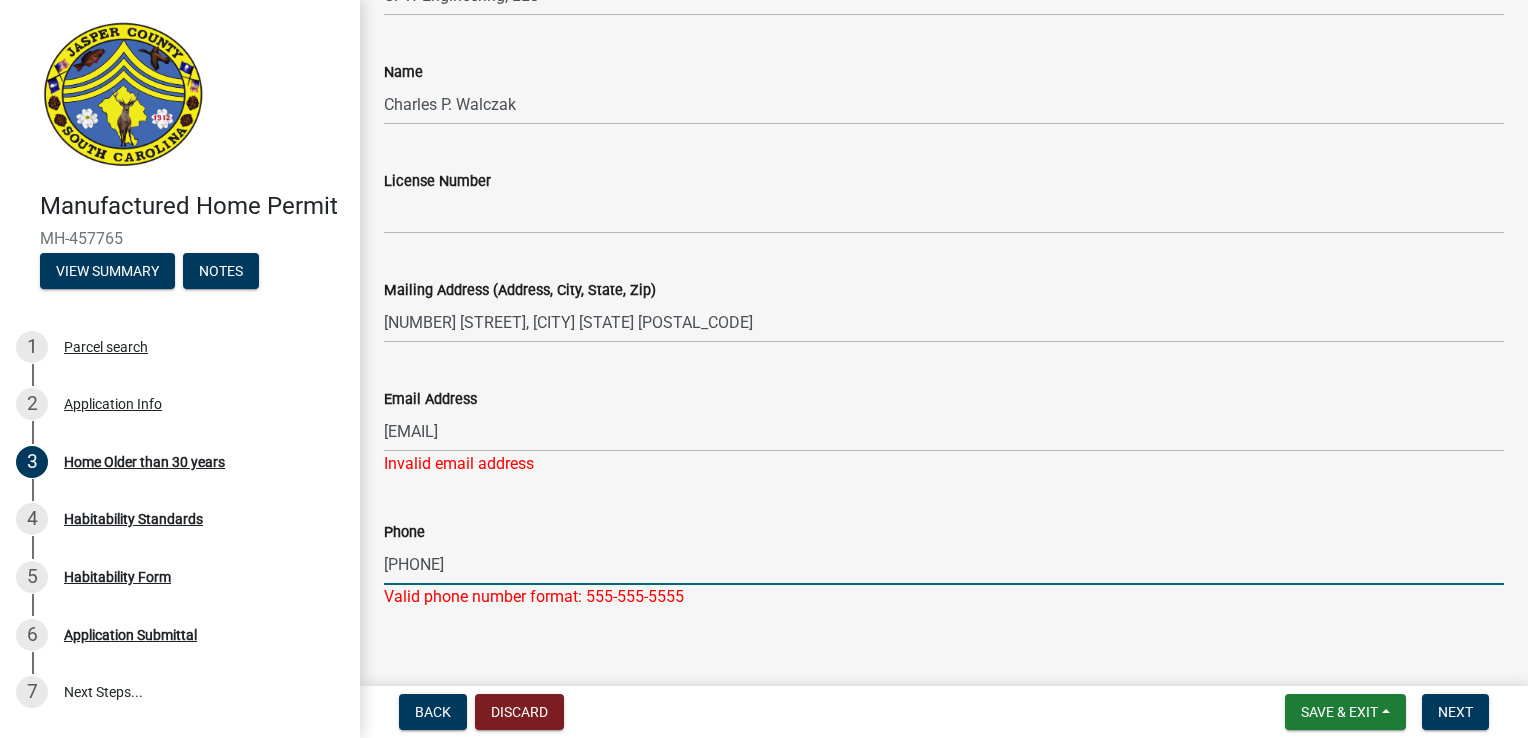 type on "843-368-0013" 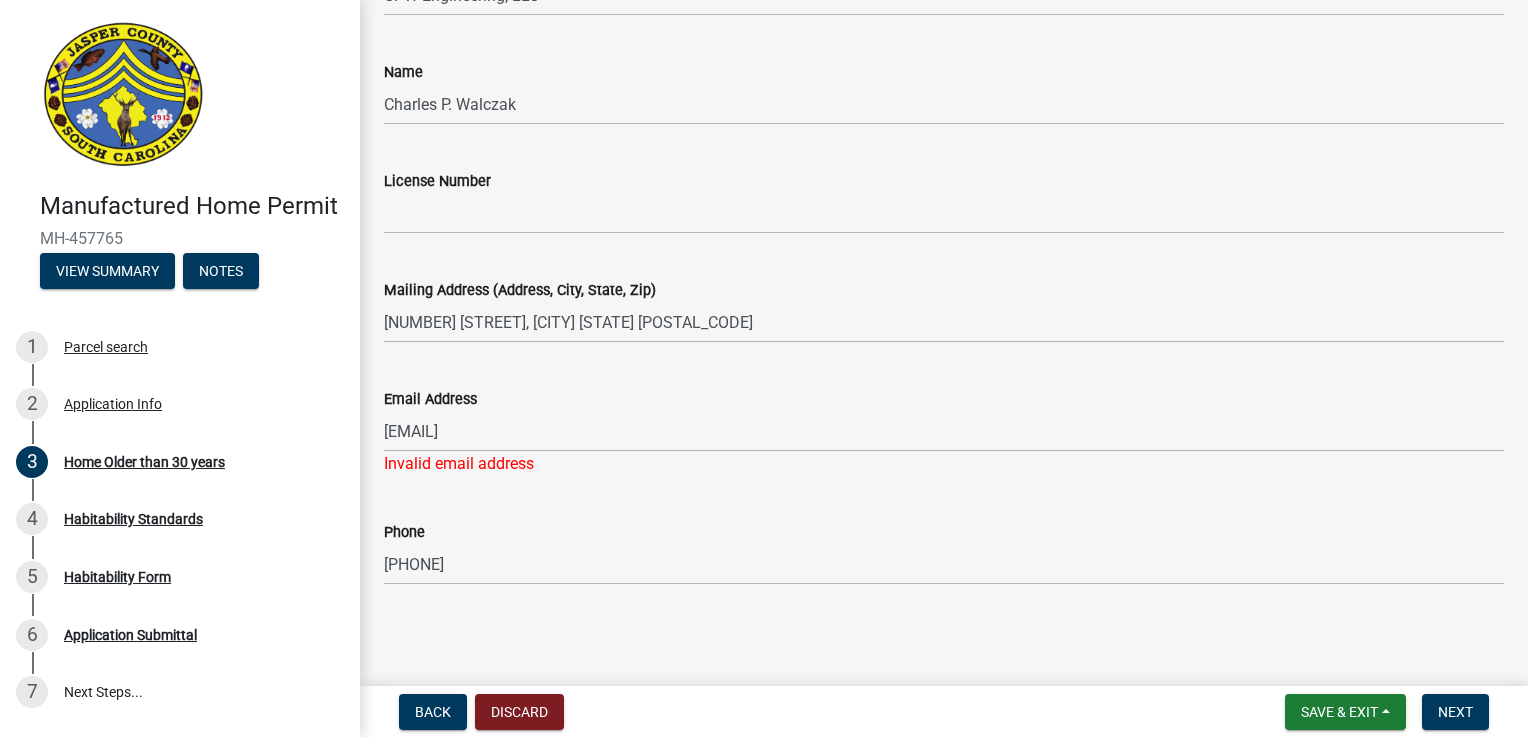 click on "Home Older than 30 years share Share Your home is 40 years old. For permitting purposes, a manufactured home that was manufactured more than 30 years from the date of permit application, shall not be moved into the county. A manufactured home that is already established in the county and that was manufactured more than 30 years from the date of permit application, may not be relocated within the County unless the manufactured home owner provides an inspection report by a SC Licensed Engineer, certifying that the manufactured home meets the Habitability Standards of Section 12:9.5 and is structurally sound to be moved and set-up at another location, which must meet the Set-Up Requirements of Section 12:9-4. Engineer  Company  CPW Engineering, LLC  Name  Charles P. Walczak  License Number   Mailing Address (Address, City, State, Zip)  5 Hobonny Place, Hilton Head Island SC 29926  Email Address  cpwengr@outlook.com Invalid email address  Phone  843-368-0013" 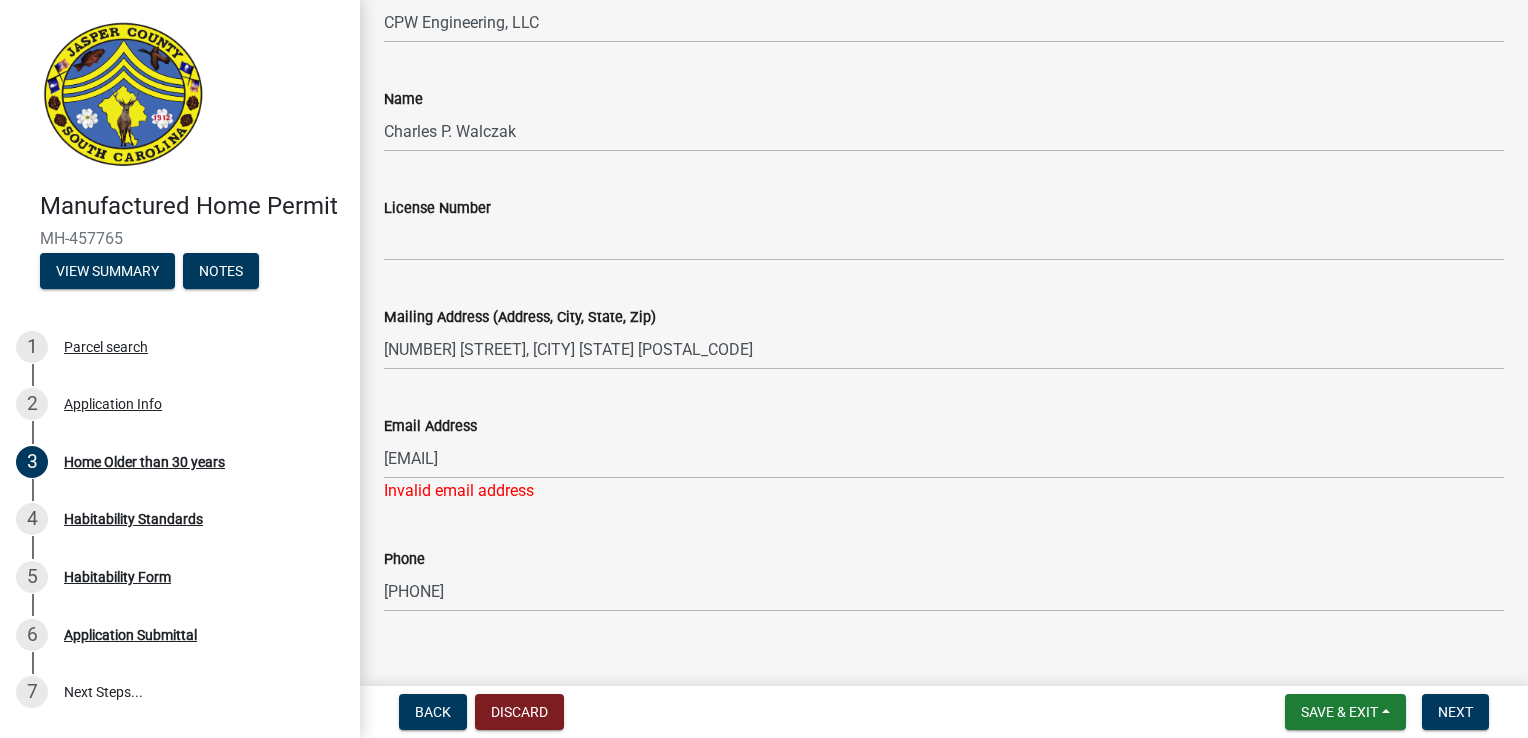 scroll, scrollTop: 400, scrollLeft: 0, axis: vertical 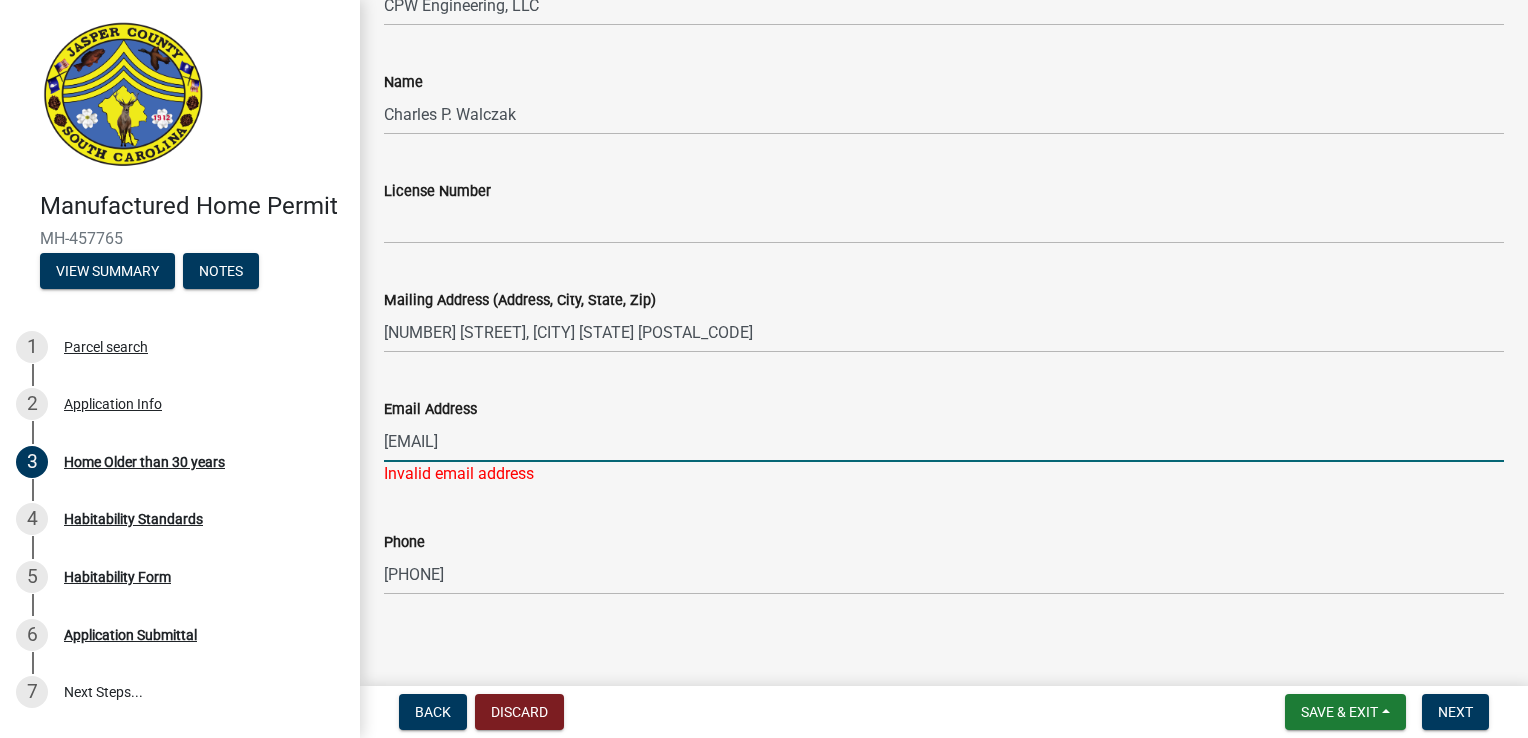 click on "cpwengr@outlook.com" at bounding box center (944, 441) 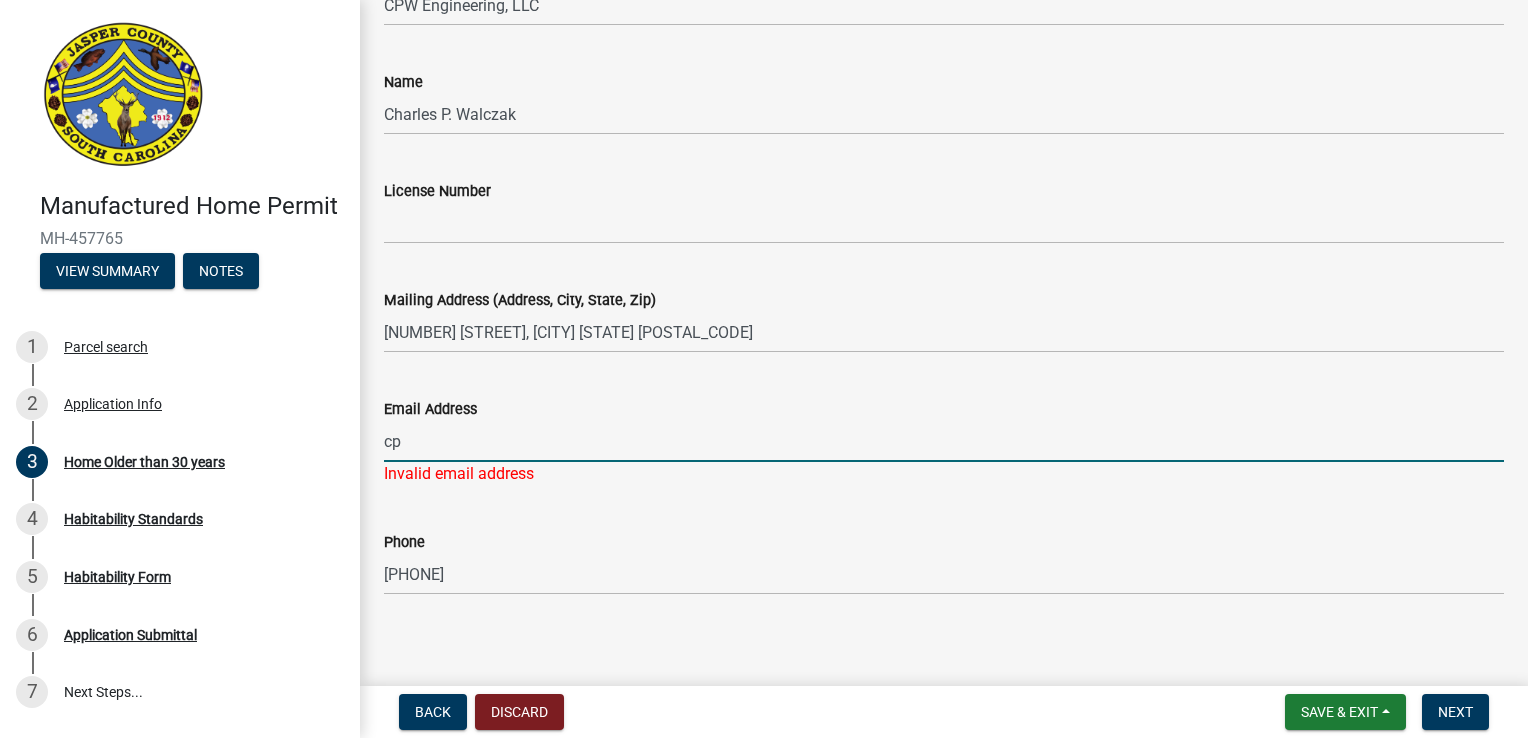 type on "c" 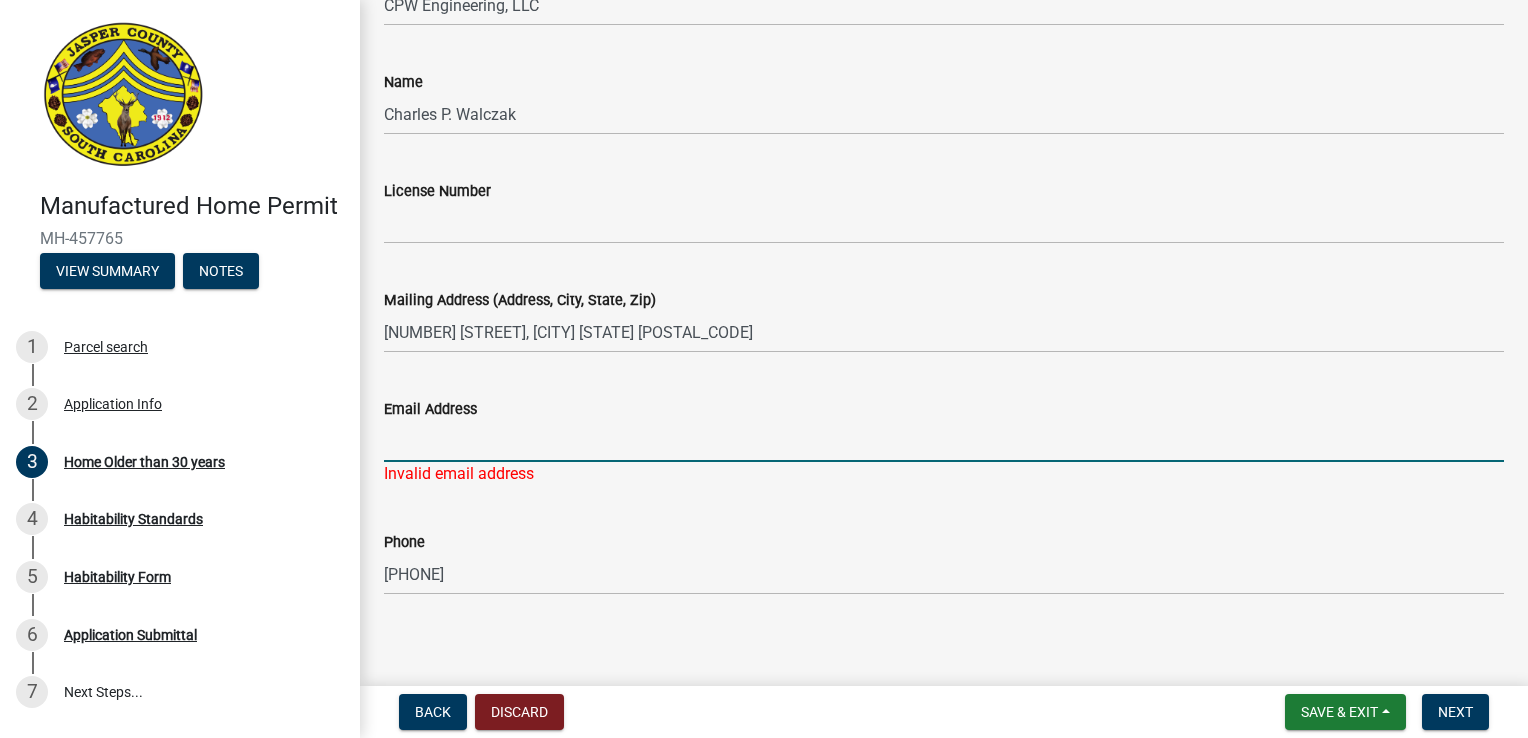 paste on "cpwengr@outlook.com" 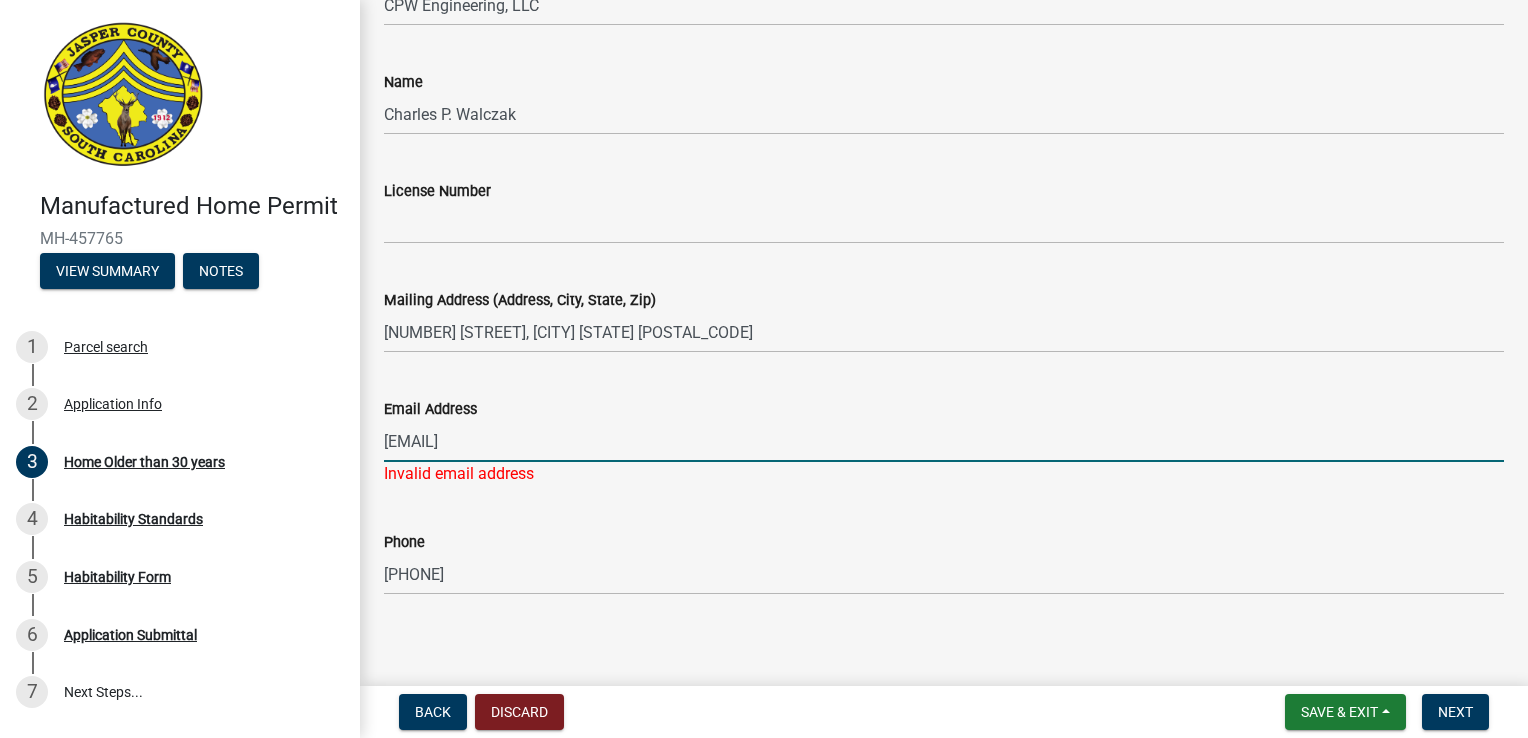 type on "cpwengr@outlook.com" 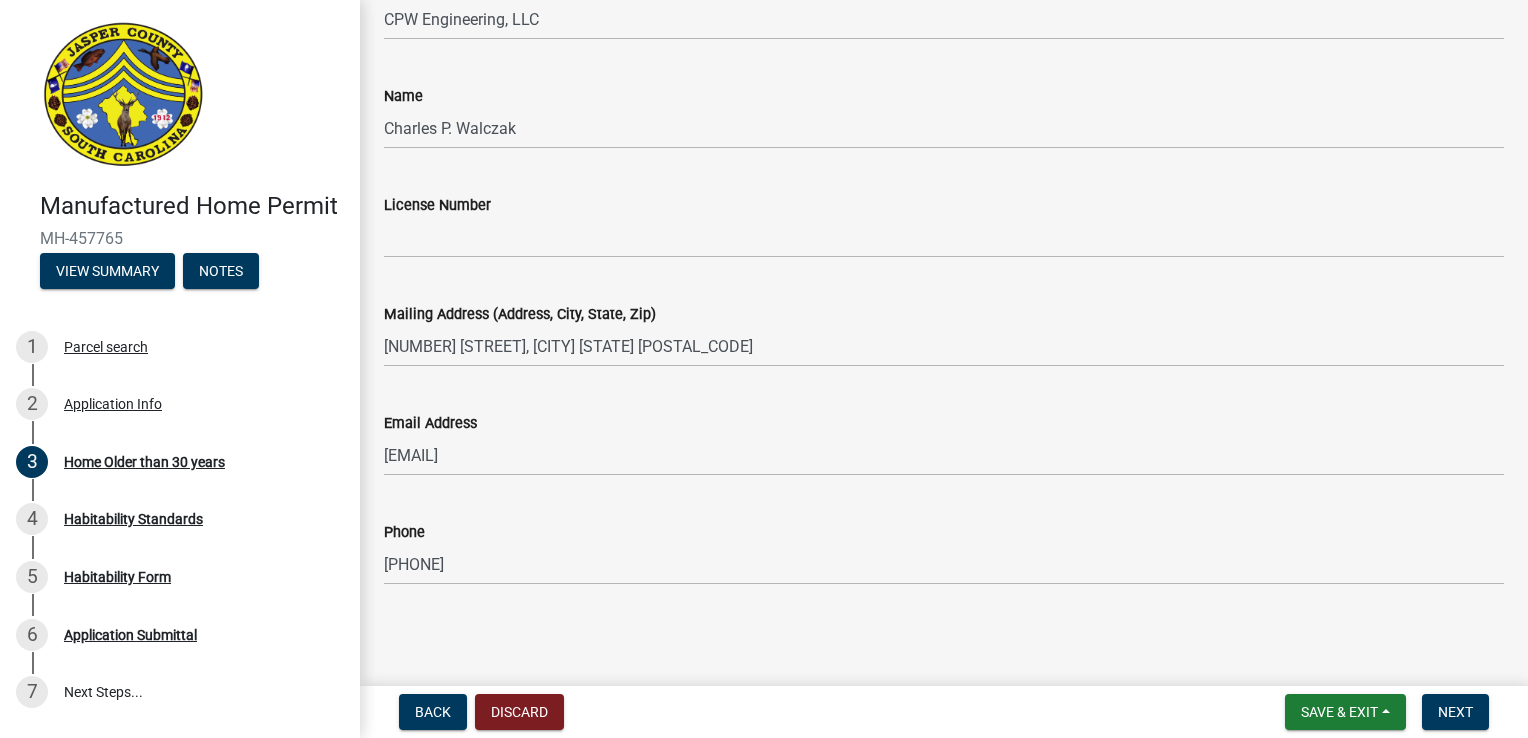 scroll, scrollTop: 286, scrollLeft: 0, axis: vertical 